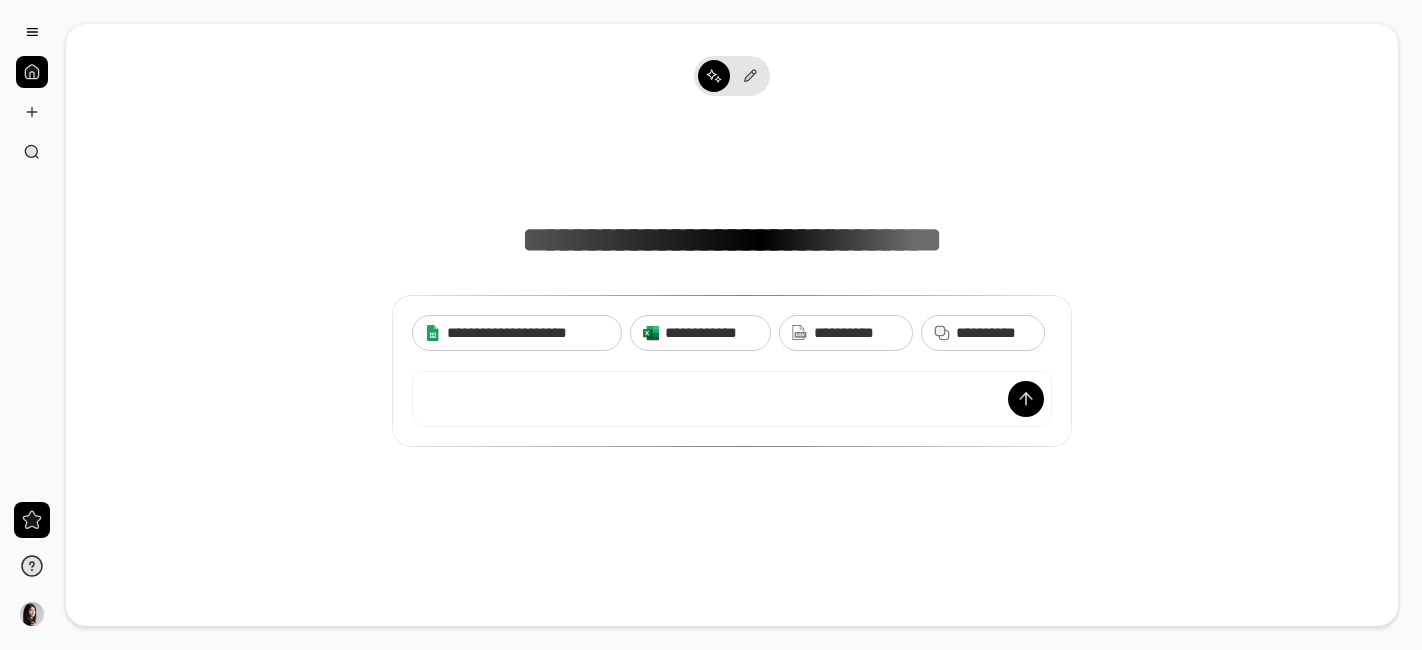 scroll, scrollTop: 0, scrollLeft: 0, axis: both 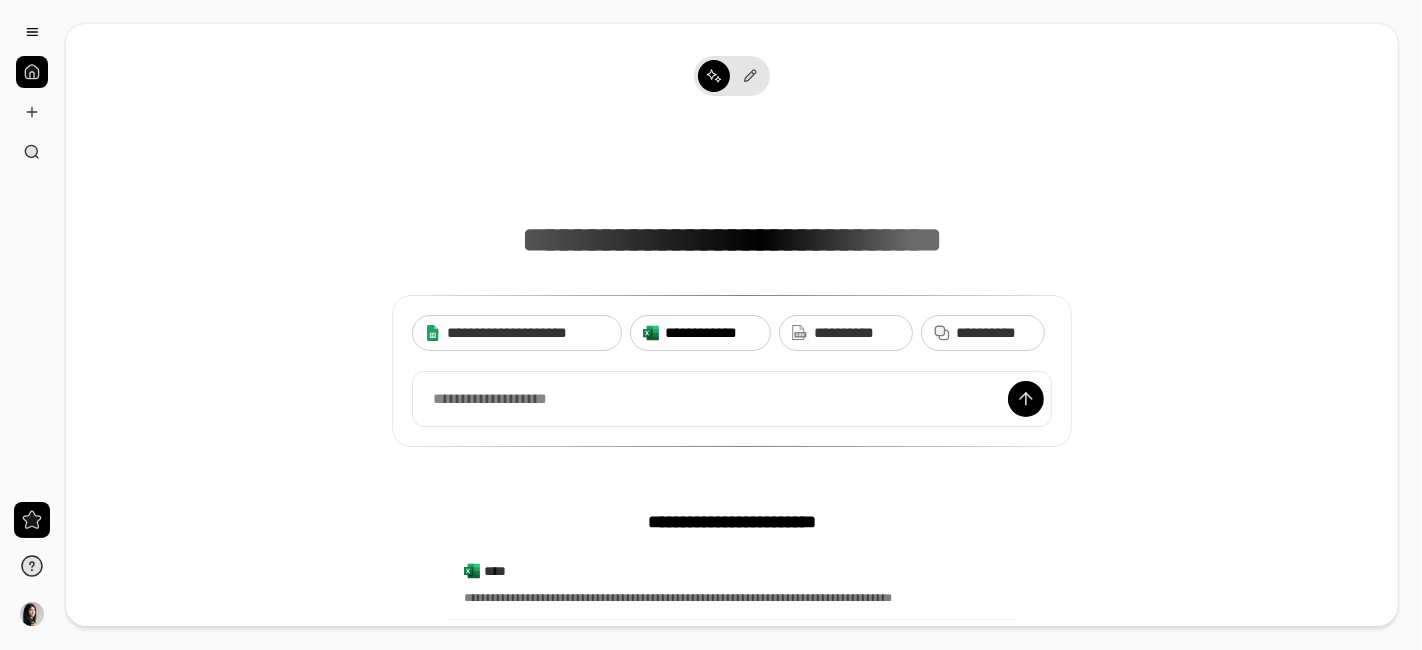 click on "**********" at bounding box center (711, 333) 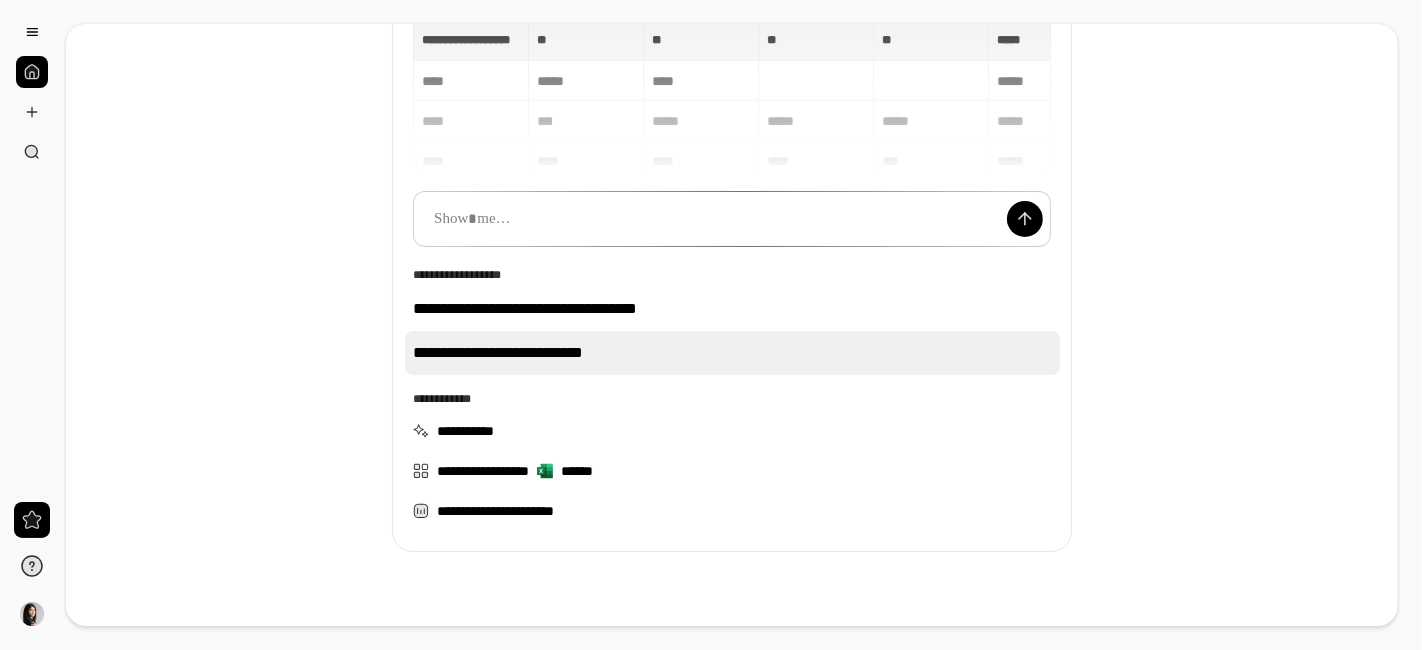 scroll, scrollTop: 222, scrollLeft: 0, axis: vertical 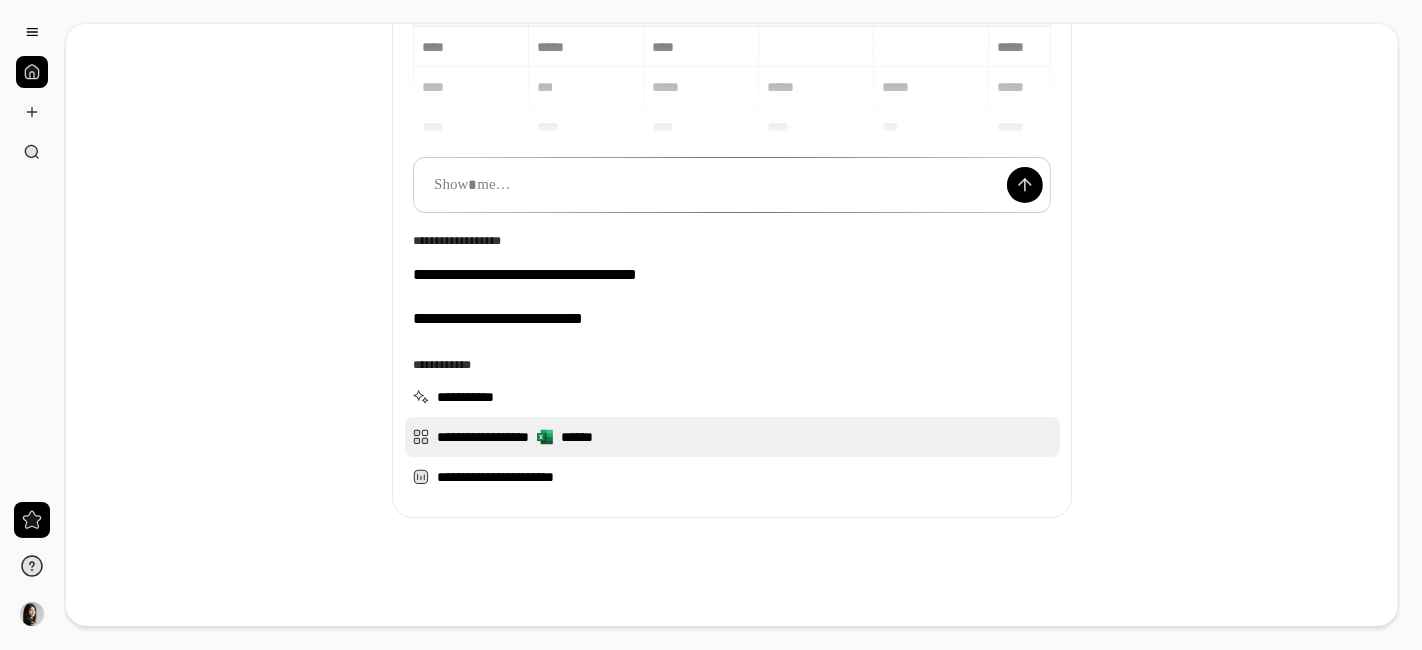 click on "[FIRST] [LAST]" at bounding box center (732, 437) 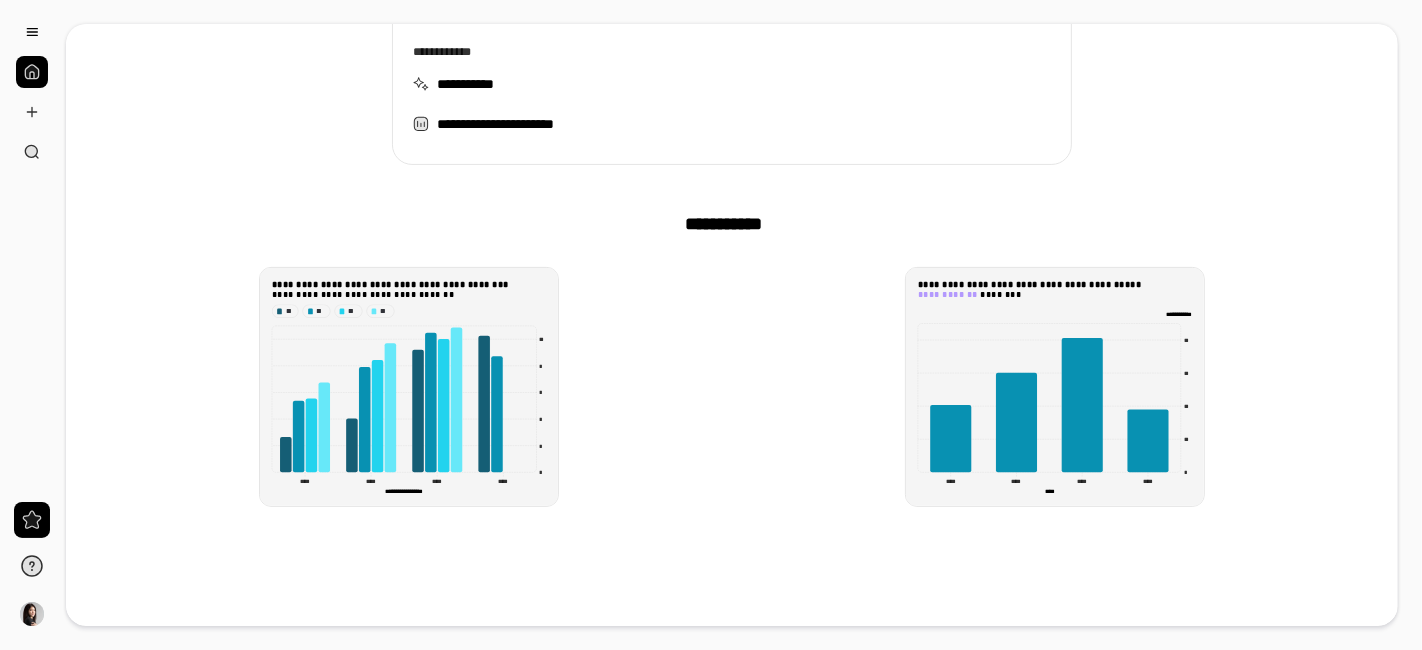 scroll, scrollTop: 444, scrollLeft: 0, axis: vertical 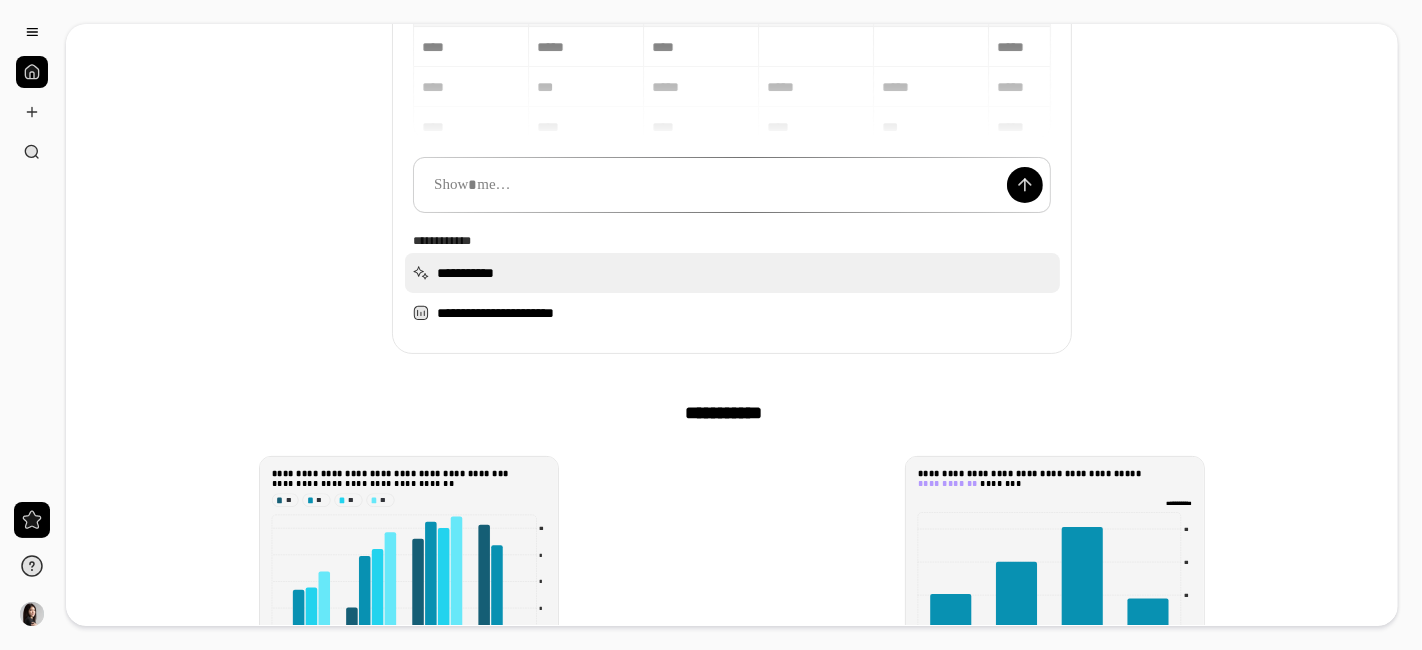 click on "**********" at bounding box center [732, 273] 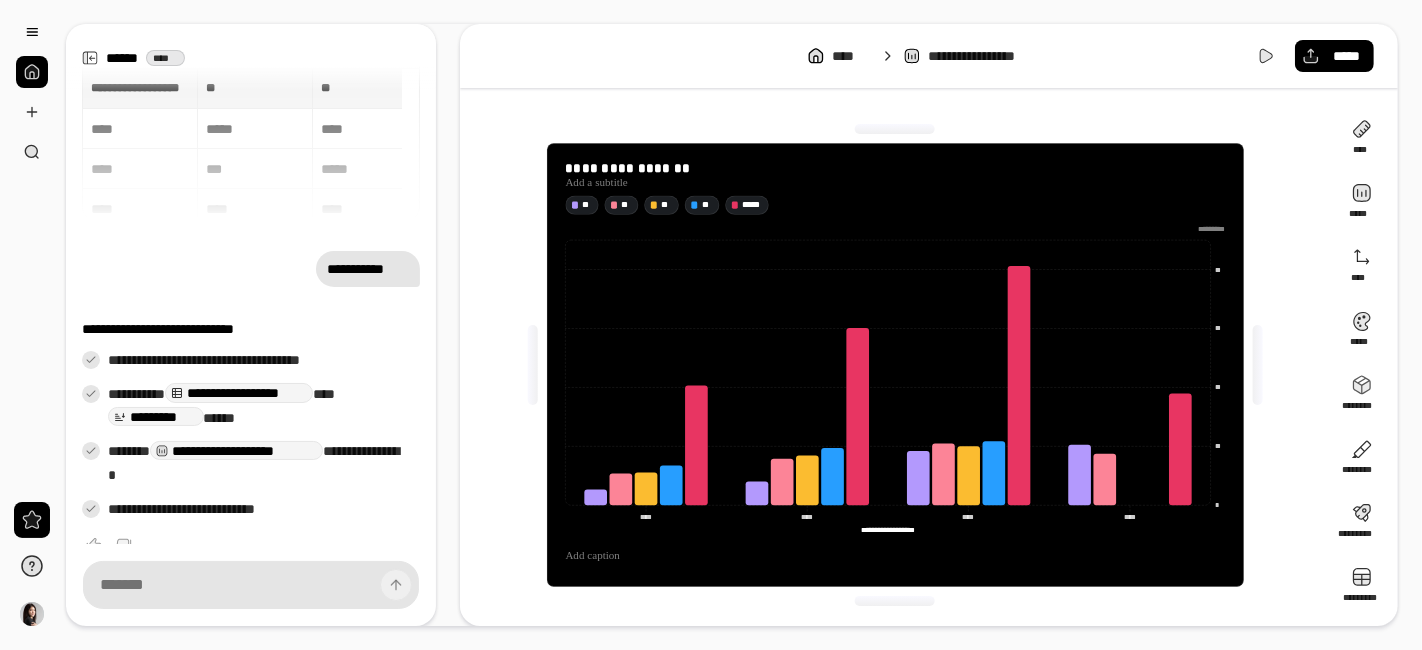 scroll, scrollTop: 0, scrollLeft: 0, axis: both 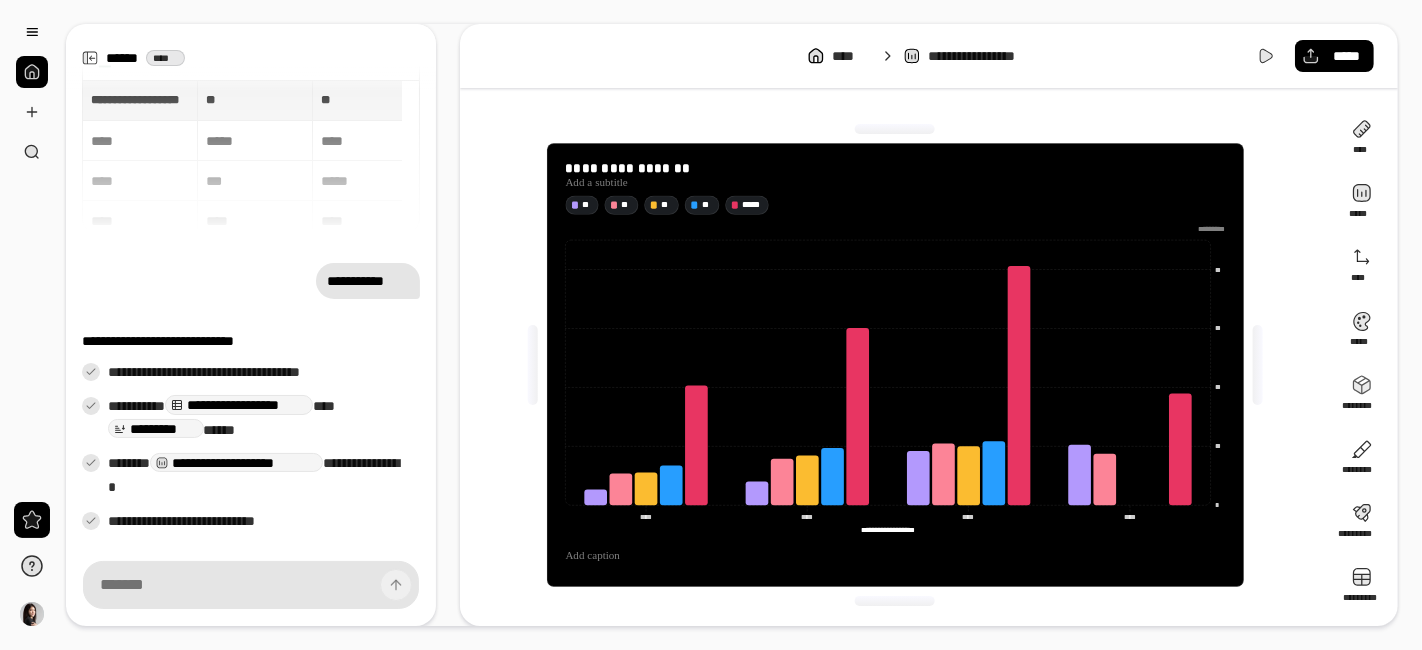 click on "**********" at bounding box center (368, 281) 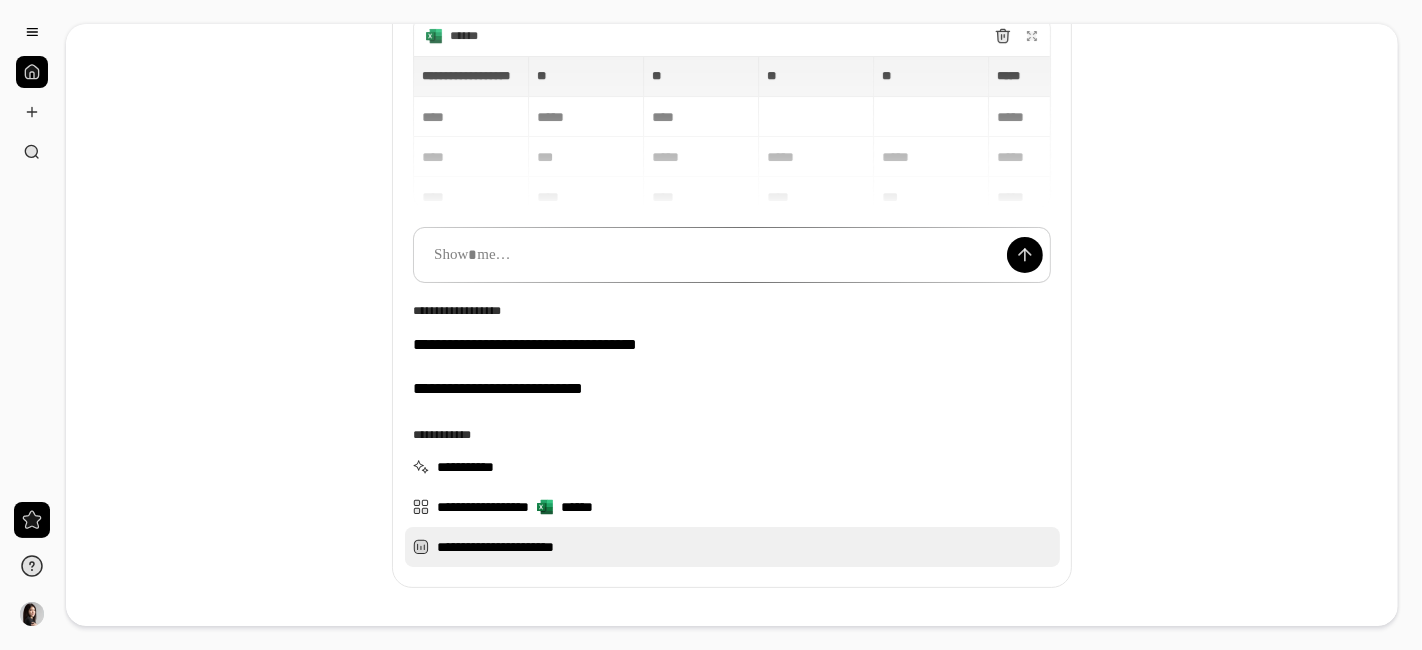 scroll, scrollTop: 222, scrollLeft: 0, axis: vertical 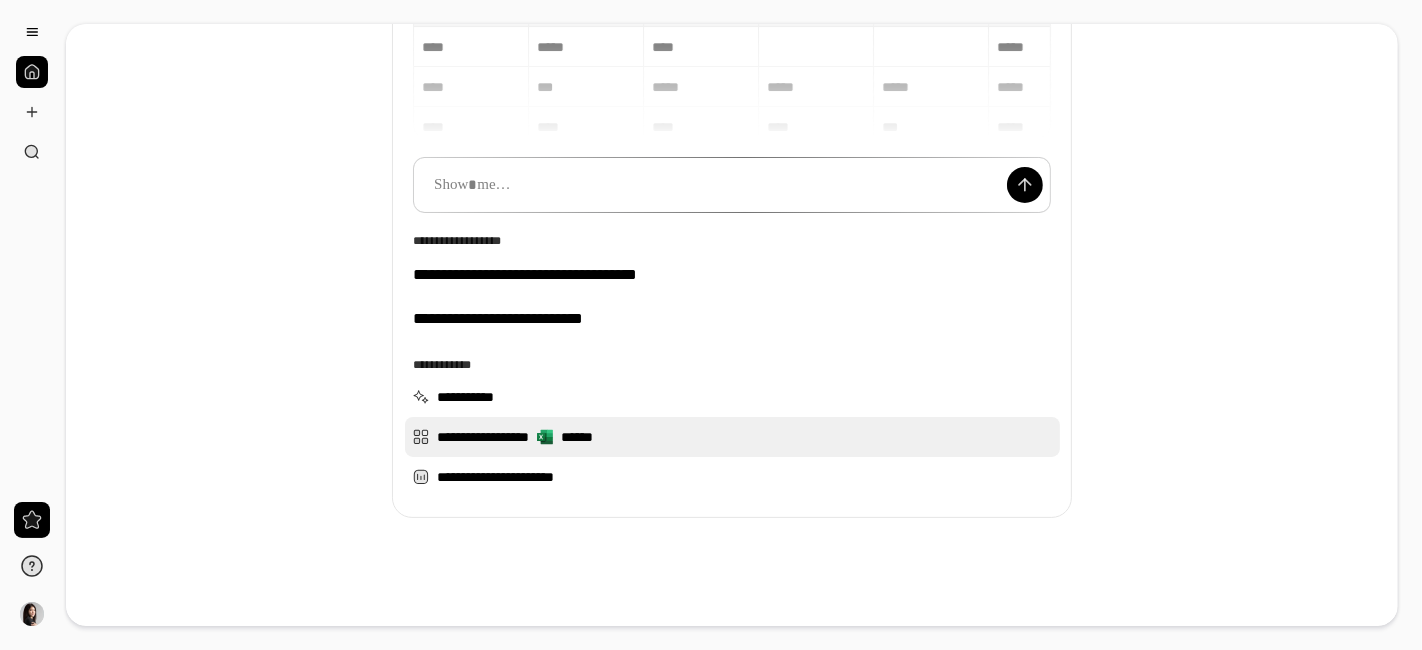 click on "[FIRST] [LAST]" at bounding box center [732, 437] 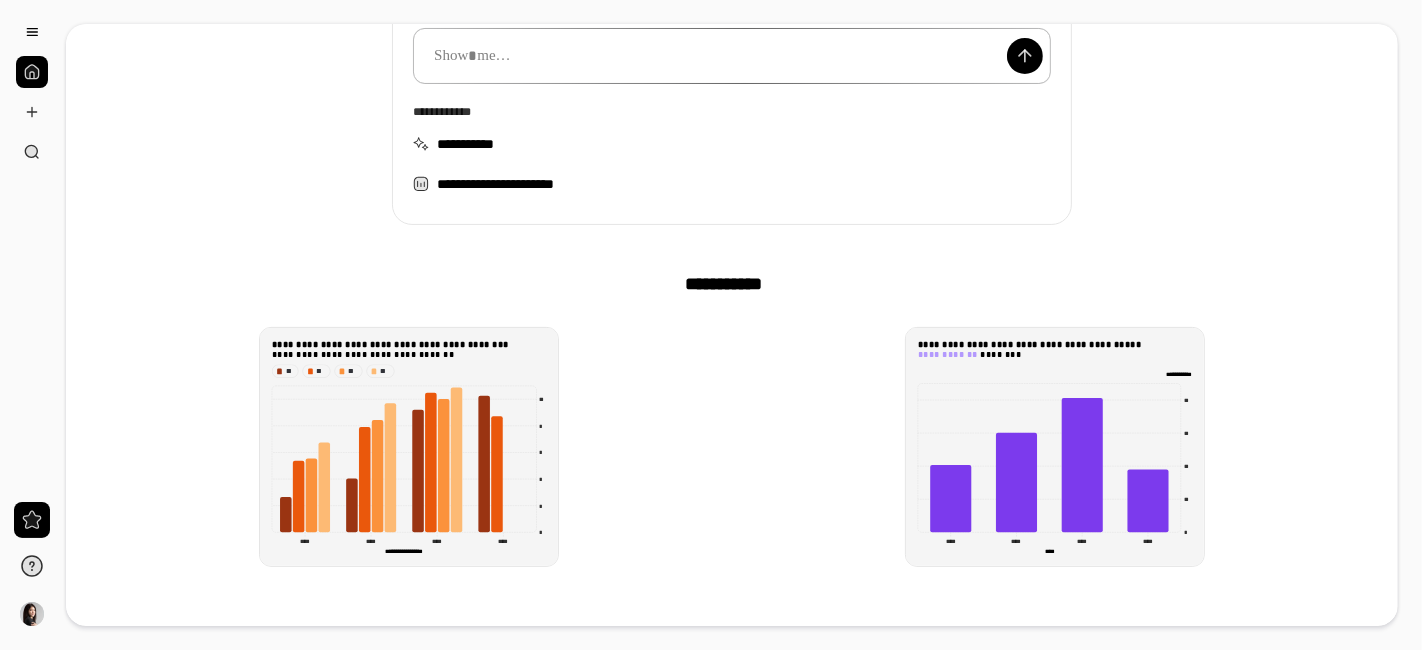 scroll, scrollTop: 444, scrollLeft: 0, axis: vertical 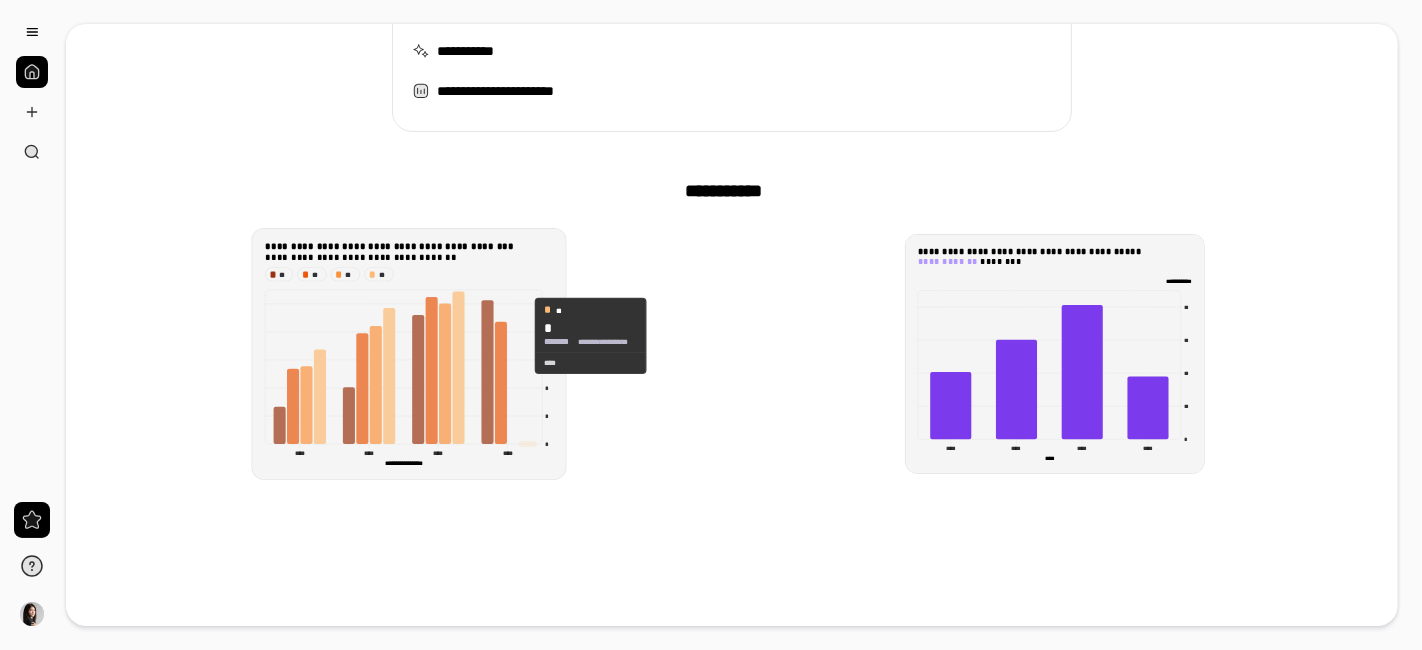 click 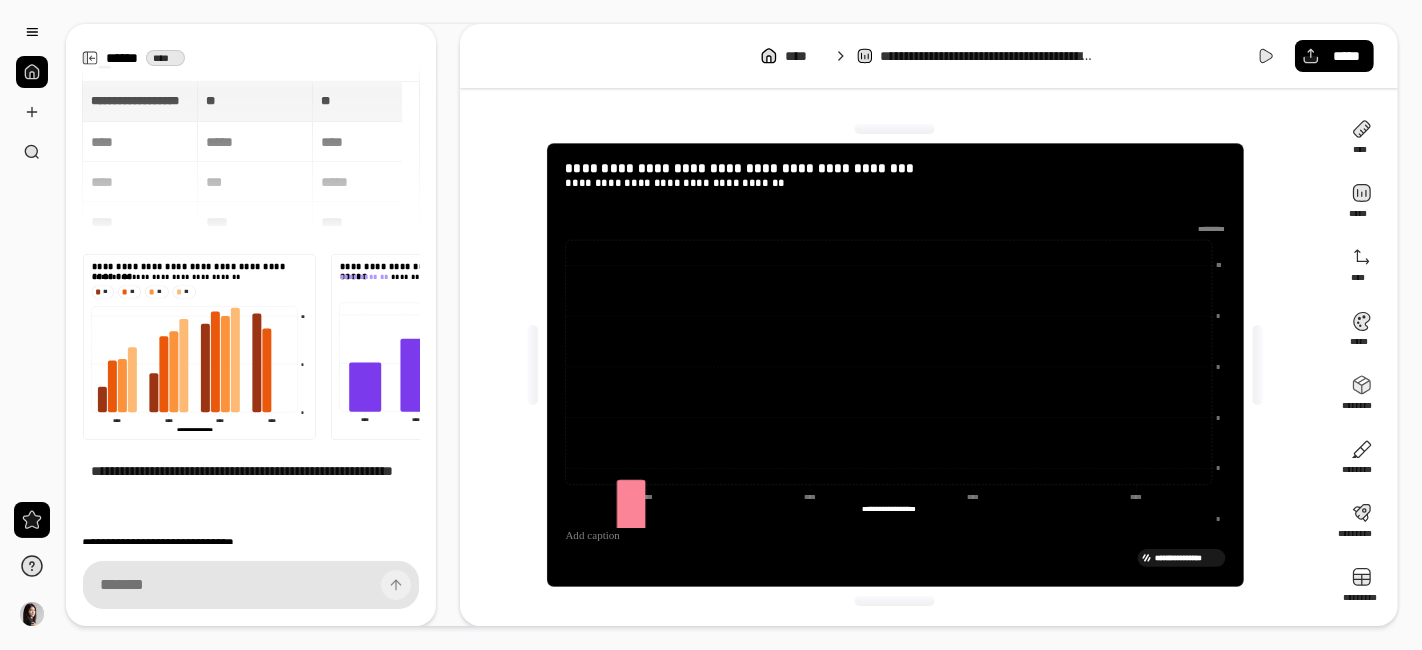 scroll, scrollTop: 144, scrollLeft: 0, axis: vertical 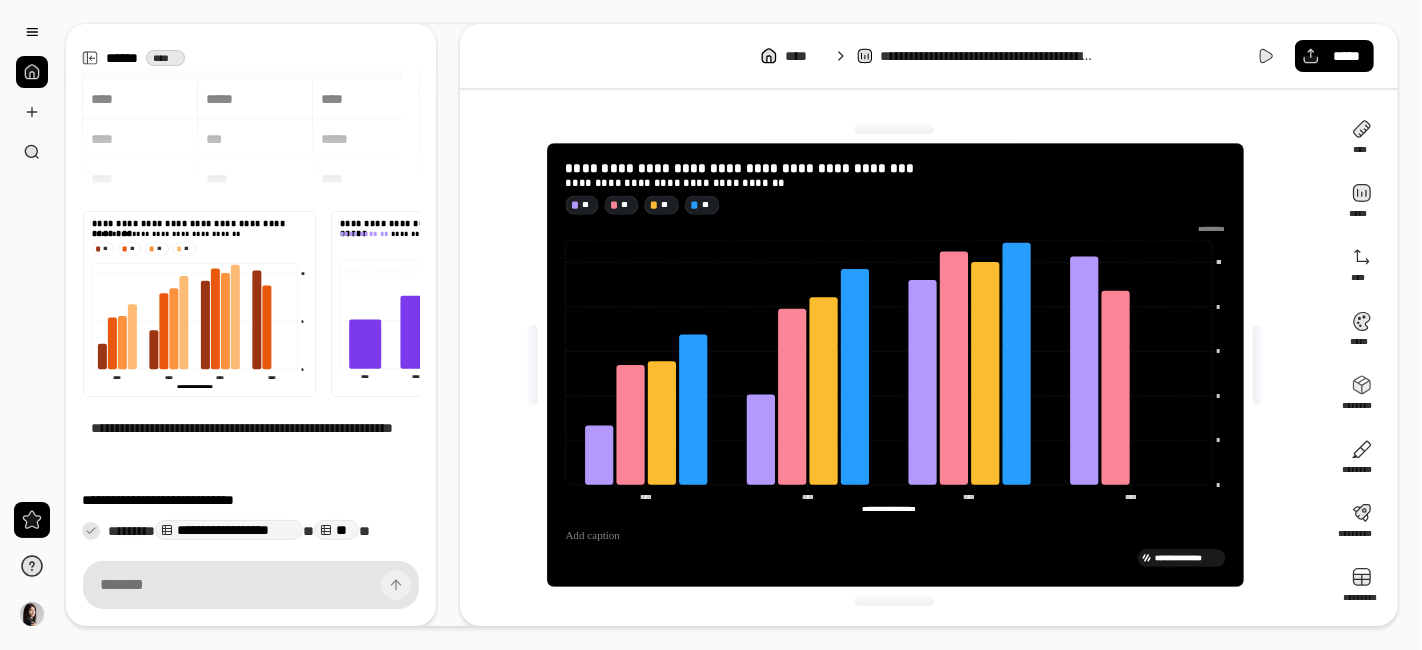 drag, startPoint x: 370, startPoint y: 320, endPoint x: 427, endPoint y: 156, distance: 173.62315 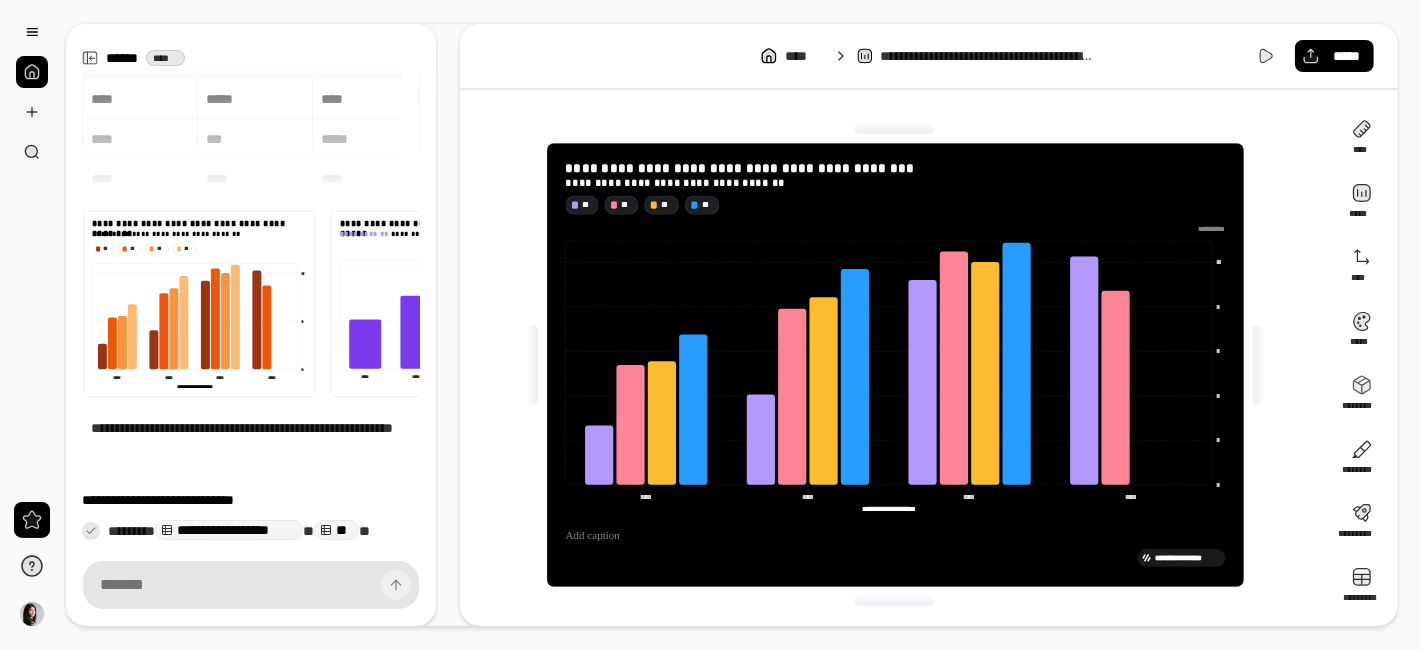 click at bounding box center (199, 303) 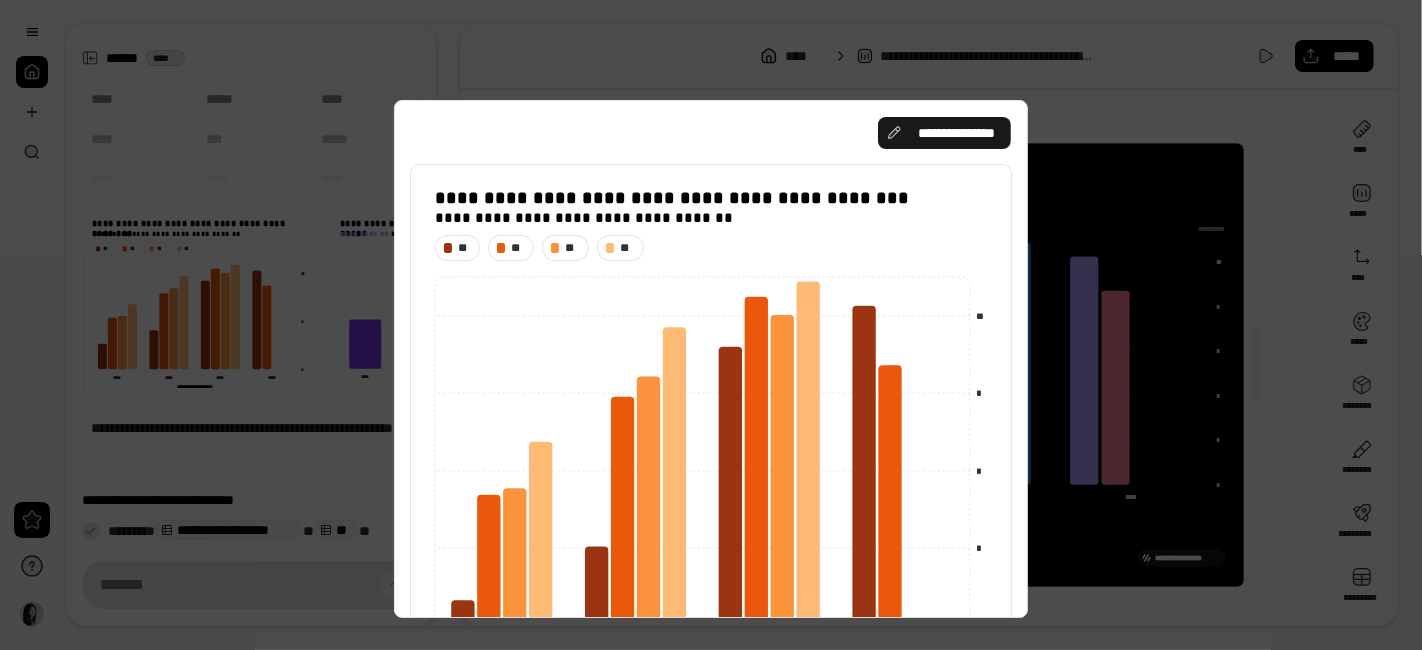 click on "**********" at bounding box center [956, 133] 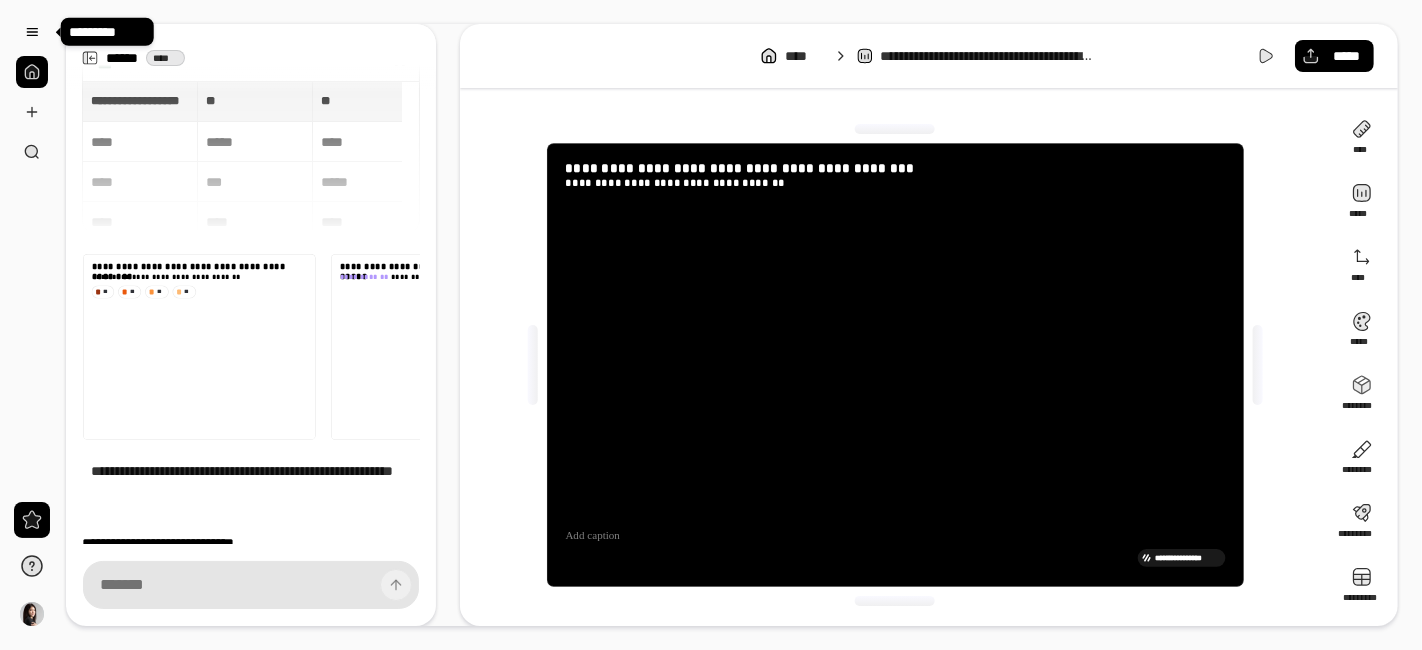 scroll, scrollTop: 144, scrollLeft: 0, axis: vertical 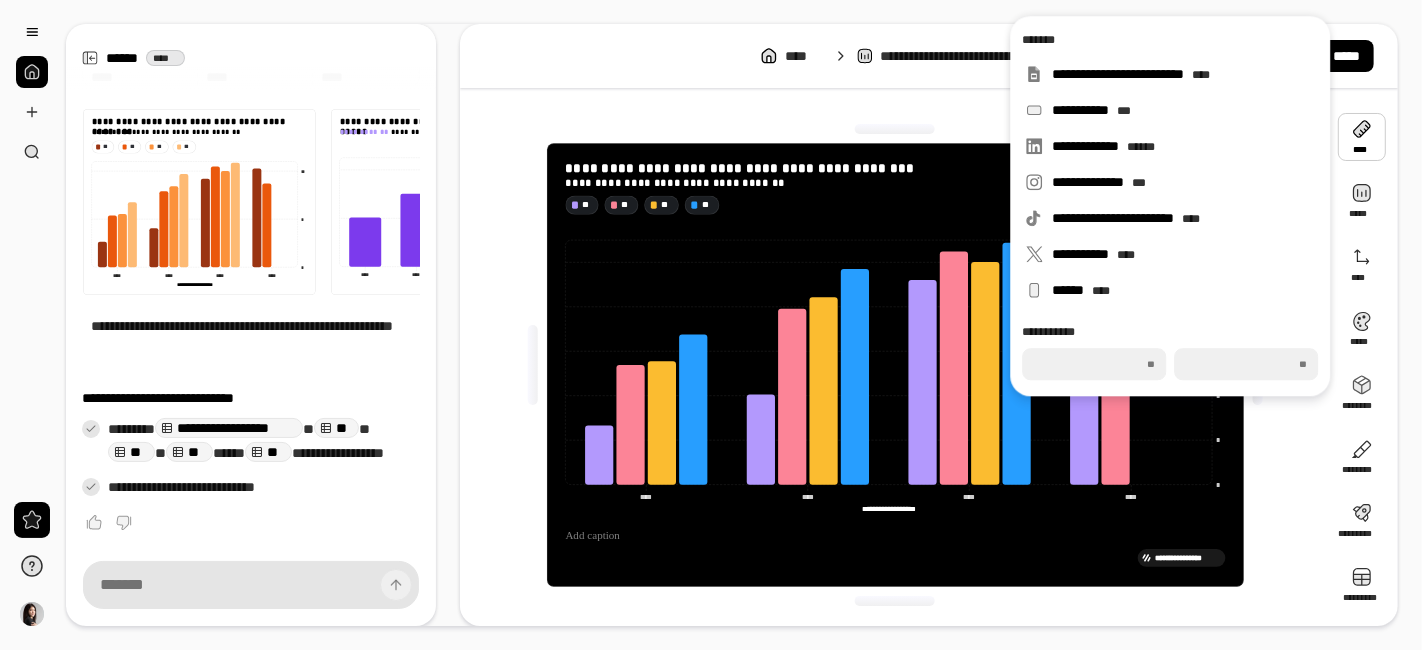 click at bounding box center [1362, 137] 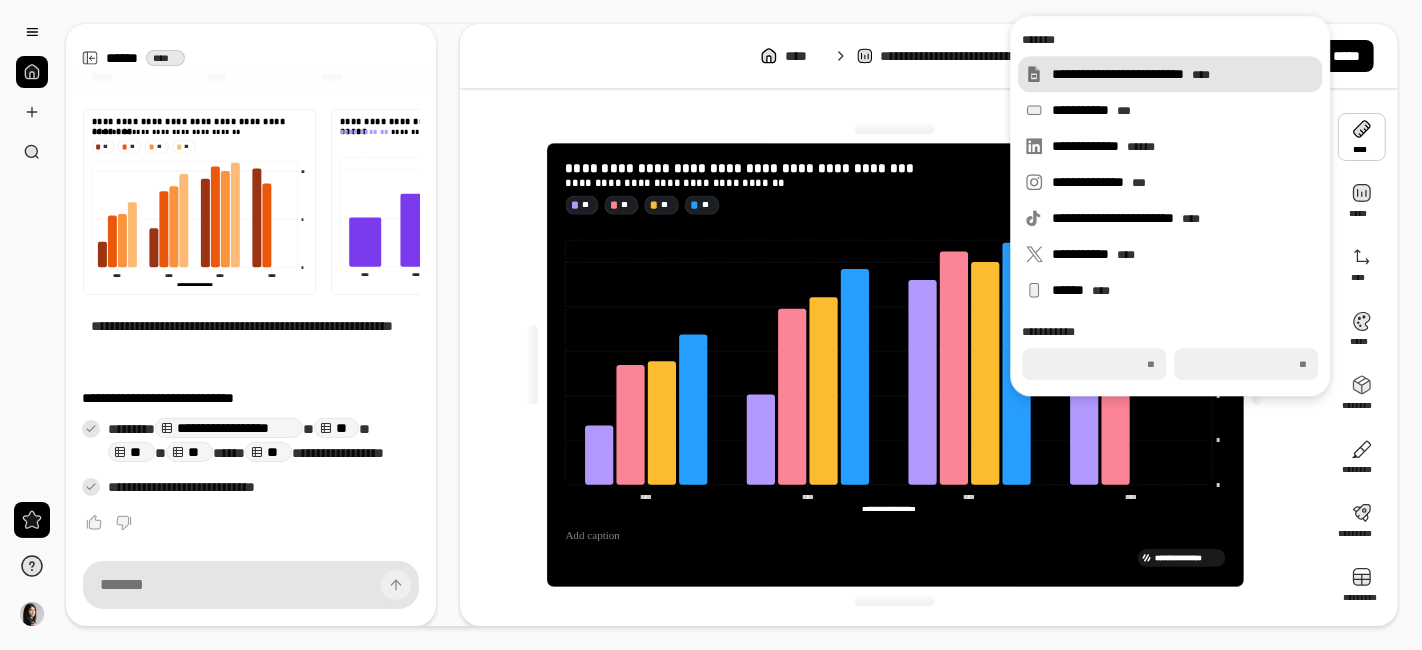 click on "**********" at bounding box center (1183, 74) 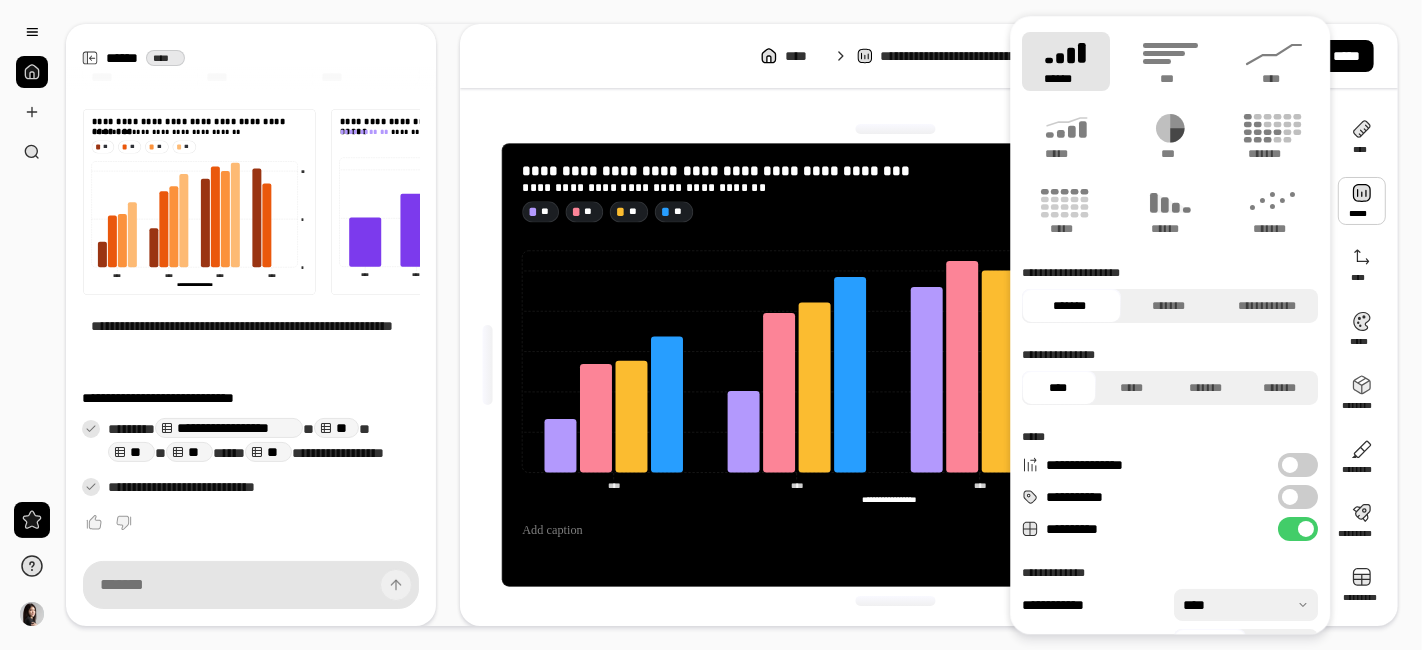 click at bounding box center (1362, 201) 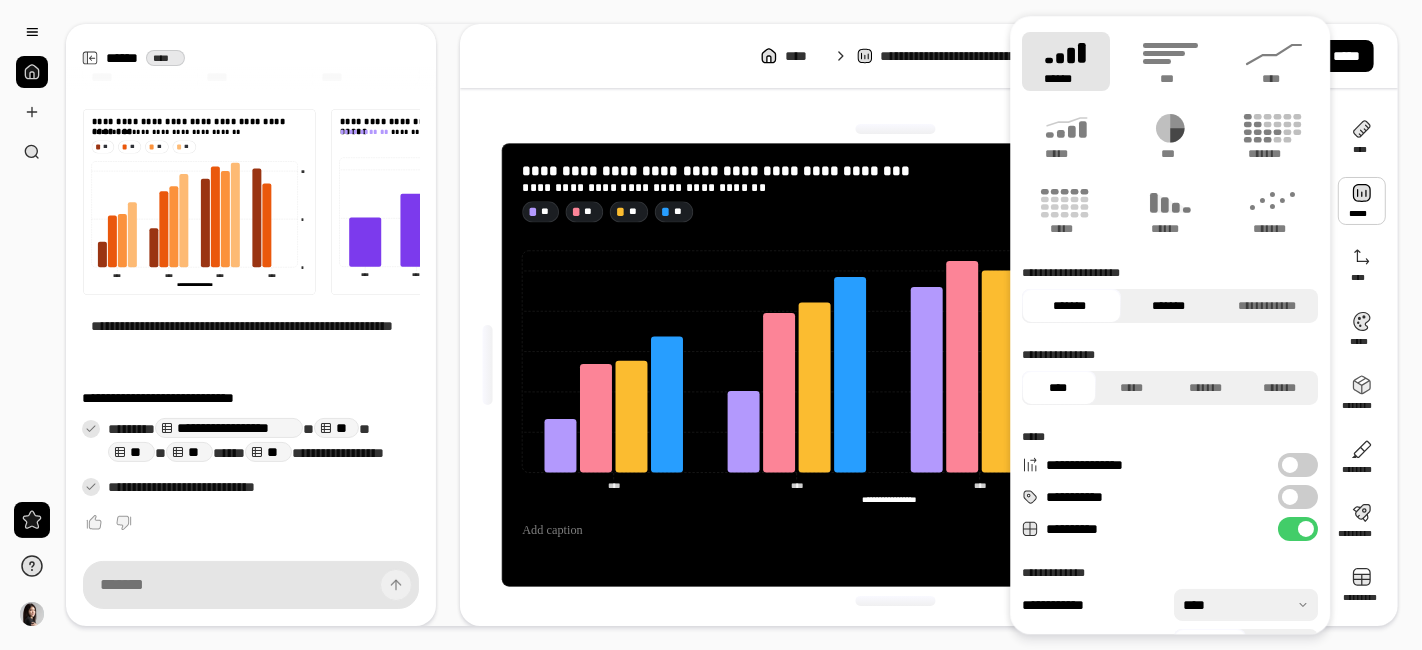 click on "*******" at bounding box center (1168, 306) 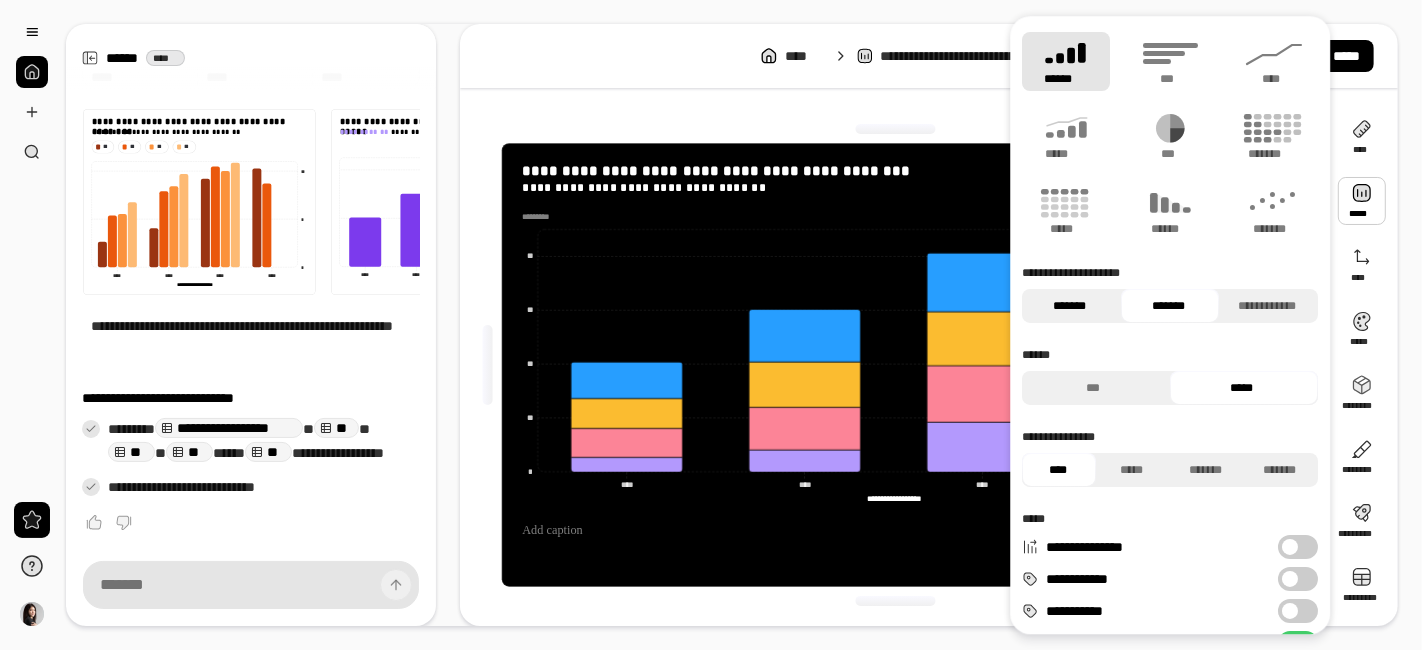 click on "*******" at bounding box center (1069, 306) 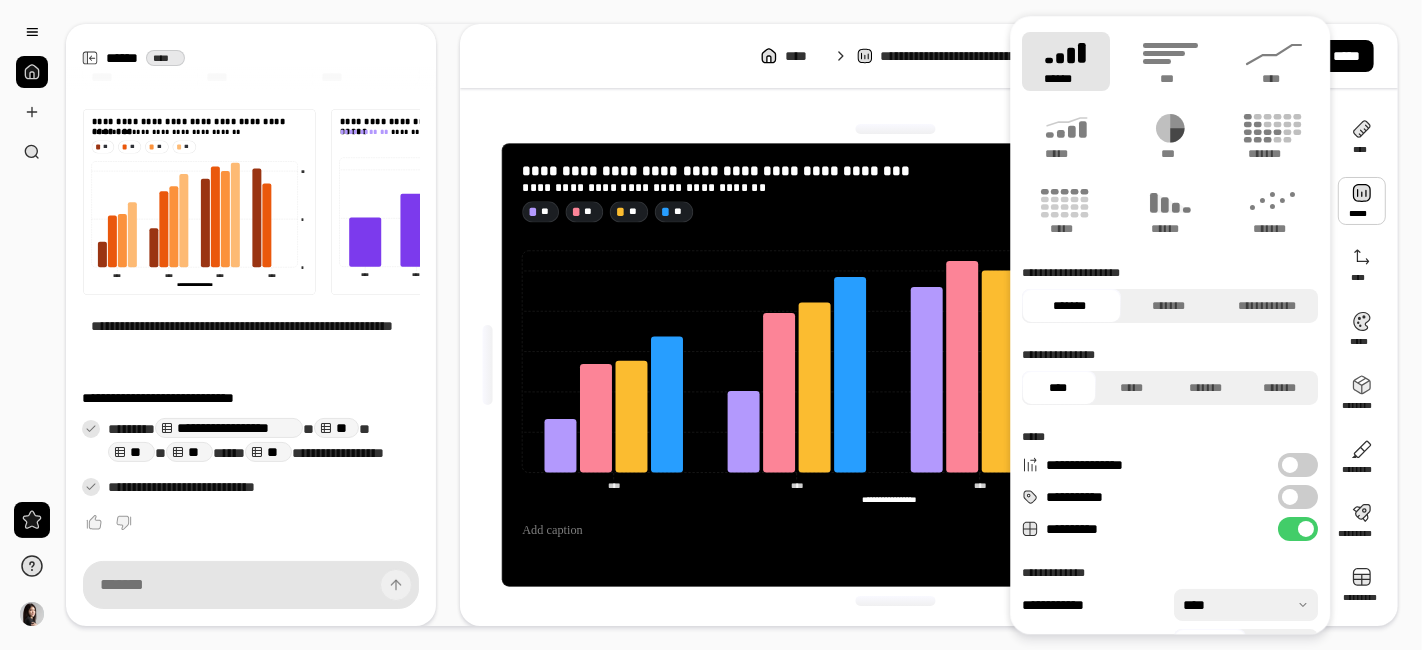 click at bounding box center (1290, 465) 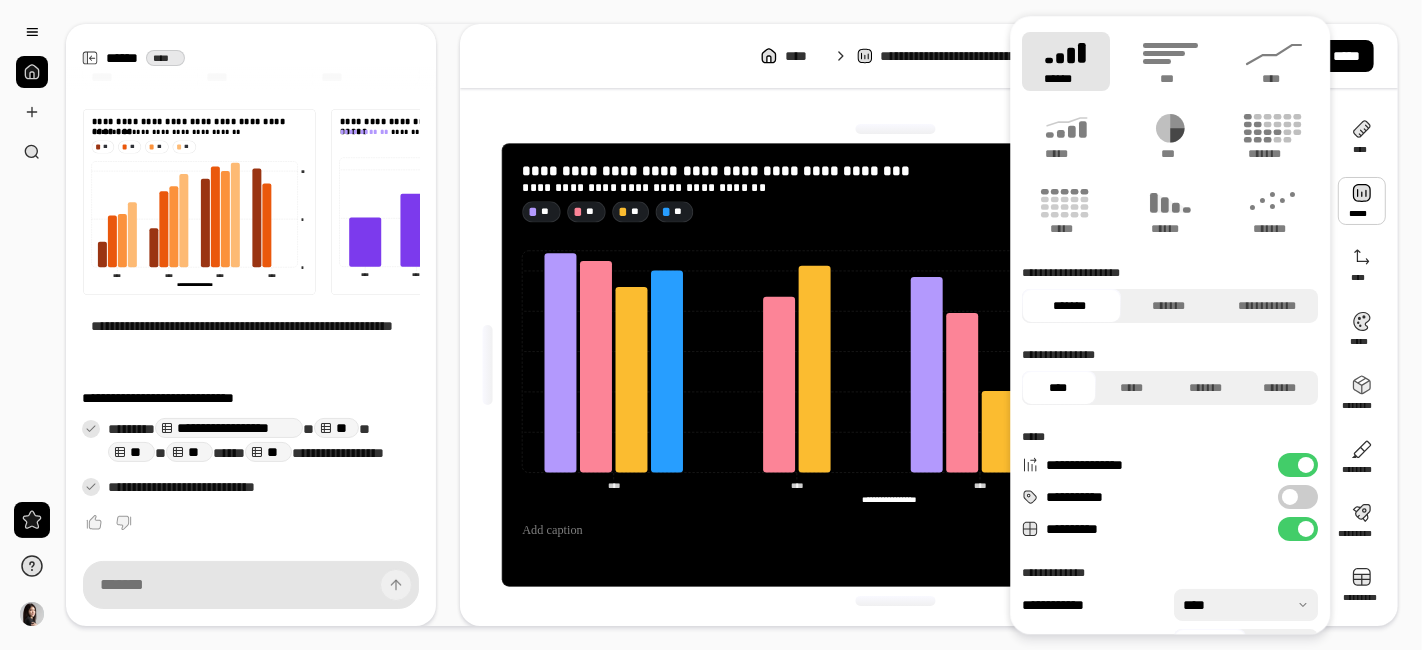click at bounding box center [1306, 465] 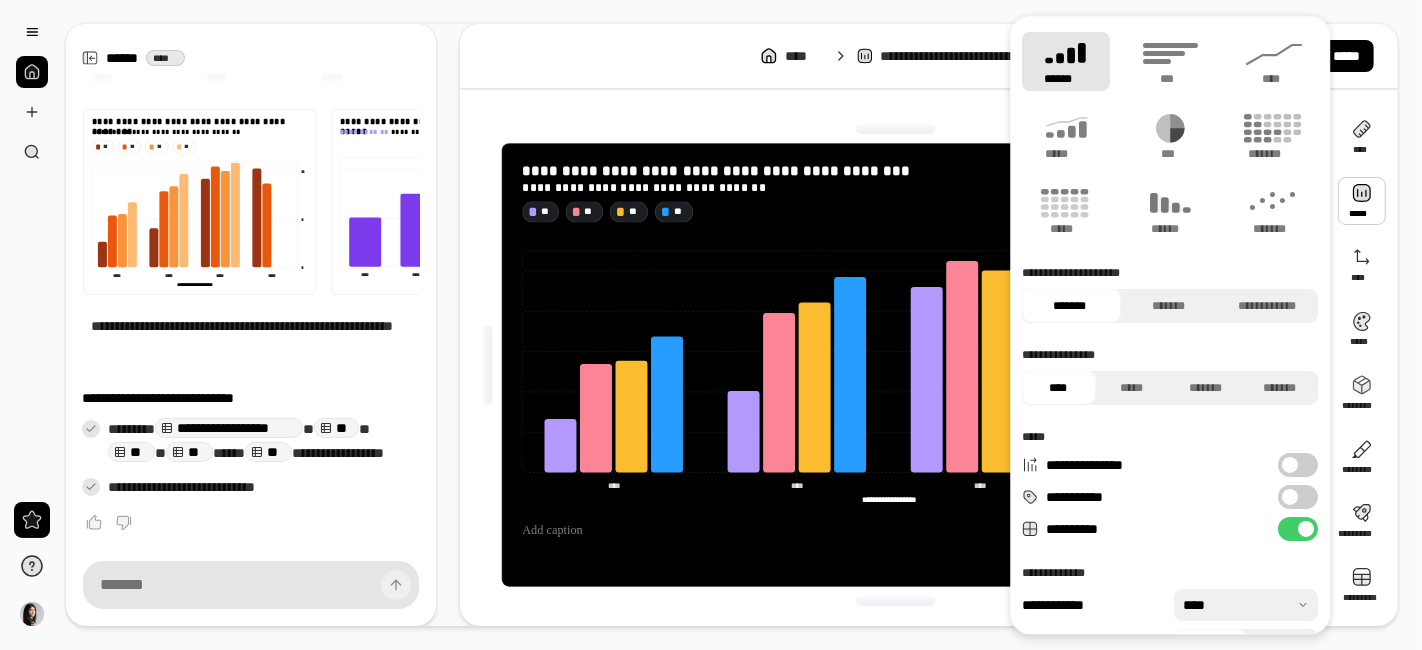 click at bounding box center [1290, 497] 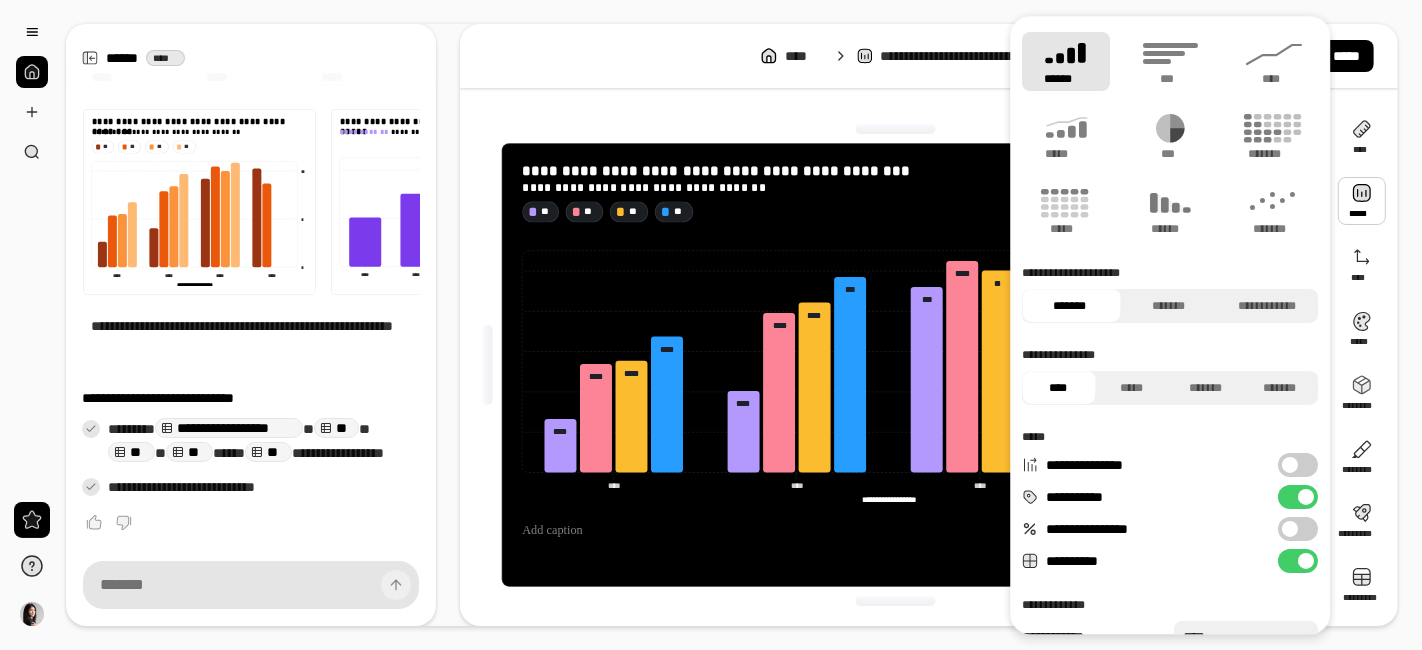 click at bounding box center (1306, 497) 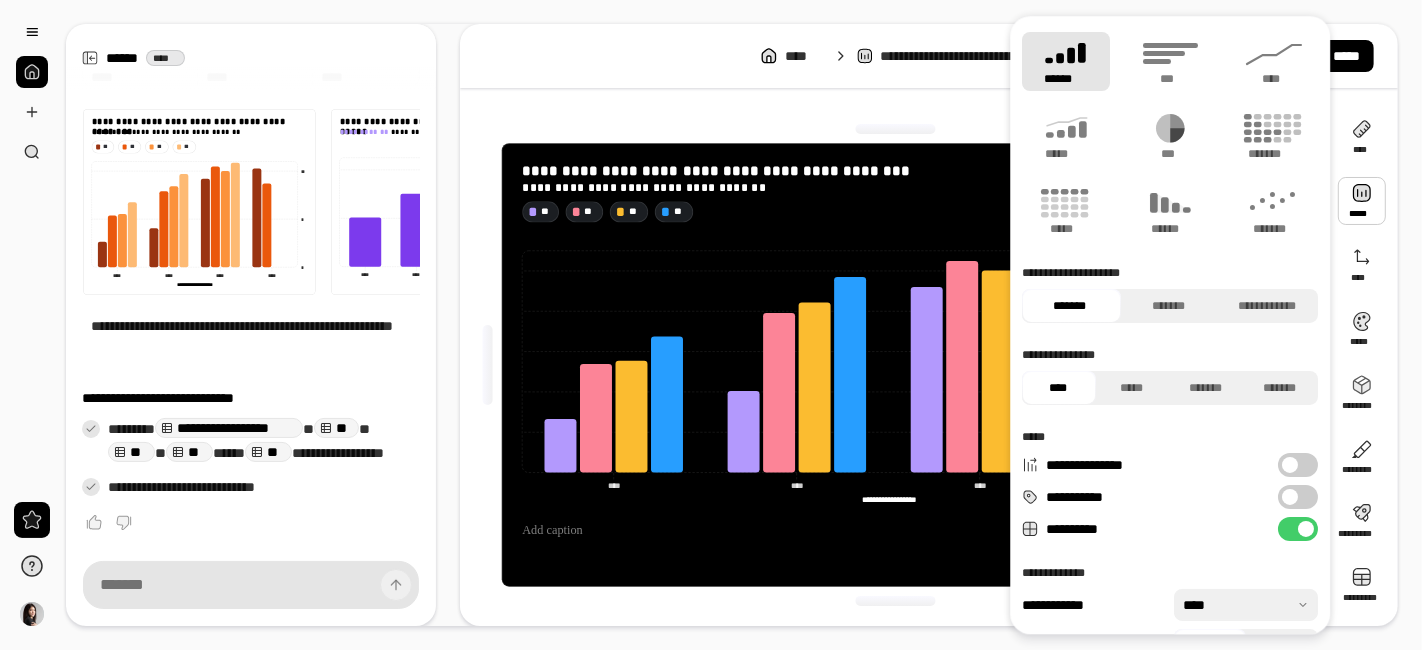 click on "**********" at bounding box center [1298, 497] 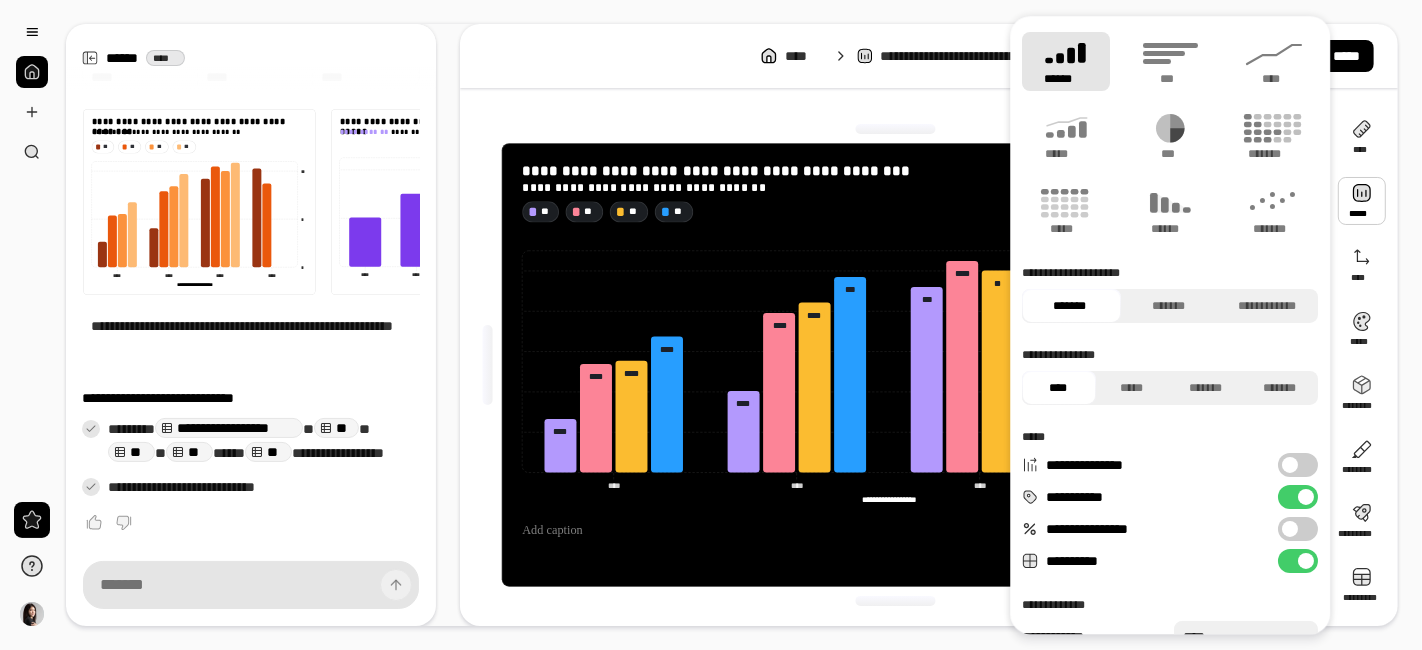 click at bounding box center [1306, 561] 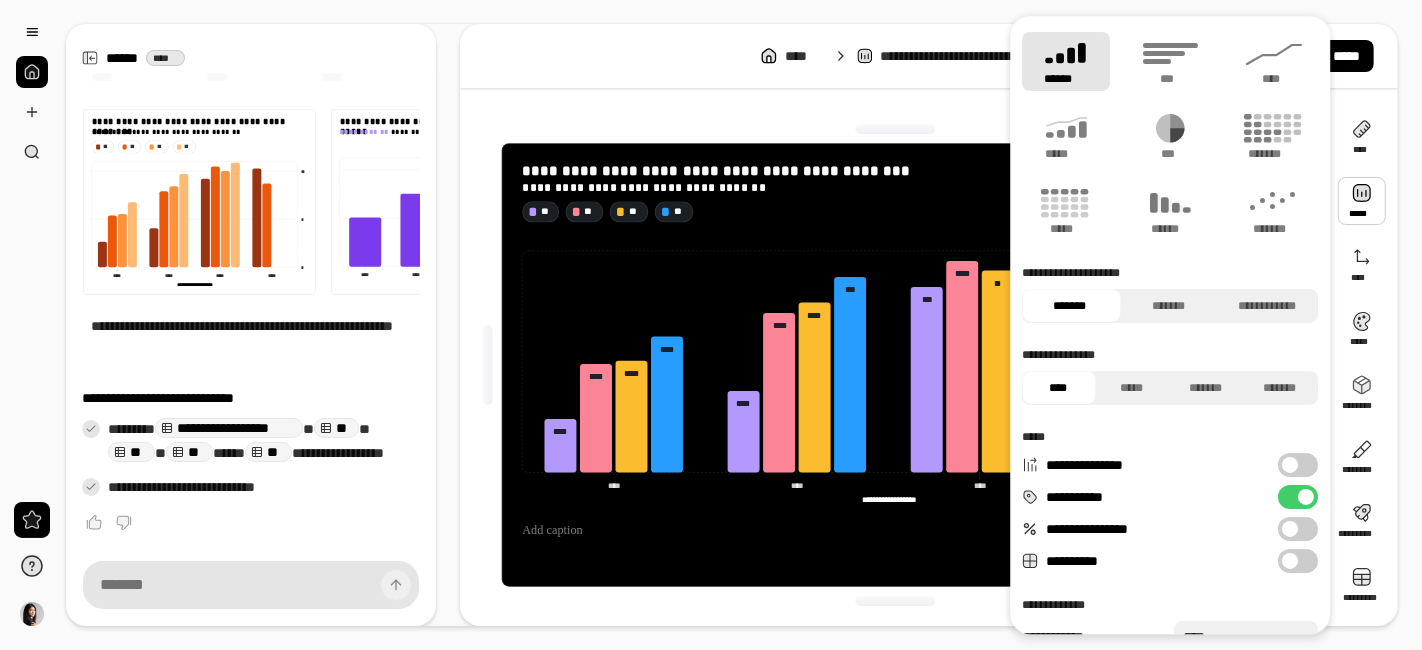 click on "**********" at bounding box center (1298, 561) 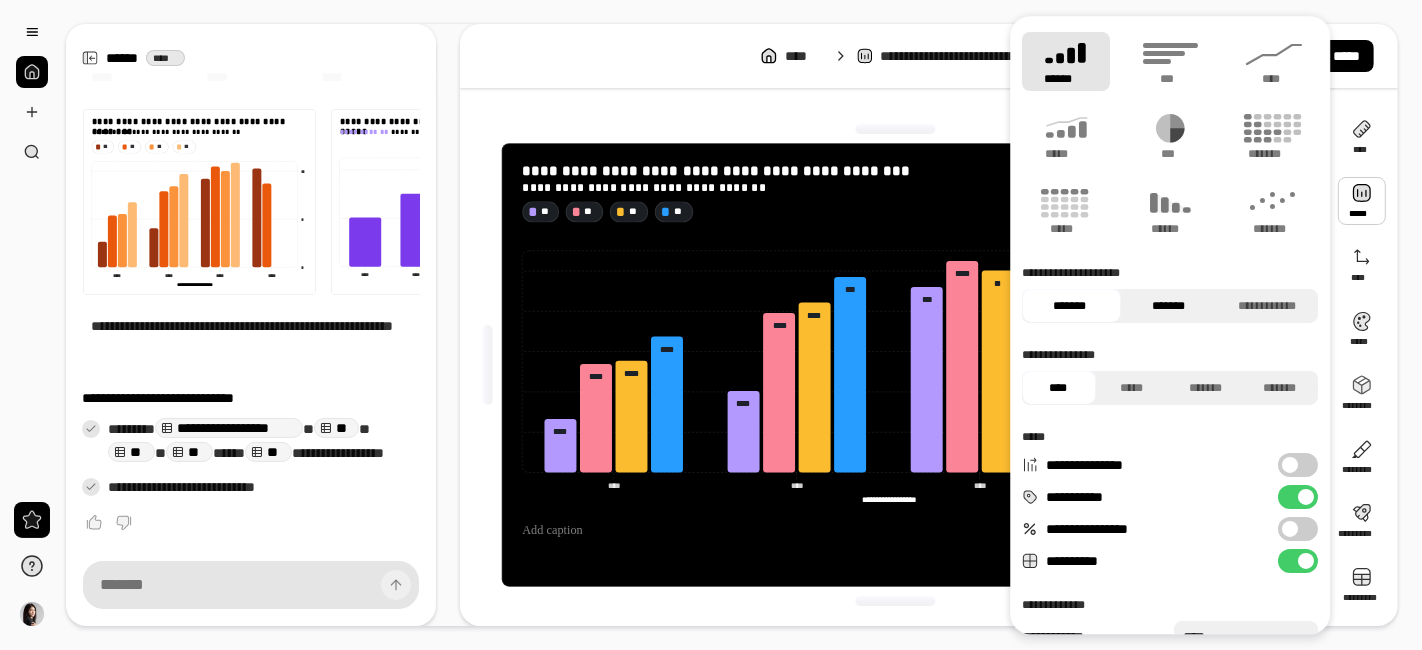 click on "*******" at bounding box center (1168, 306) 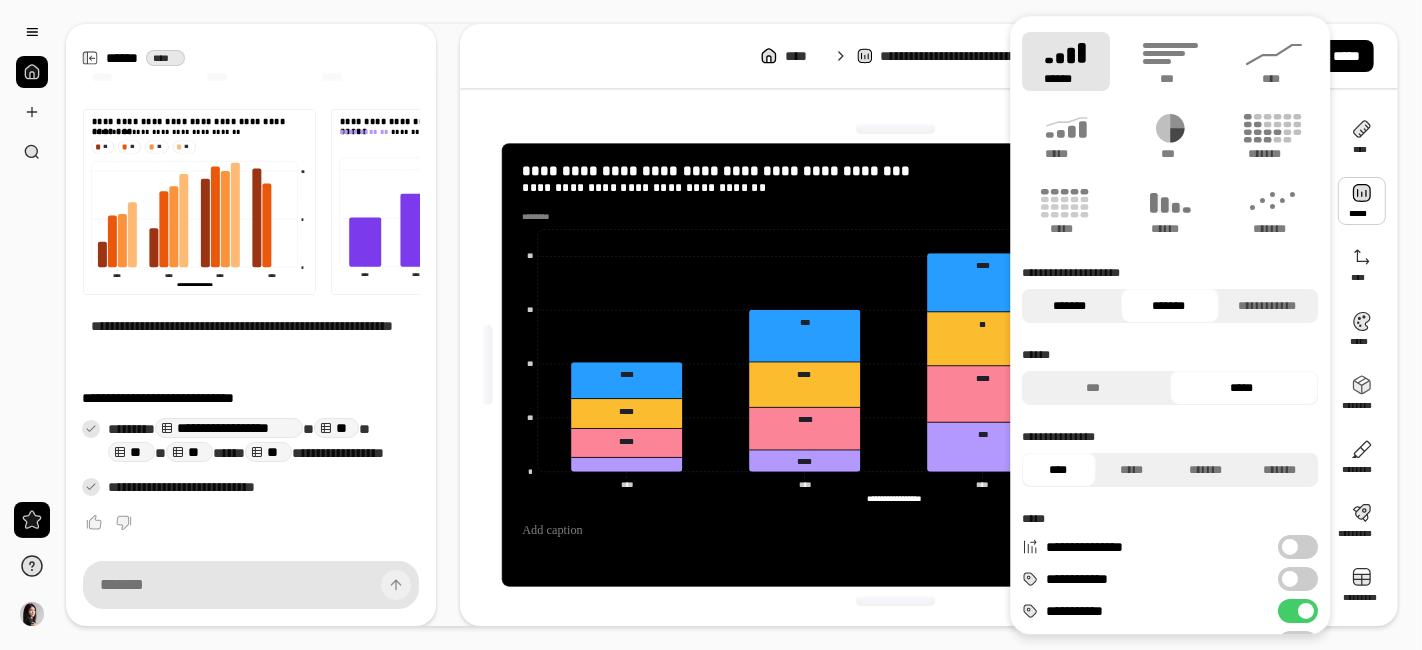 click on "*******" at bounding box center [1069, 306] 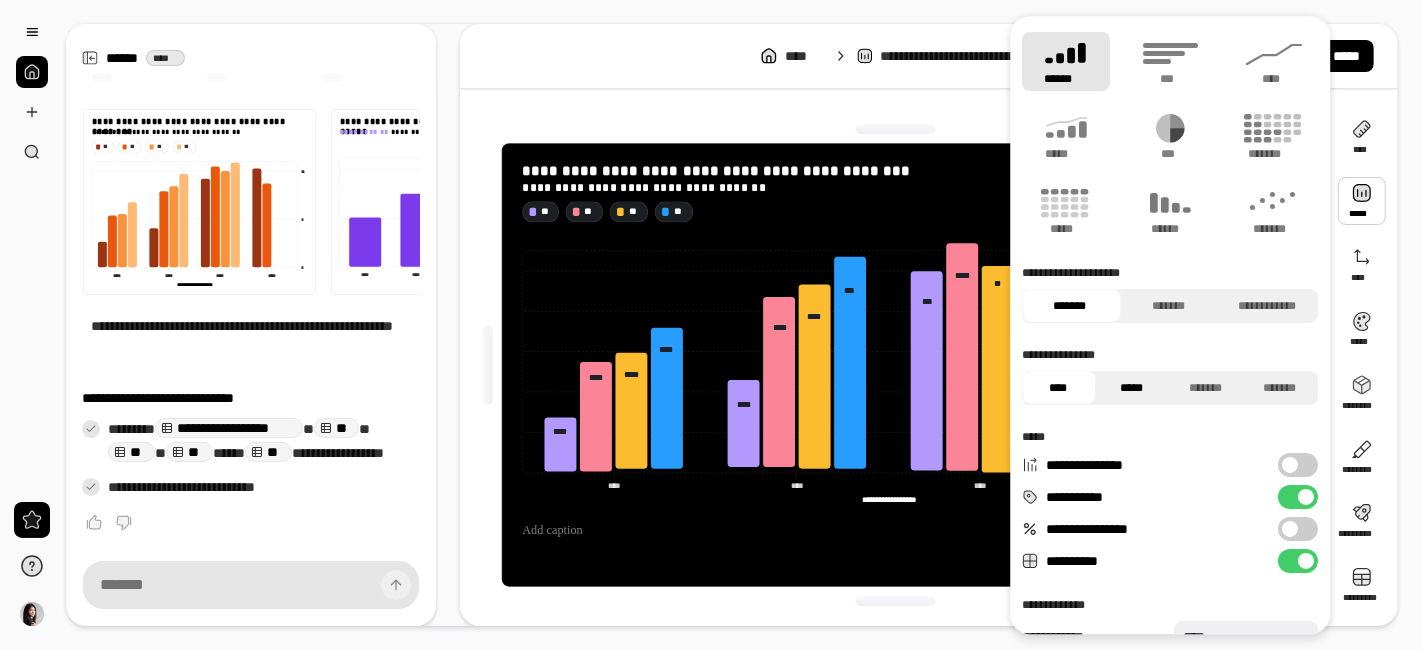 click on "*****" at bounding box center [1131, 388] 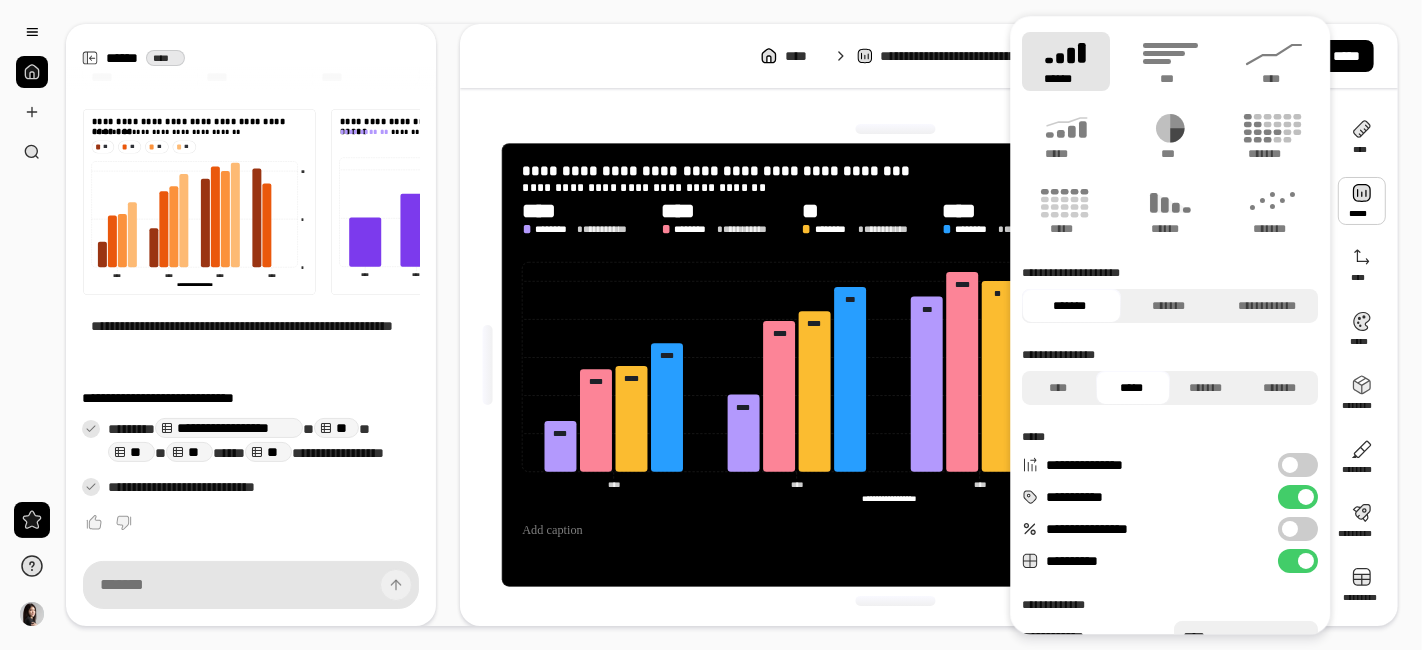 click on "*****" at bounding box center (1131, 388) 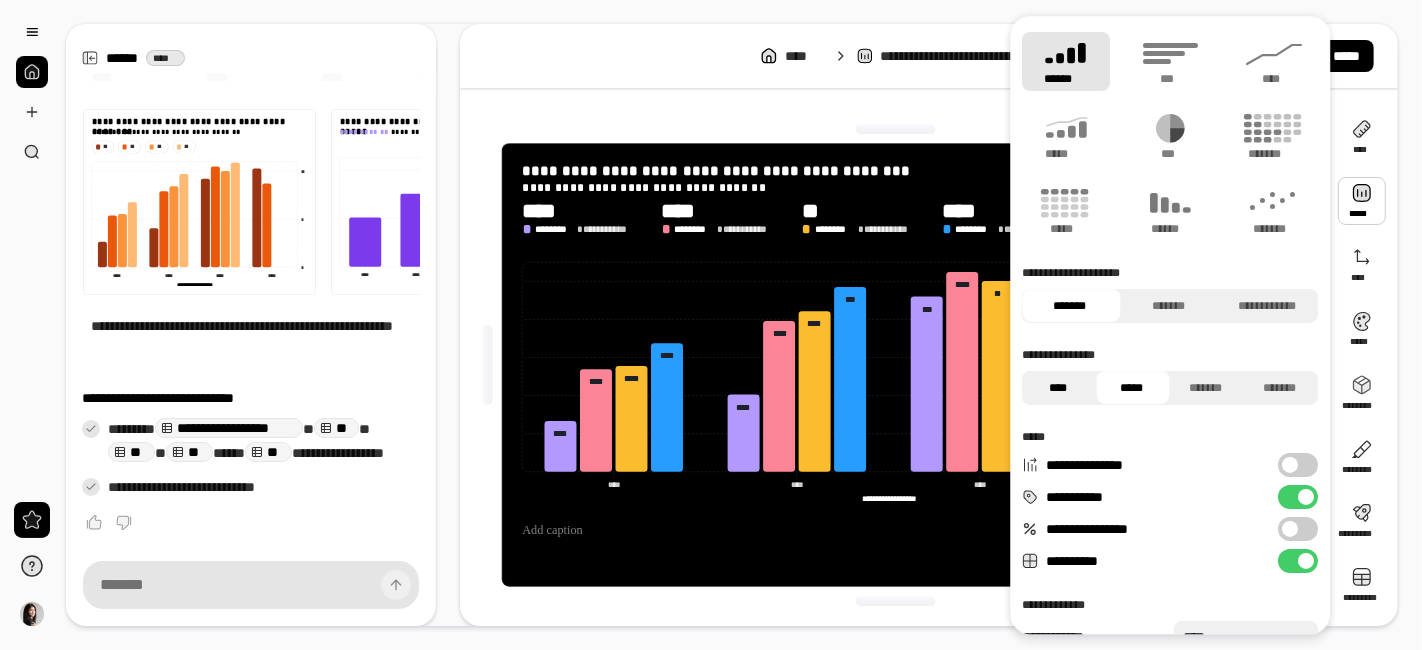 click on "****" at bounding box center [1057, 388] 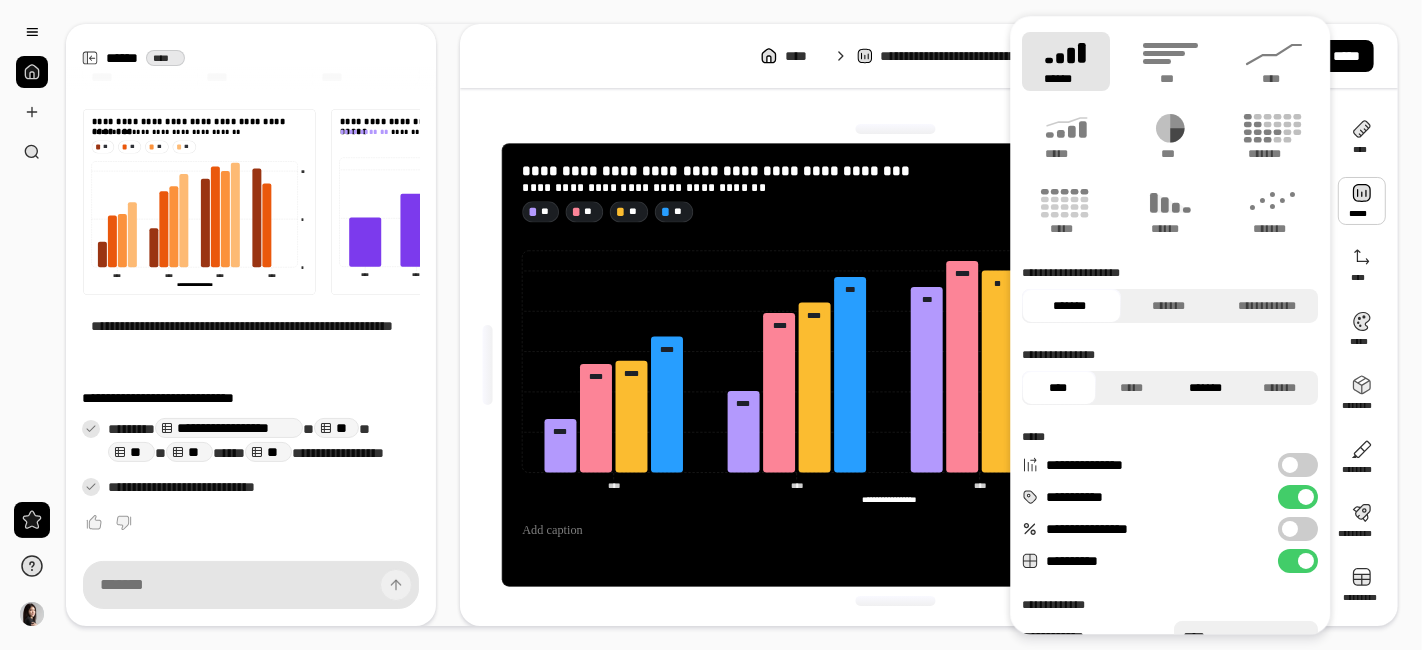 click on "*******" at bounding box center [1205, 388] 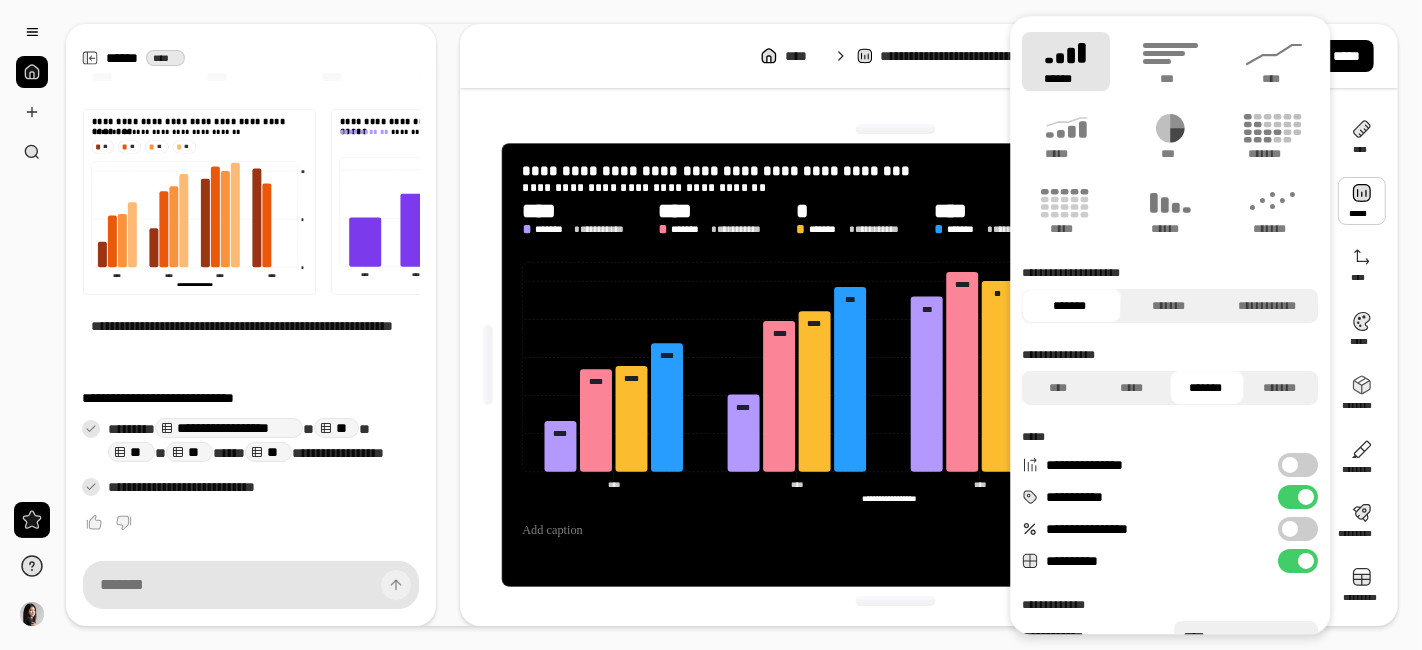 click on "*******" at bounding box center [1205, 388] 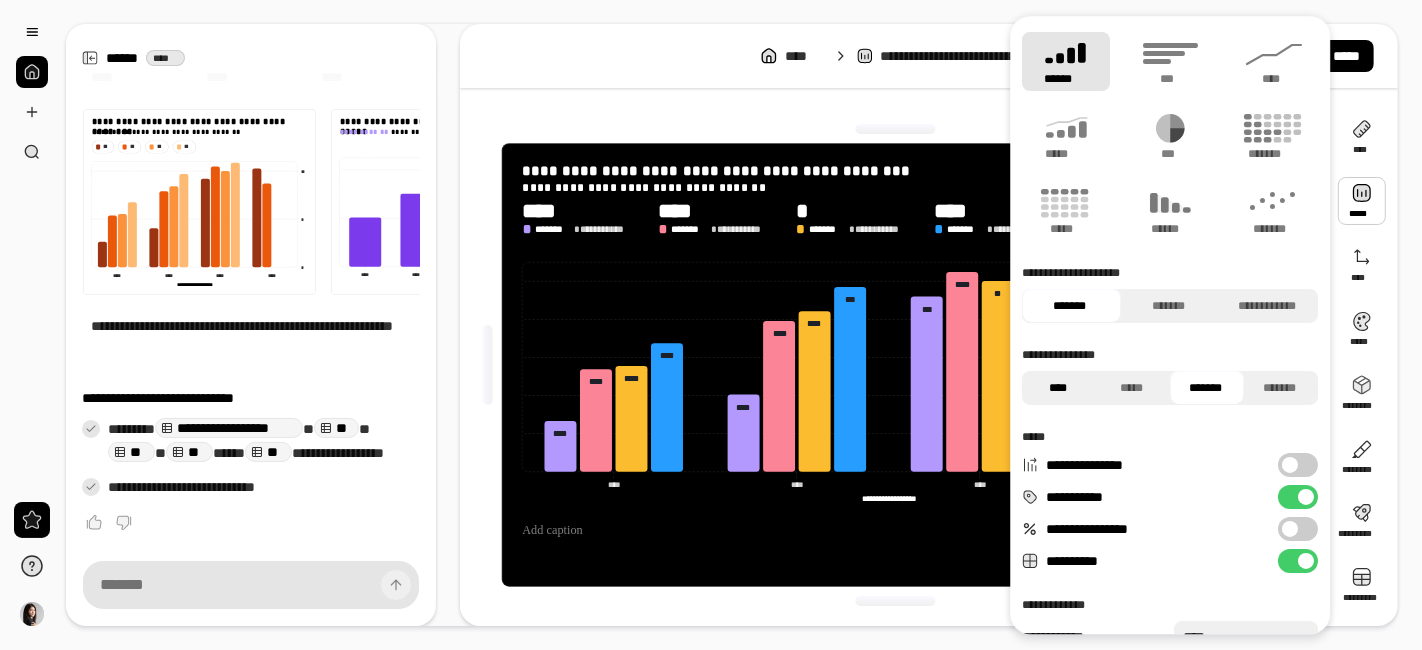 click on "****" at bounding box center [1057, 388] 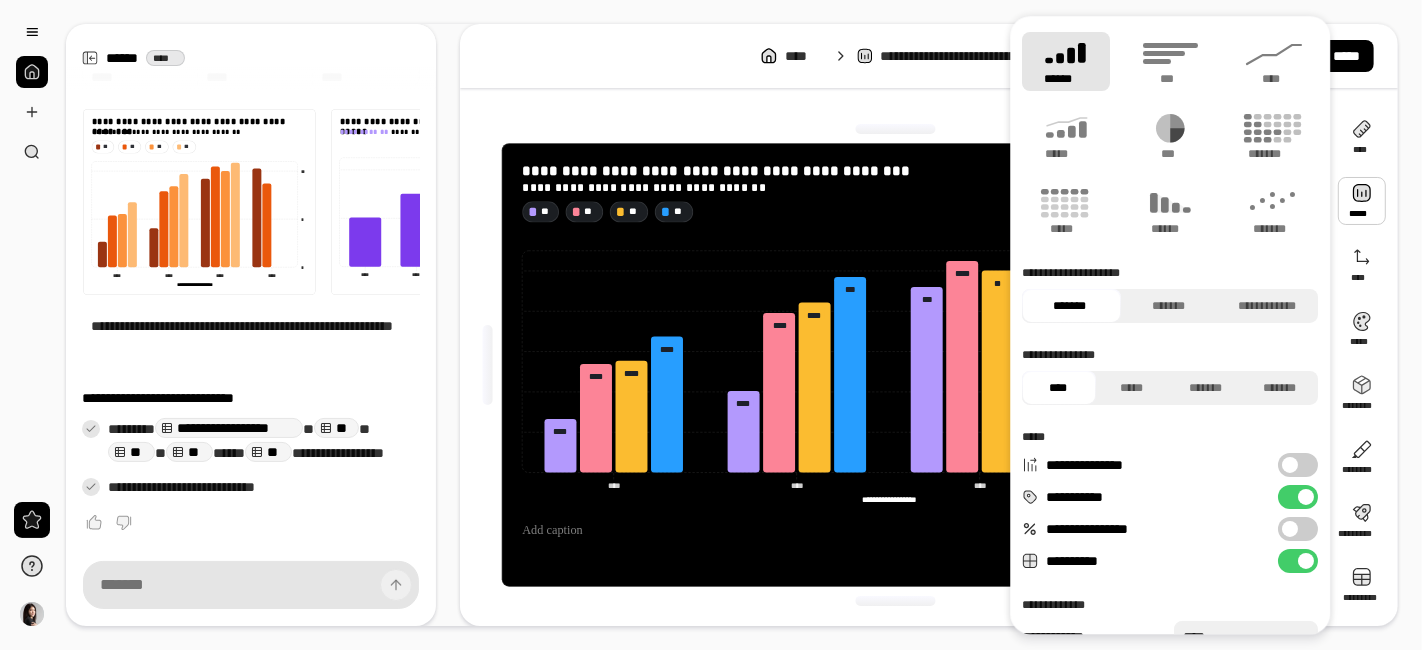 click at bounding box center [1362, 201] 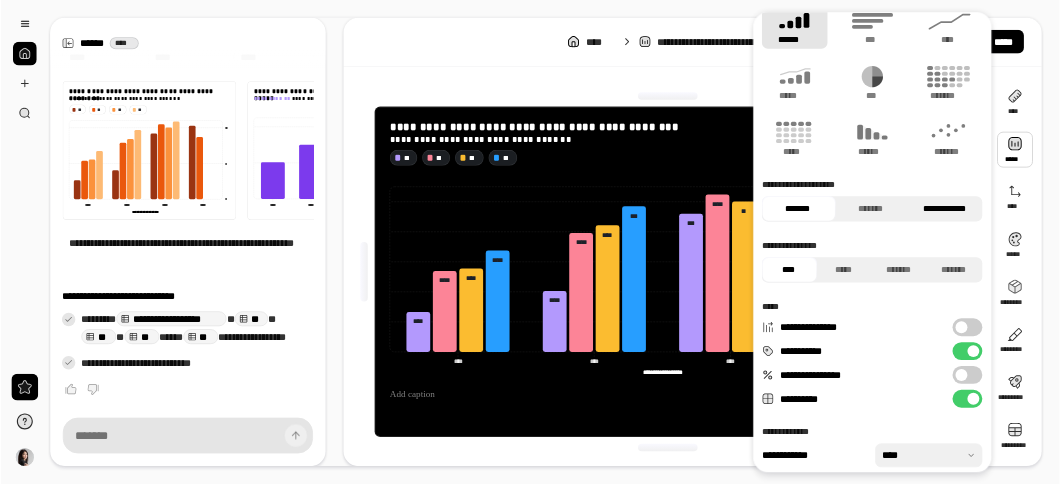 scroll, scrollTop: 0, scrollLeft: 0, axis: both 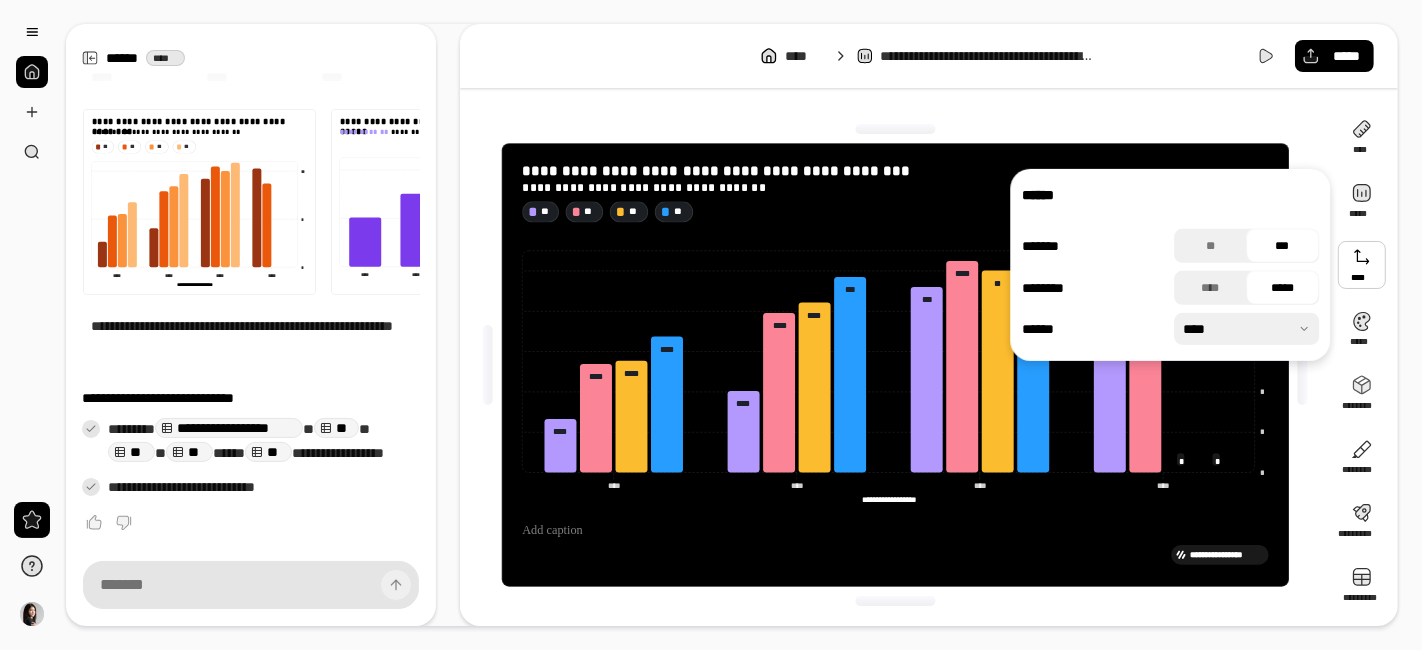 click on "*****" at bounding box center [1283, 288] 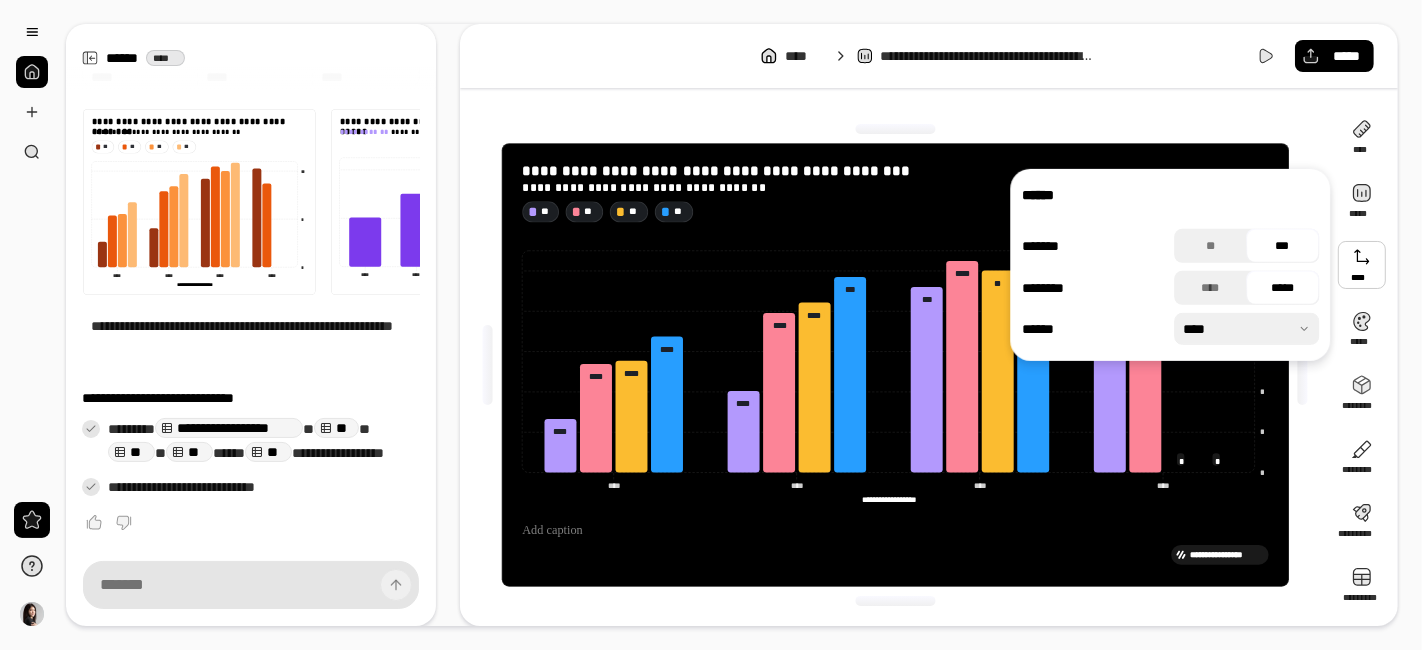 click on "***" at bounding box center (1283, 246) 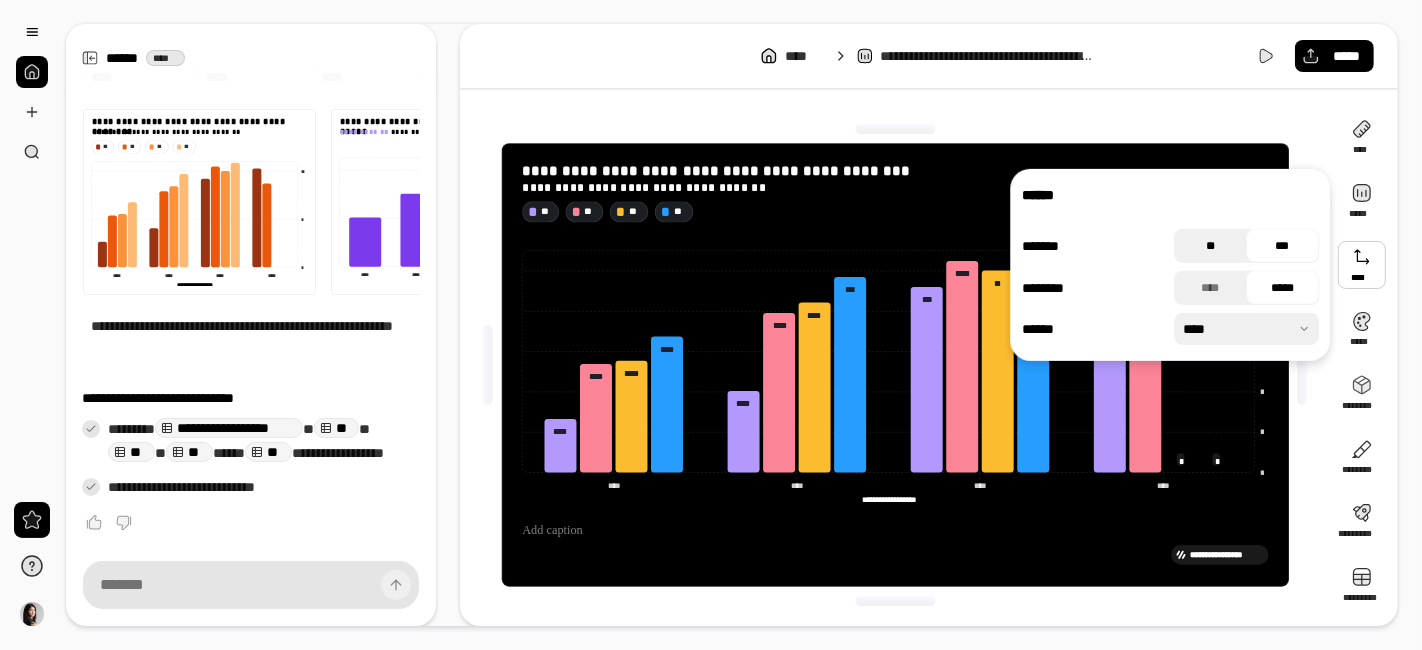 click on "**" at bounding box center (1210, 246) 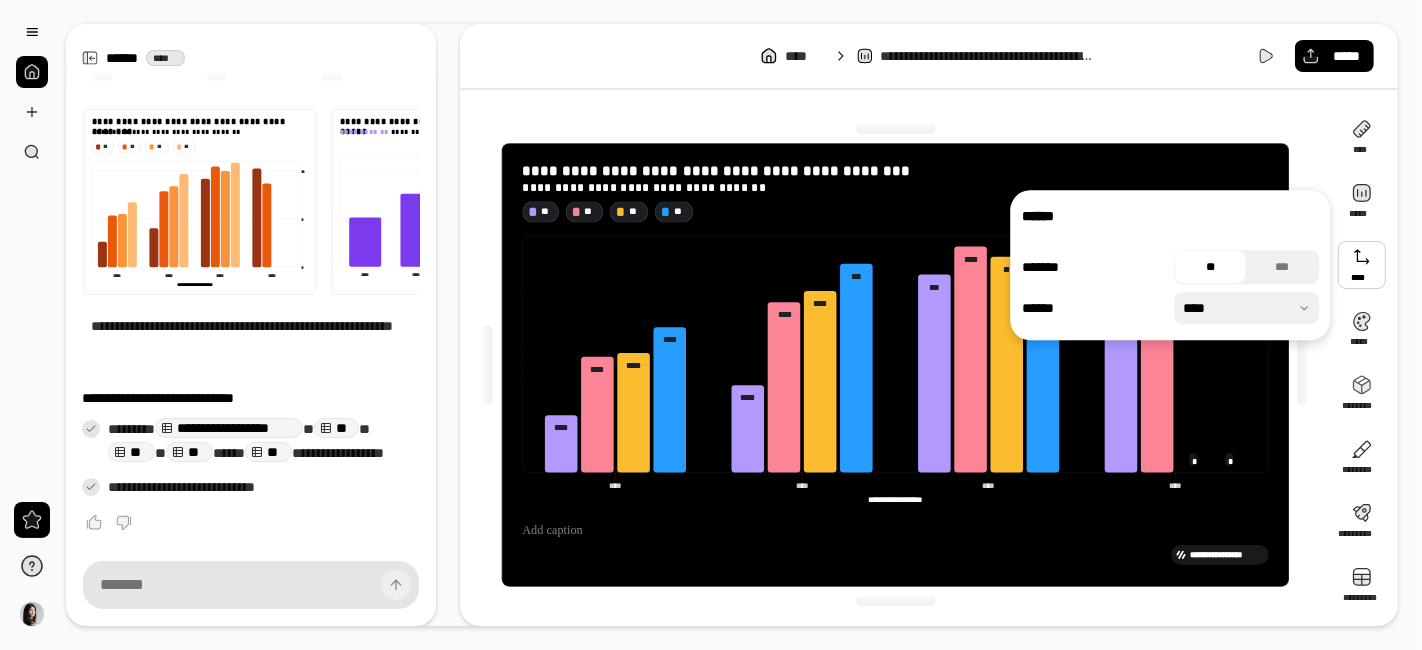 click on "**" at bounding box center (1210, 267) 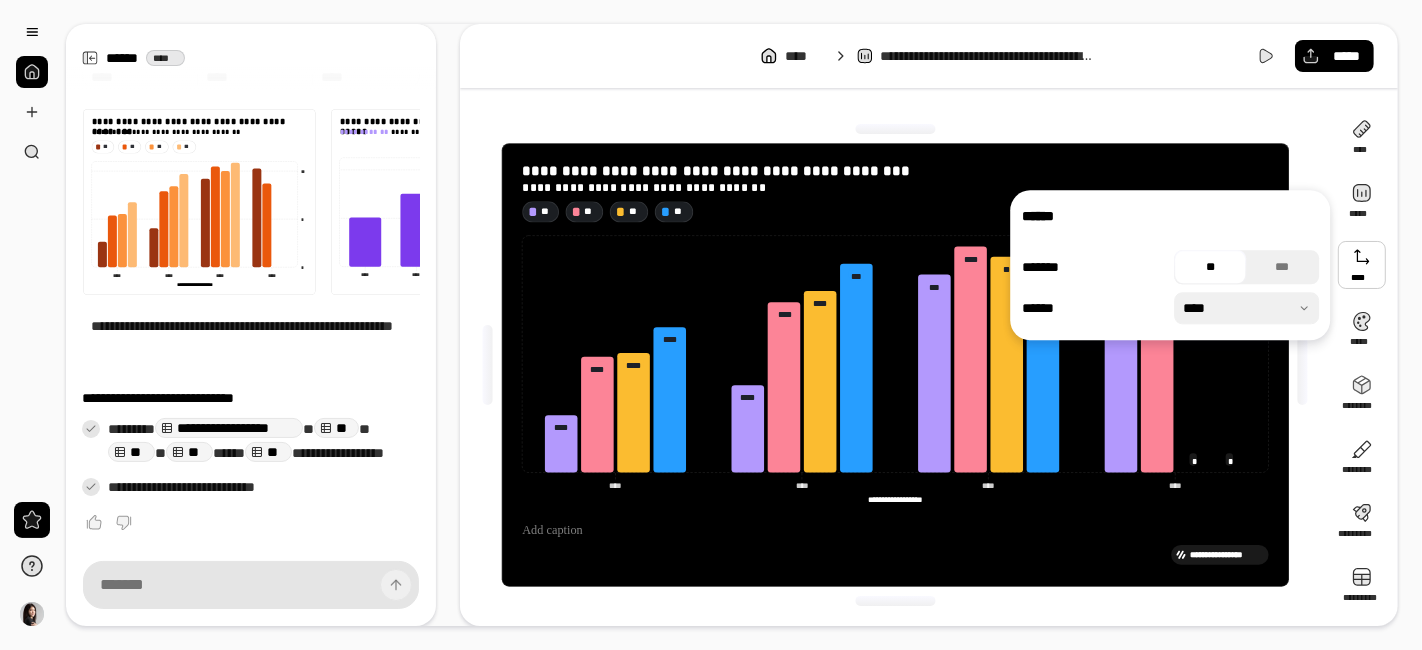 click on "**" at bounding box center (1210, 267) 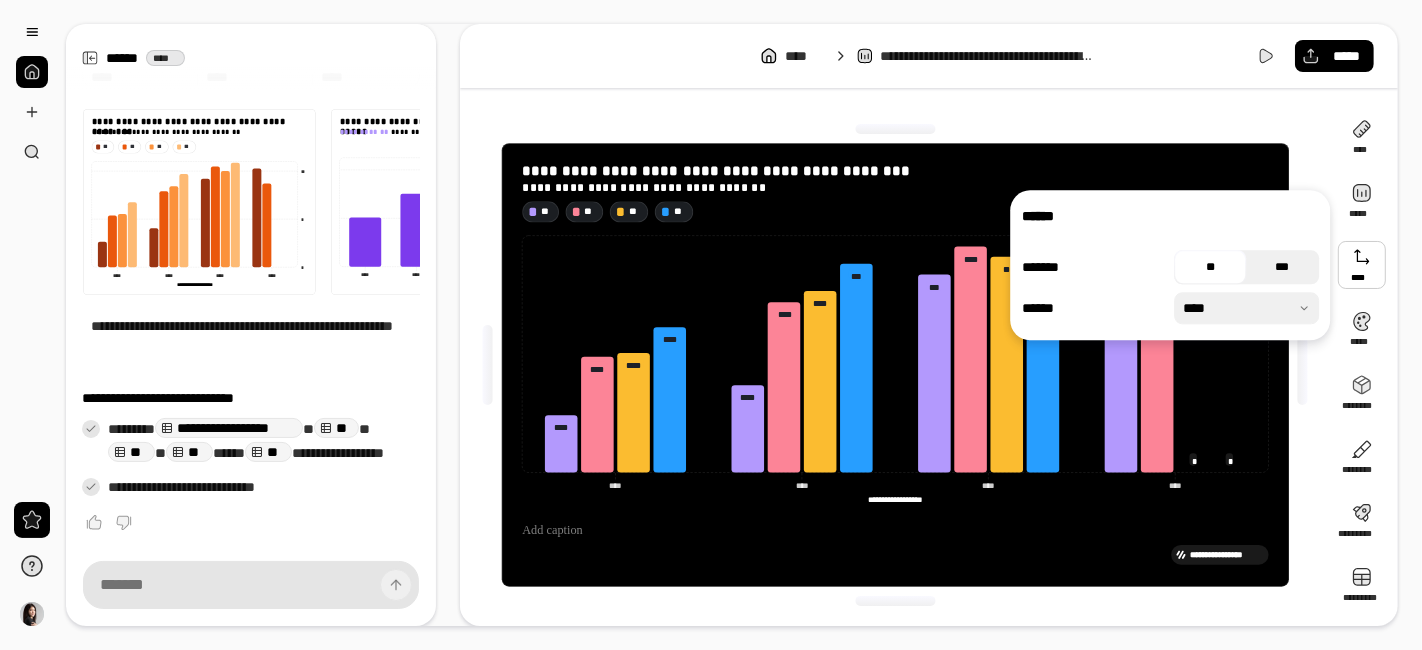 click on "***" at bounding box center [1283, 267] 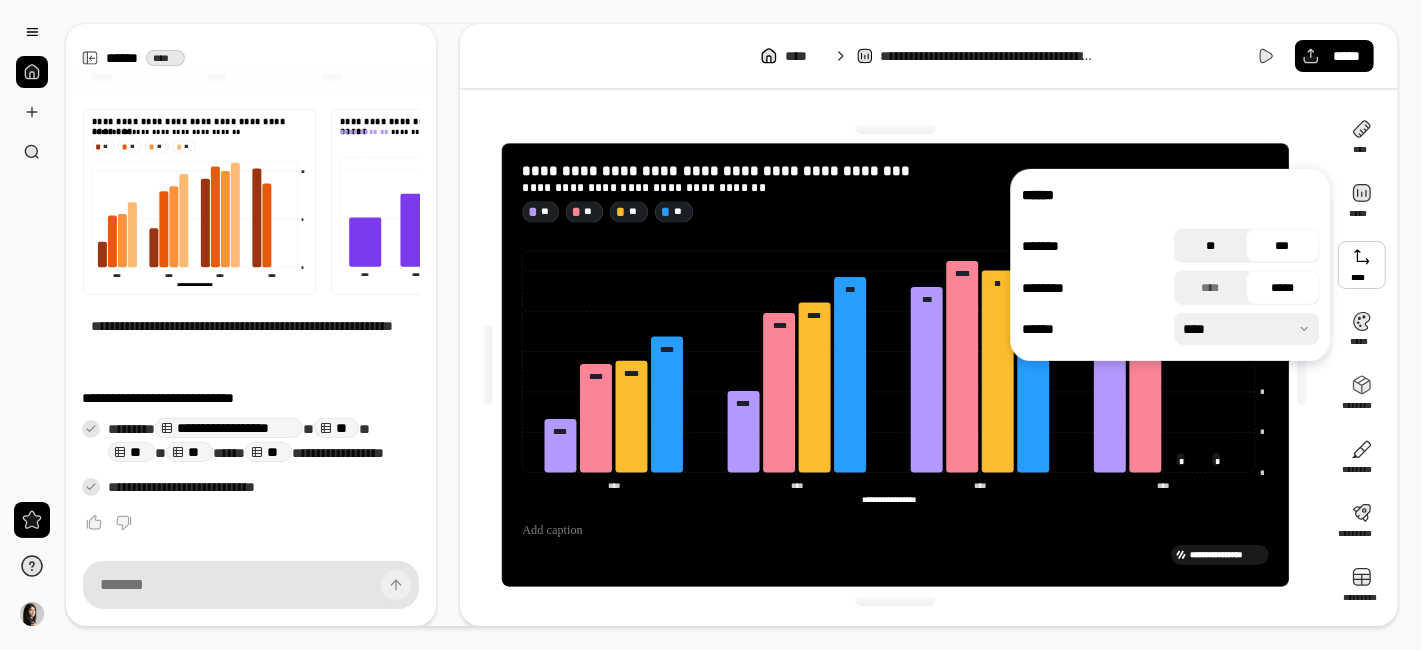 click on "**" at bounding box center (1210, 246) 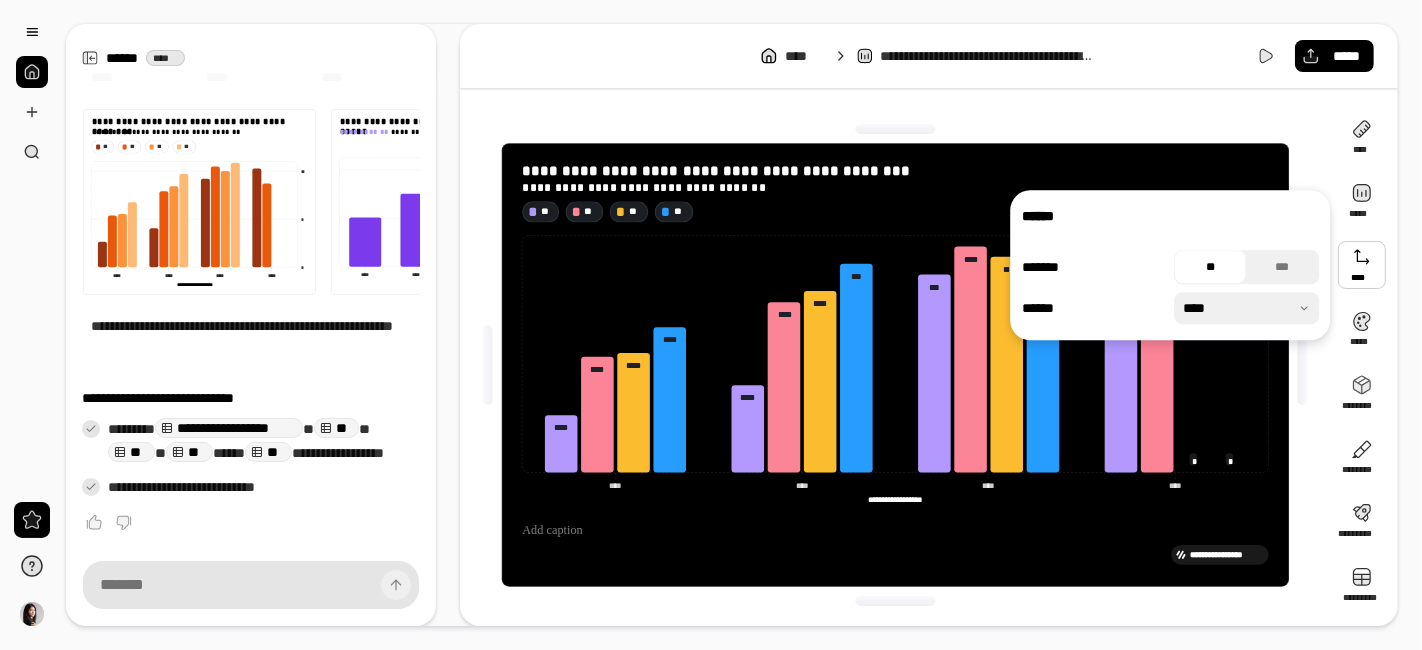 click at bounding box center [1246, 308] 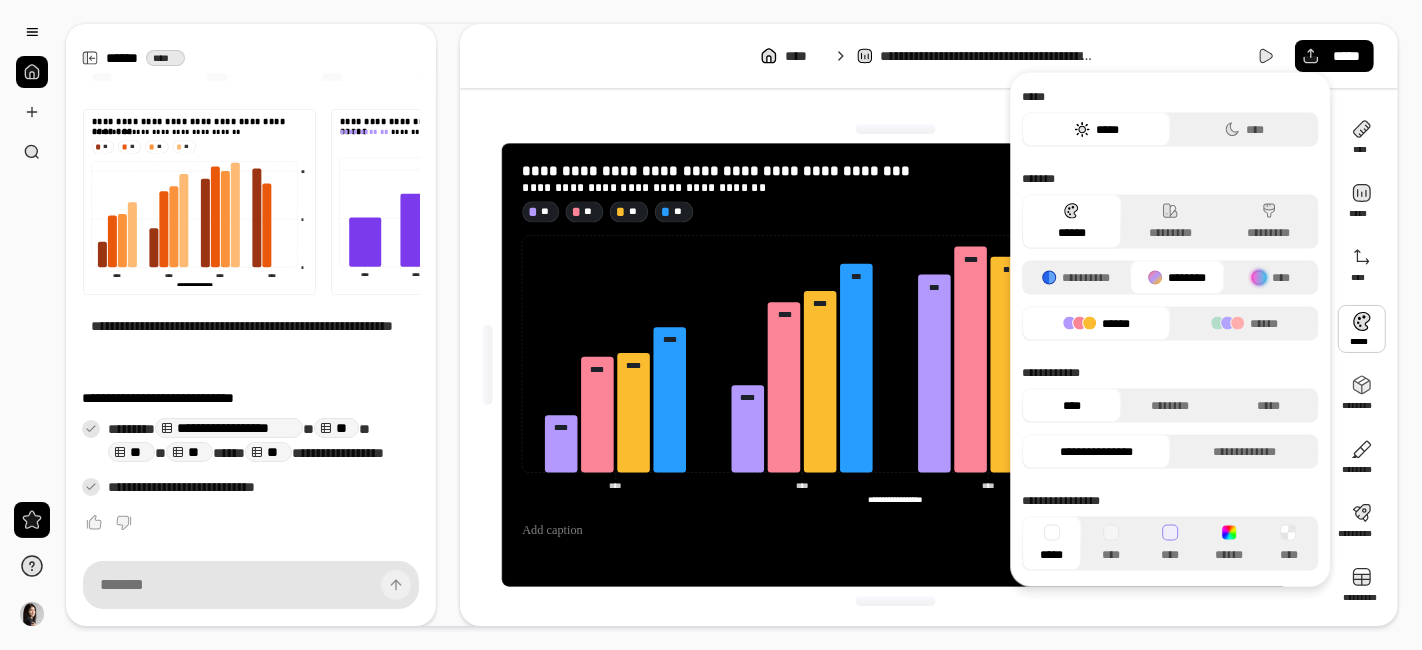 click at bounding box center (1362, 329) 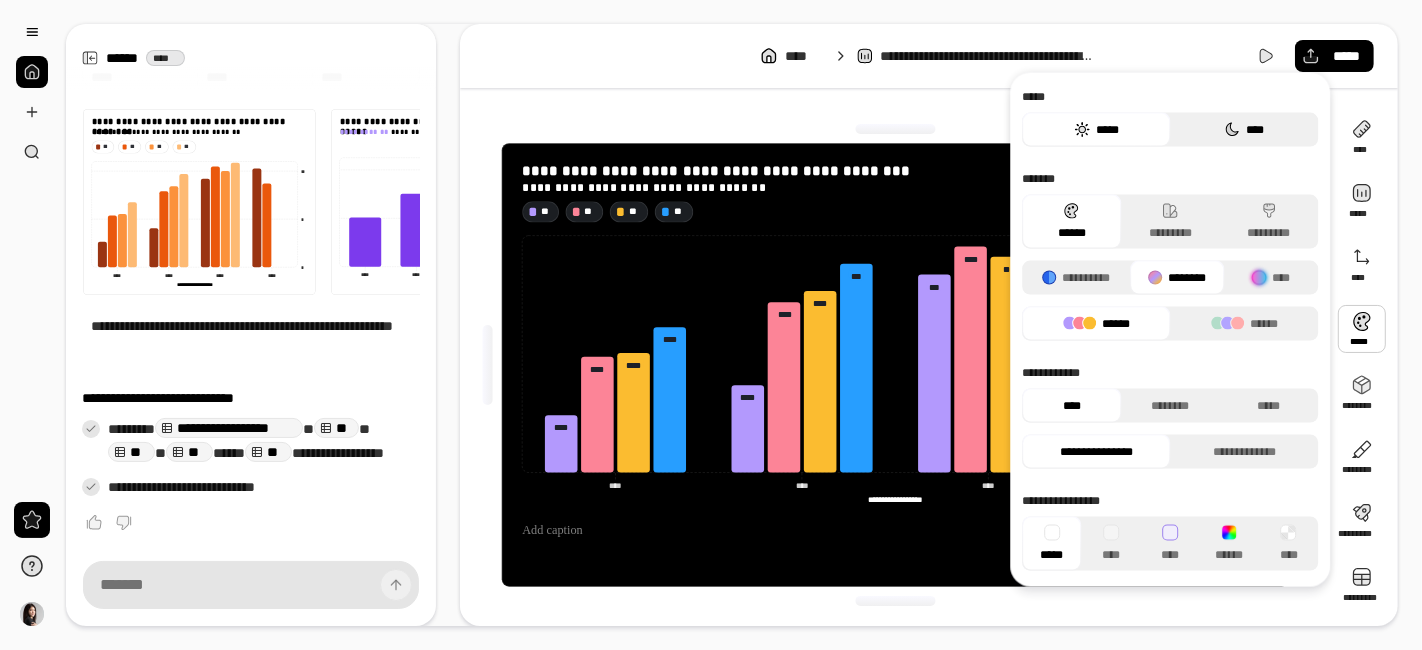click on "****" at bounding box center (1244, 130) 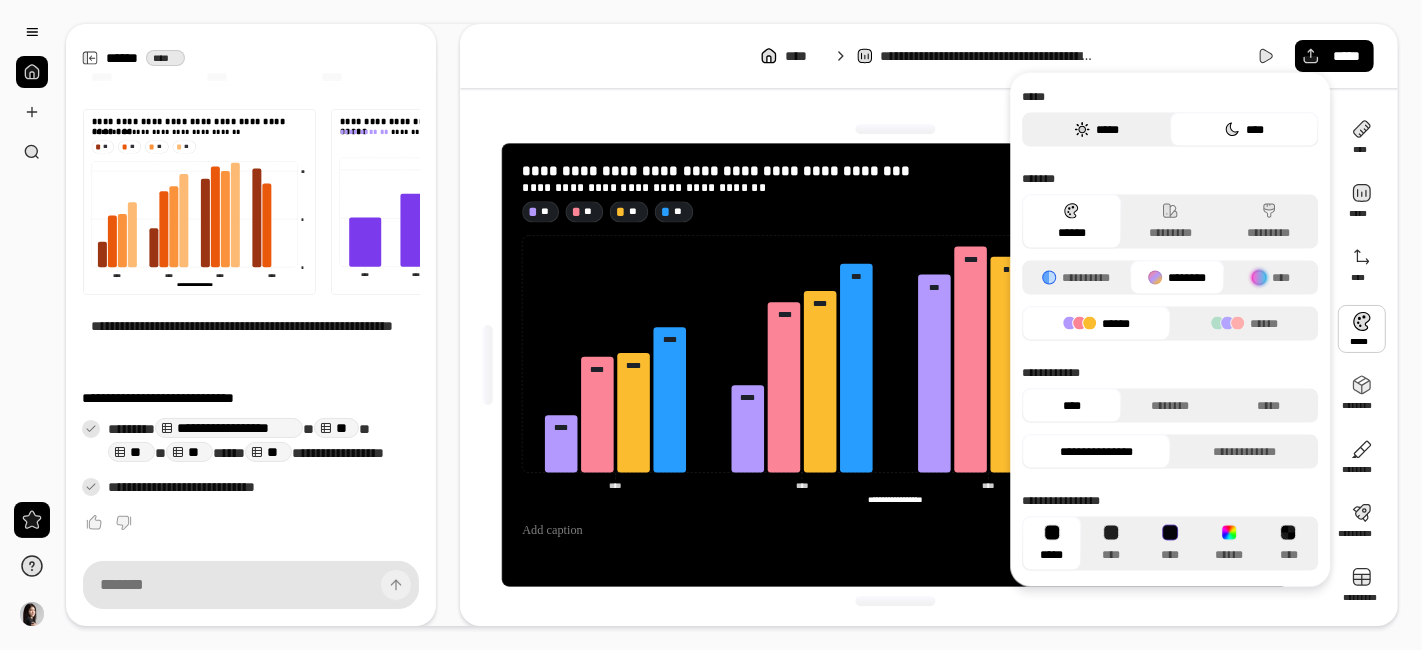 click on "*****" at bounding box center [1096, 130] 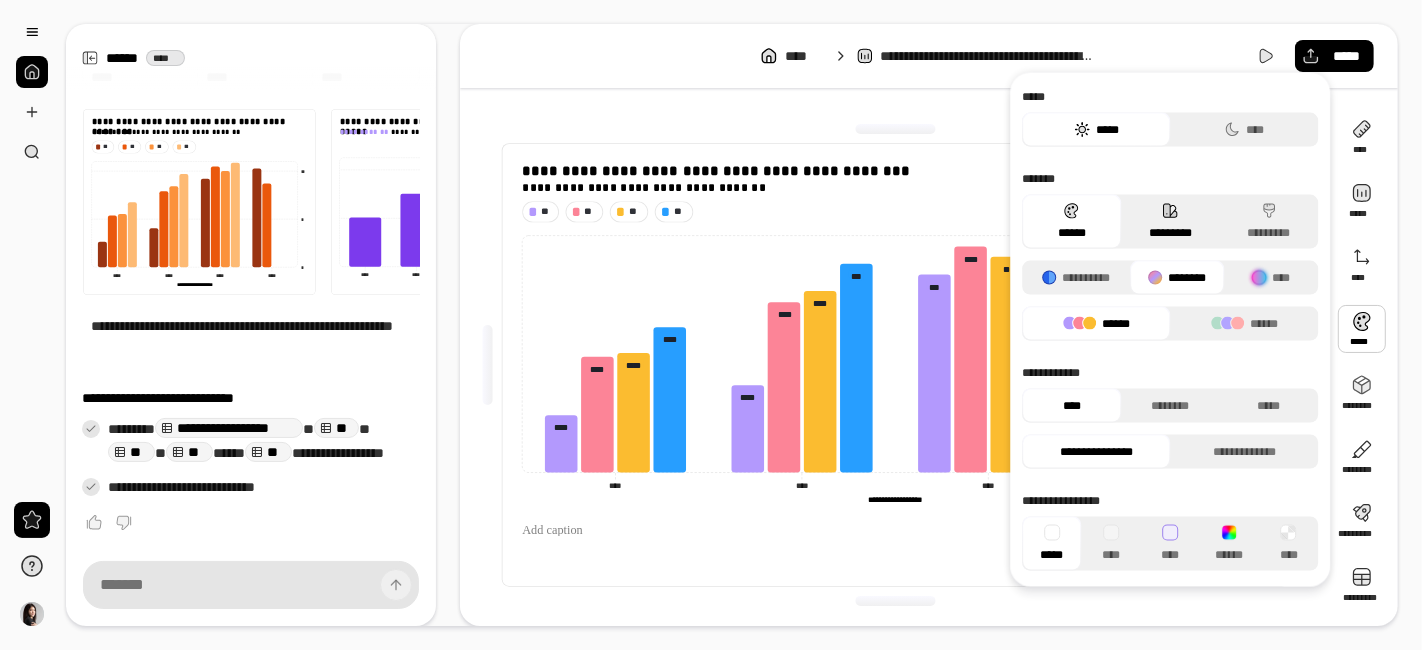 click on "*********" at bounding box center (1170, 222) 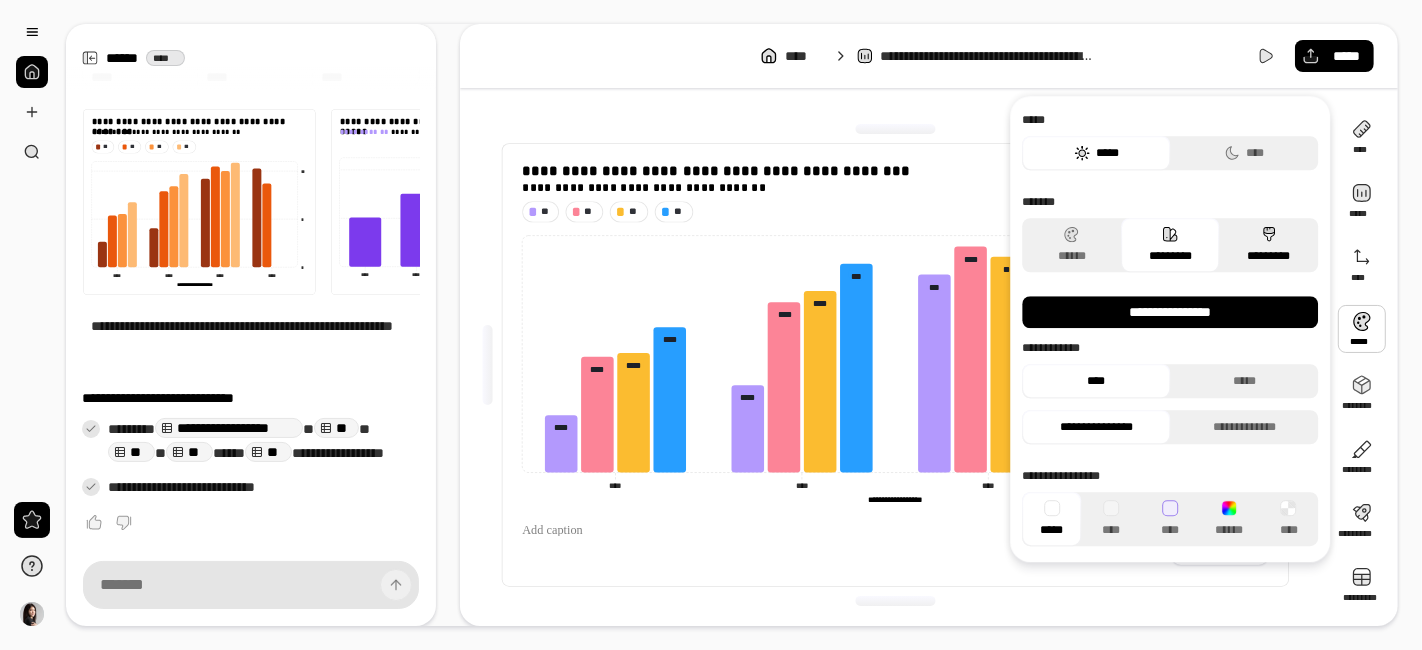 click on "*********" at bounding box center (1269, 245) 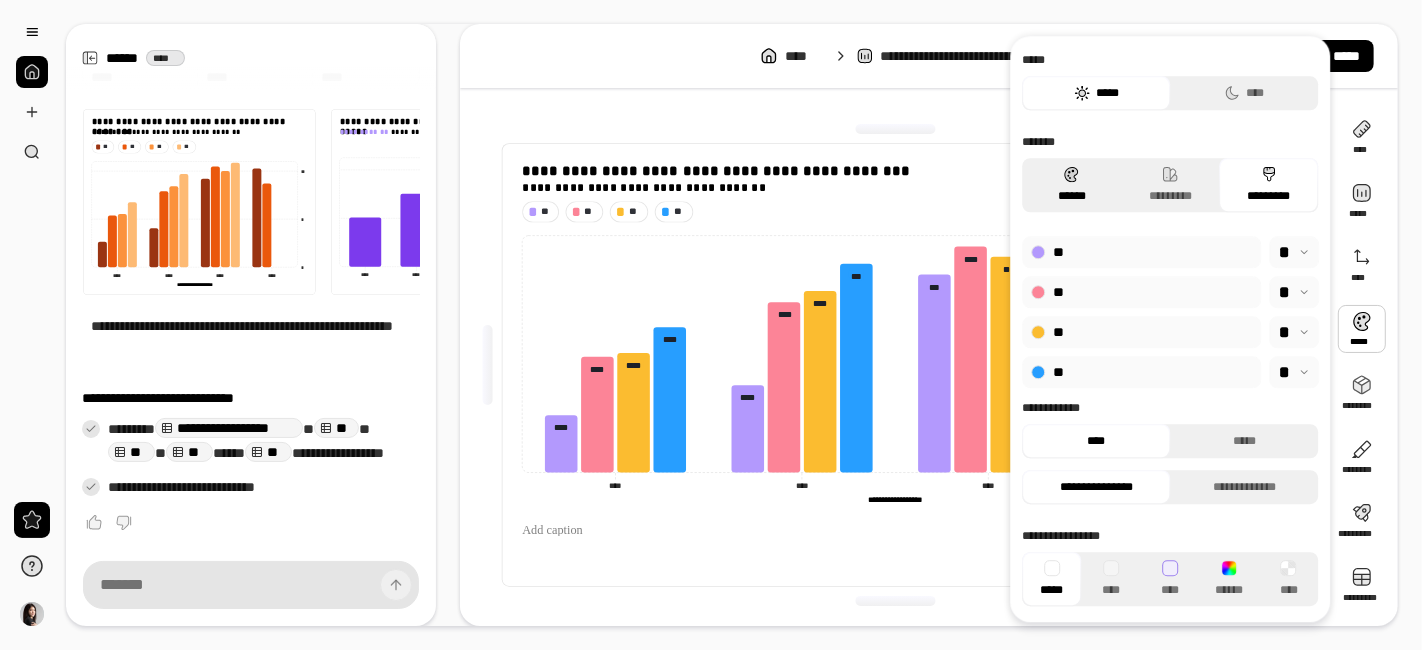 click on "******" at bounding box center (1071, 185) 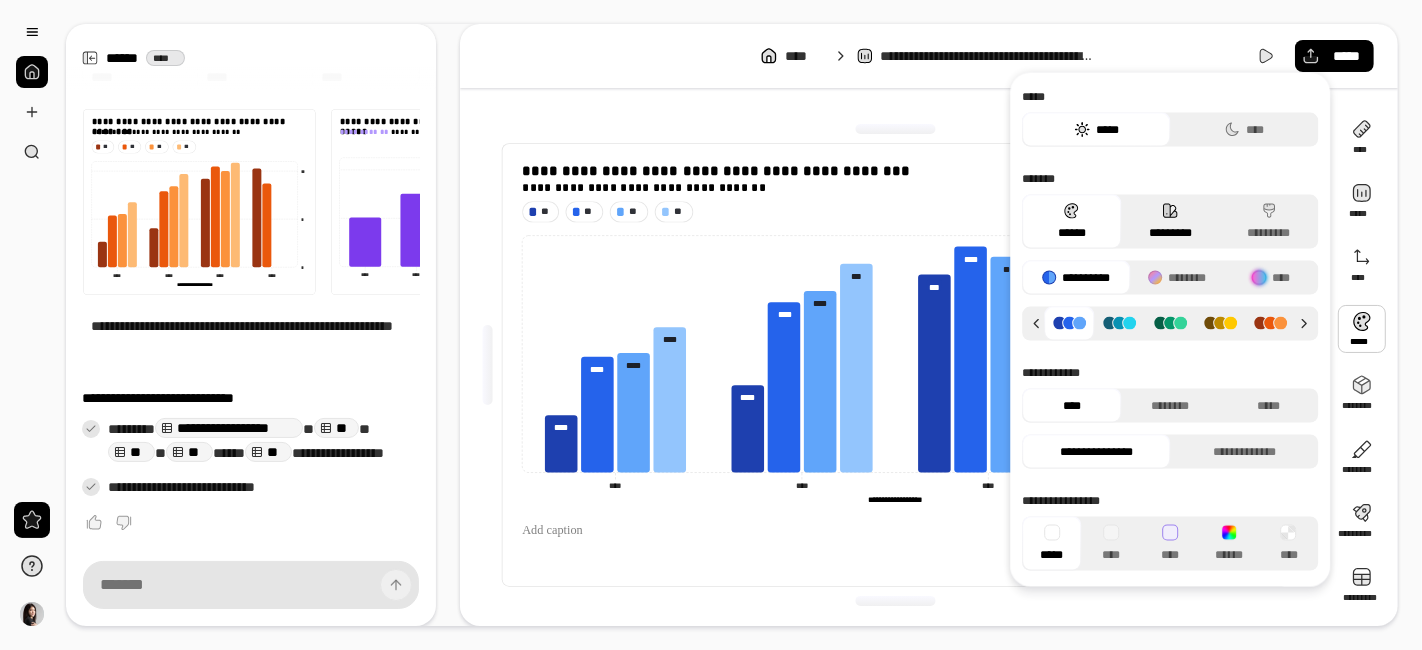 click on "*********" at bounding box center (1170, 222) 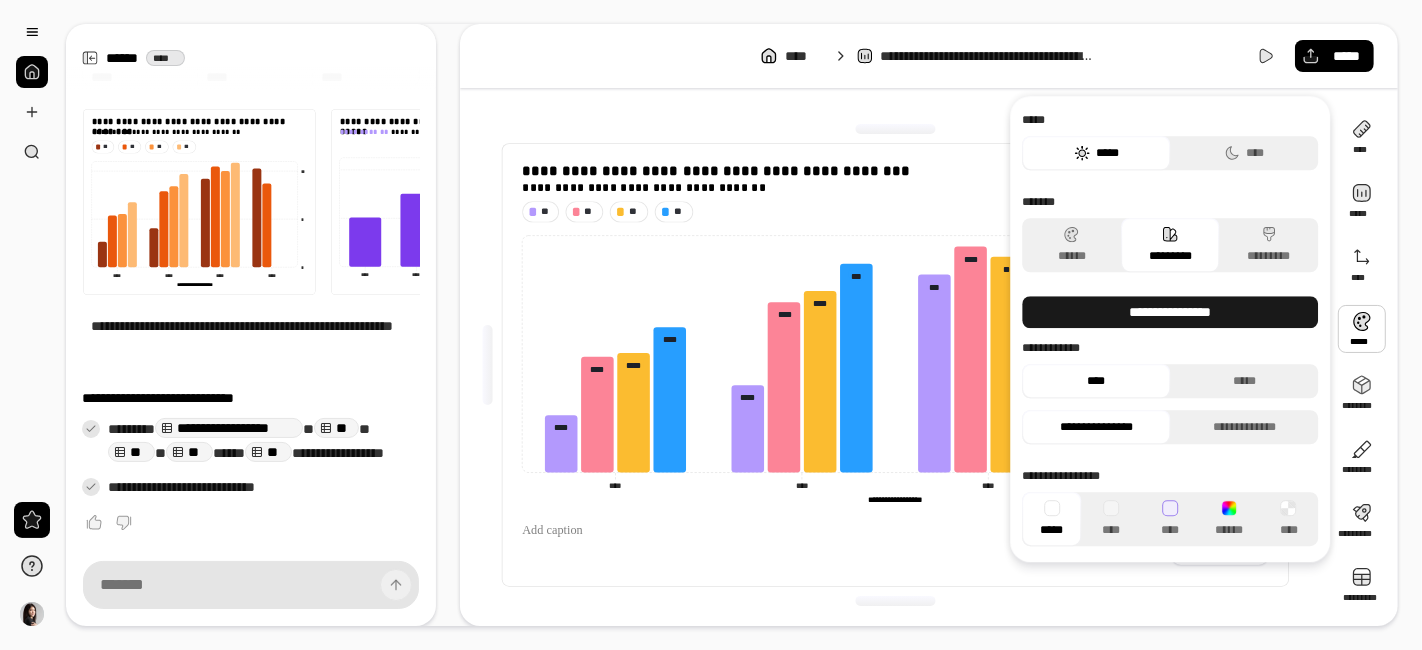 click on "**********" at bounding box center (1170, 312) 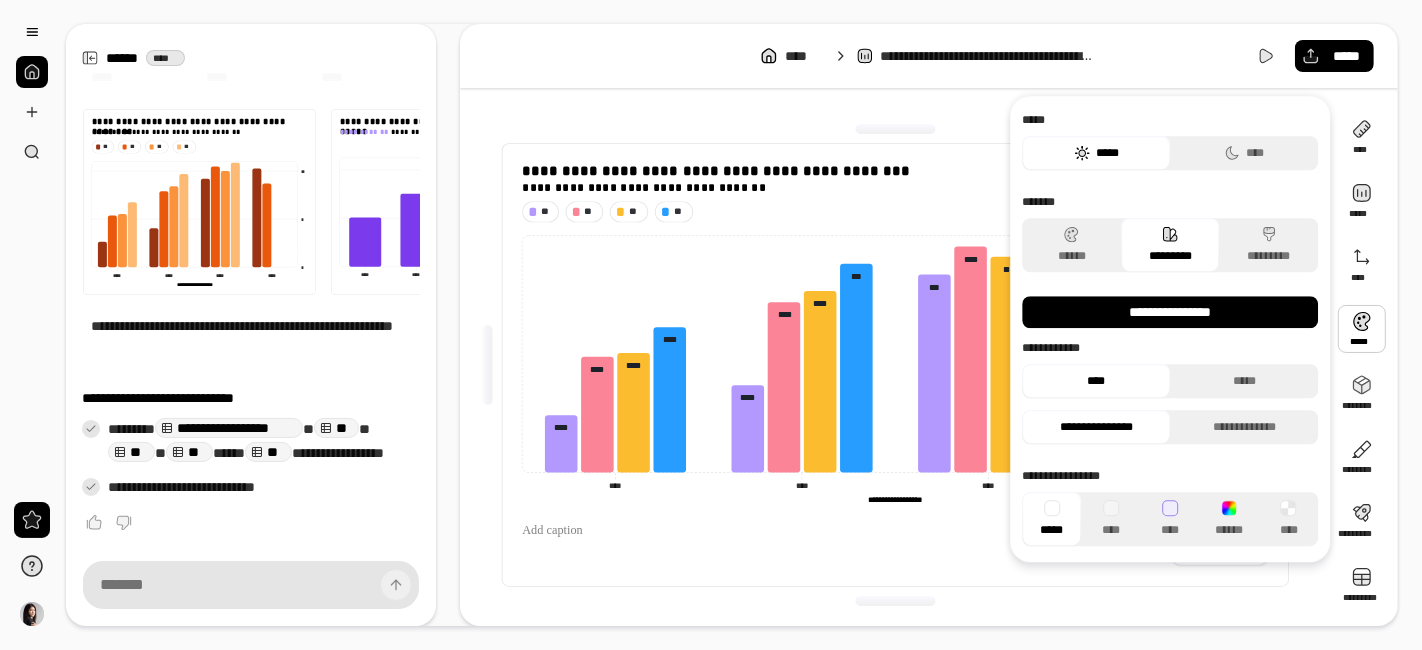 click on "*****" at bounding box center [1051, 519] 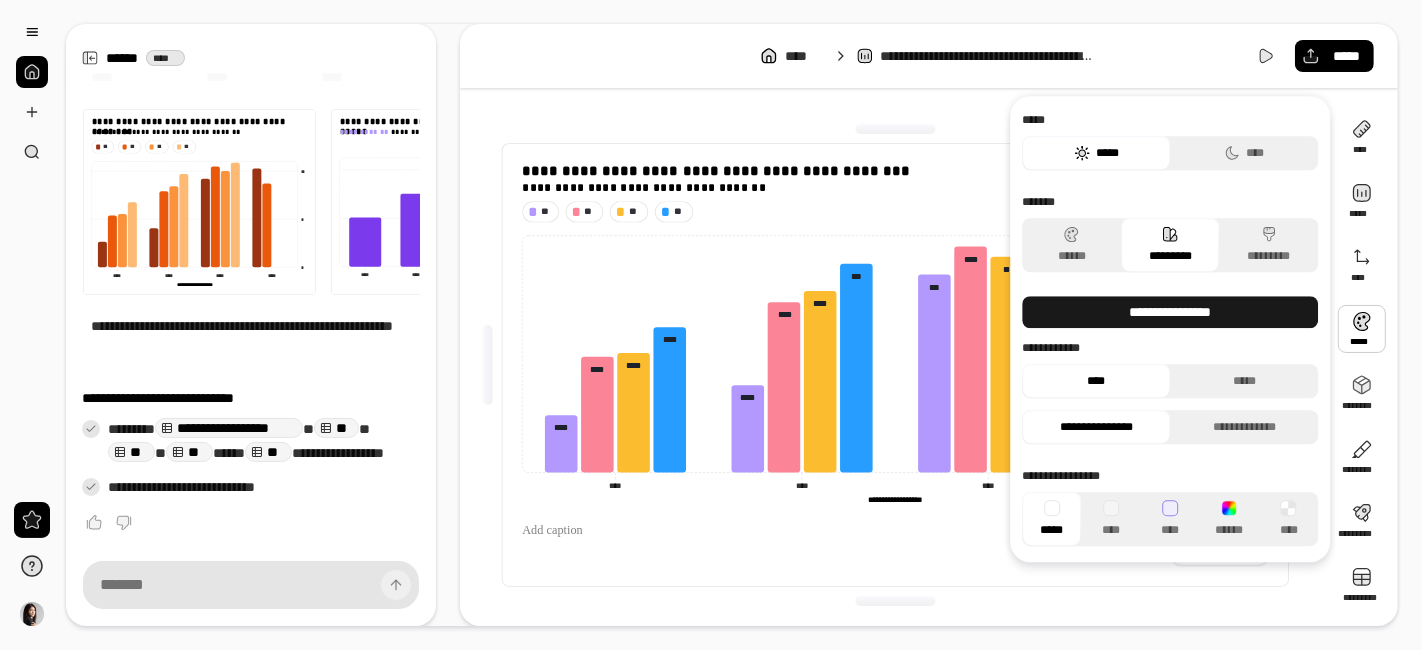 click on "**********" at bounding box center [1170, 312] 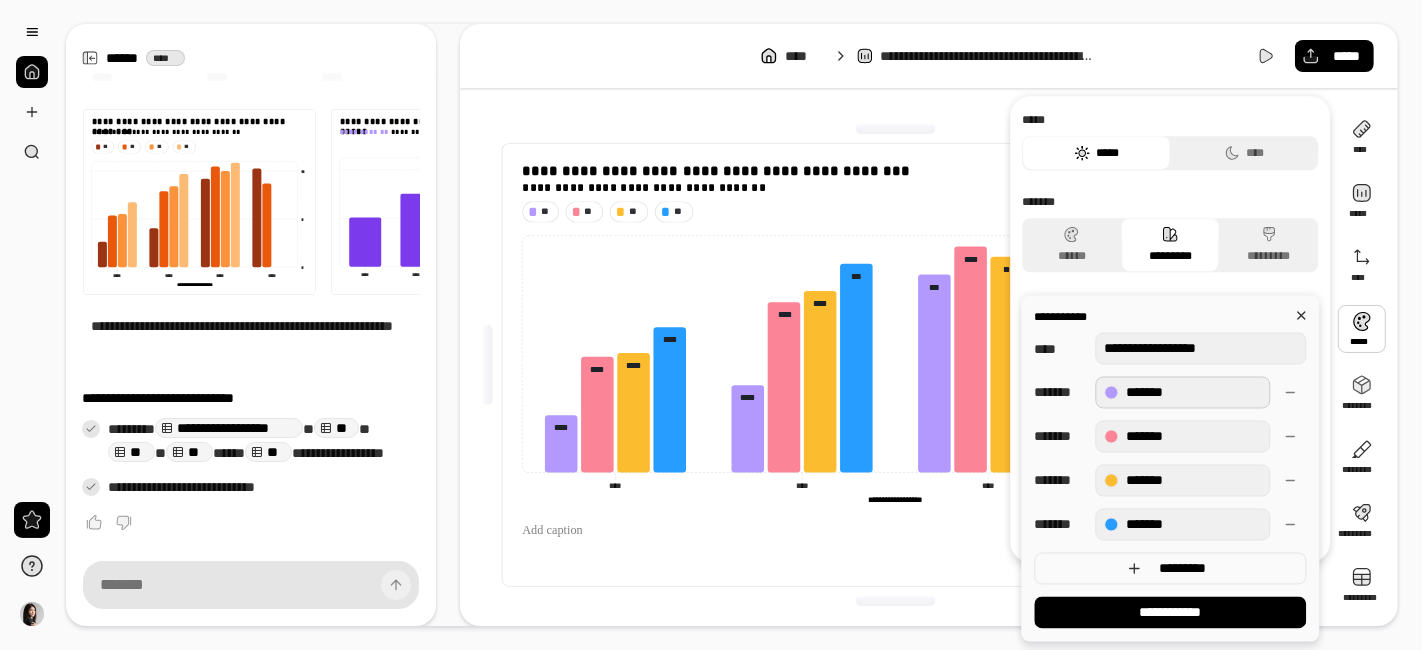 click on "*******" at bounding box center (1182, 392) 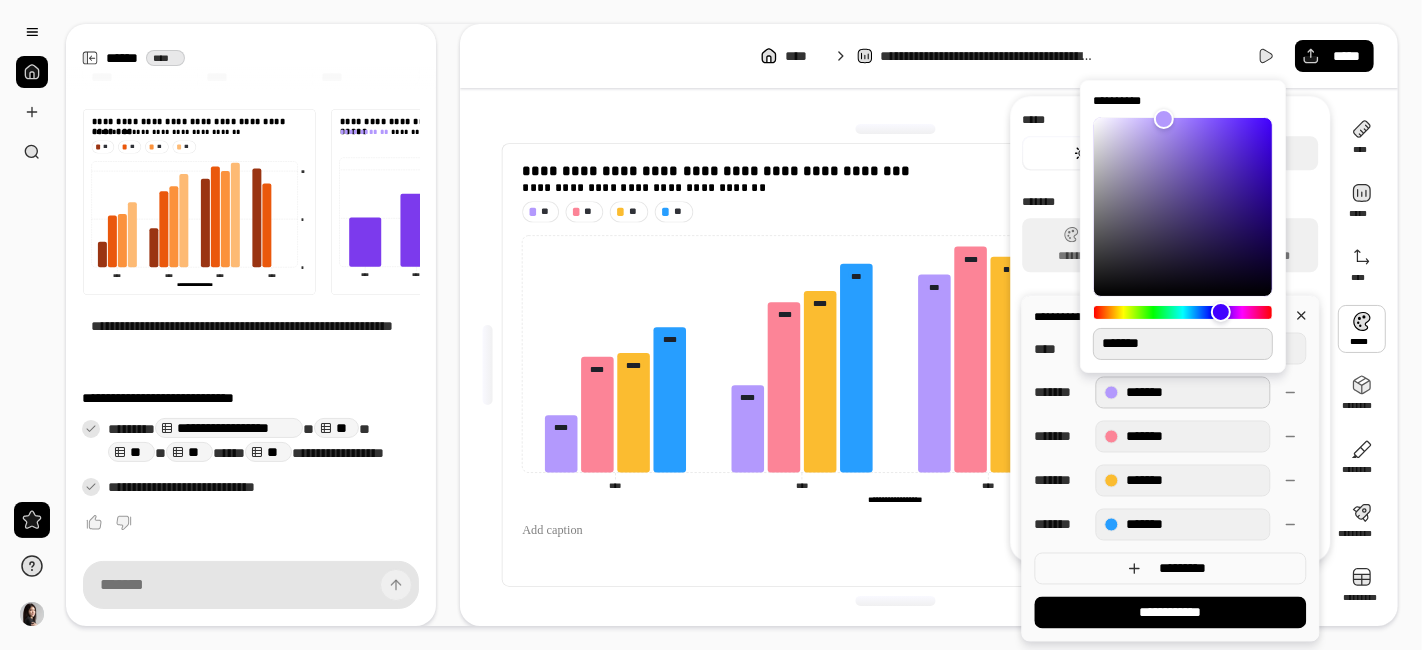 type on "**" 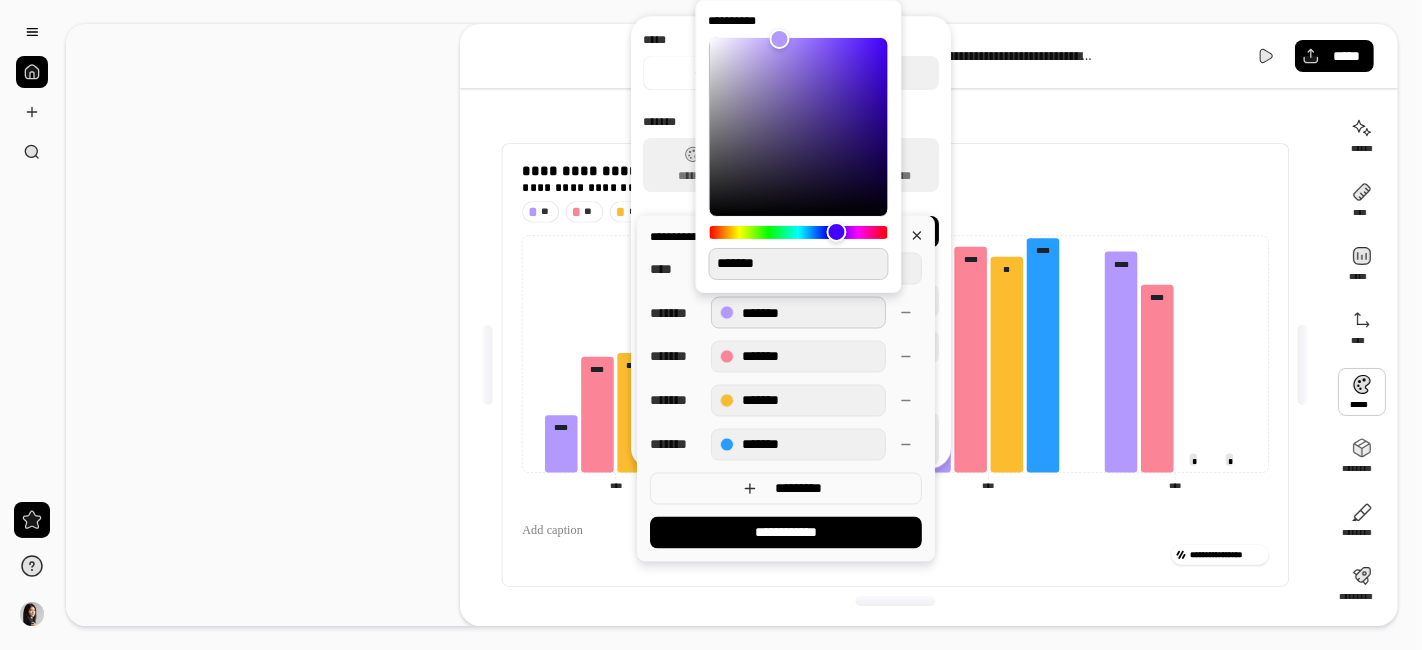 type on "**" 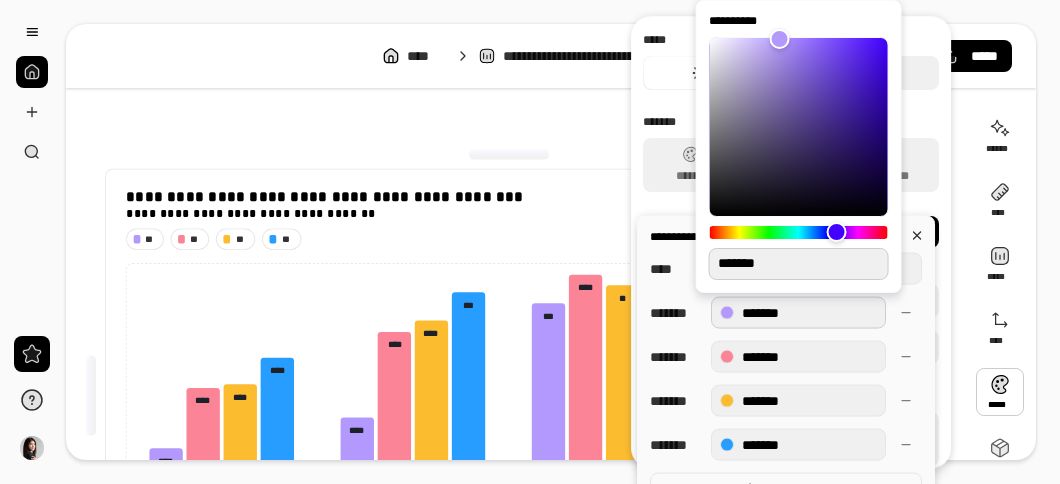 drag, startPoint x: 787, startPoint y: 261, endPoint x: 727, endPoint y: 260, distance: 60.00833 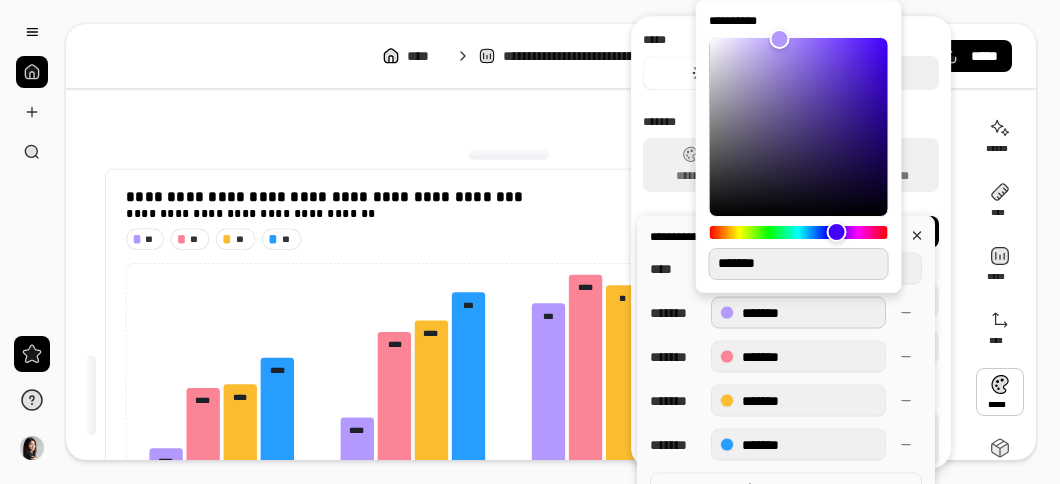 type on "**" 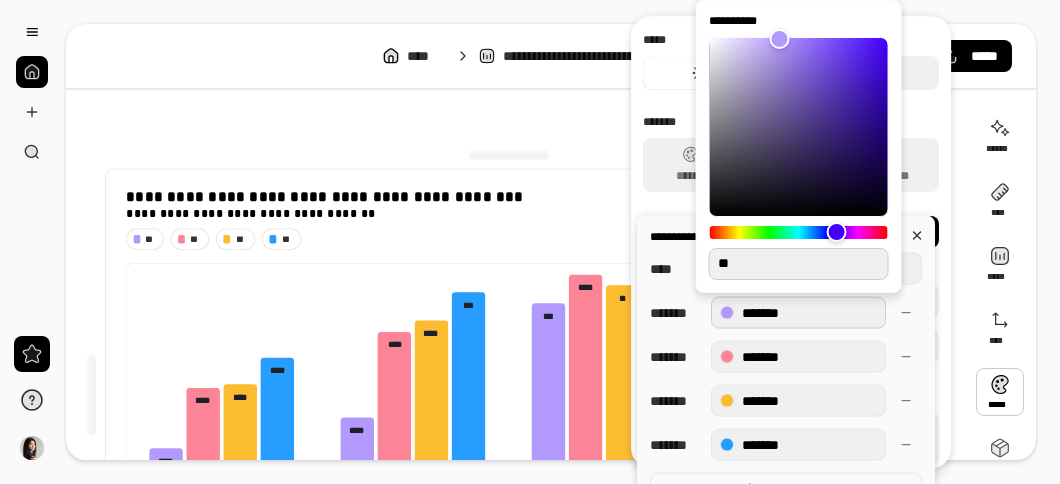 type on "**" 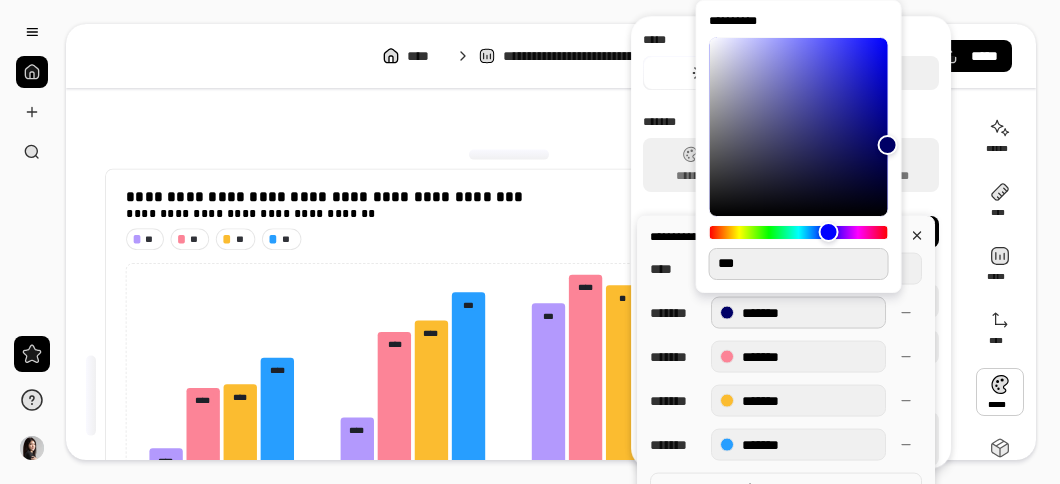 type on "***" 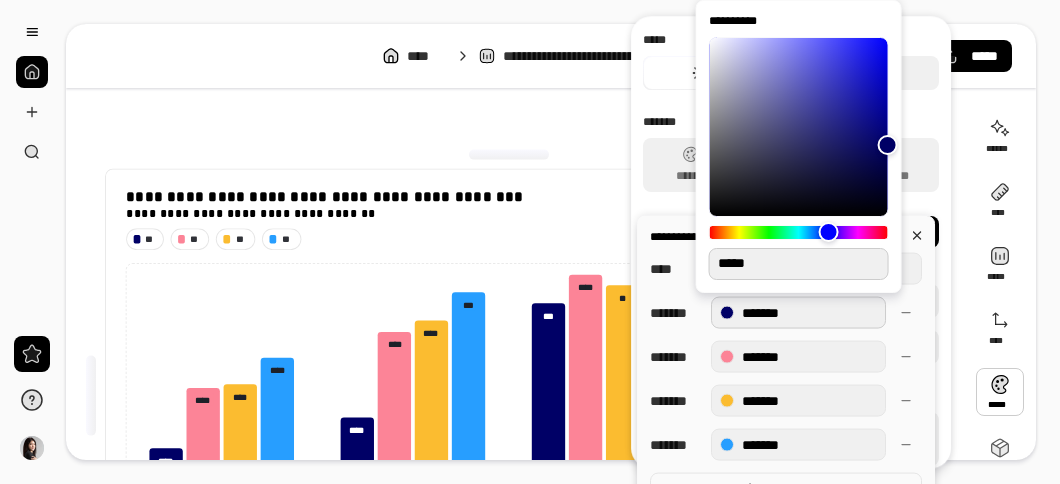 type on "******" 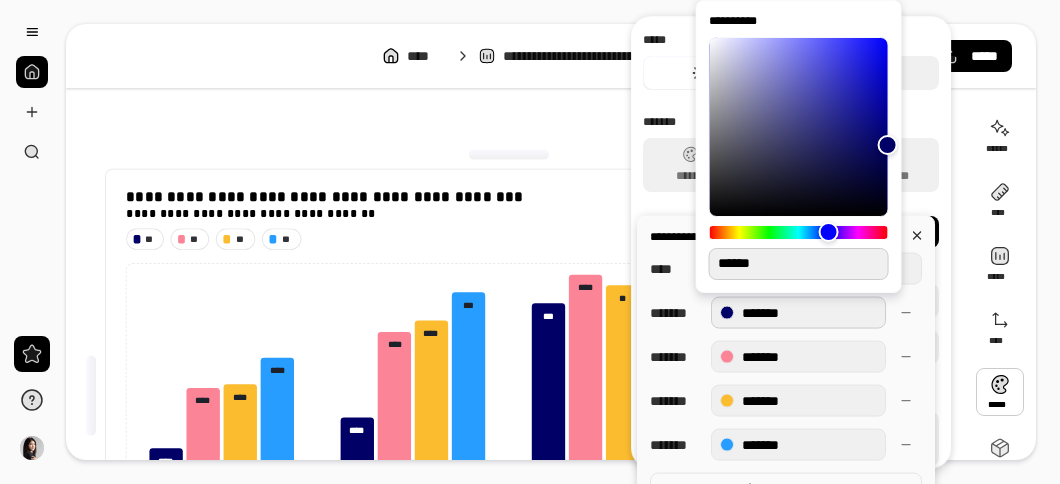 type on "***" 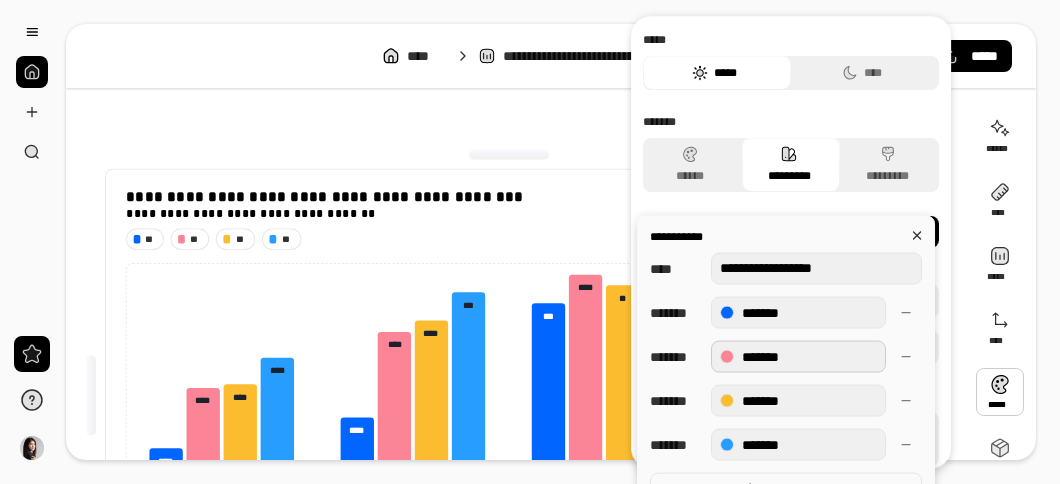 click on "*******" at bounding box center (798, 356) 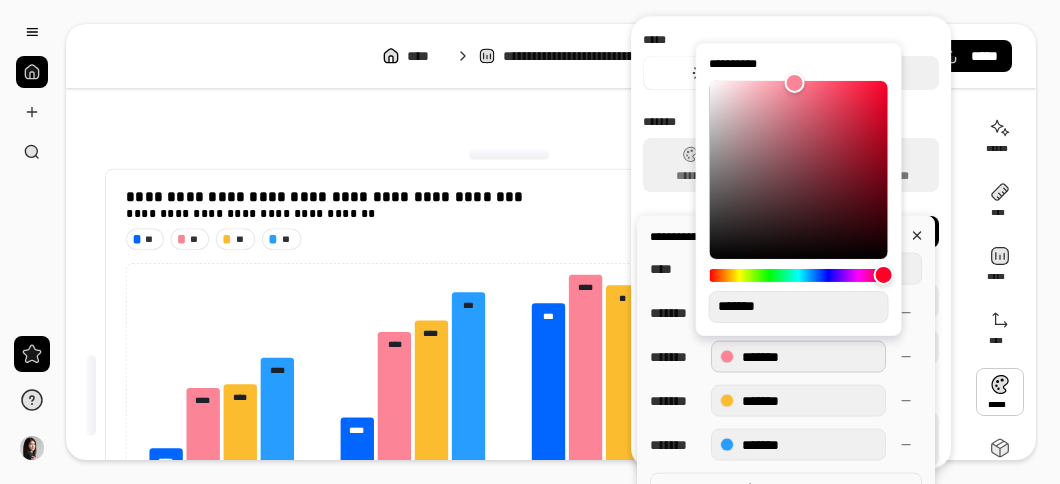 type on "**" 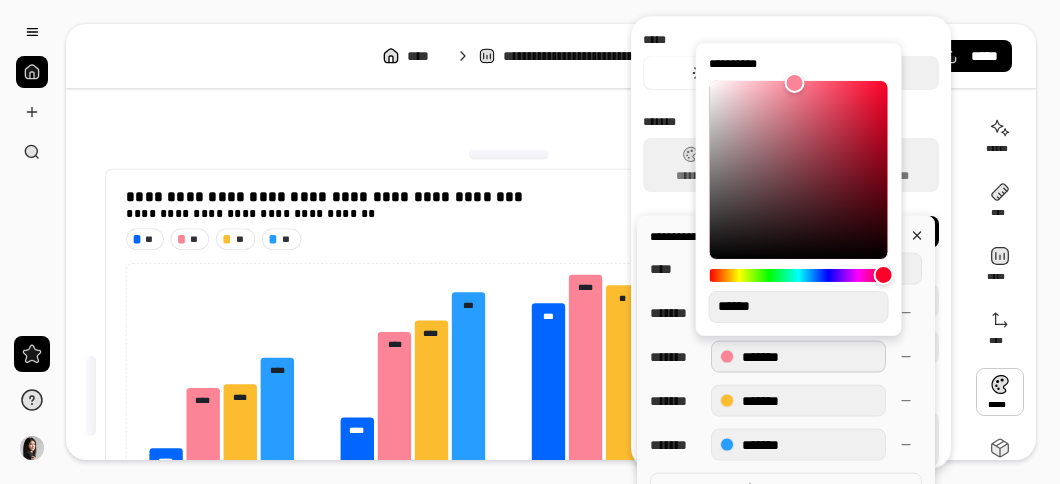 type on "**" 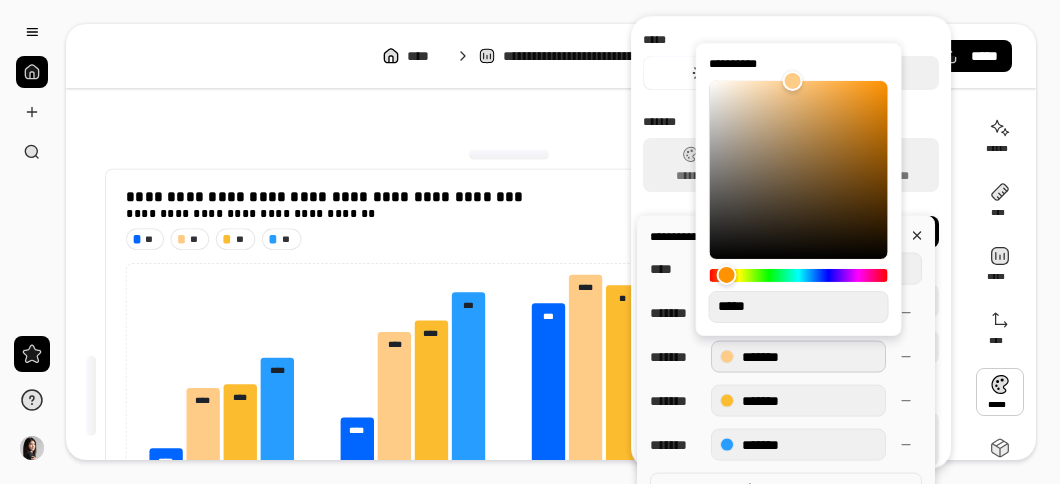 type on "**" 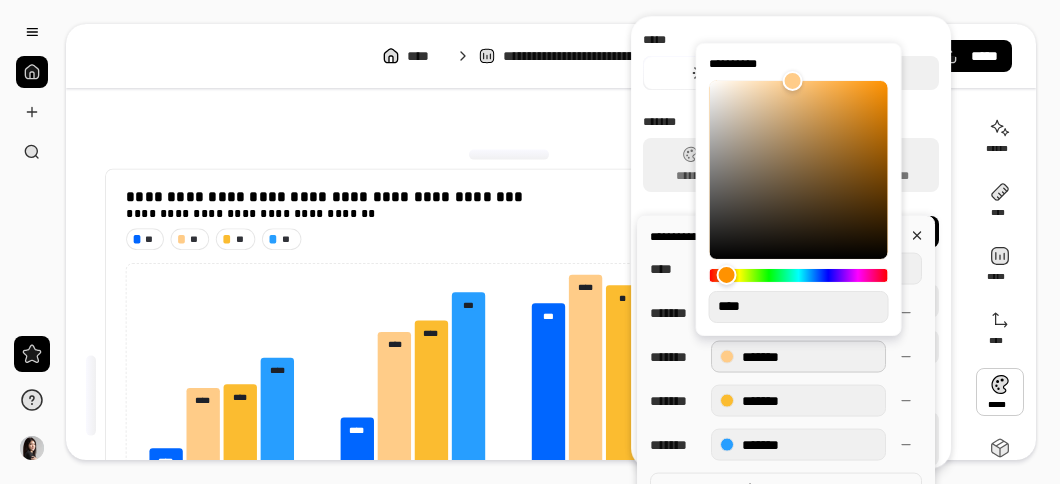 type on "**" 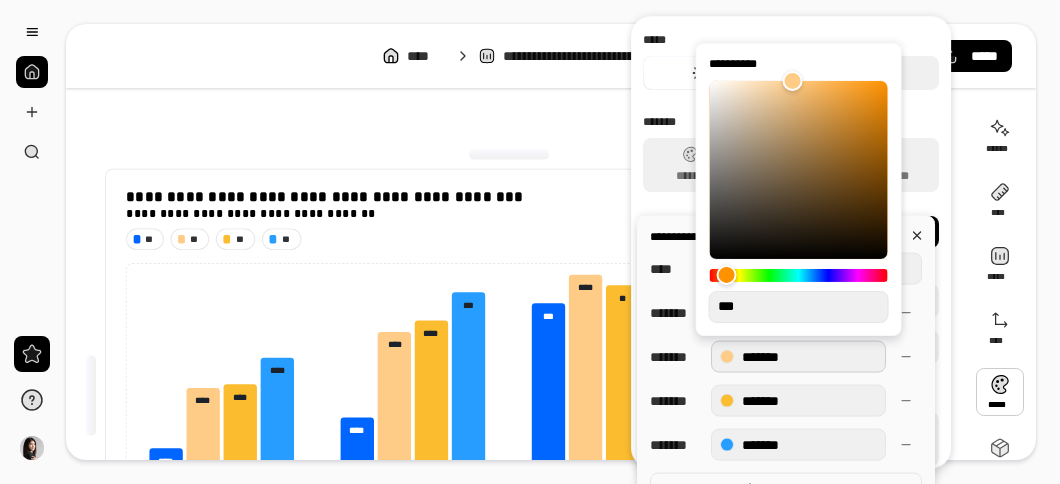 type on "**" 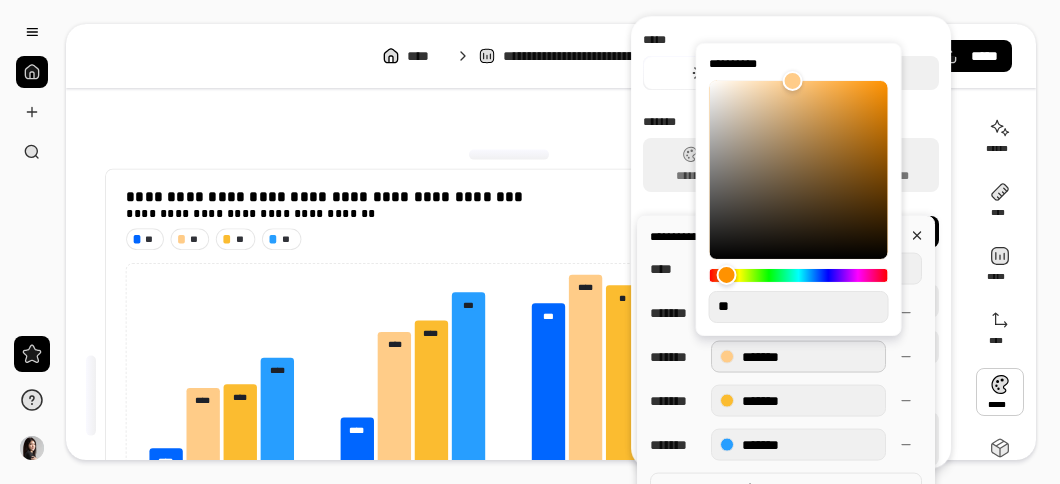 type on "**" 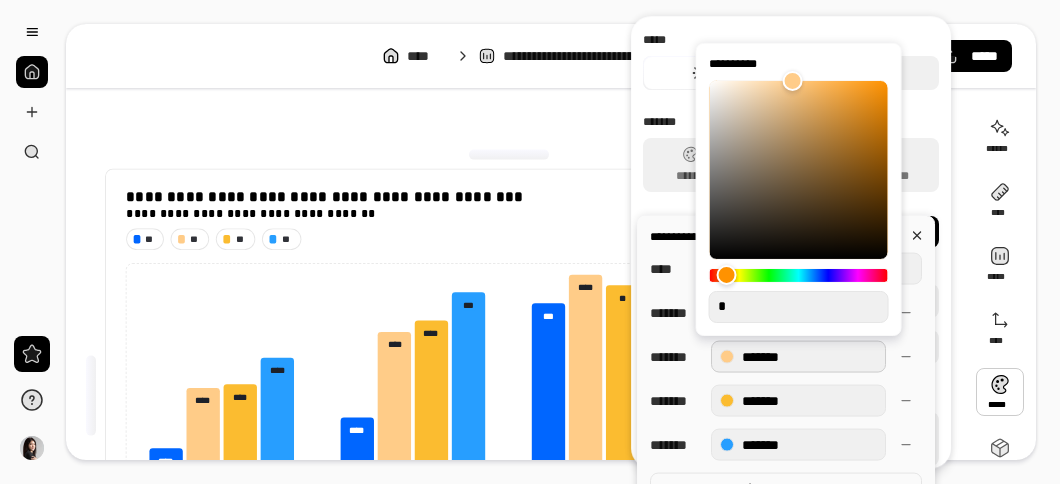 type on "**" 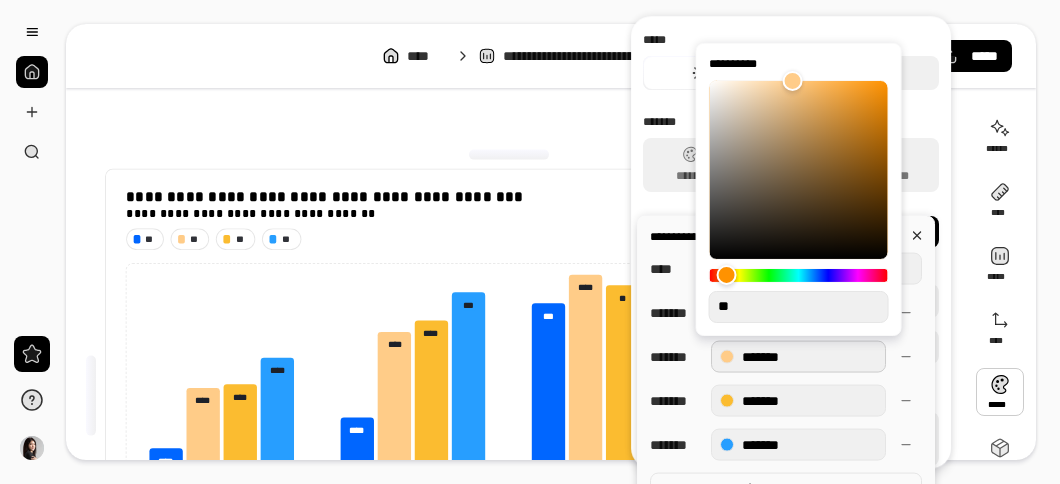 type on "**" 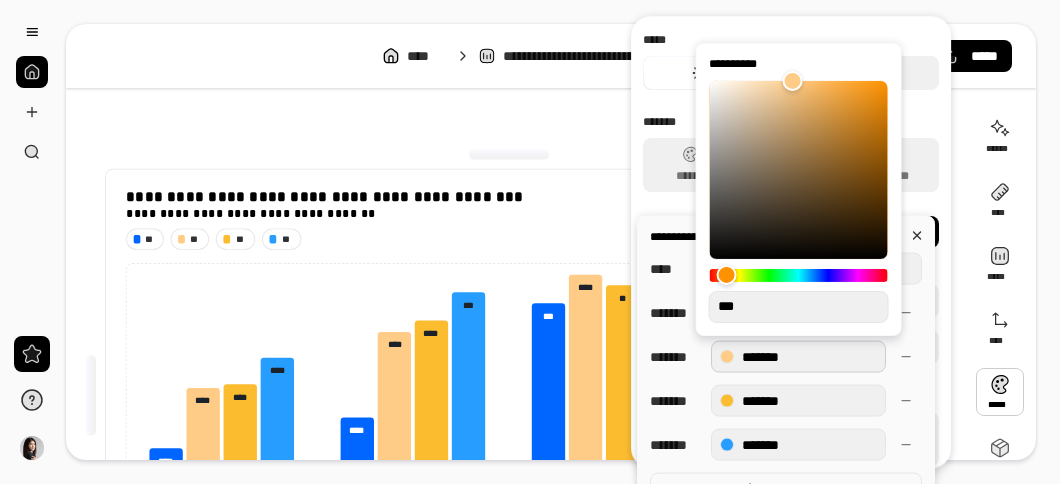 type on "**" 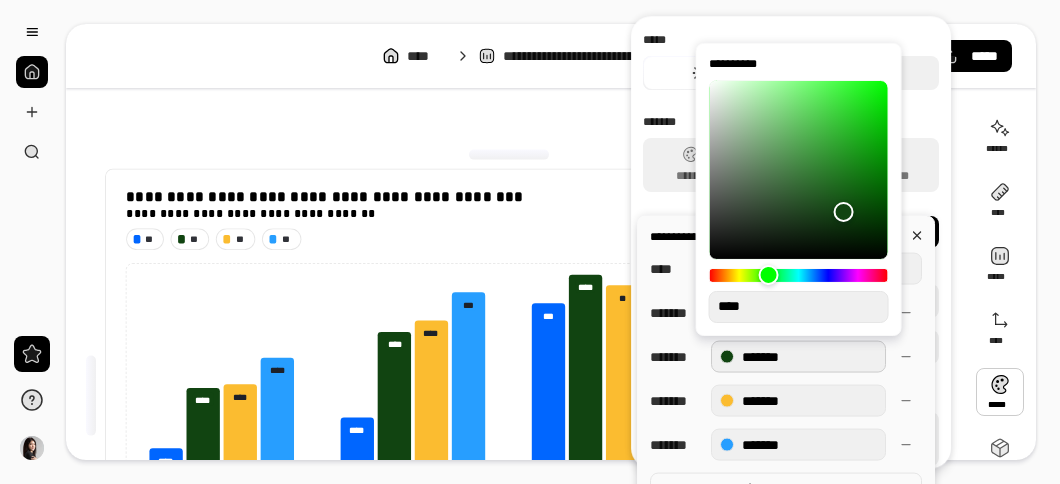 type on "**" 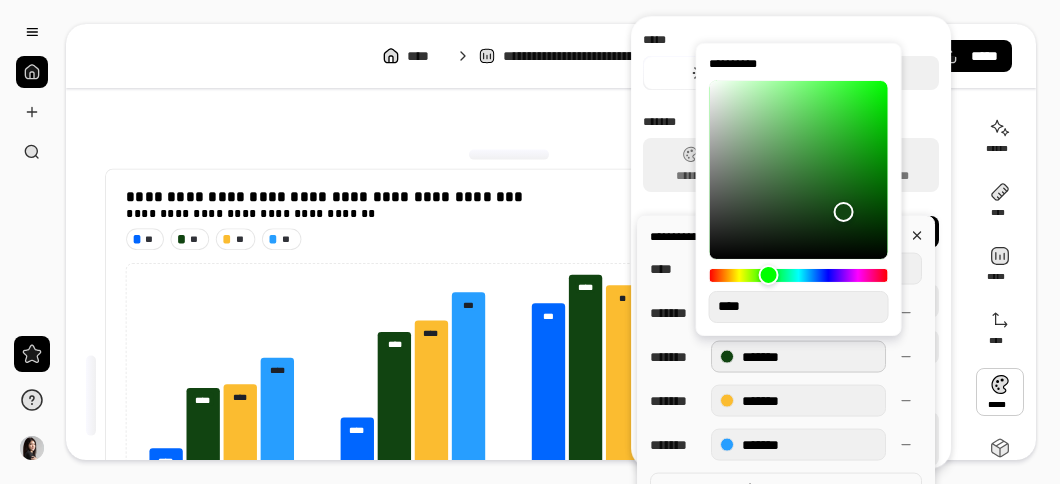 type on "*****" 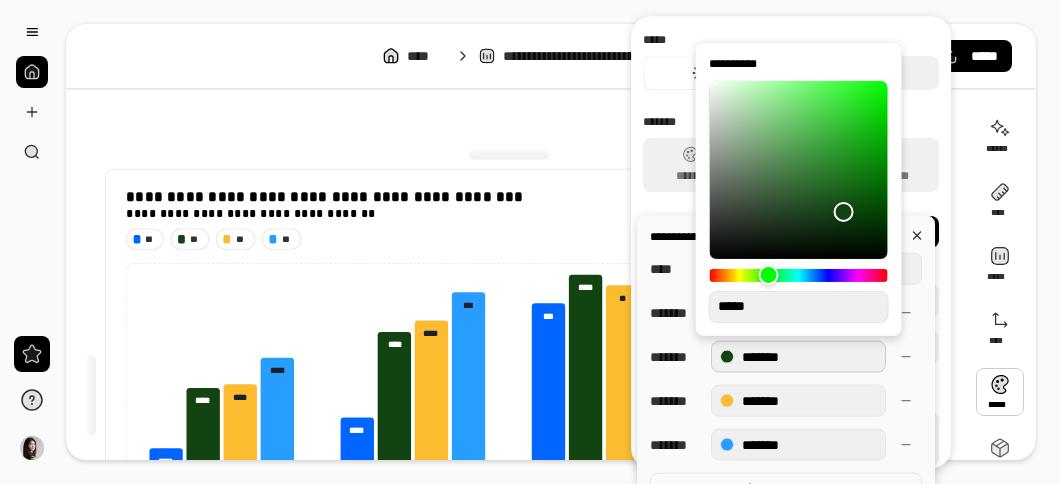 type on "**" 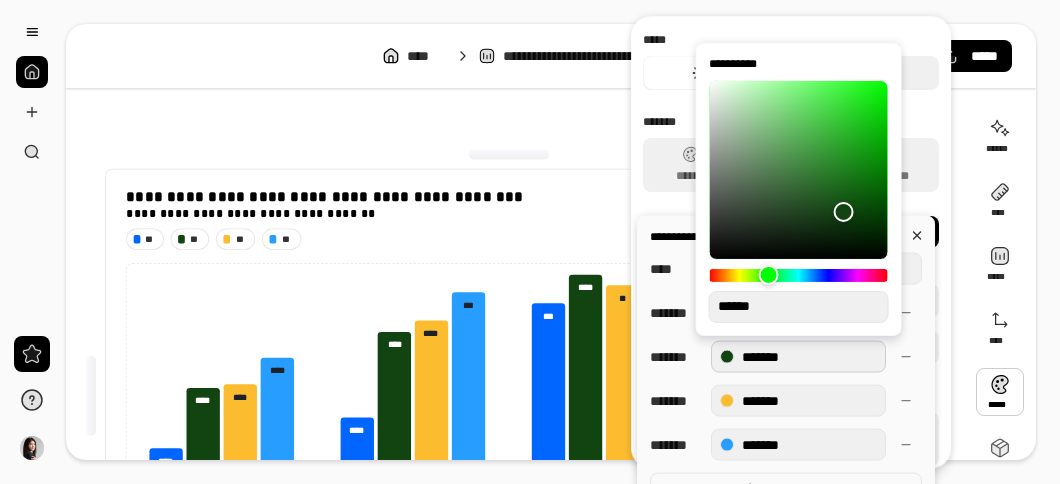 type on "**" 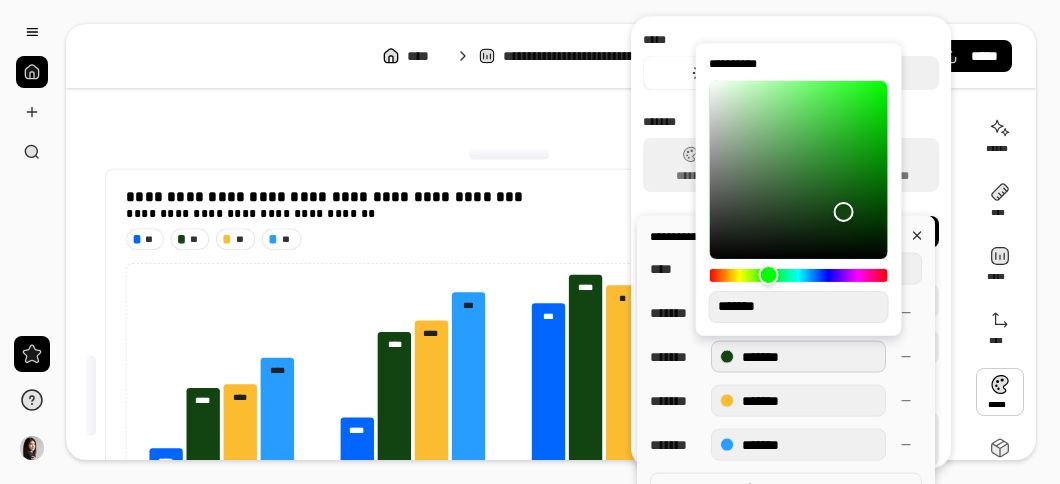 type on "**" 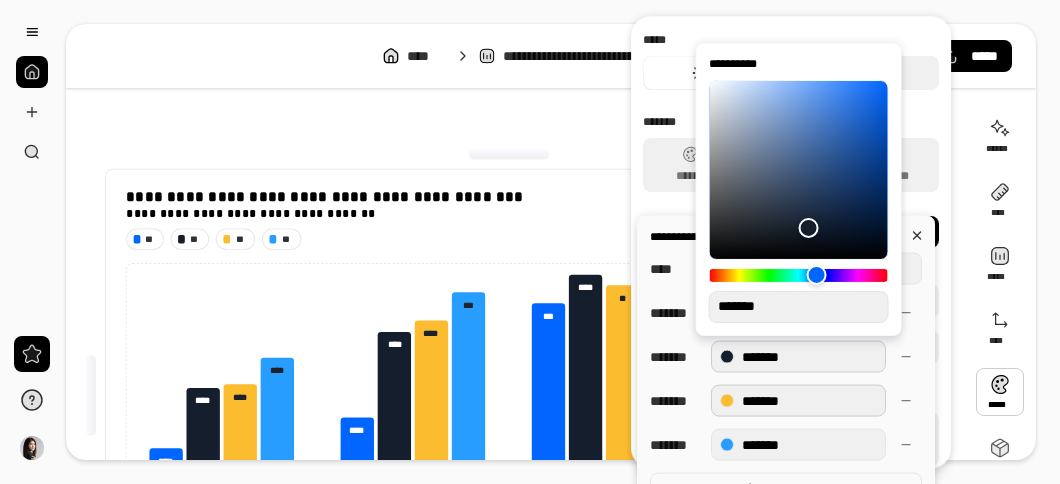click on "*******" at bounding box center [798, 400] 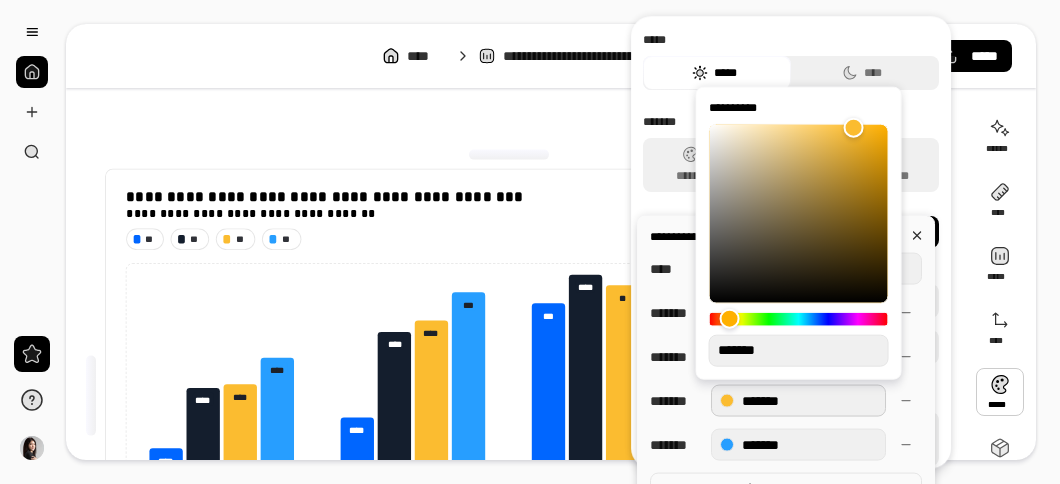 click on "*******" at bounding box center [798, 400] 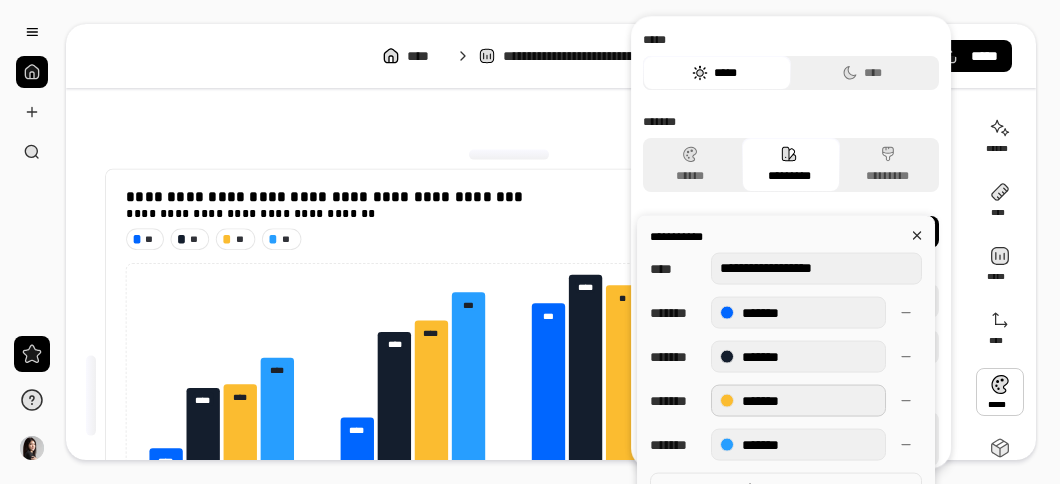 click on "*******" at bounding box center [798, 400] 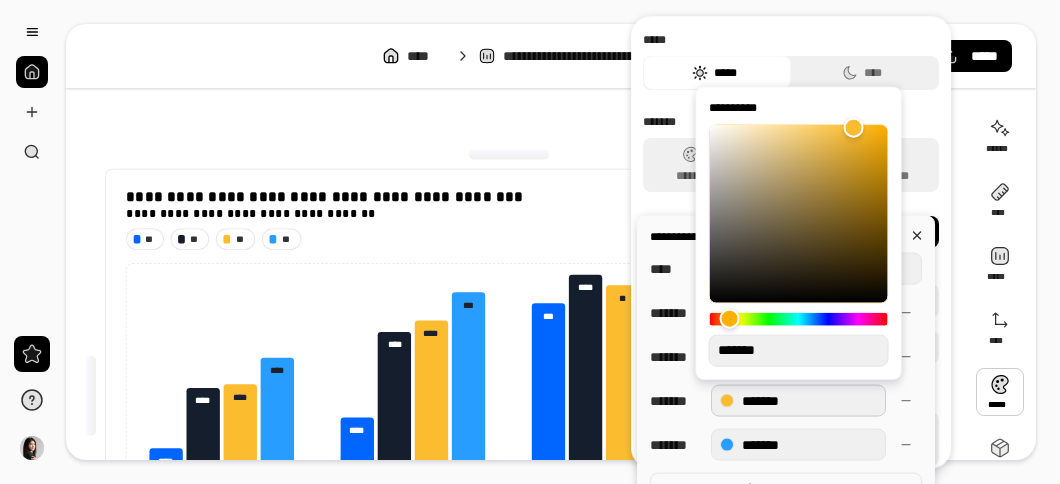 drag, startPoint x: 789, startPoint y: 350, endPoint x: 728, endPoint y: 344, distance: 61.294373 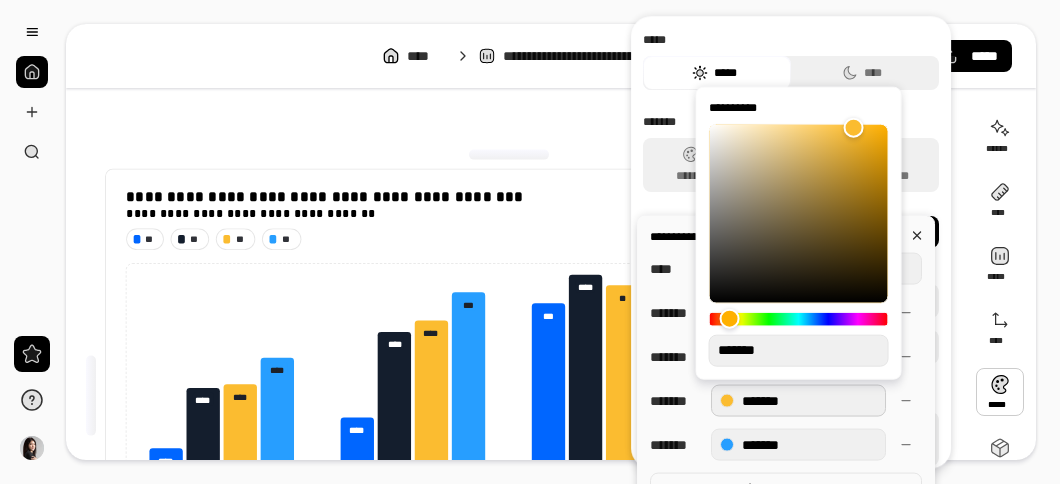 click on "*******" at bounding box center (799, 351) 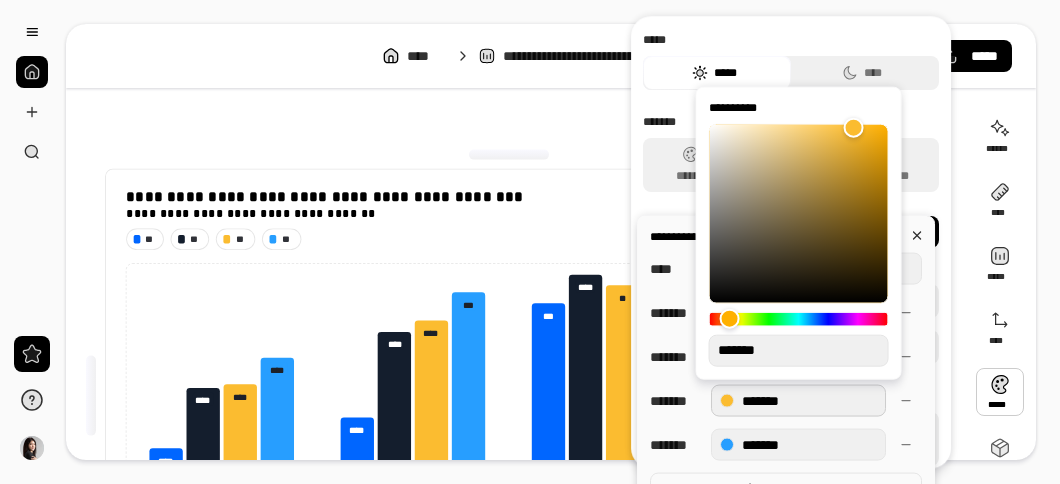 type on "**" 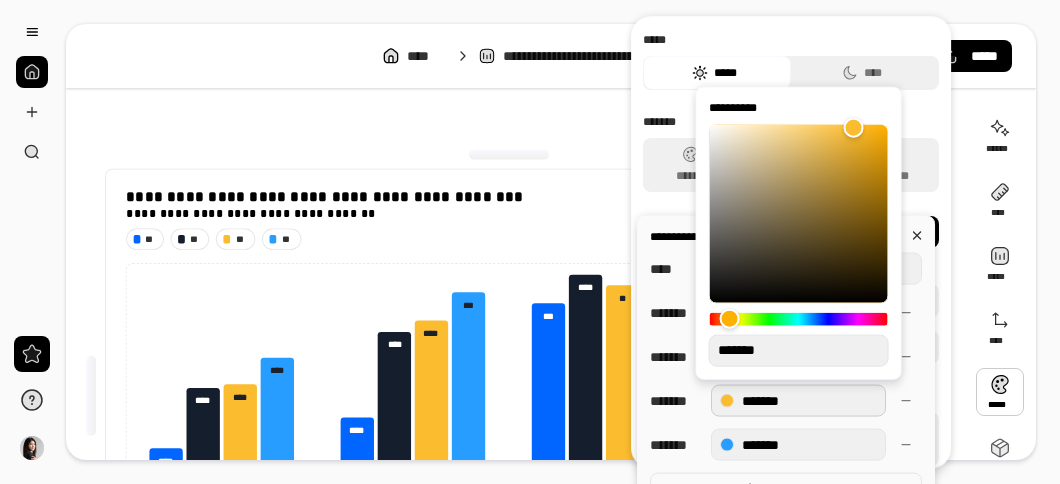 type on "**" 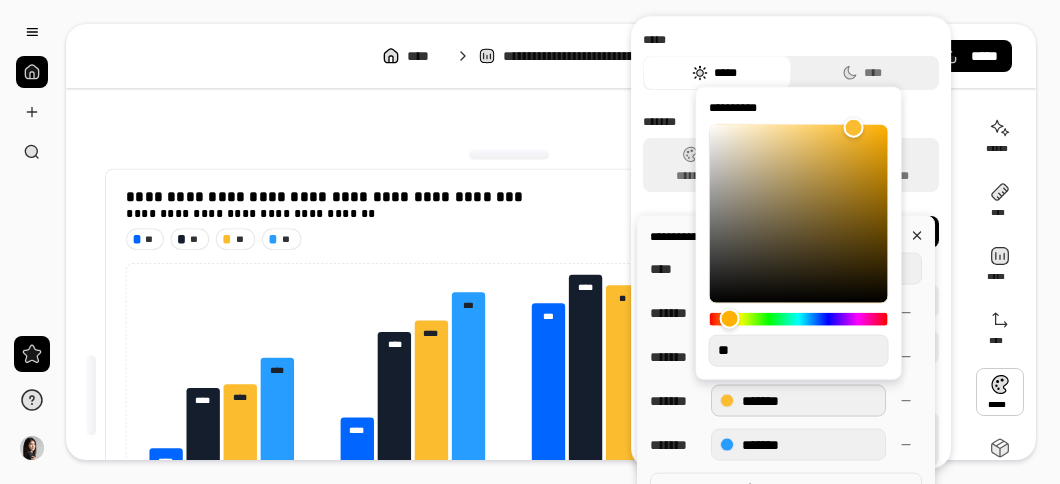 type on "**" 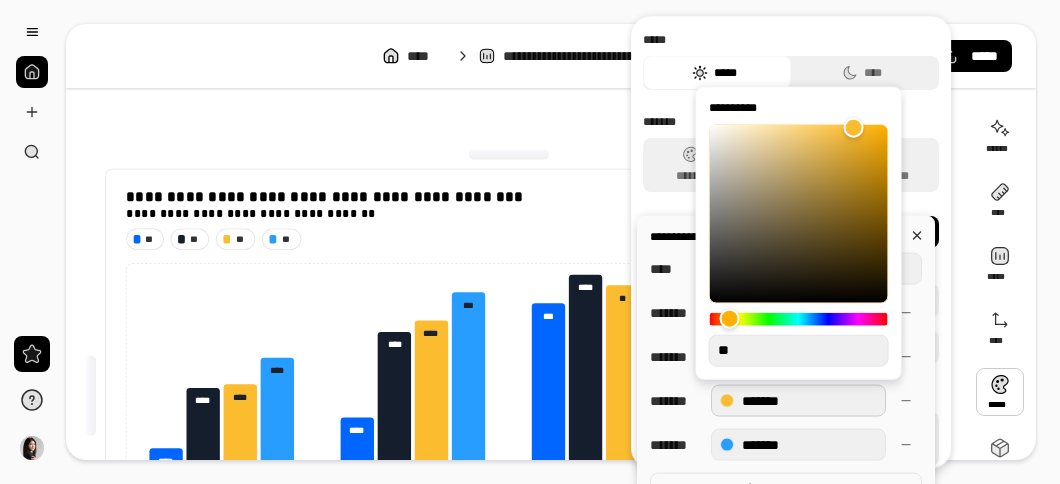 type on "**" 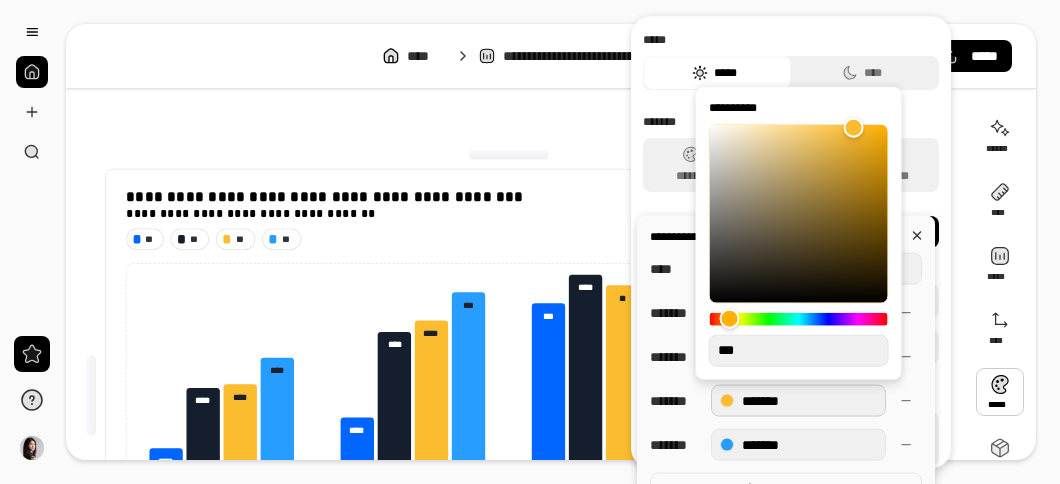 type on "**" 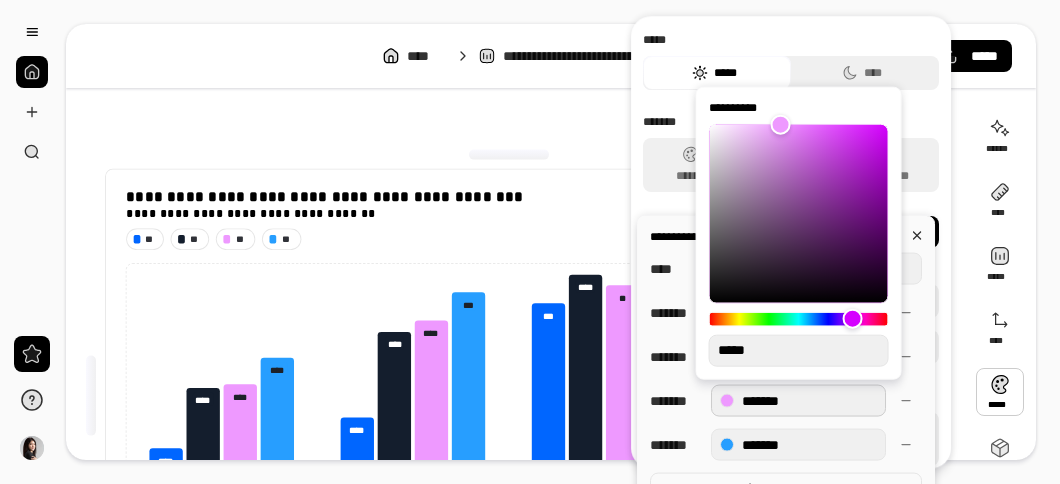 type on "******" 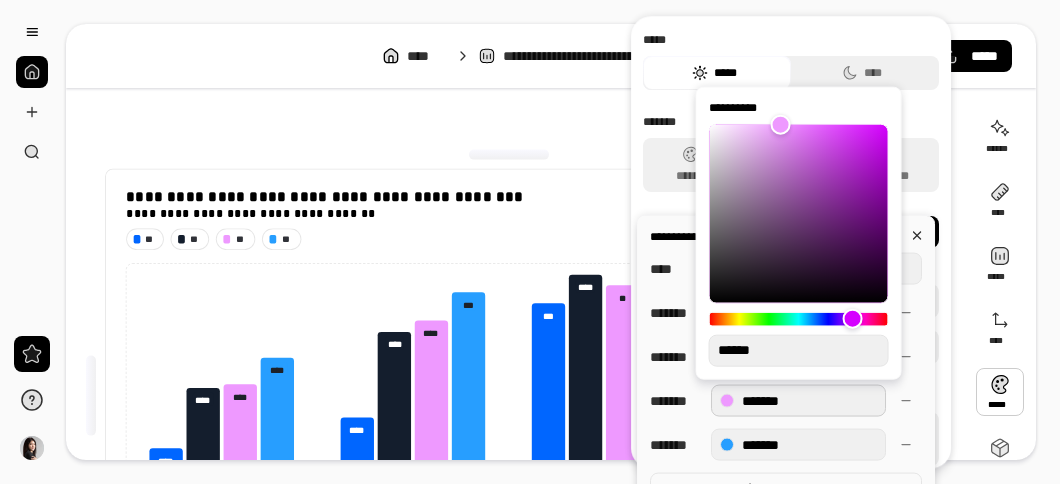 type on "*" 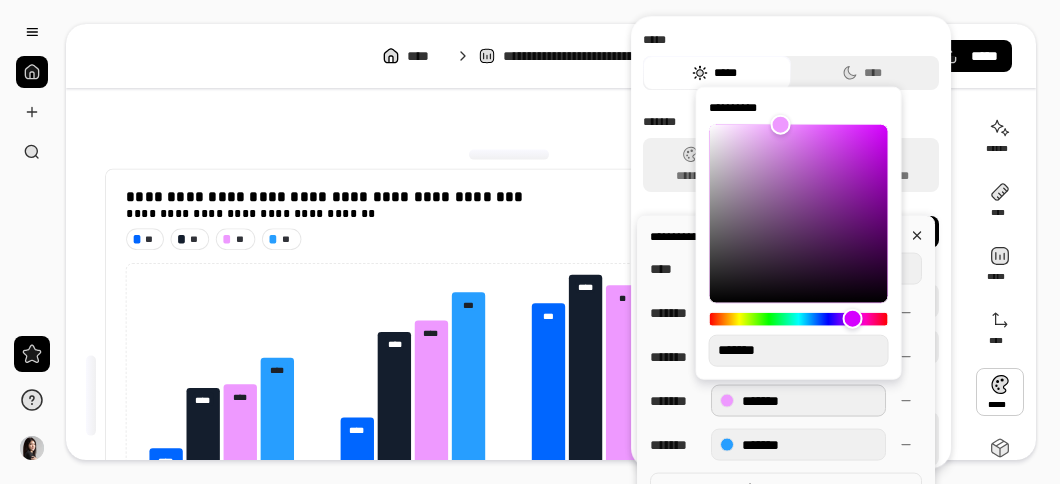 type on "*" 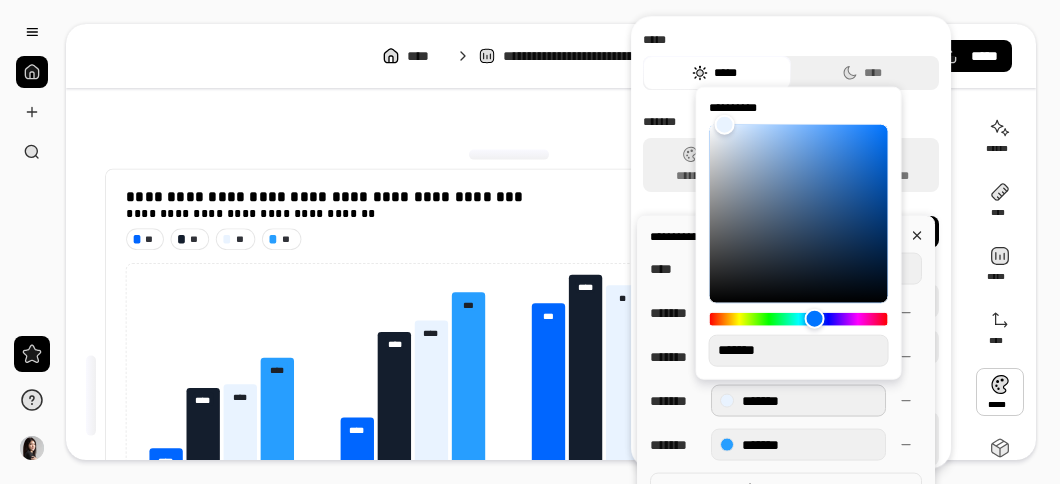 type on "*******" 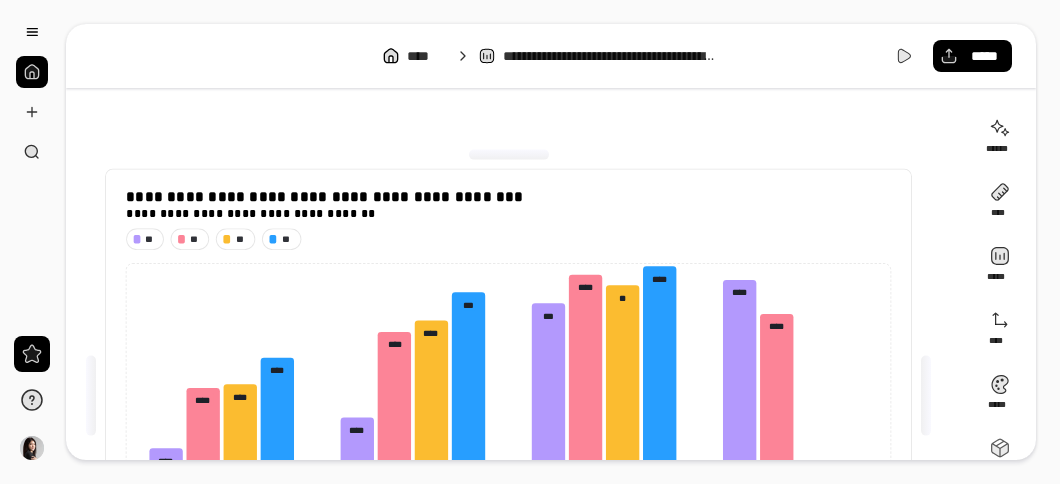 click on "[ADDRESS] [COORDINATES]" at bounding box center [551, 56] 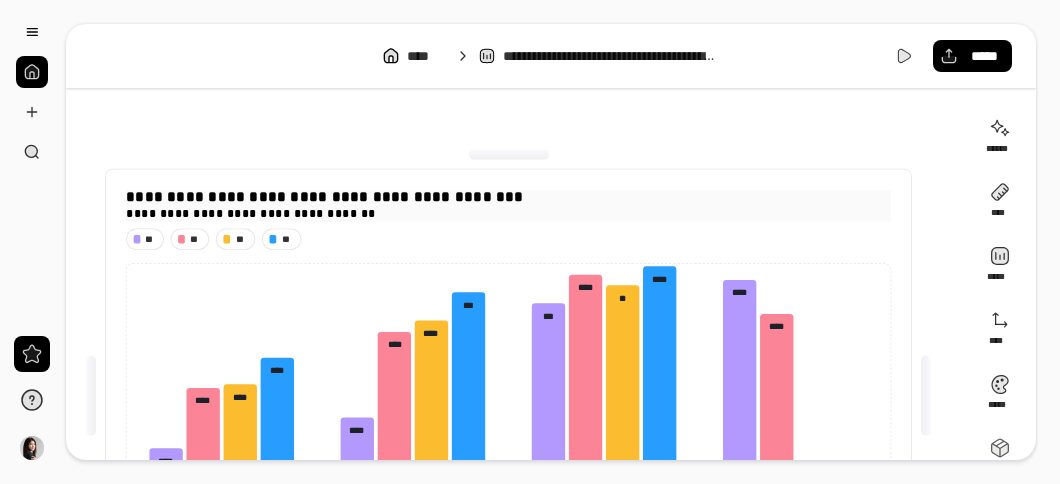 click on "[ADDRESS]" at bounding box center (508, 198) 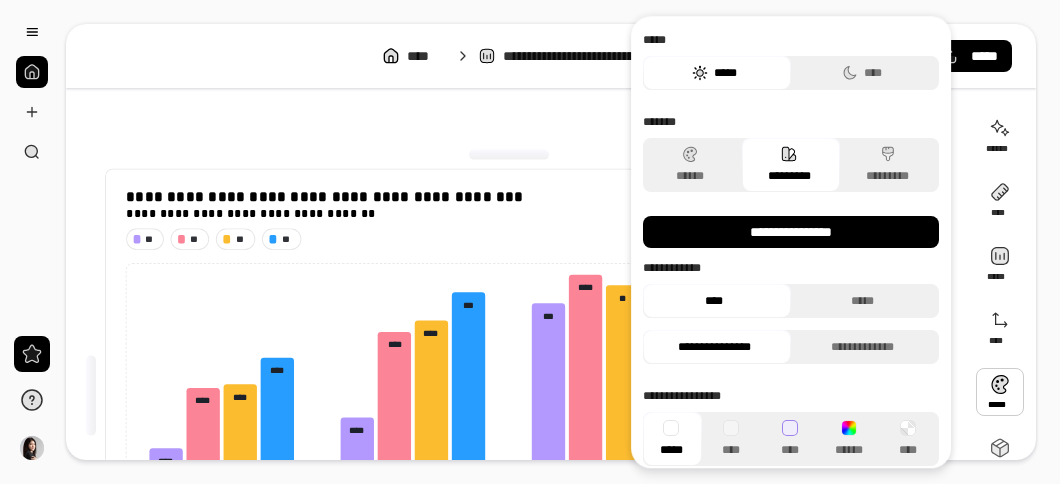 click at bounding box center (1000, 392) 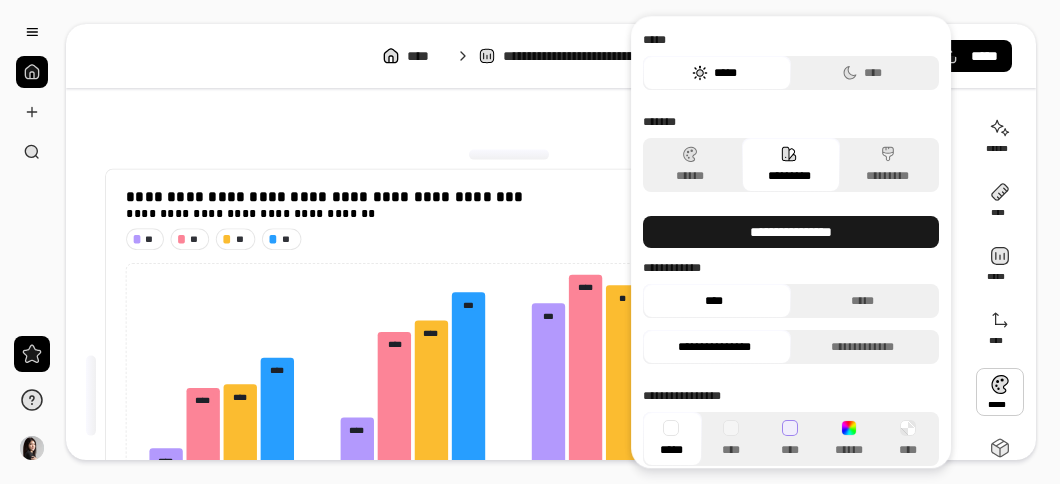 click on "**********" at bounding box center [791, 232] 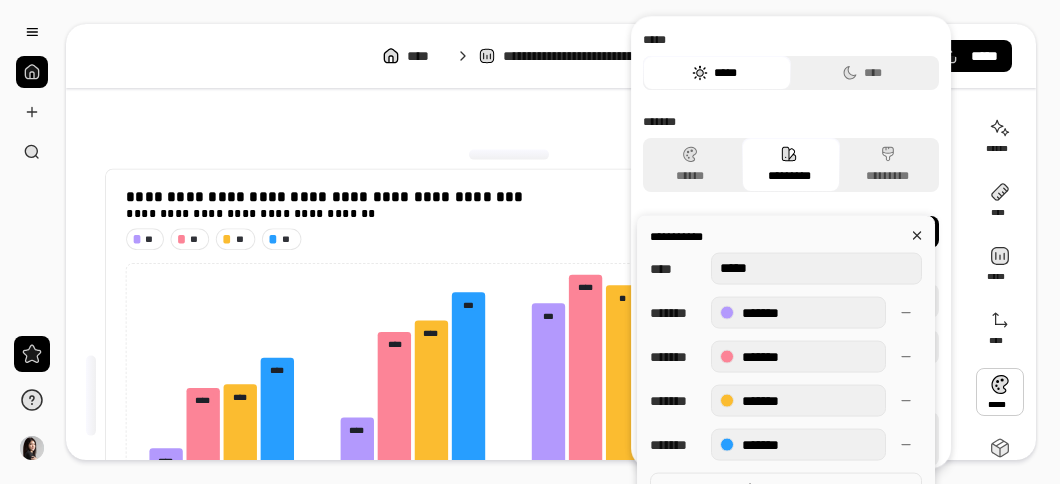 type on "*****" 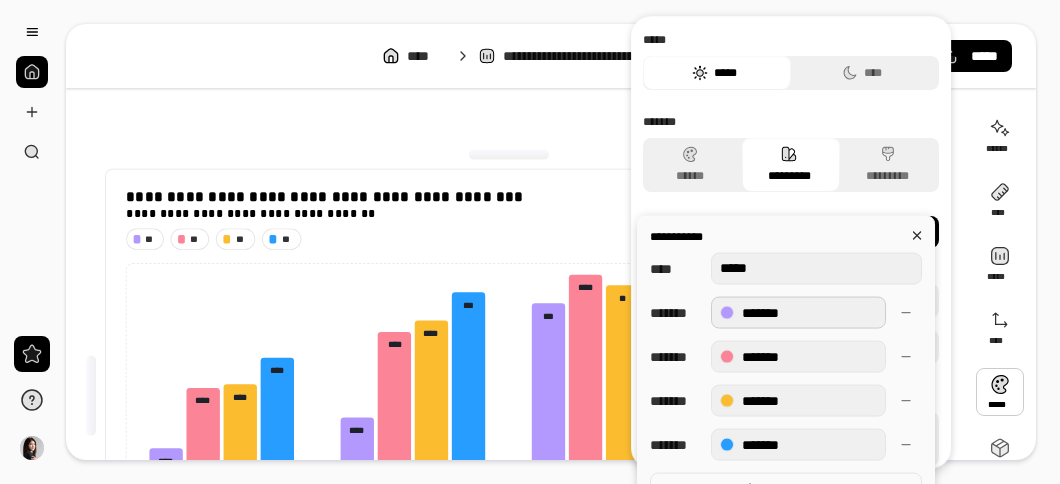 click on "*******" at bounding box center [798, 312] 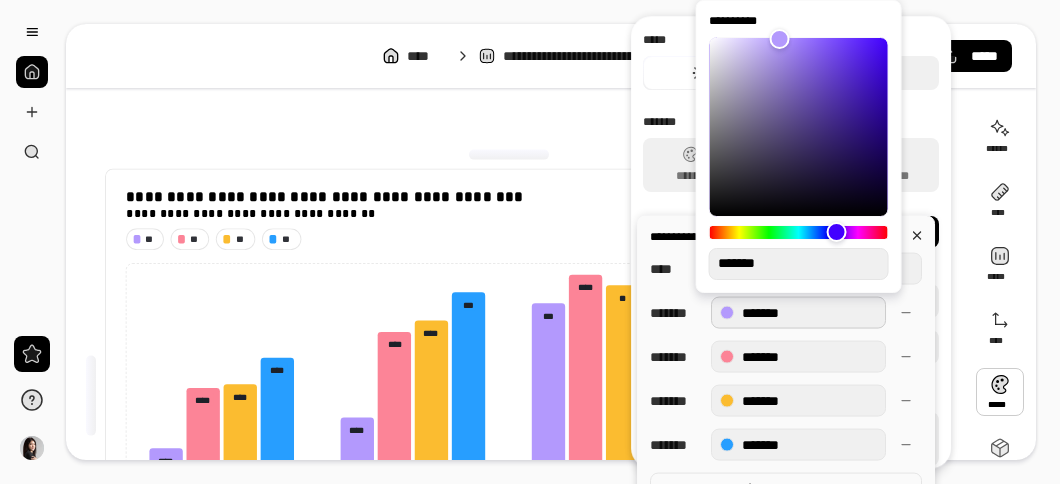 drag, startPoint x: 776, startPoint y: 258, endPoint x: 727, endPoint y: 266, distance: 49.648766 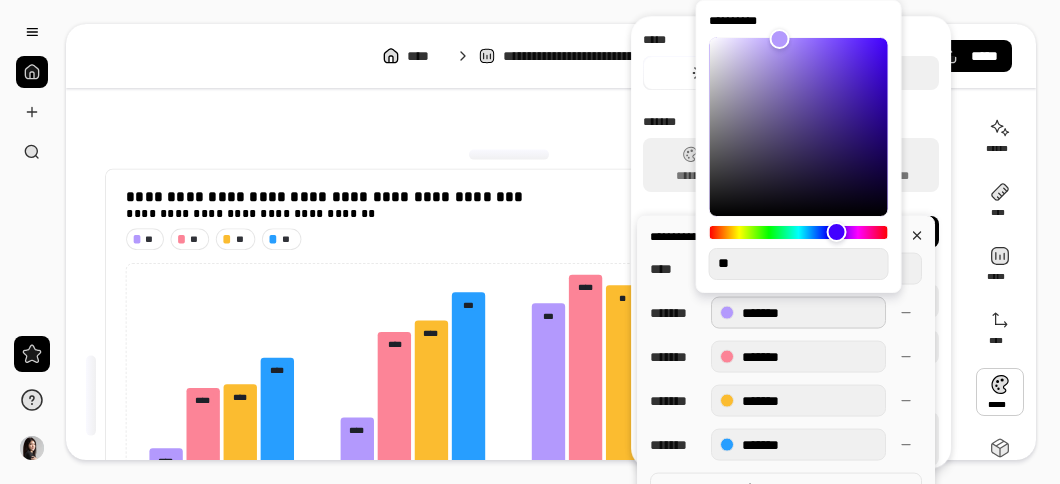 type on "**" 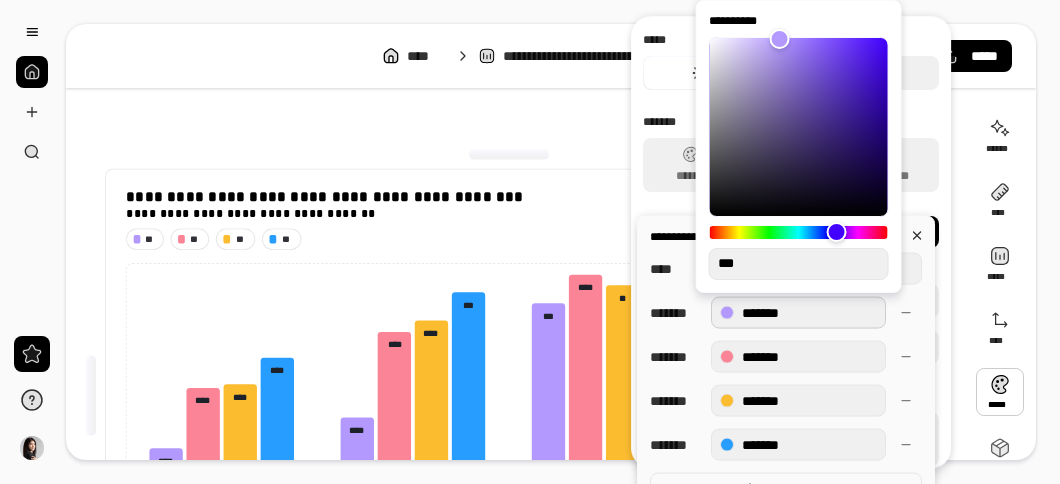 type on "***" 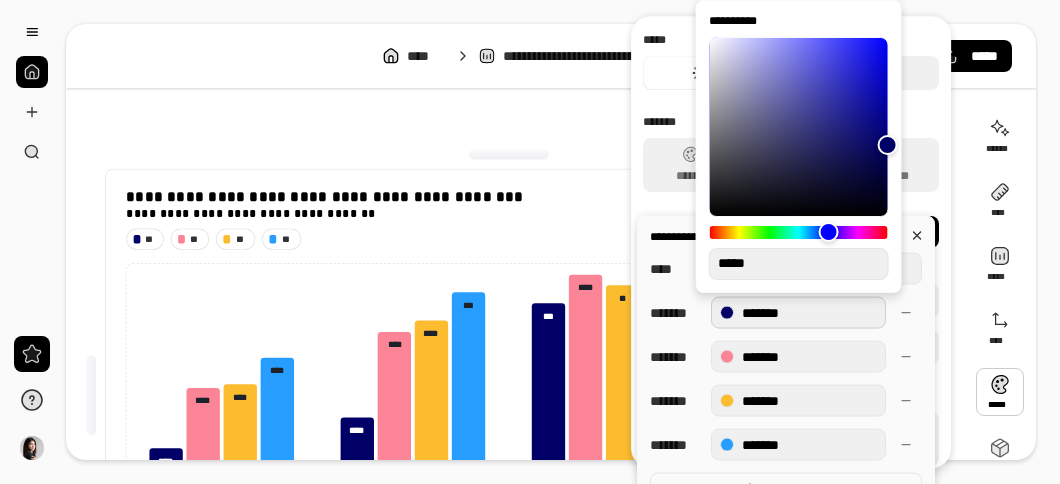 type on "******" 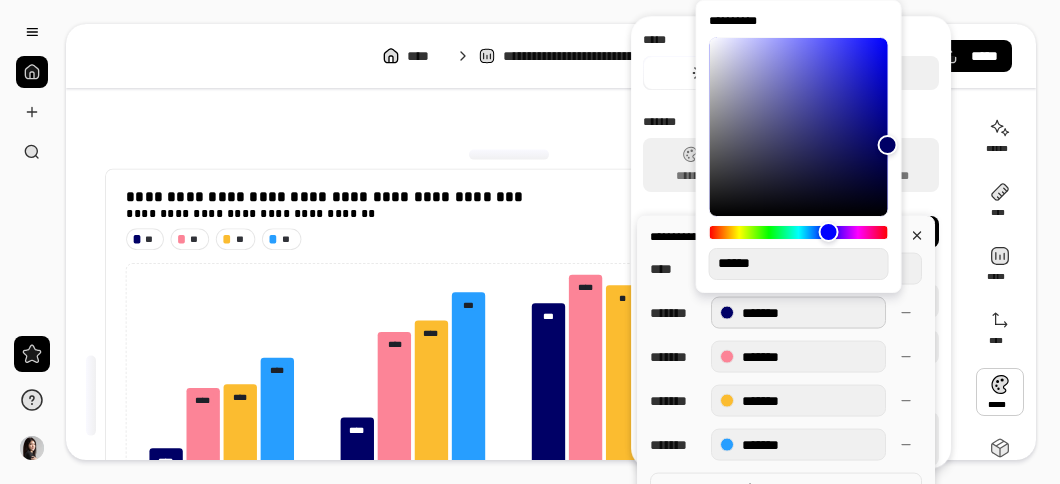 type on "***" 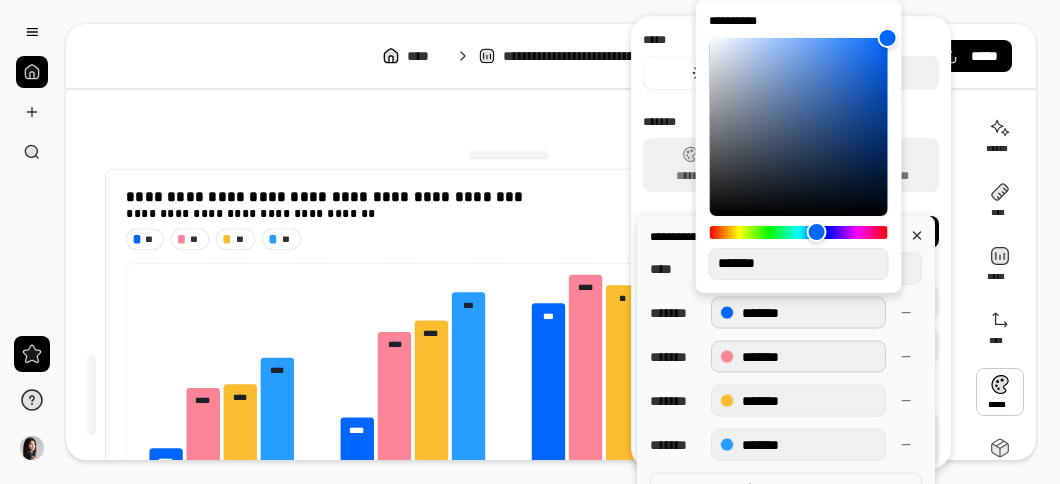 click on "*******" at bounding box center (798, 356) 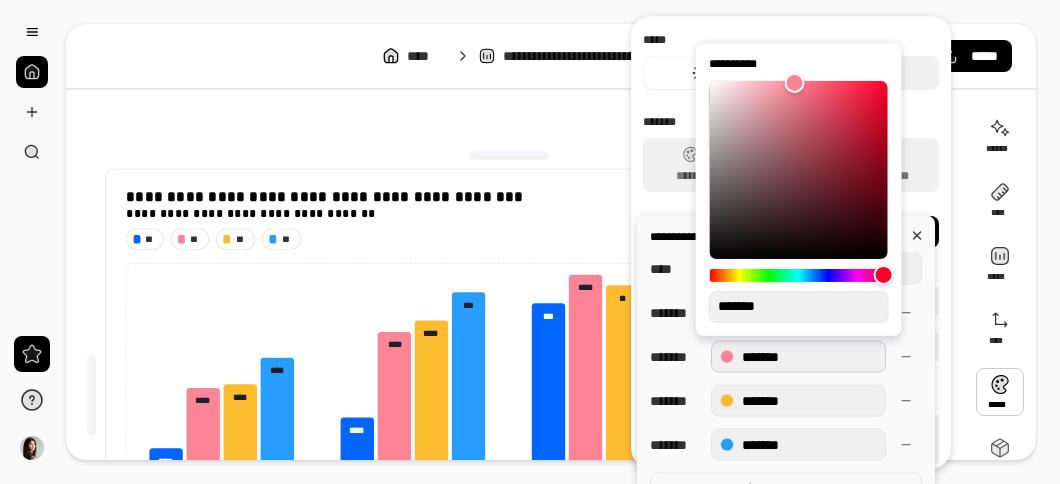 drag, startPoint x: 776, startPoint y: 301, endPoint x: 725, endPoint y: 301, distance: 51 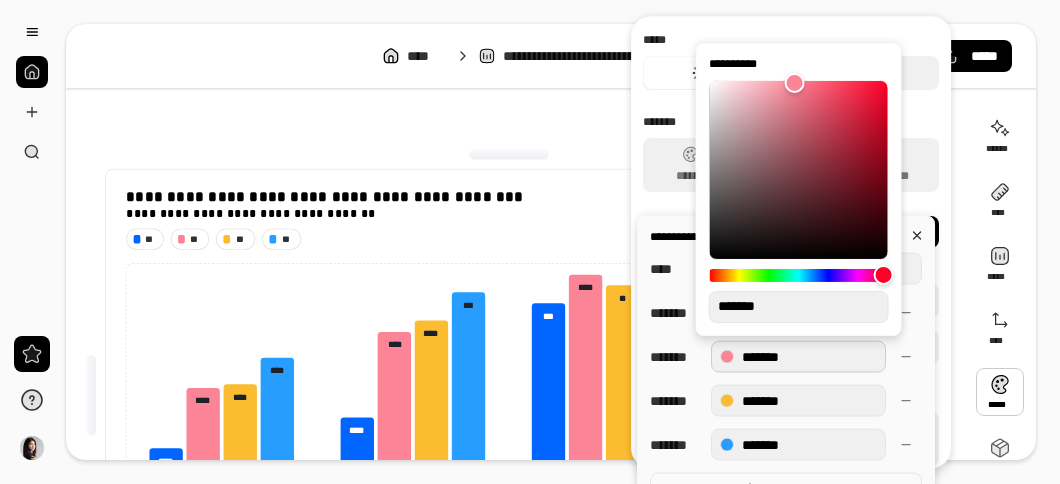 type on "**" 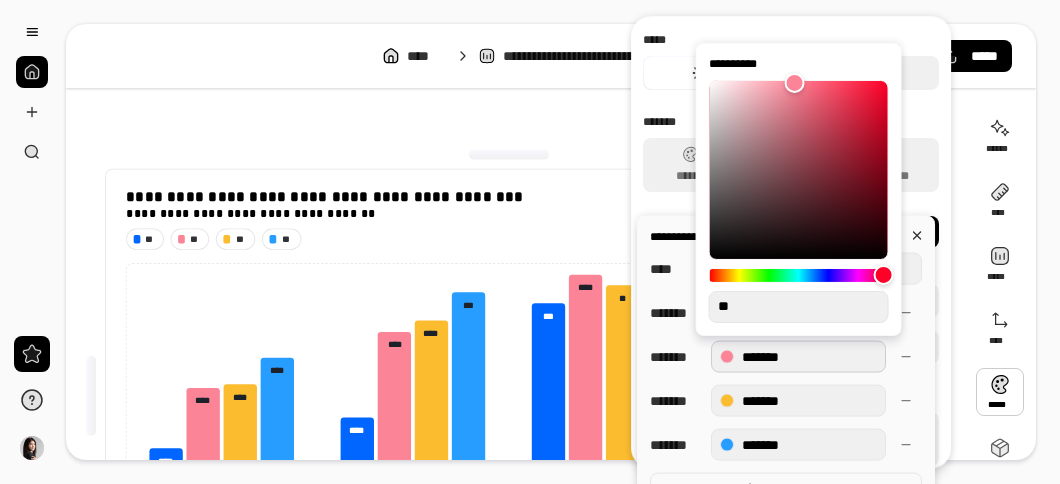 type on "**" 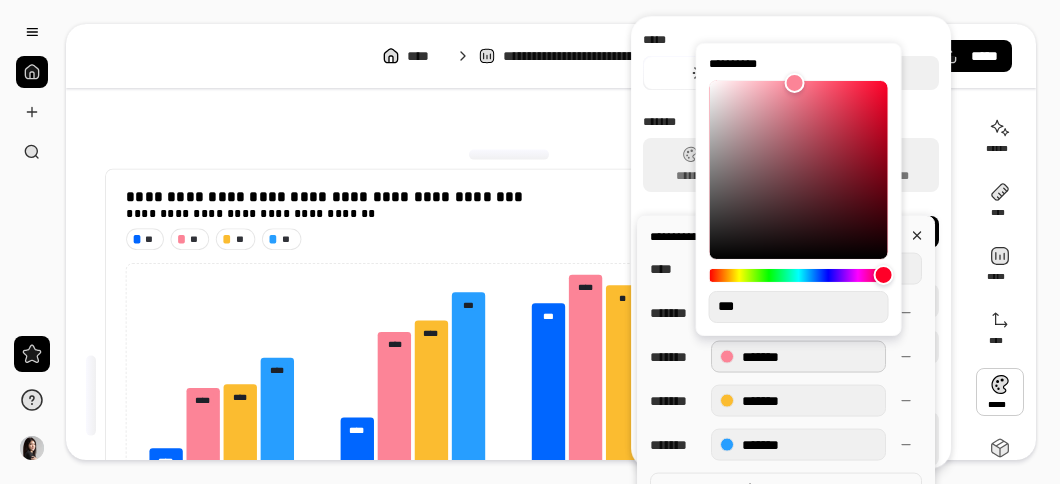type on "**" 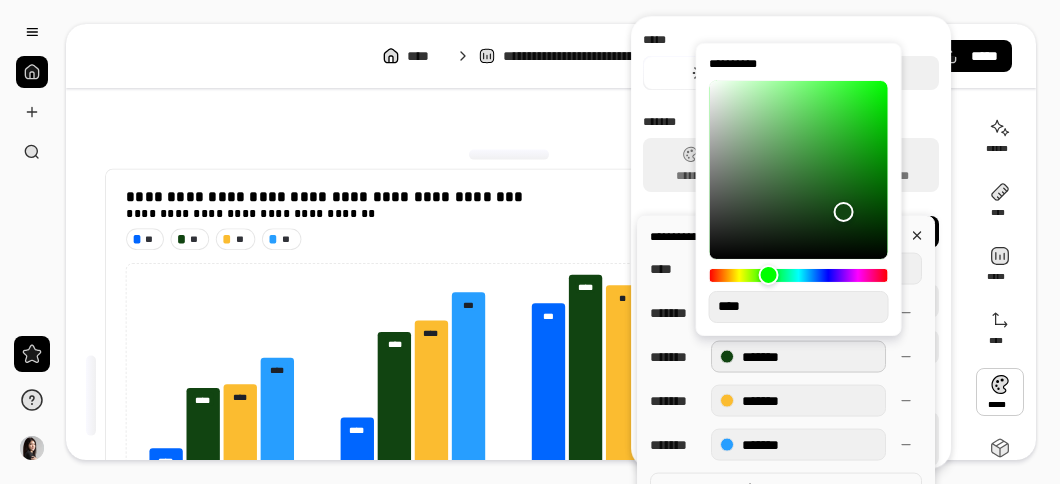 type on "**" 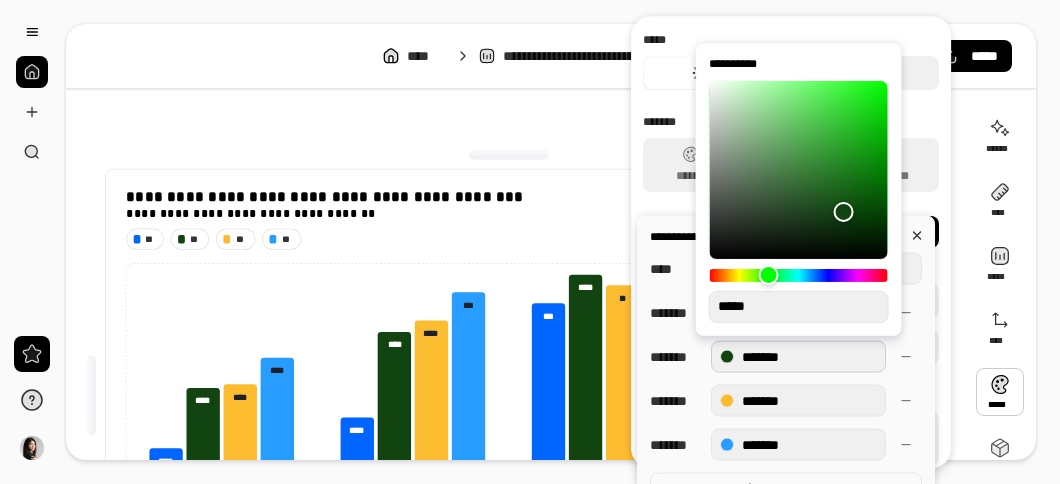 type on "**" 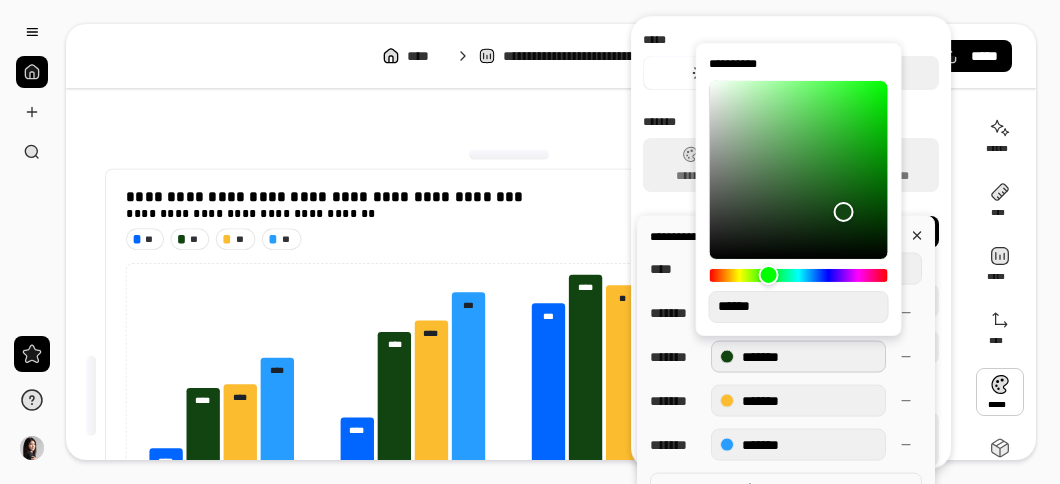 type on "**" 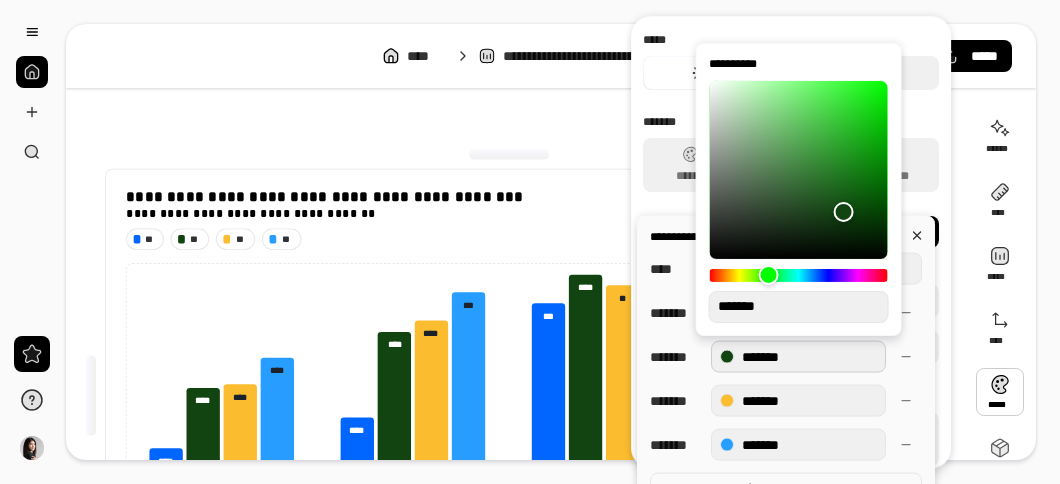 type on "**" 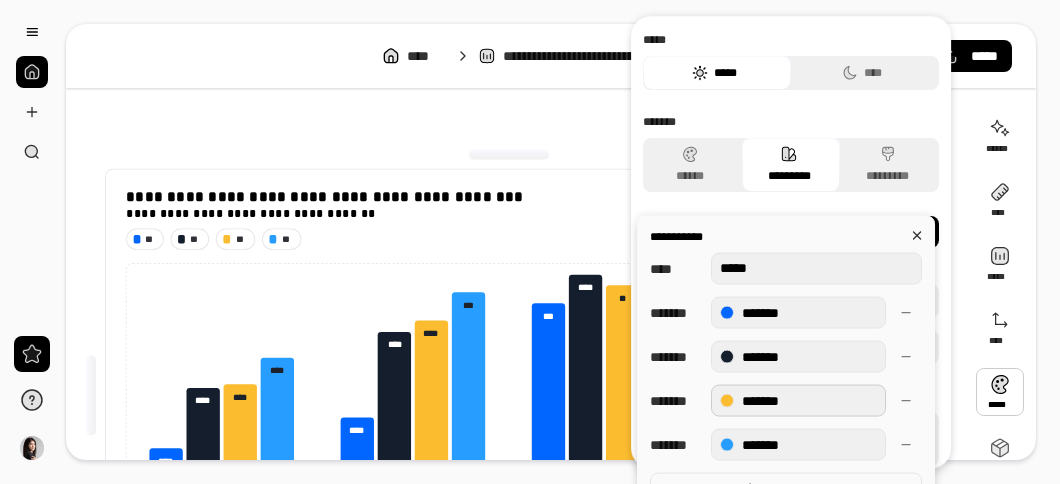 click on "*******" at bounding box center [798, 400] 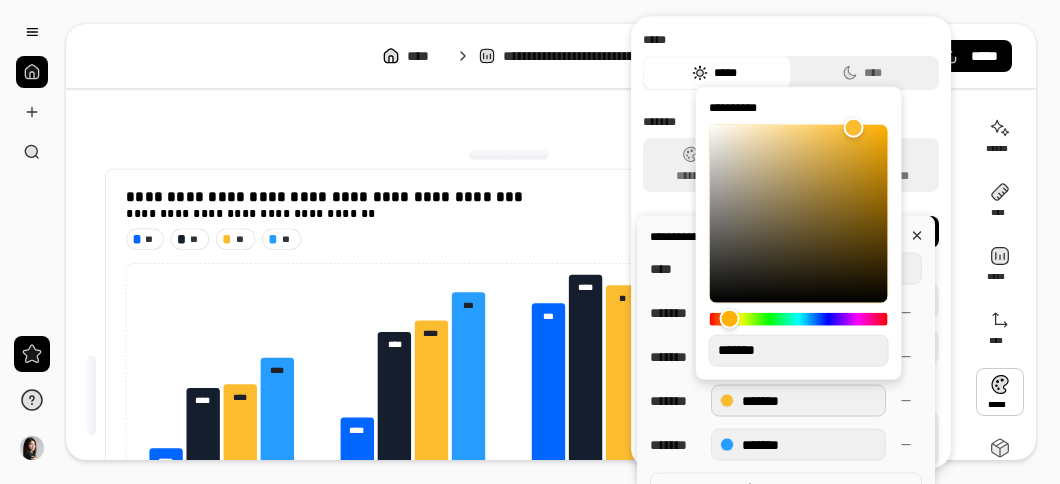 drag, startPoint x: 794, startPoint y: 353, endPoint x: 726, endPoint y: 347, distance: 68.26419 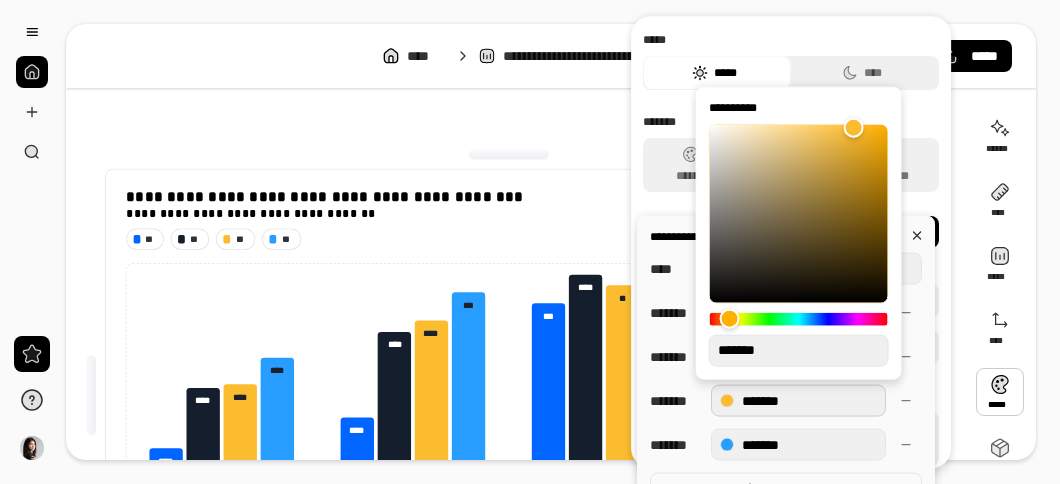 click on "*******" at bounding box center (799, 351) 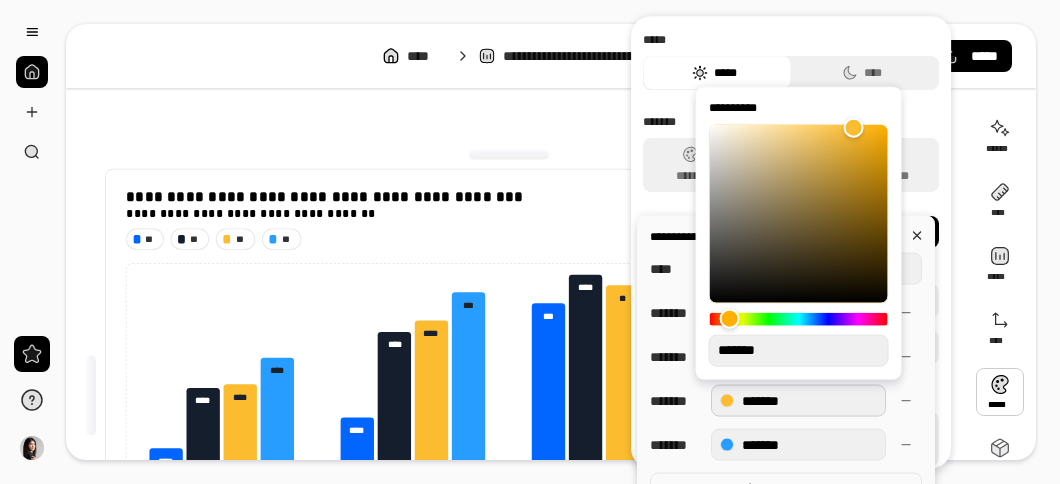 type on "**" 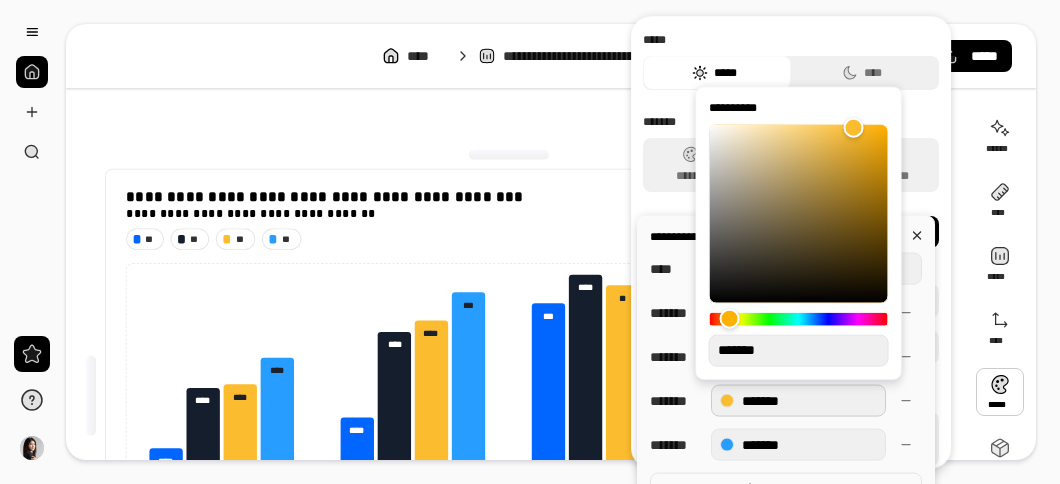 type on "**" 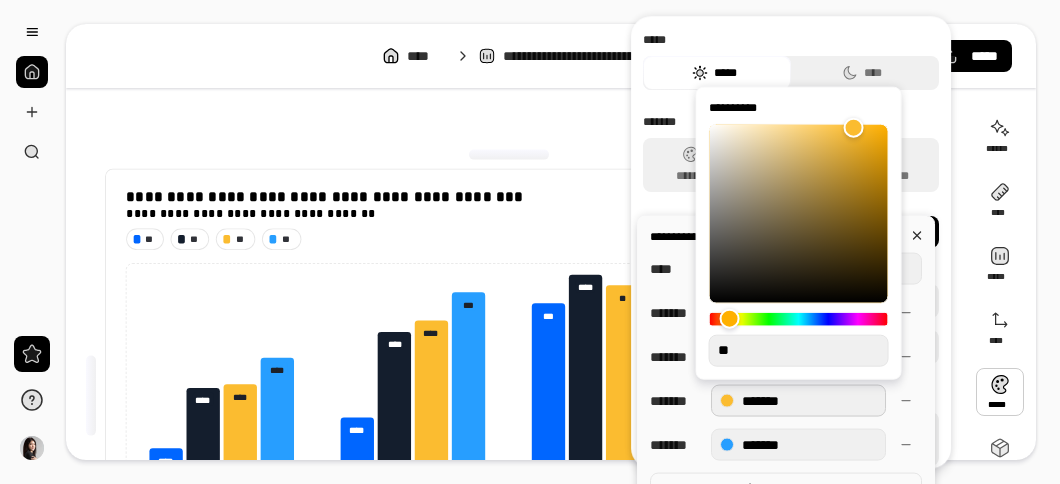 type on "**" 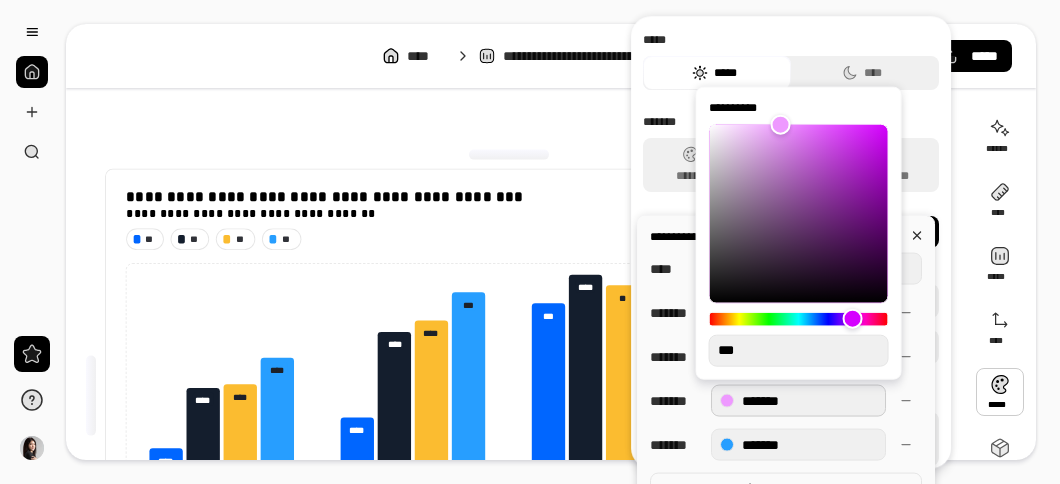 type on "**" 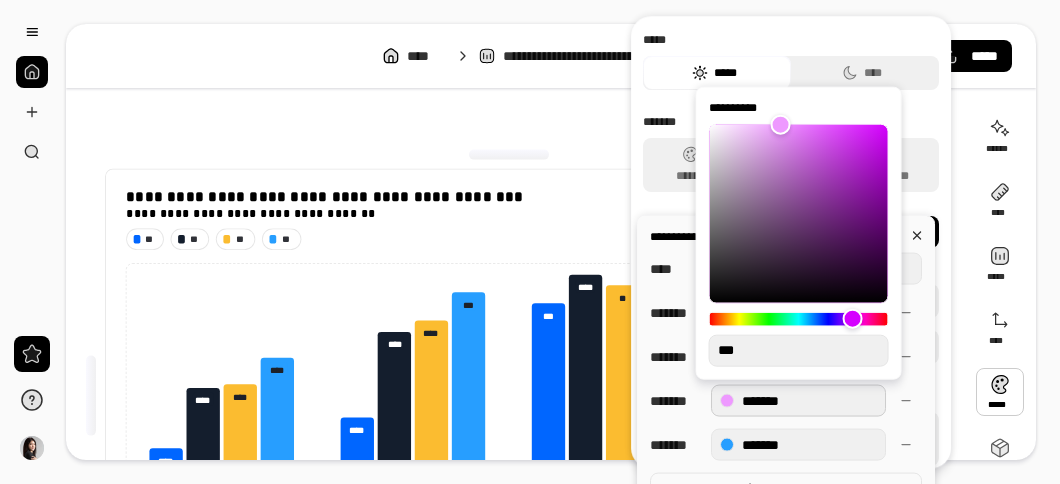 type on "***" 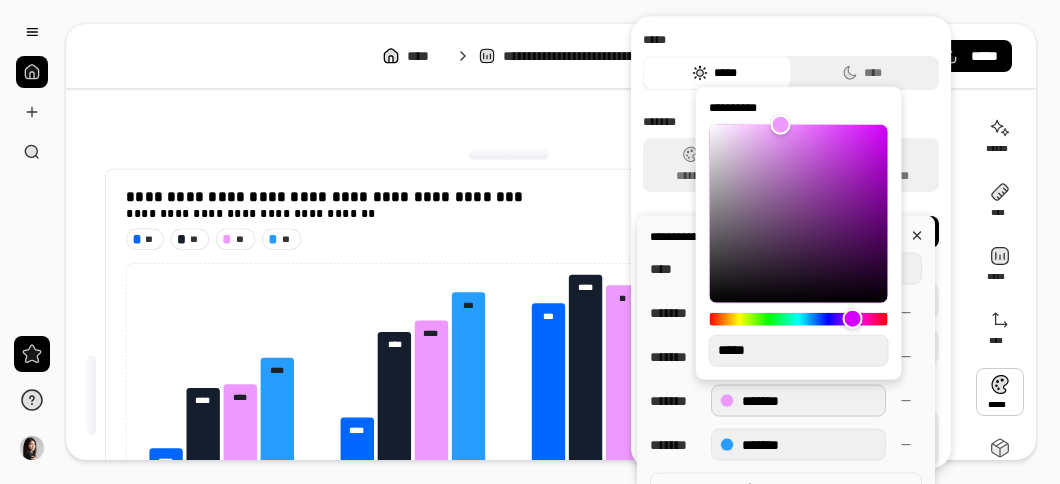 type on "******" 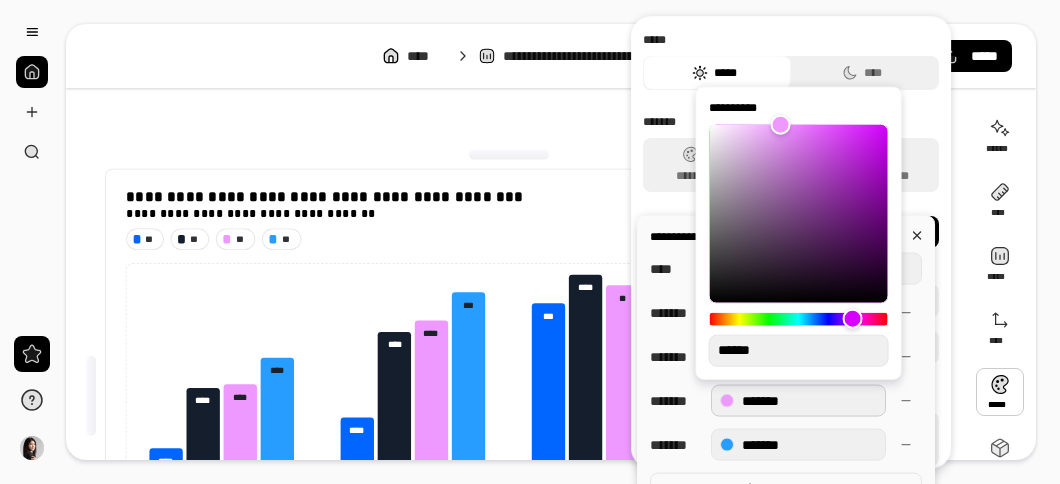 type on "*" 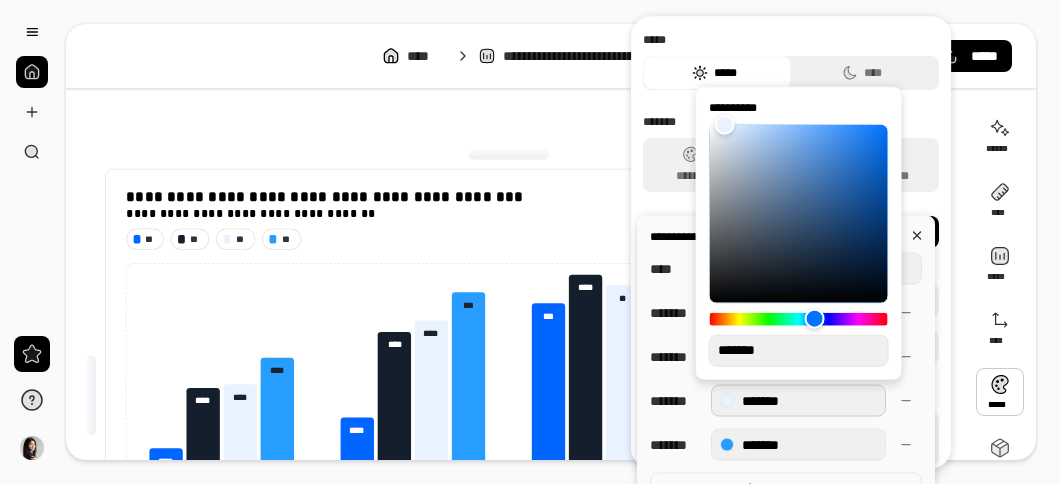 type on "*" 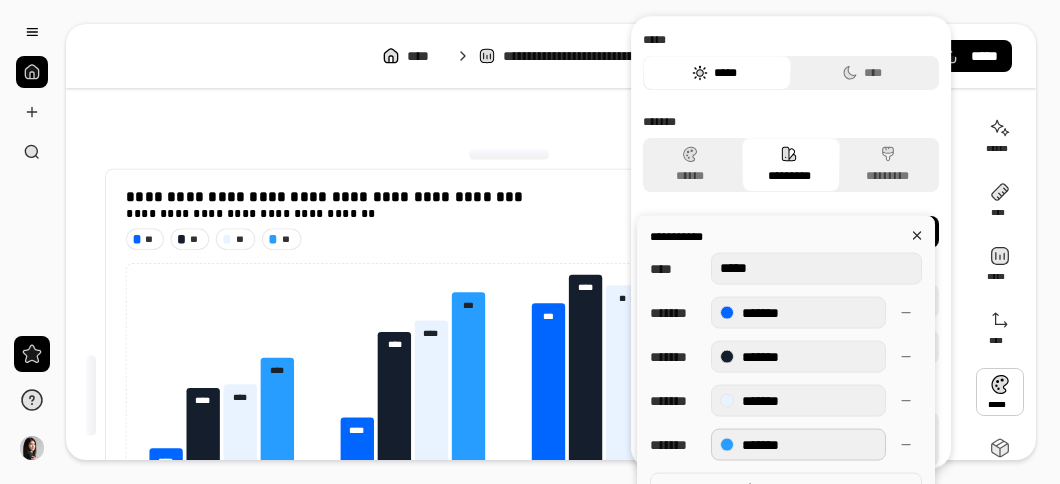 click on "*******" at bounding box center (798, 444) 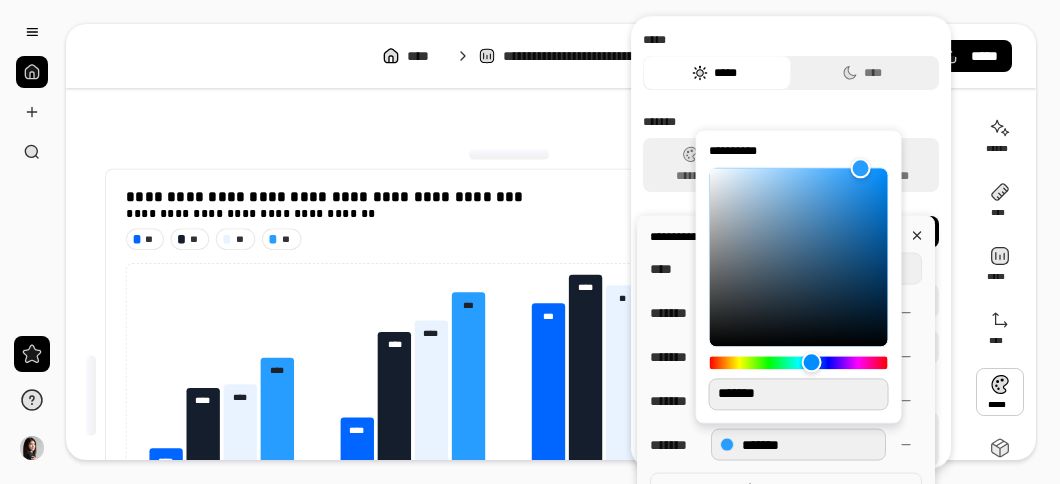 drag, startPoint x: 793, startPoint y: 395, endPoint x: 707, endPoint y: 395, distance: 86 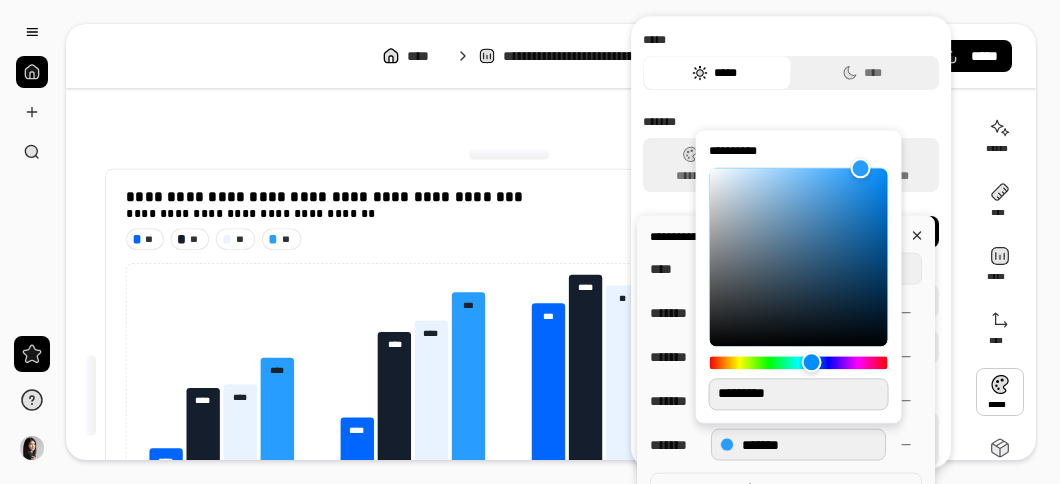 type on "**" 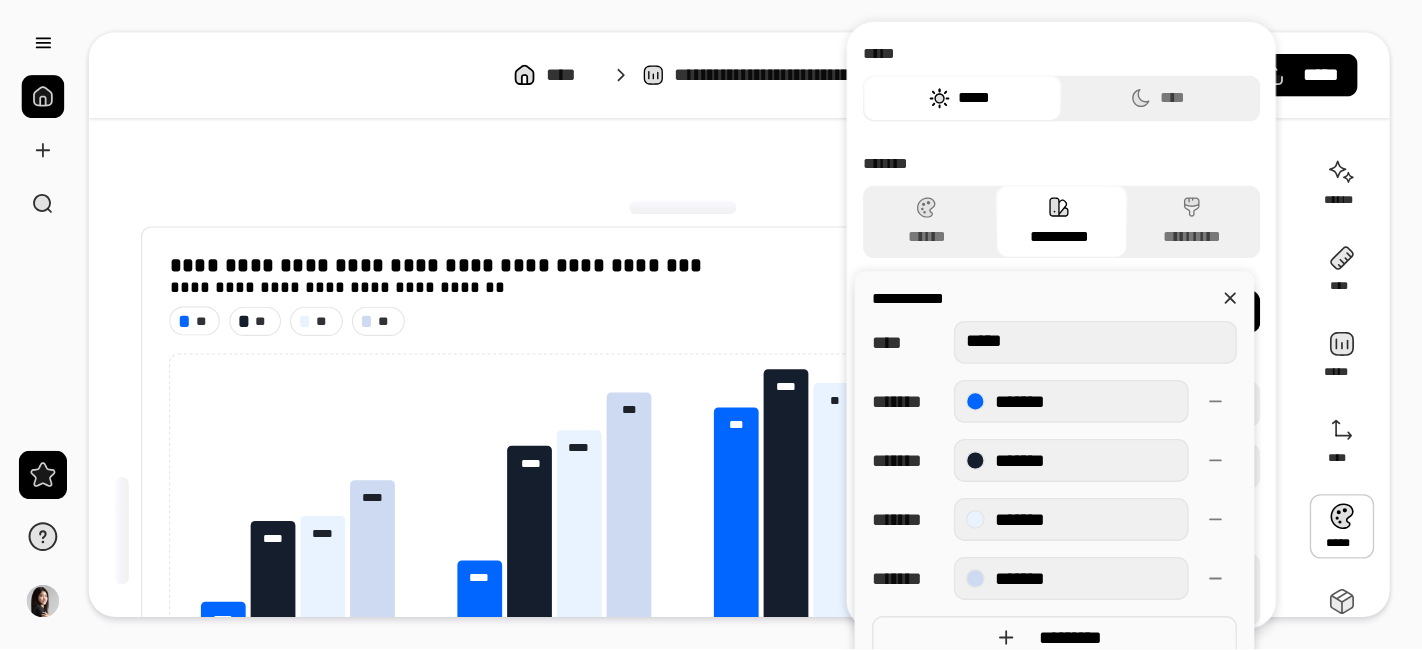 scroll, scrollTop: 13, scrollLeft: 0, axis: vertical 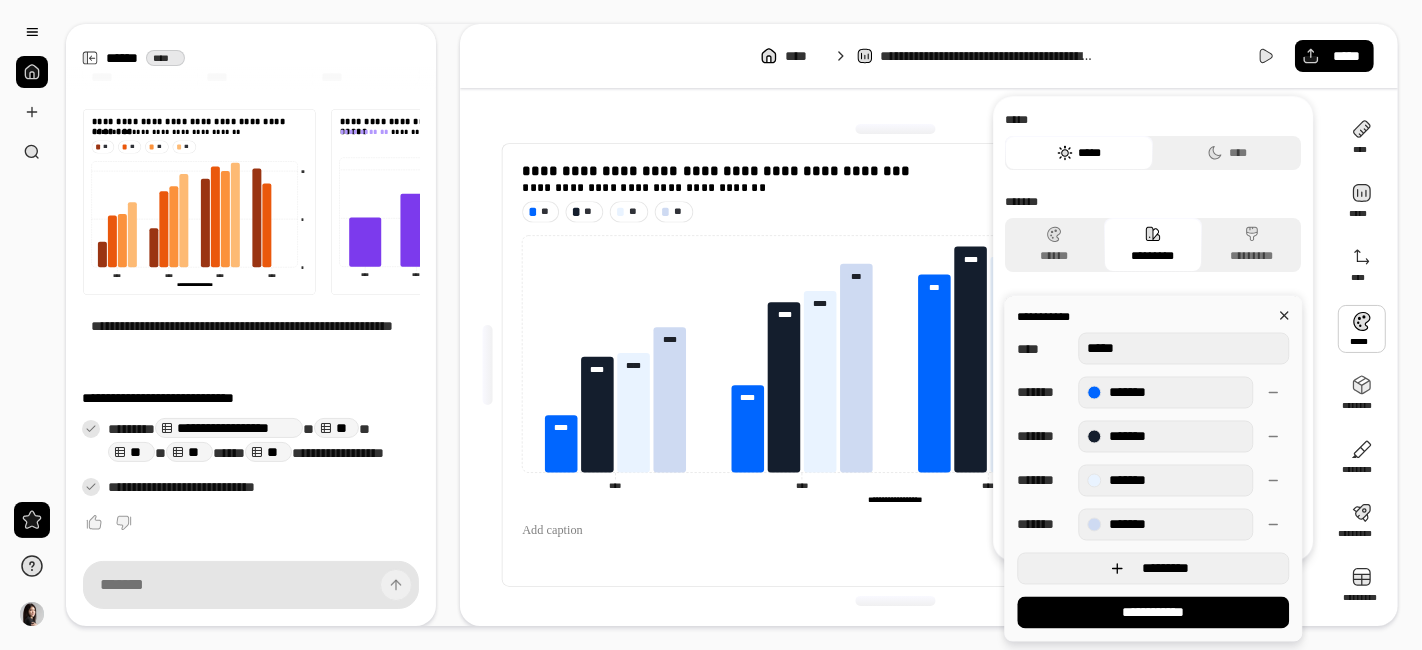 click on "*********" at bounding box center (1165, 569) 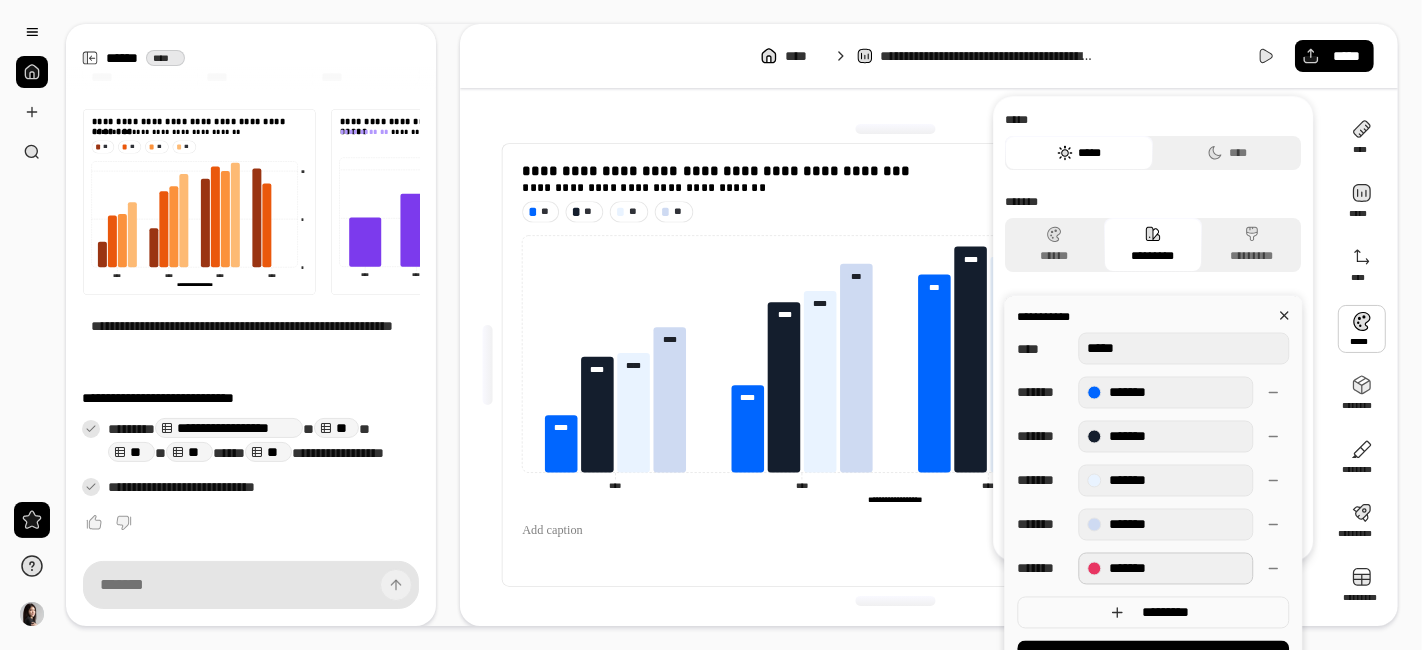 click on "*******" at bounding box center [1165, 568] 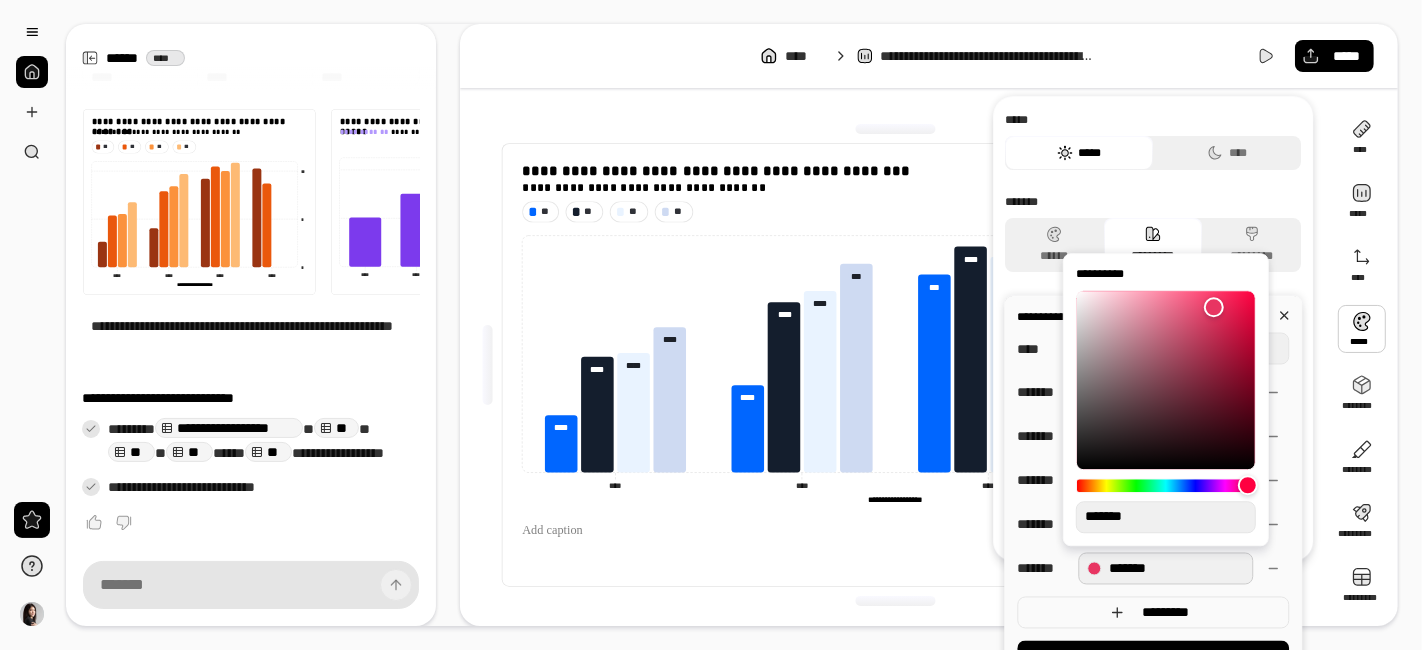 drag, startPoint x: 1149, startPoint y: 518, endPoint x: 1000, endPoint y: 512, distance: 149.12076 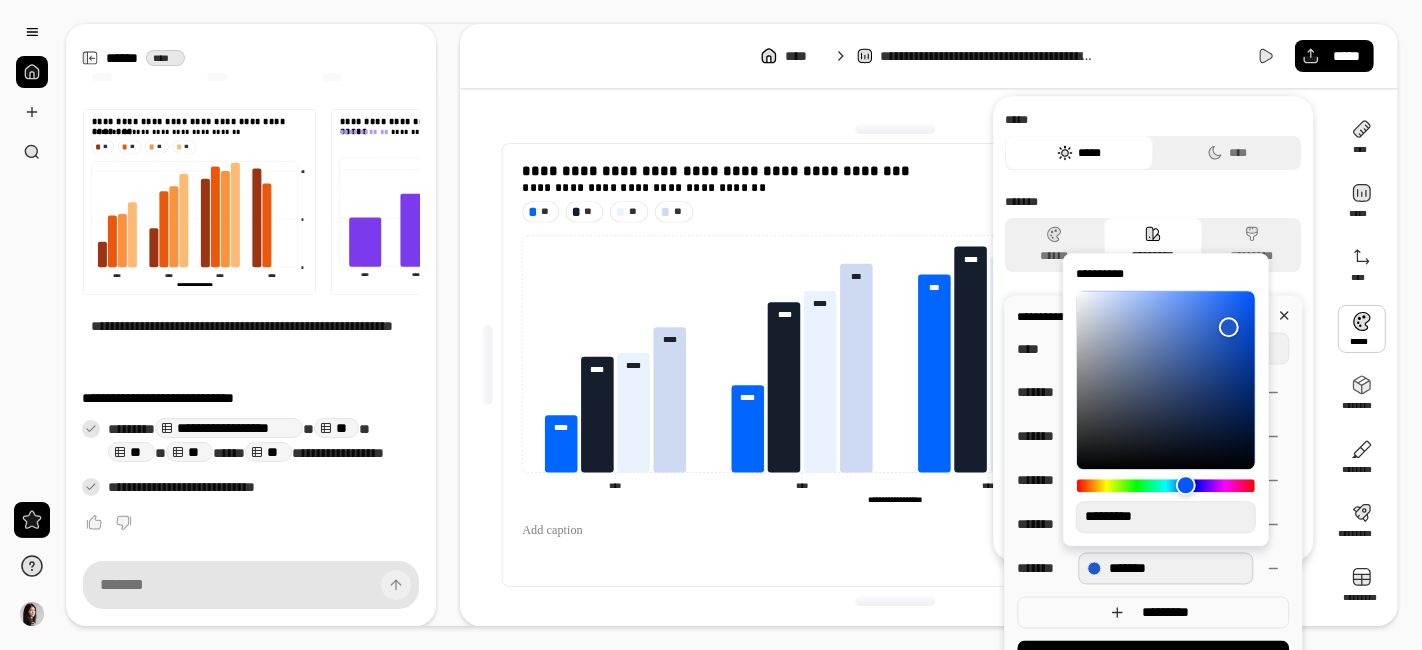 click on "**********" at bounding box center (1153, 657) 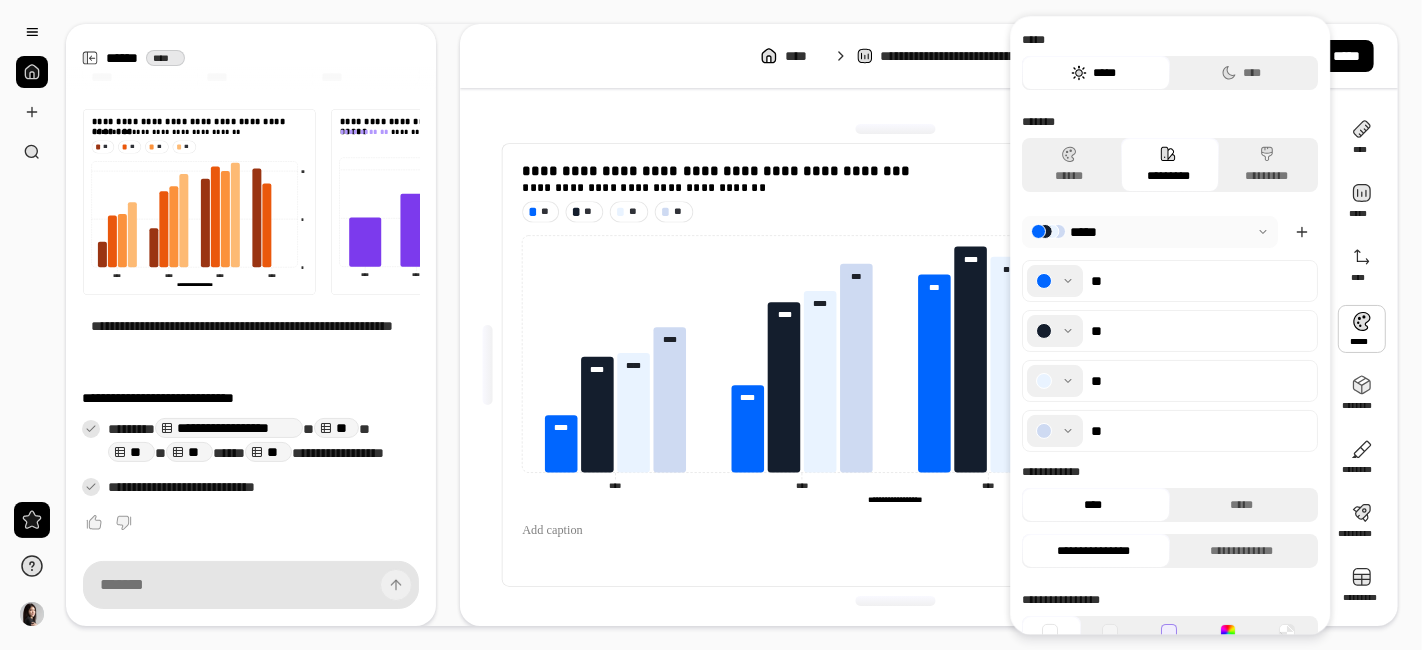 click on "**" at bounding box center (1198, 281) 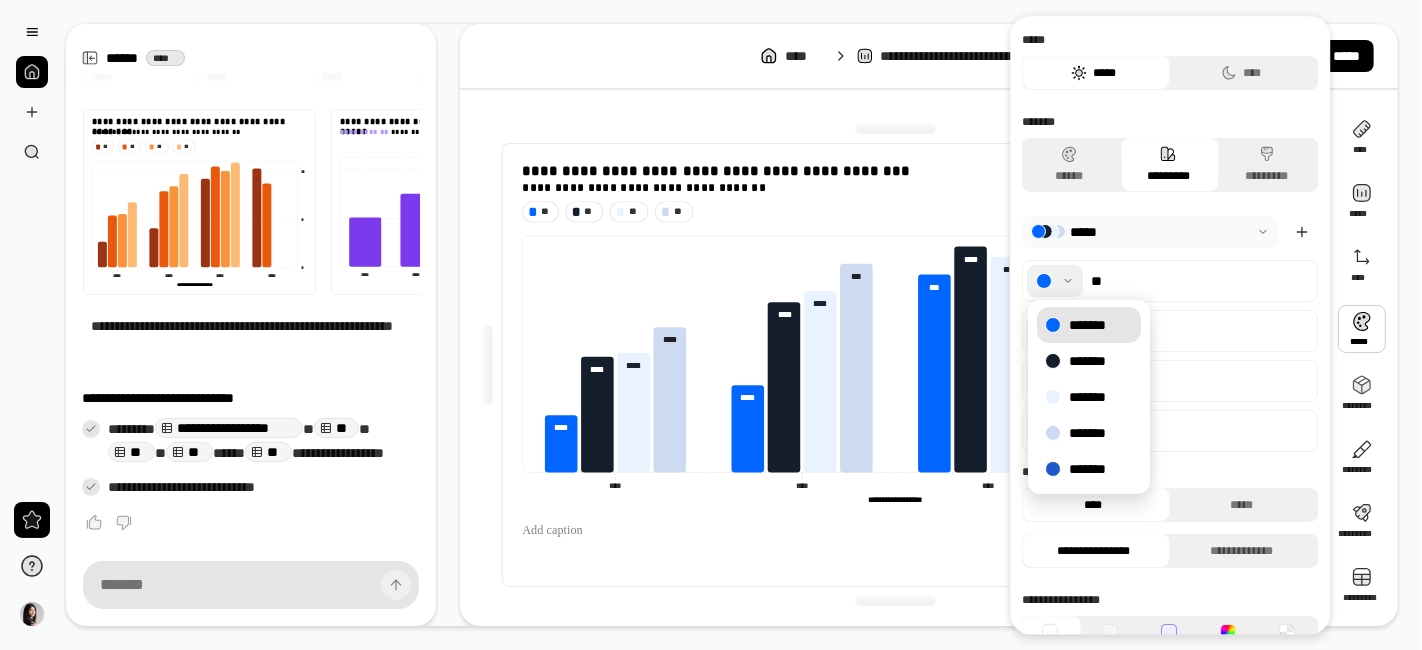 click on "**" at bounding box center [1198, 281] 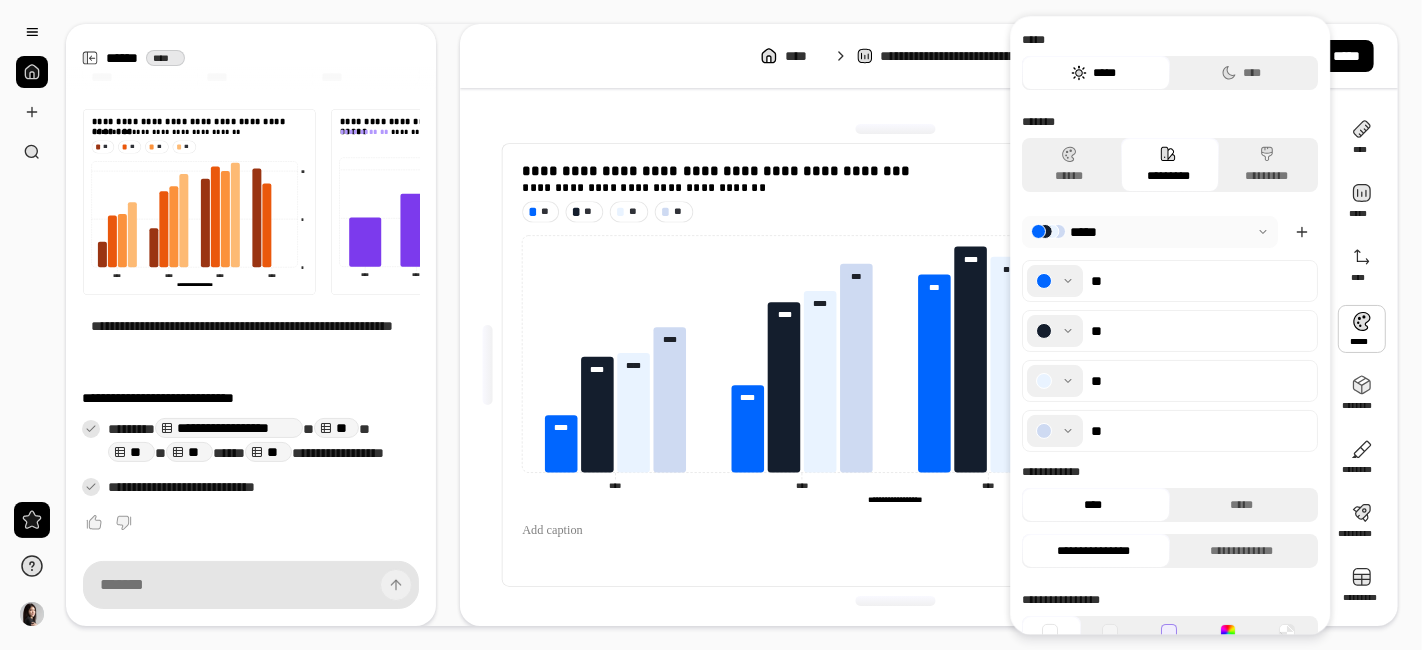 click at bounding box center (1150, 232) 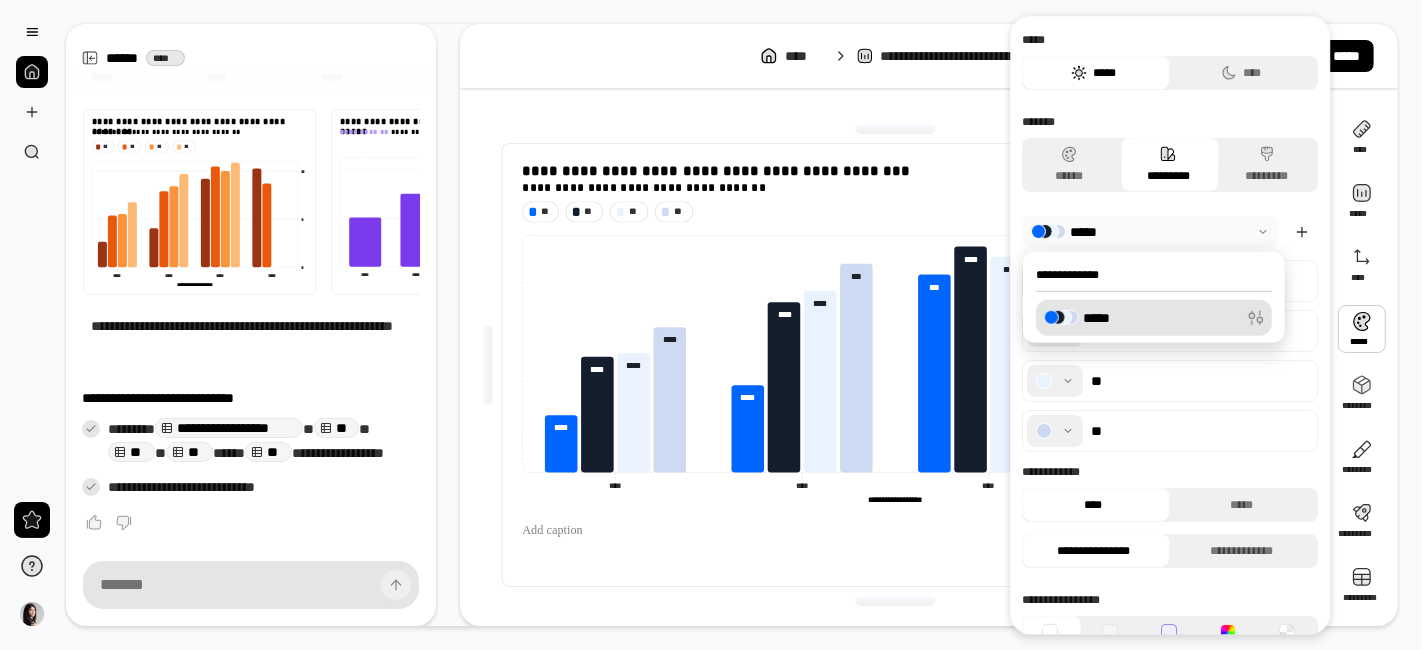 click at bounding box center [1150, 232] 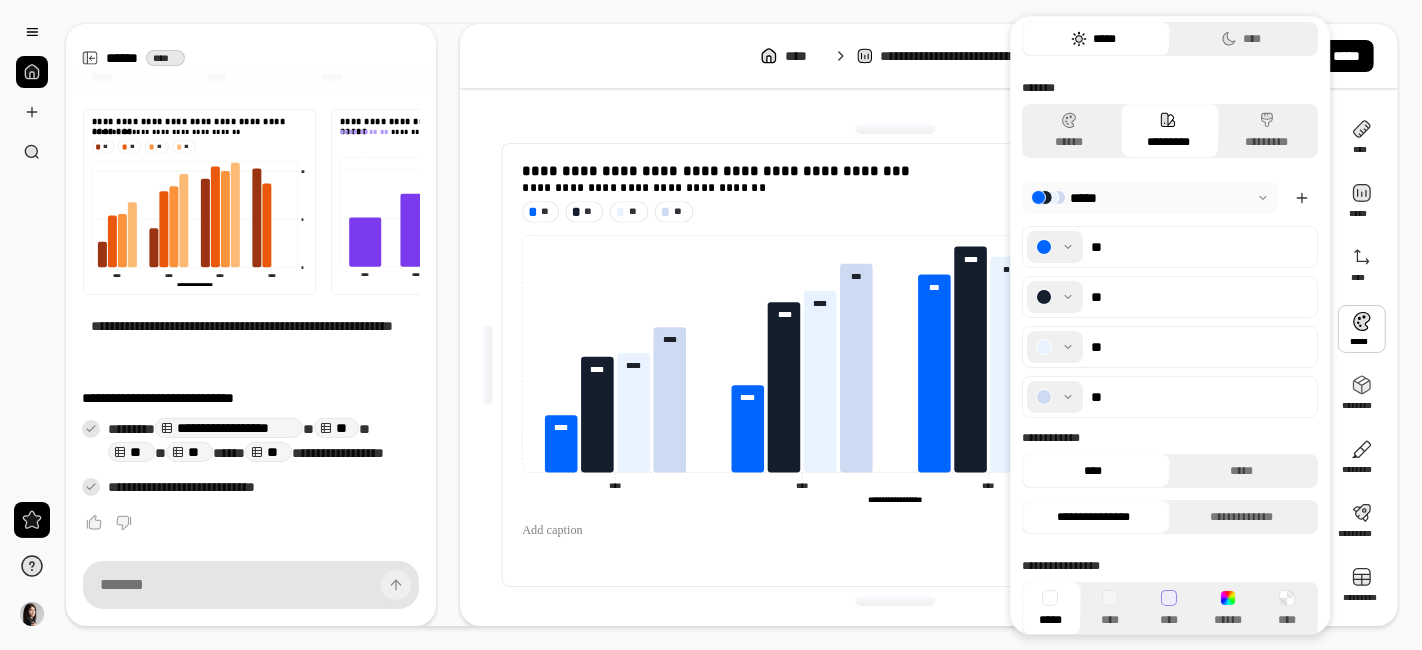 scroll, scrollTop: 48, scrollLeft: 0, axis: vertical 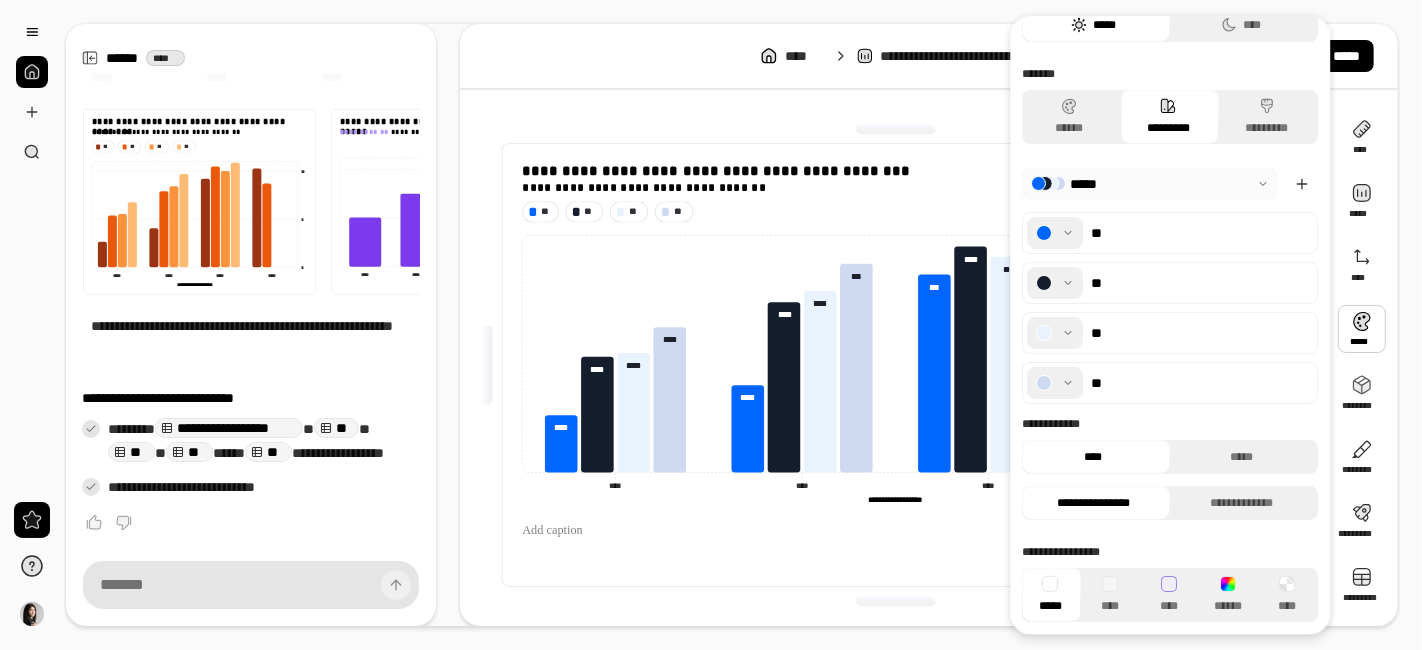 click at bounding box center [1055, 383] 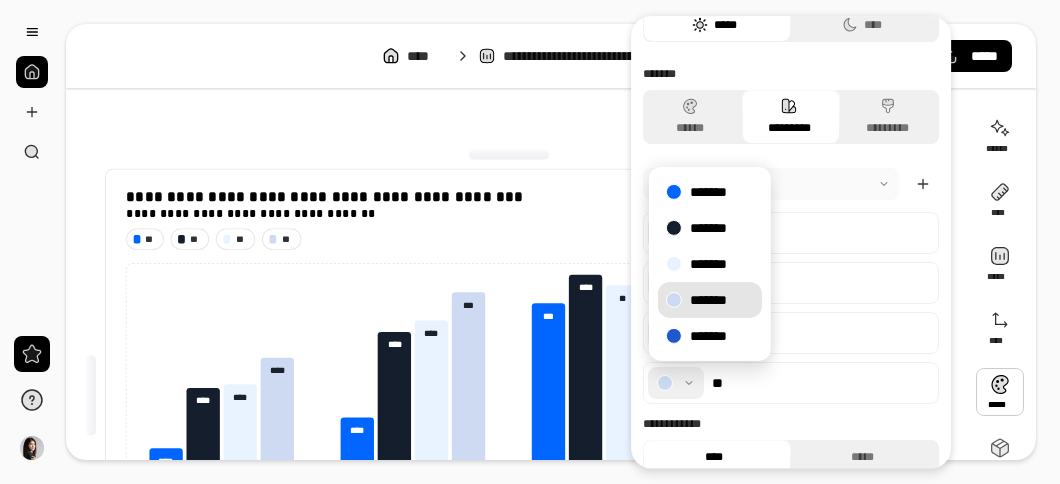 select on "[ADDRESS]" 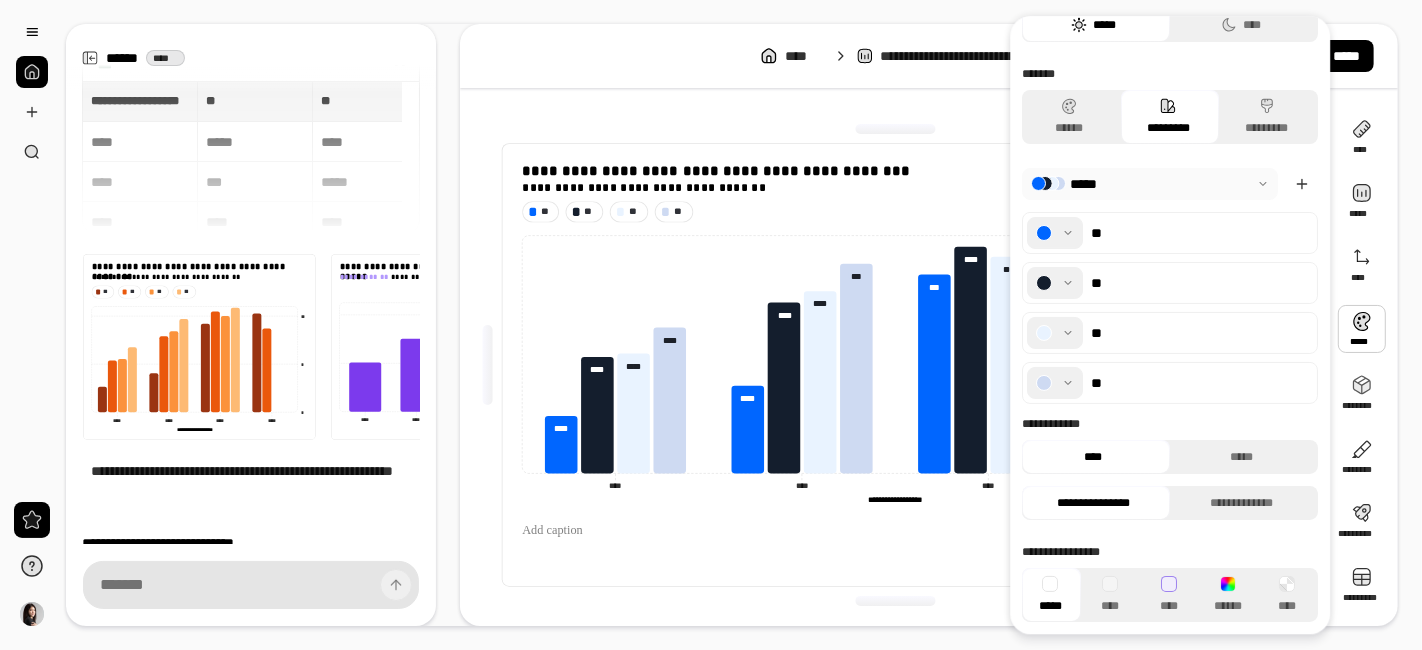 scroll, scrollTop: 144, scrollLeft: 0, axis: vertical 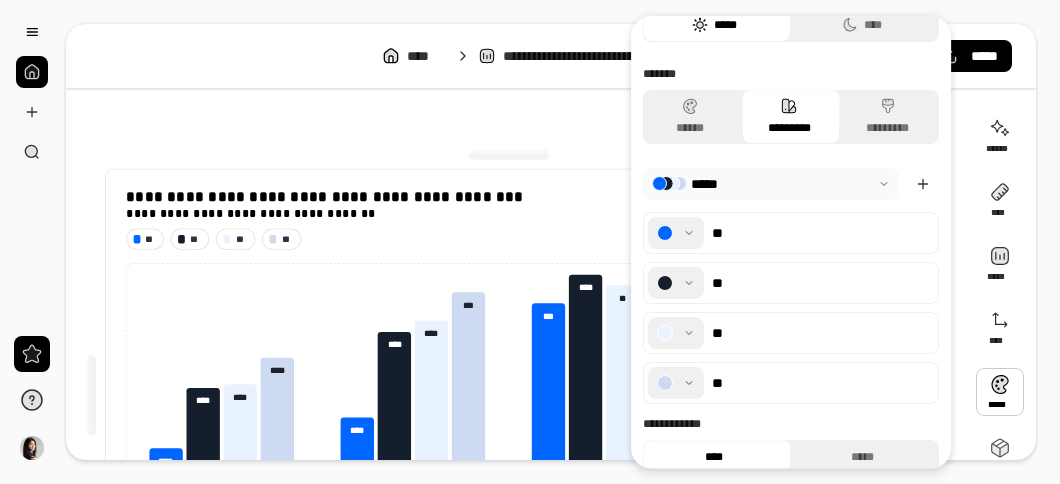 click at bounding box center [676, 333] 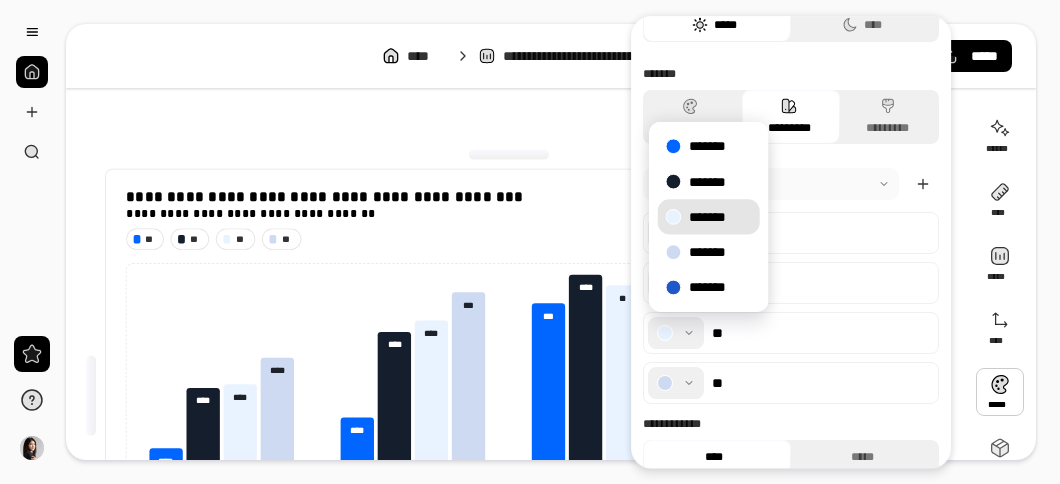 click at bounding box center [771, 184] 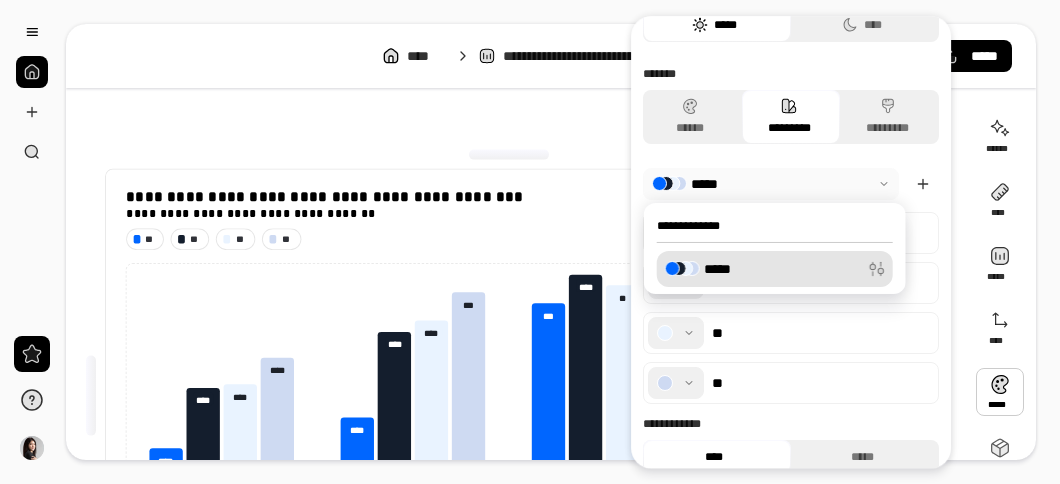 click at bounding box center [771, 184] 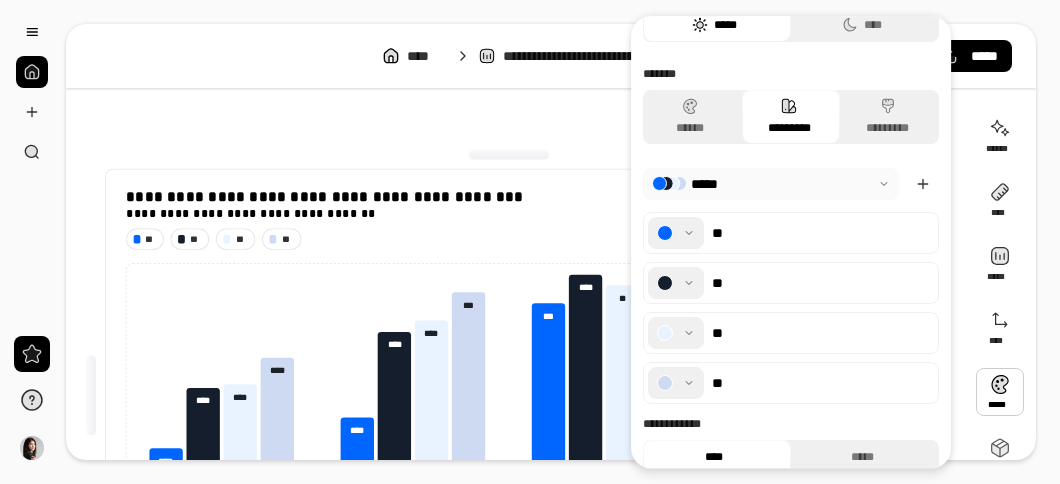 click at bounding box center (676, 233) 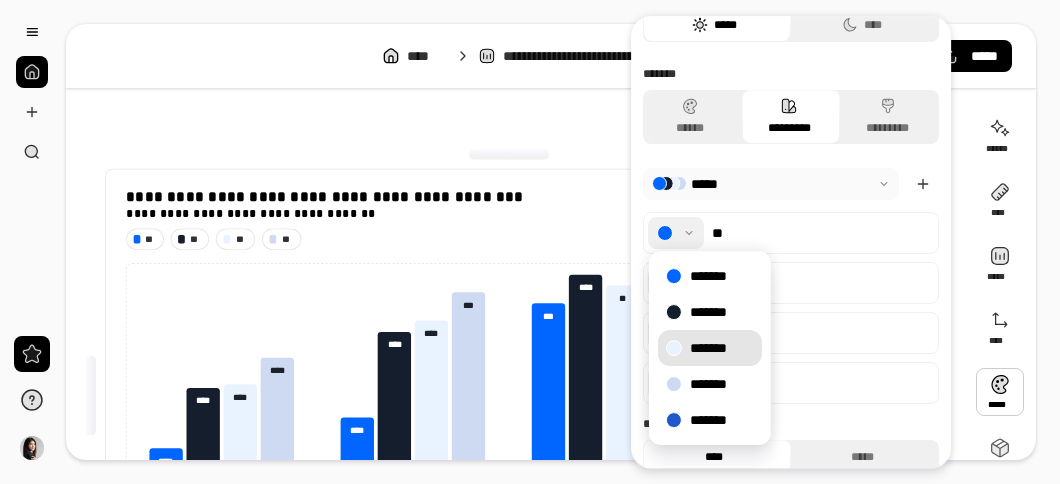 click on "*******" at bounding box center (710, 348) 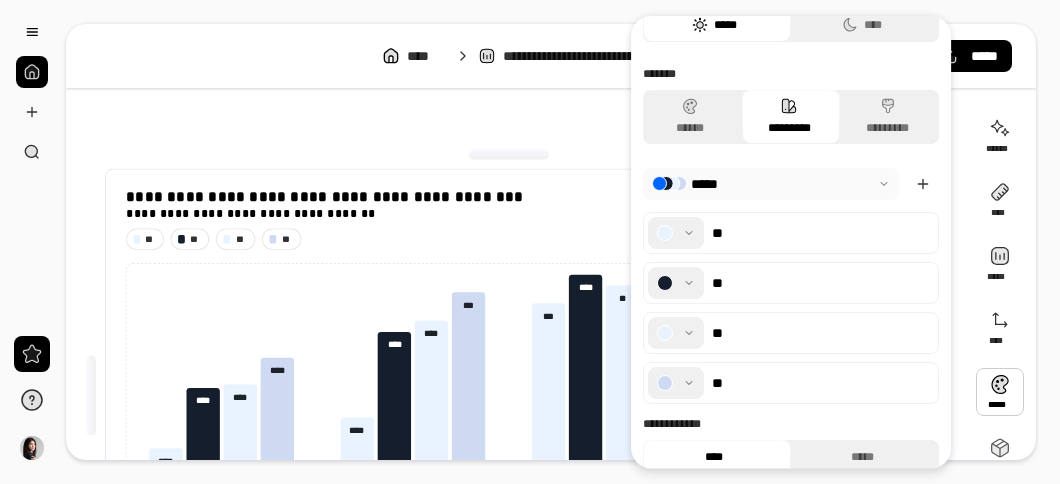 click at bounding box center (676, 283) 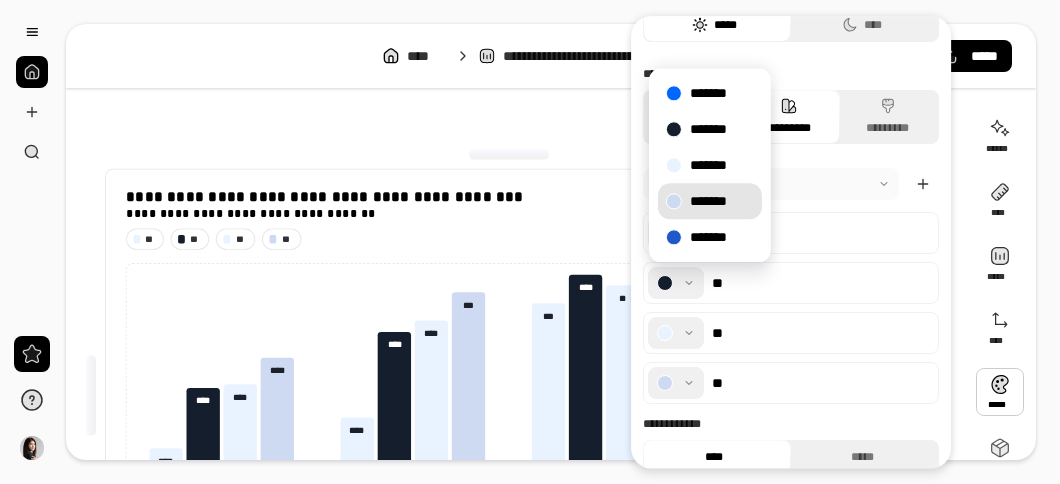 click on "*******" at bounding box center (710, 201) 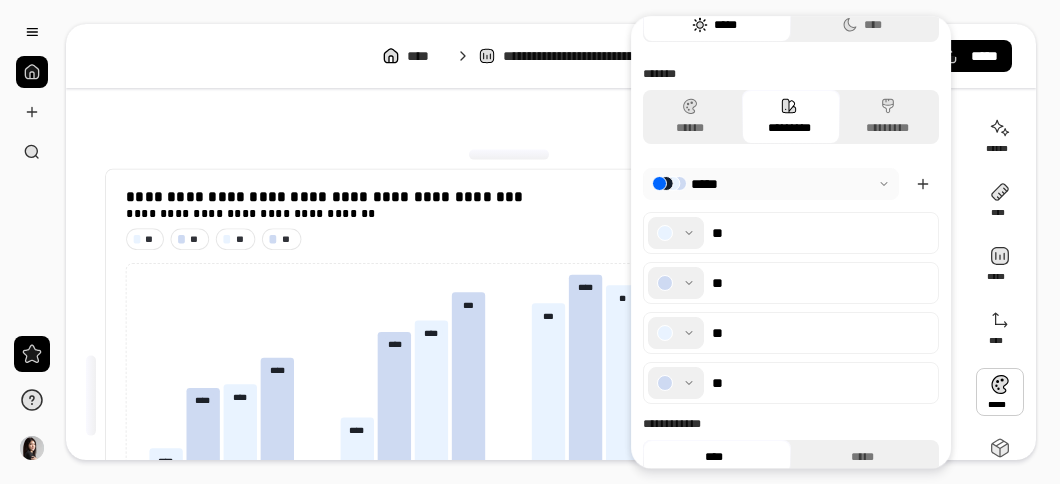click at bounding box center [676, 333] 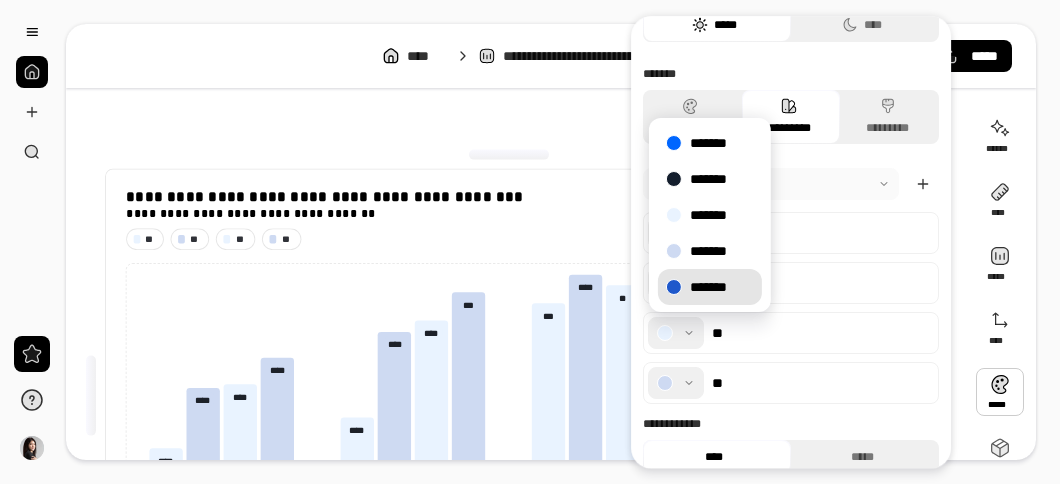 click on "*******" at bounding box center (710, 287) 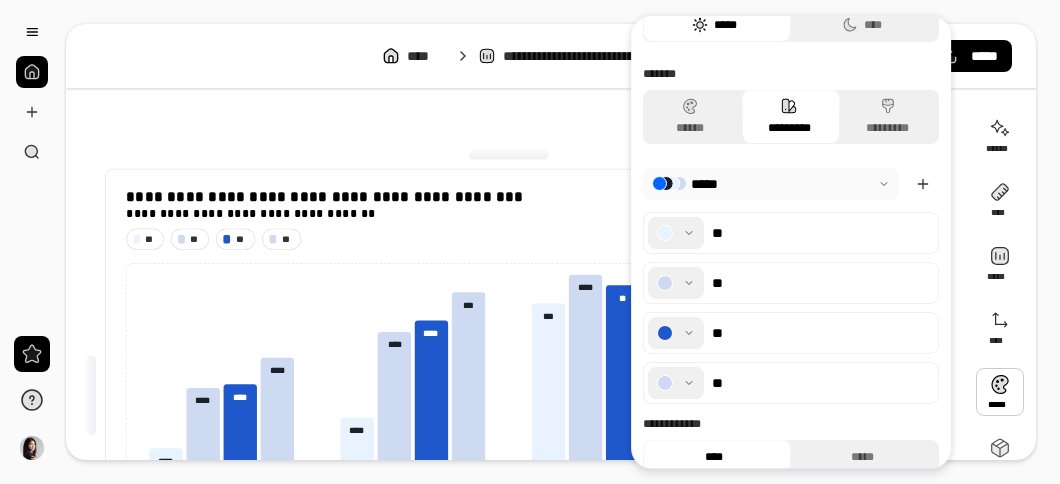 click at bounding box center (676, 383) 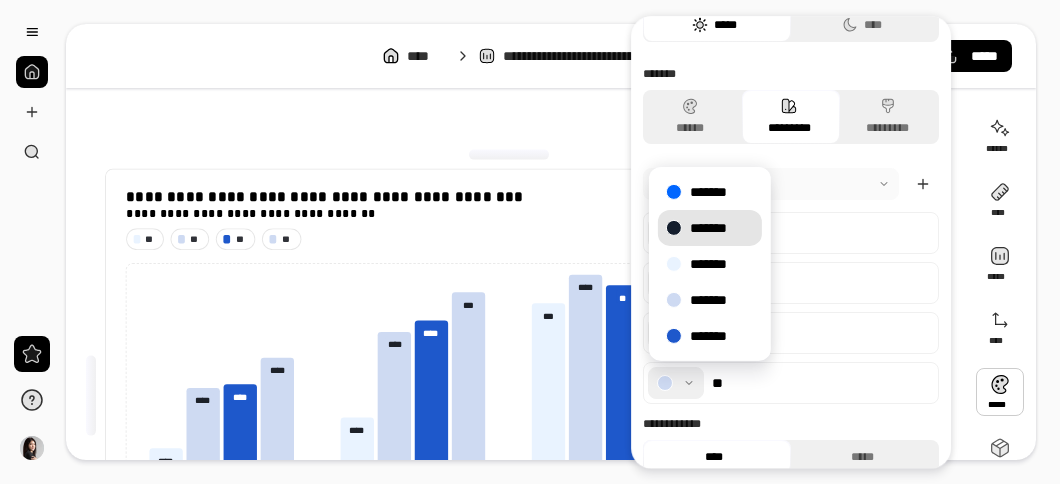 click on "*******" at bounding box center [710, 228] 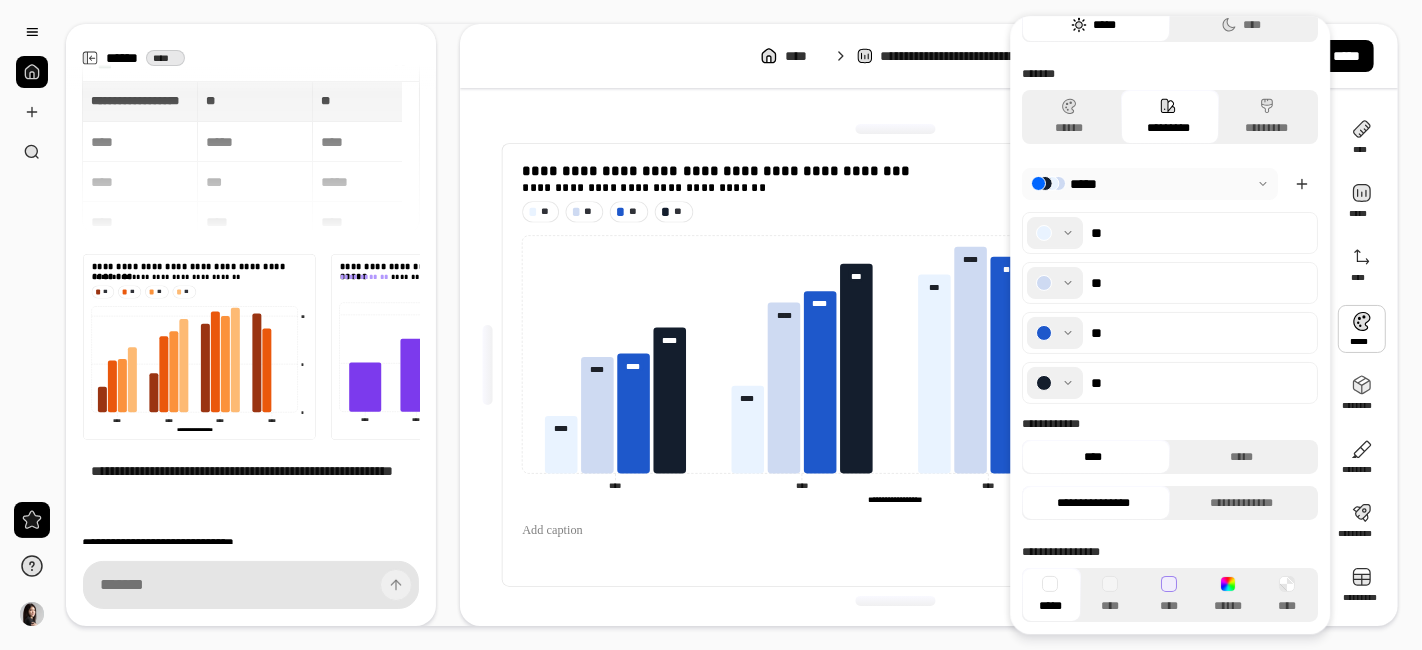 scroll, scrollTop: 144, scrollLeft: 0, axis: vertical 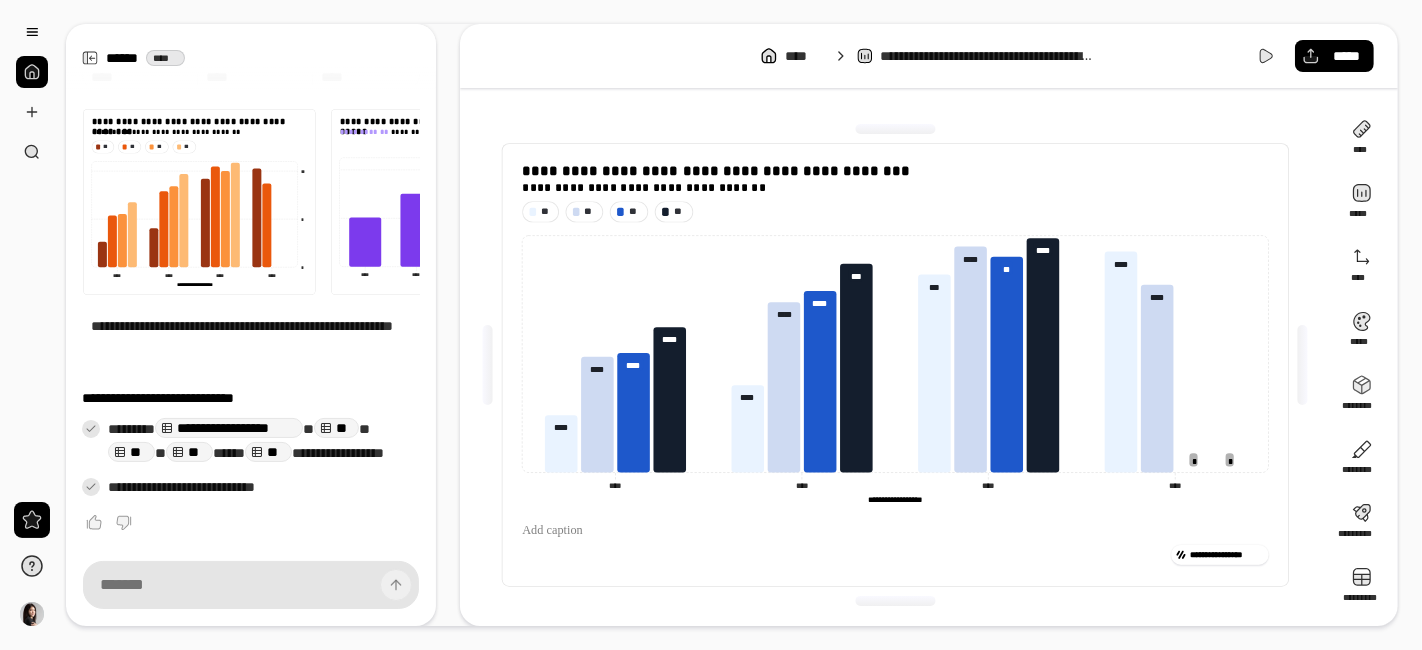 click on "[NUMBER] [STREET] [CITY] [STATE] [ZIP] [COUNTRY] [PHONE] [EMAIL] [SSN] [CREDIT CARD] [PASSPORT] [DRIVER LICENSE] [BIRTH DATE] [AGE] [TIME] [ADDRESS] [COORDINATES] [POSTAL CODE]" at bounding box center (711, 325) 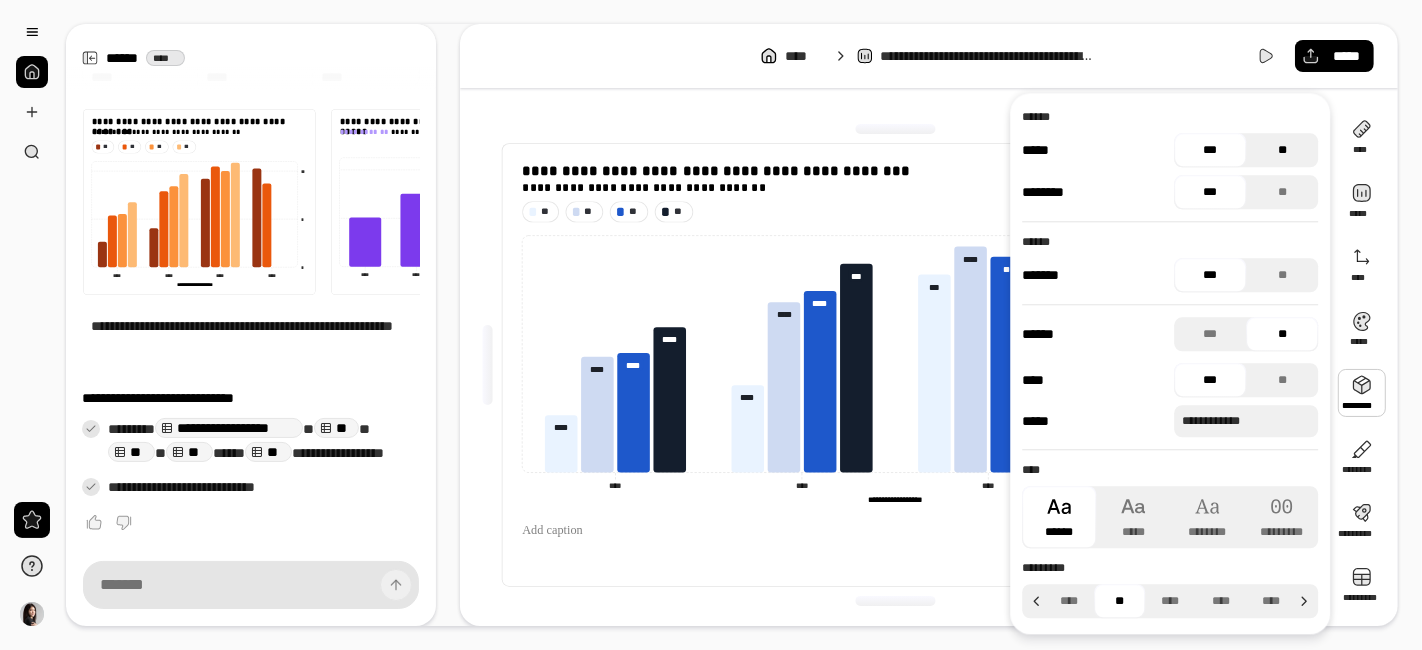 click on "**" at bounding box center (1282, 150) 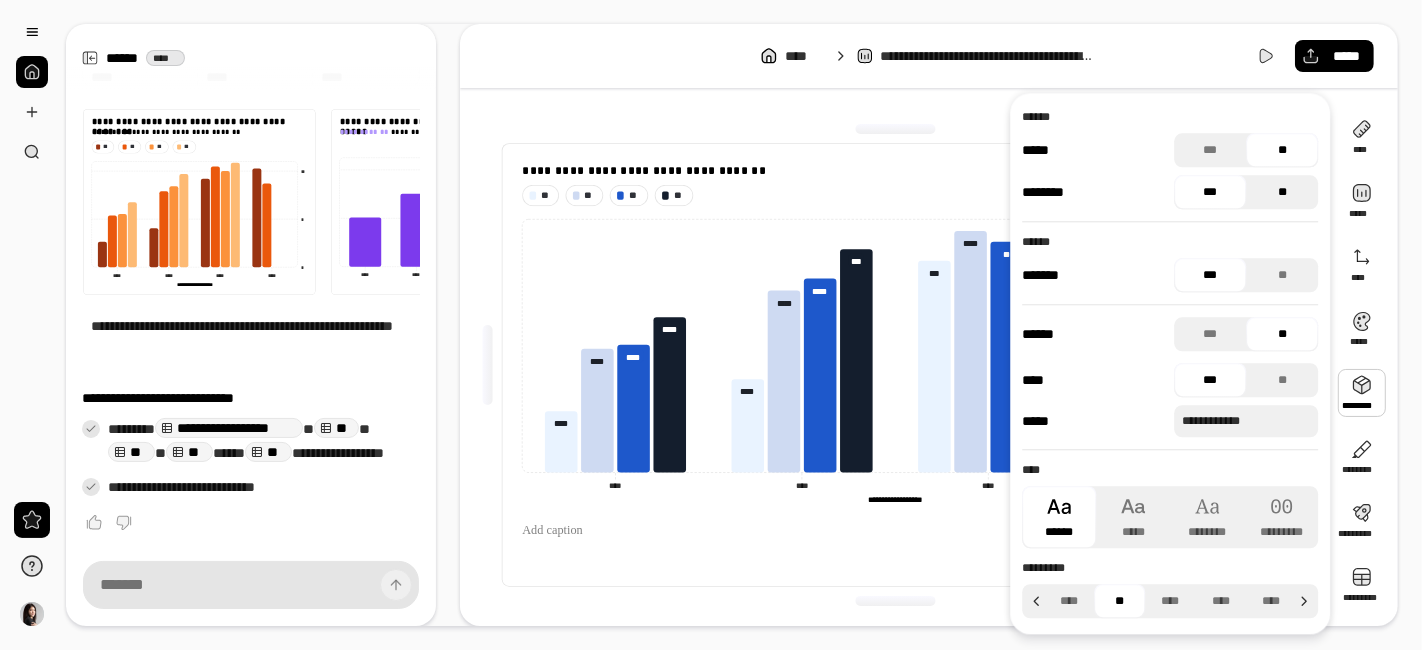 click on "**" at bounding box center (1282, 192) 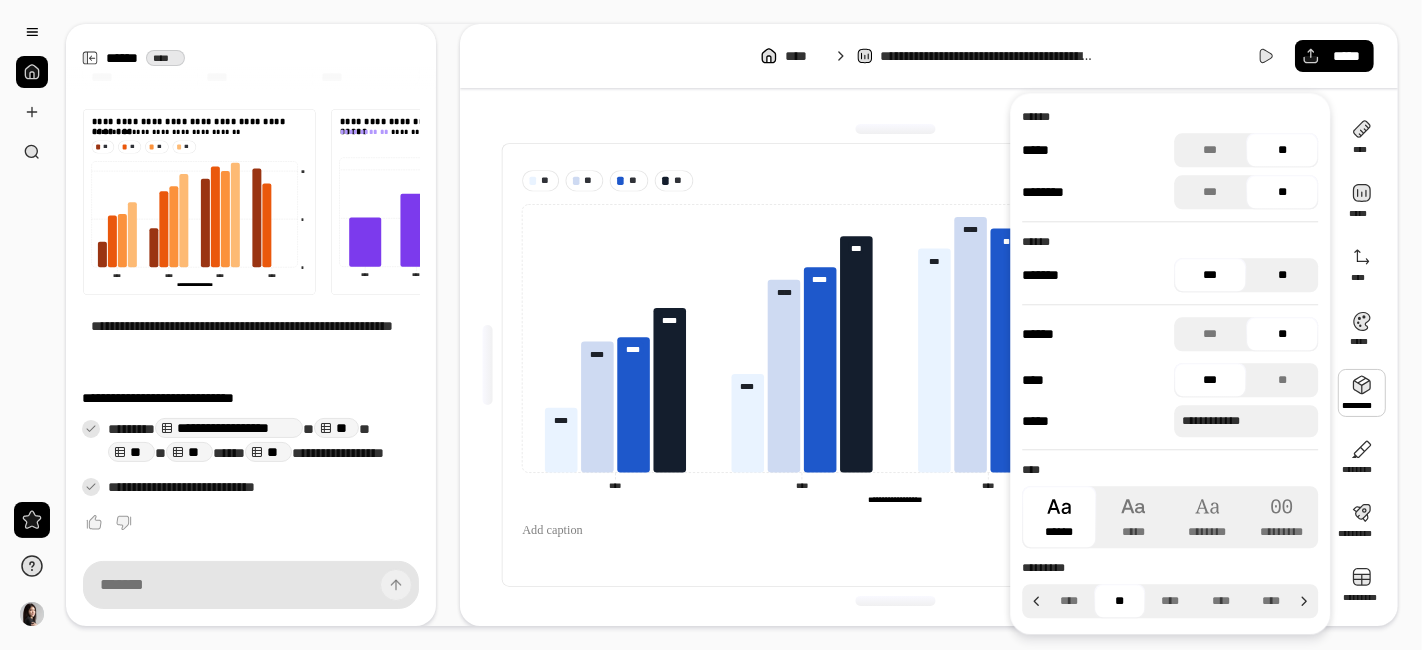 click on "**" at bounding box center (1282, 275) 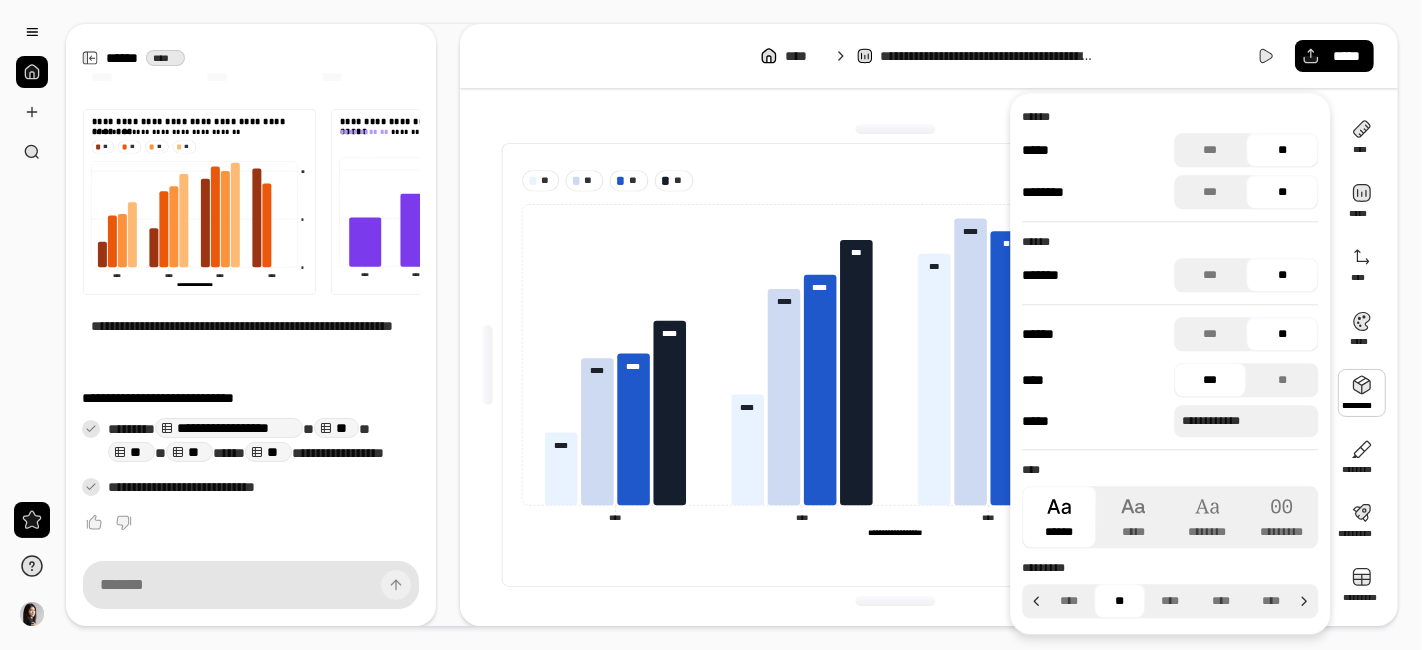 click on "**" at bounding box center [1282, 275] 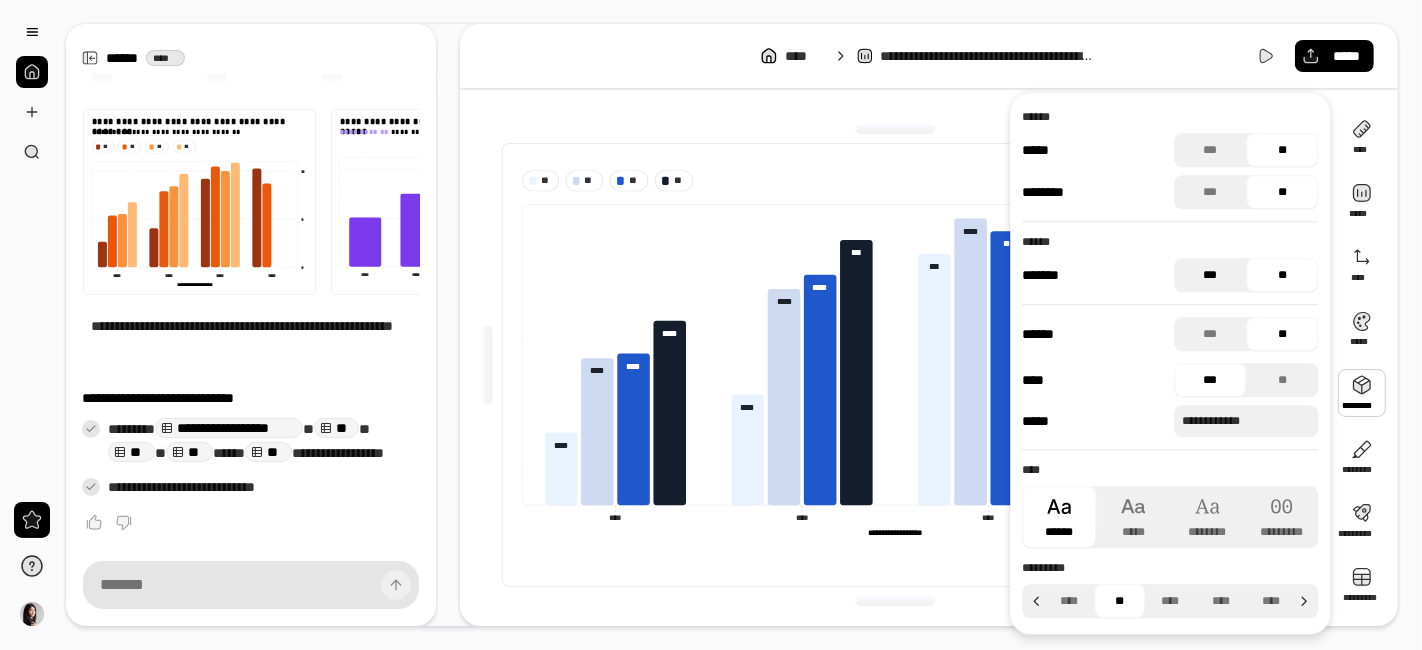 click on "***" at bounding box center (1210, 275) 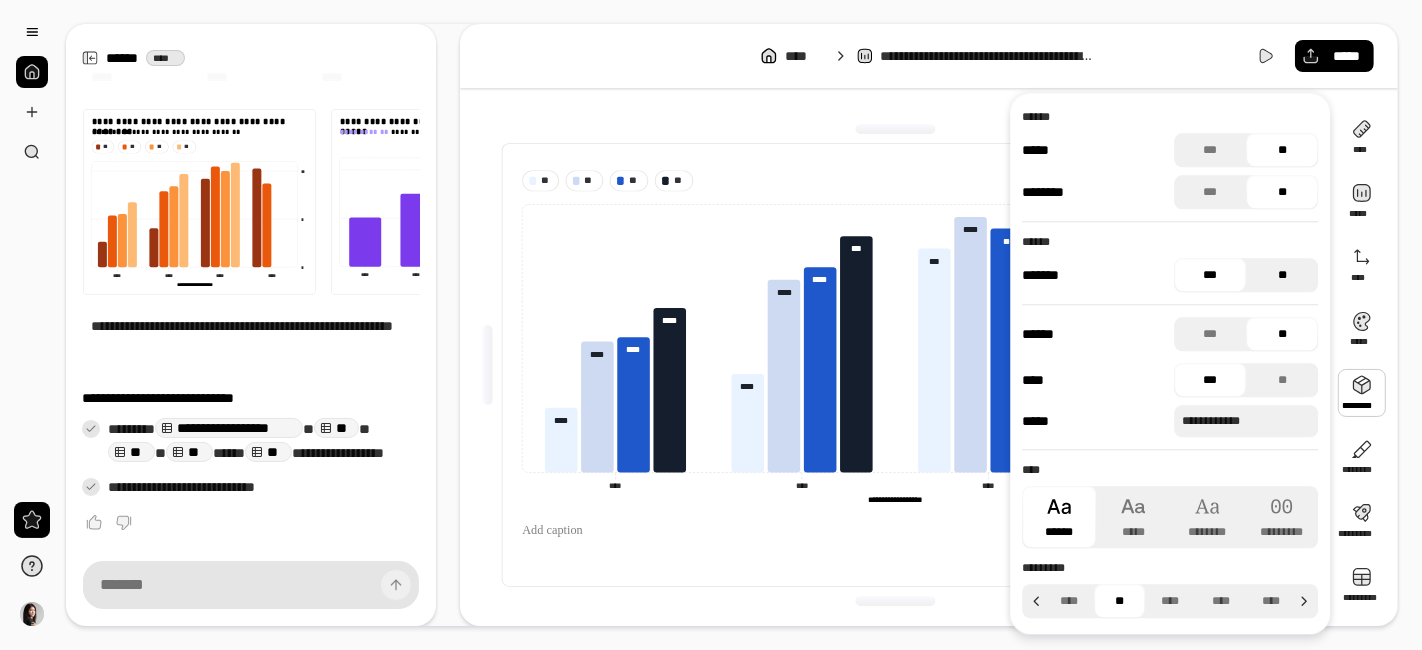 click on "**" at bounding box center (1282, 275) 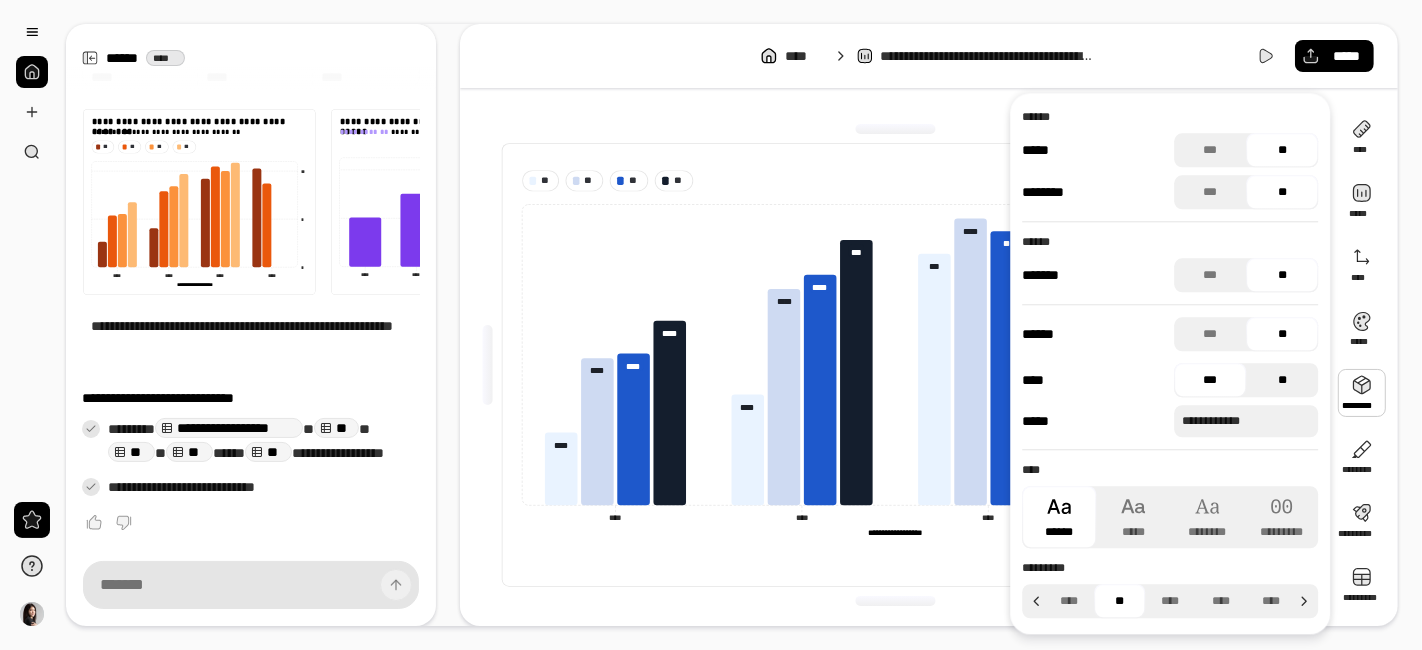 click on "**" at bounding box center (1282, 380) 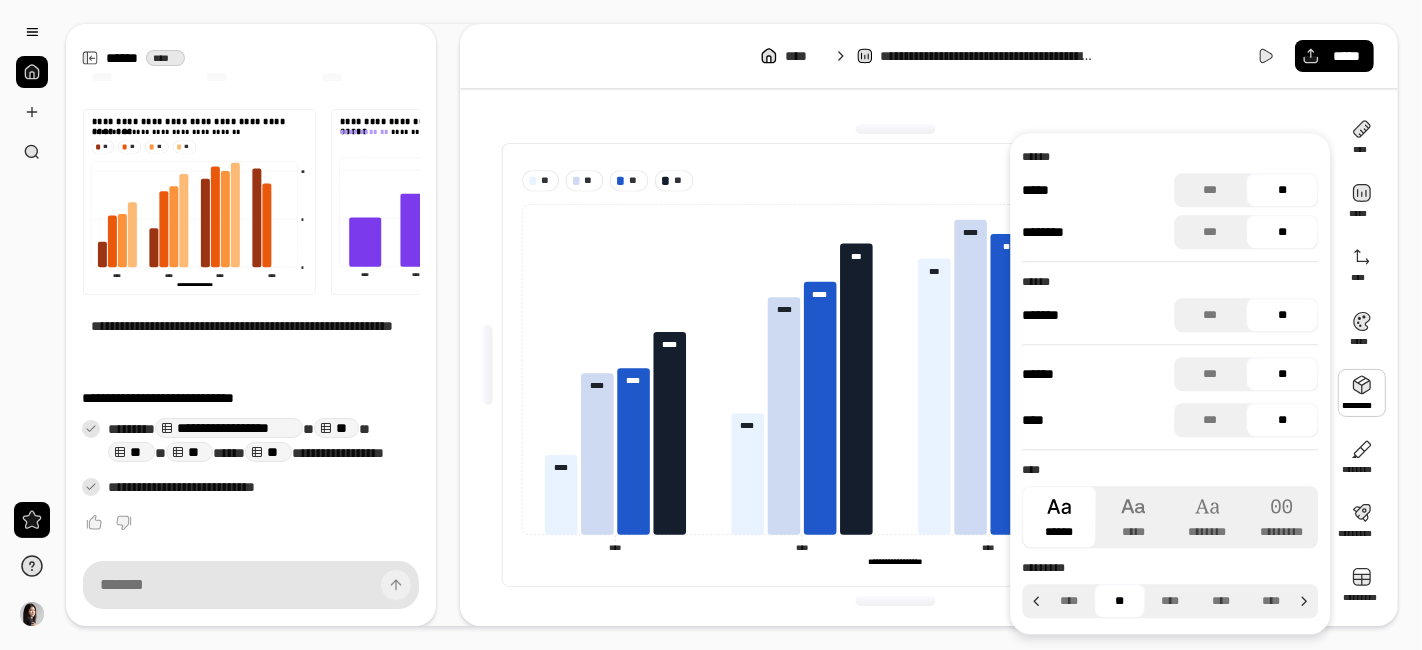 click on "**" at bounding box center [1282, 374] 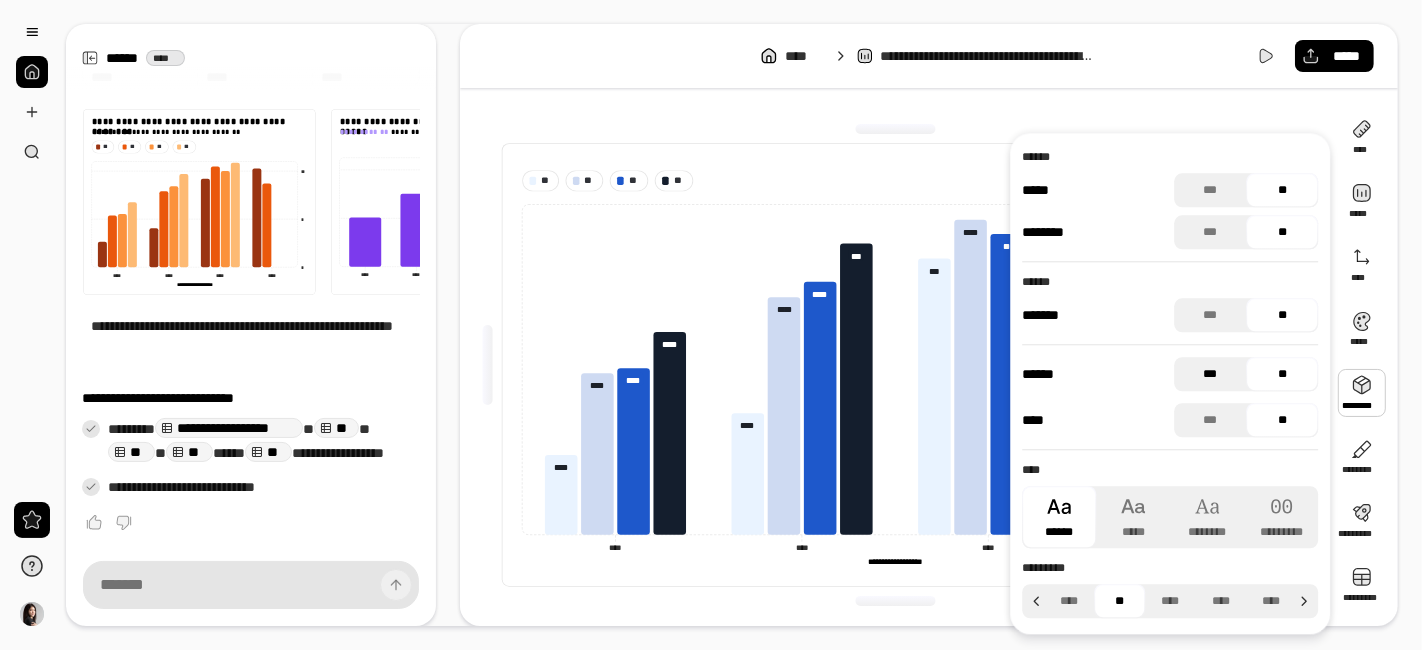 click on "***" at bounding box center [1210, 374] 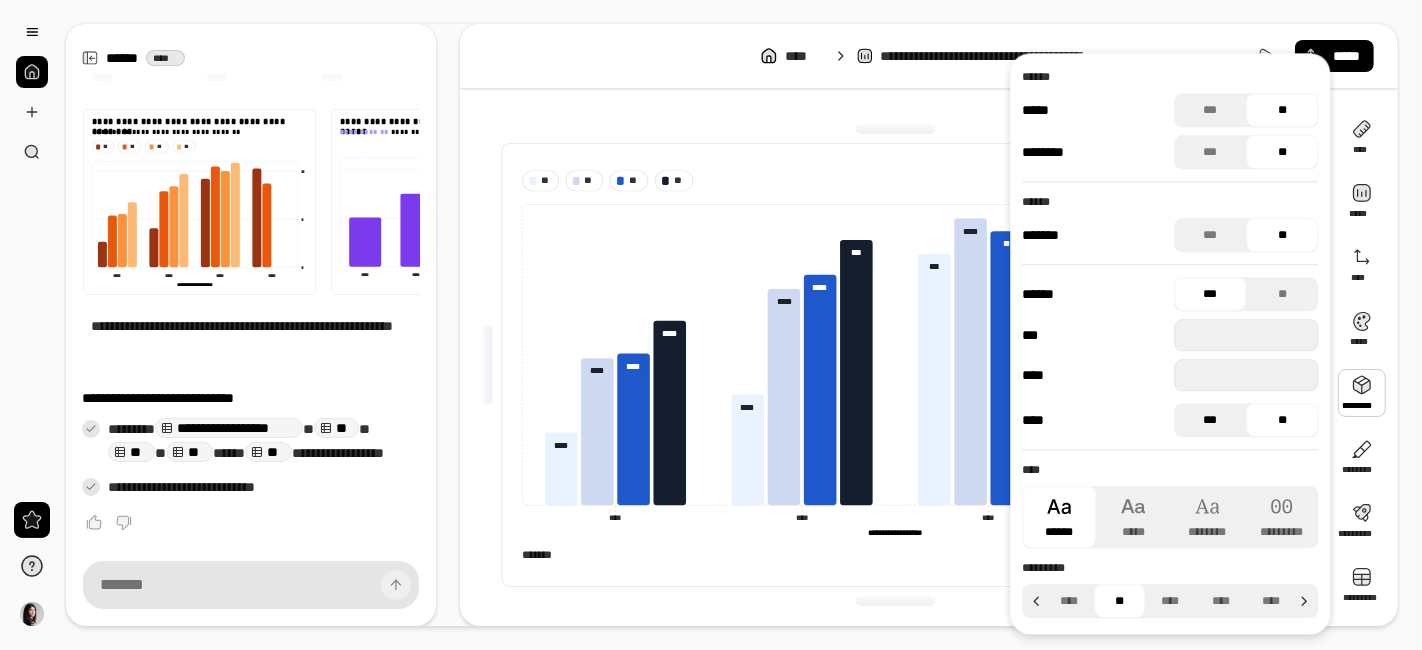 click on "***" at bounding box center (1210, 420) 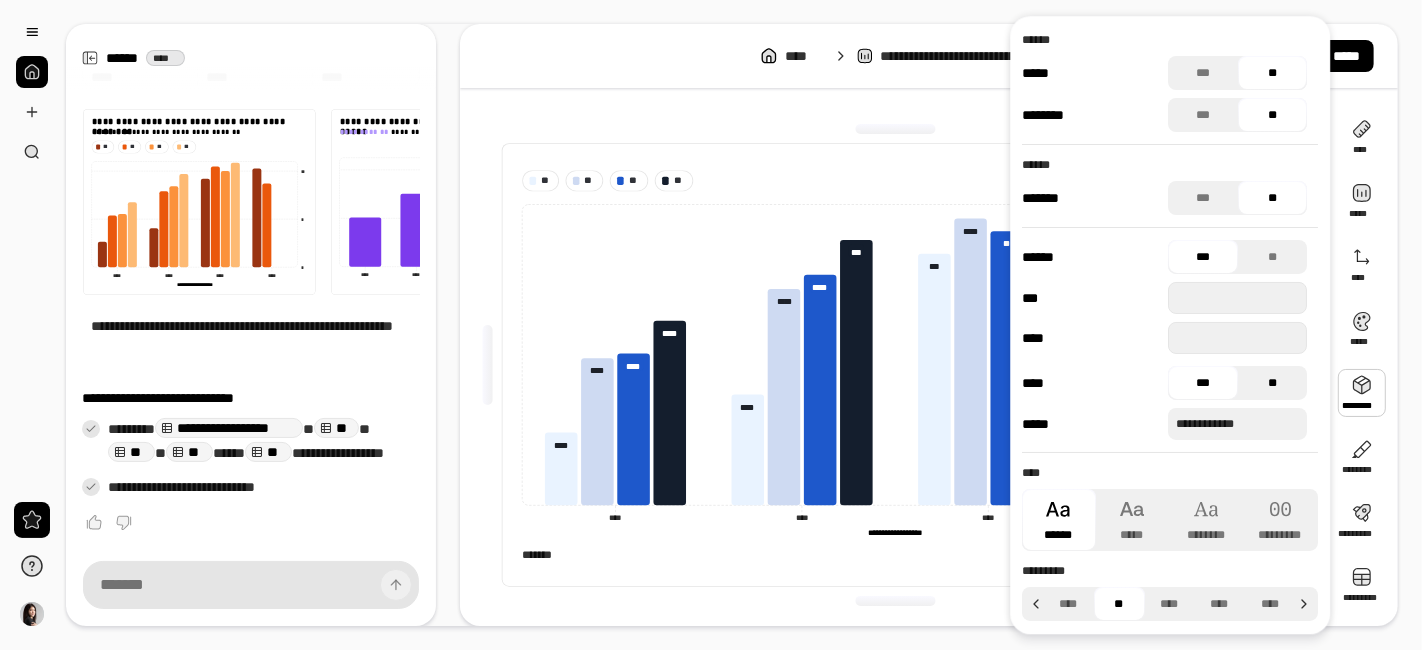 click on "**" at bounding box center [1272, 383] 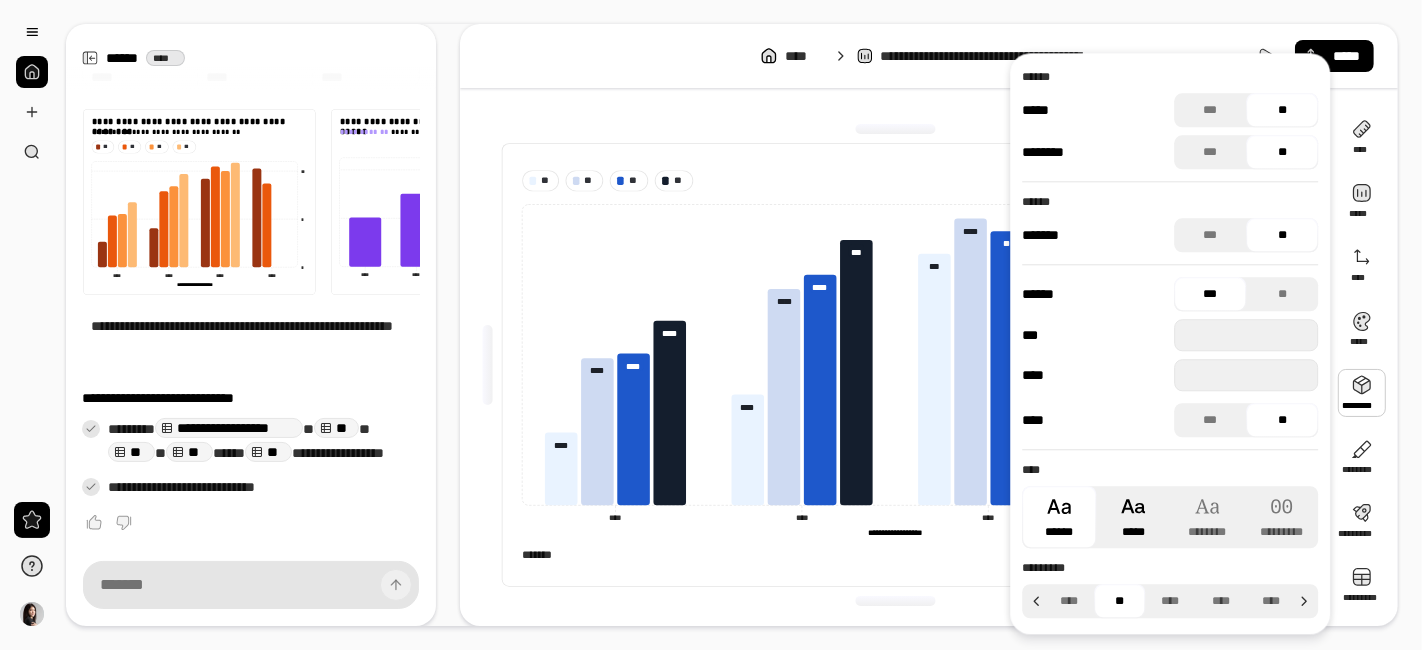 click on "*****" at bounding box center (1133, 517) 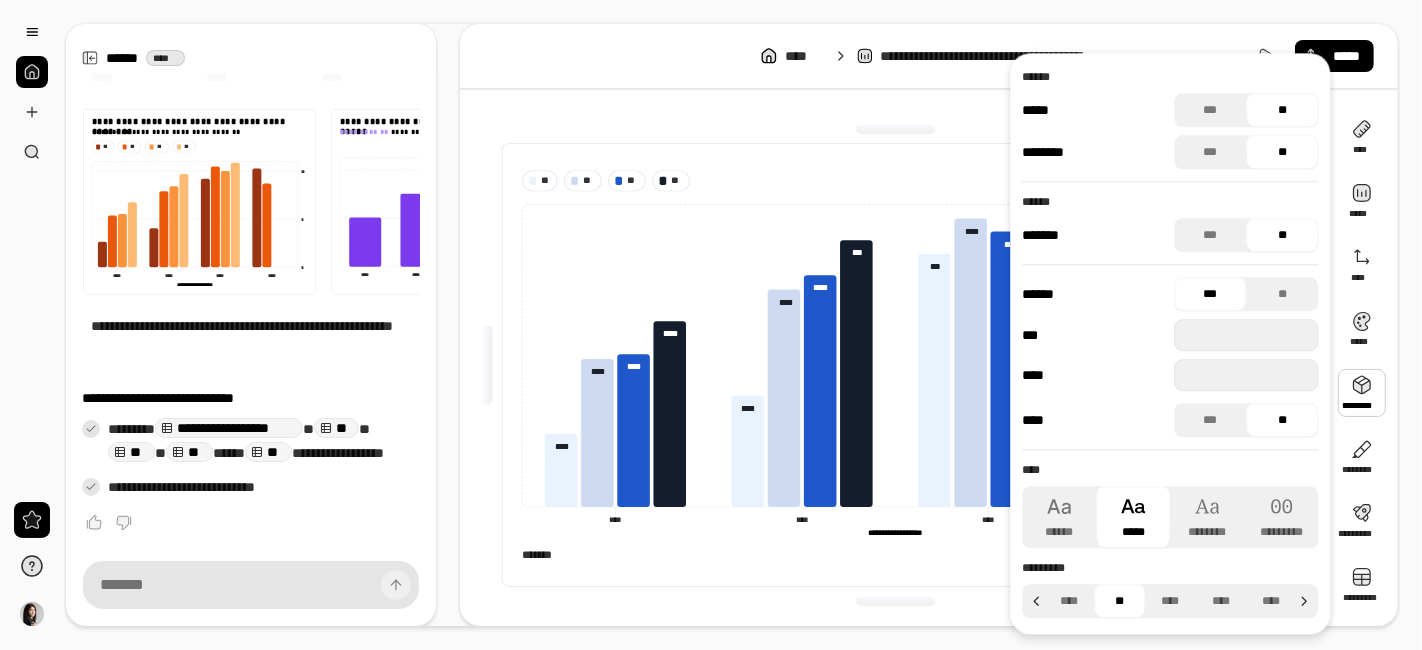 click on "*****" at bounding box center [1133, 517] 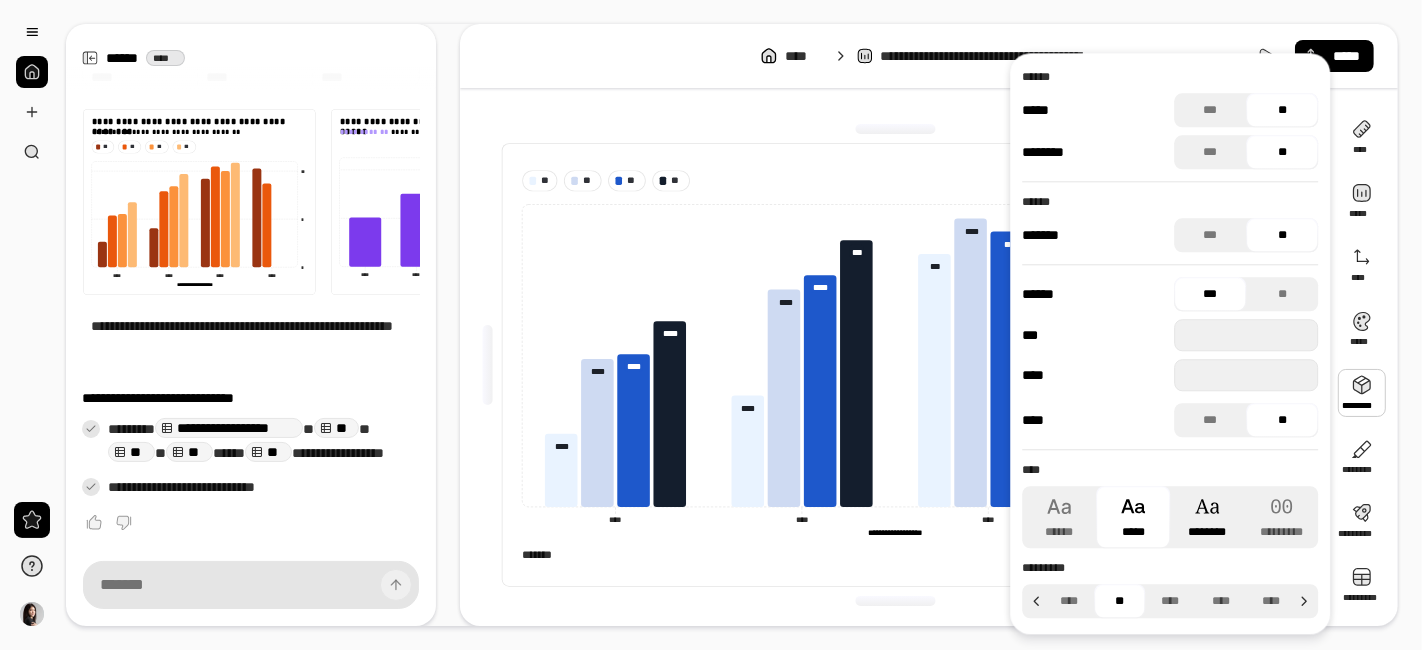 click on "********" at bounding box center (1207, 517) 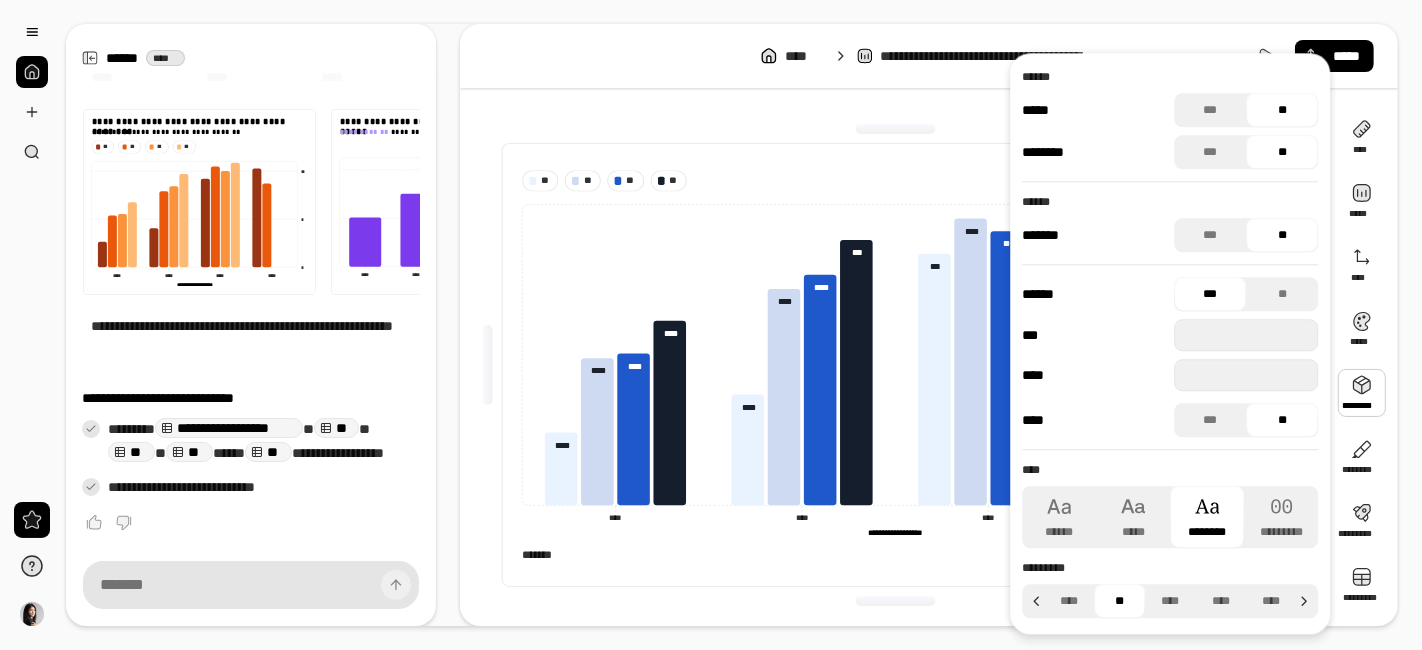 click on "********" at bounding box center [1207, 517] 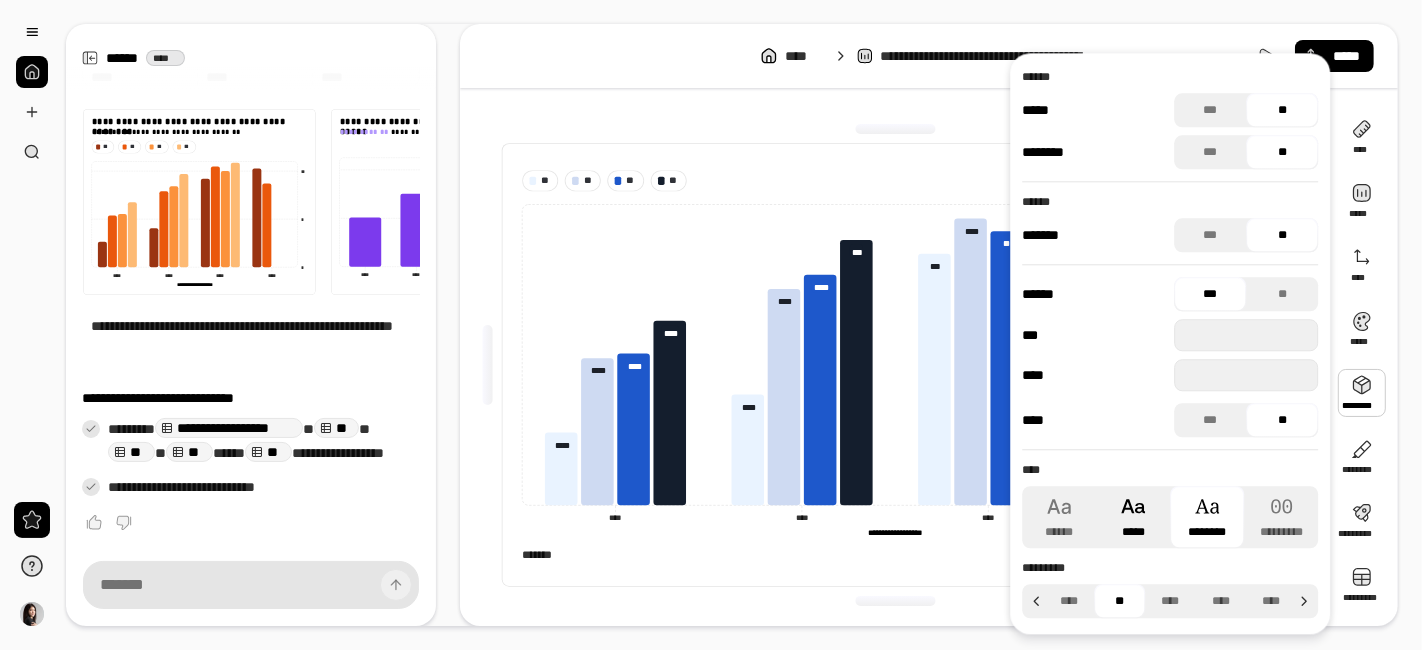 click on "*****" at bounding box center (1133, 517) 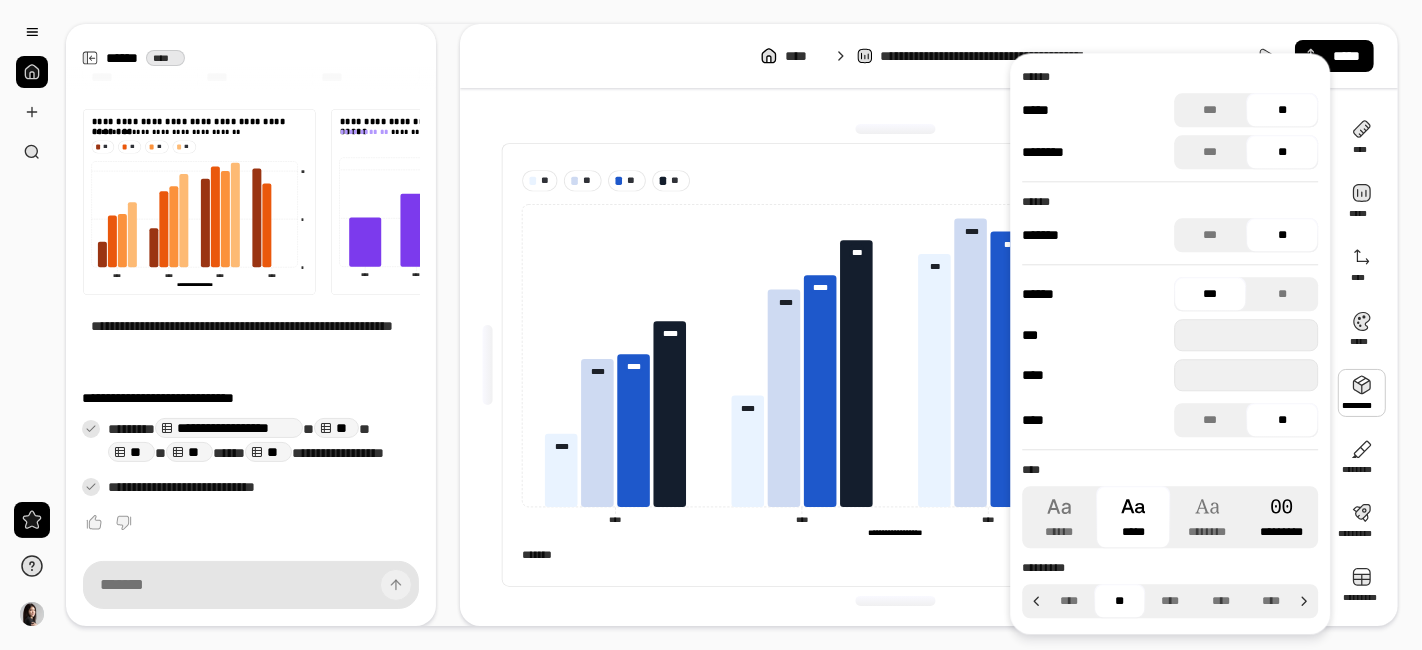 click on "*********" at bounding box center (1281, 517) 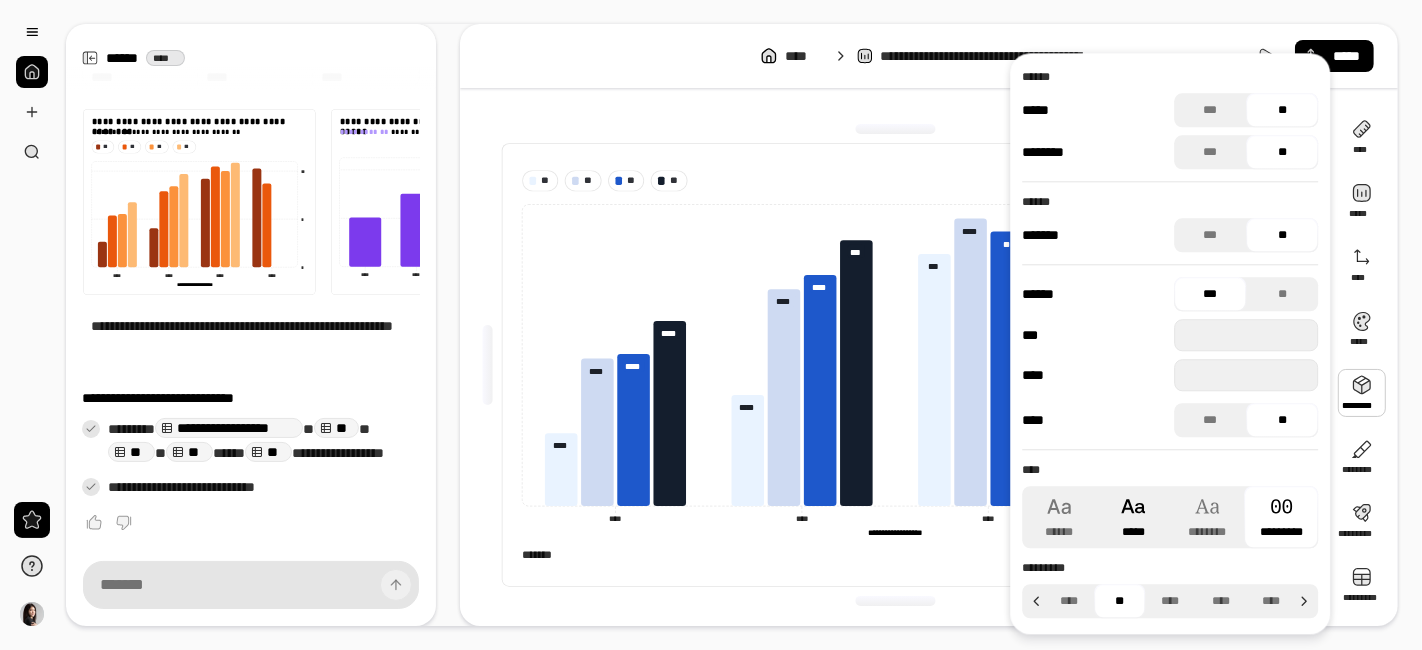 click 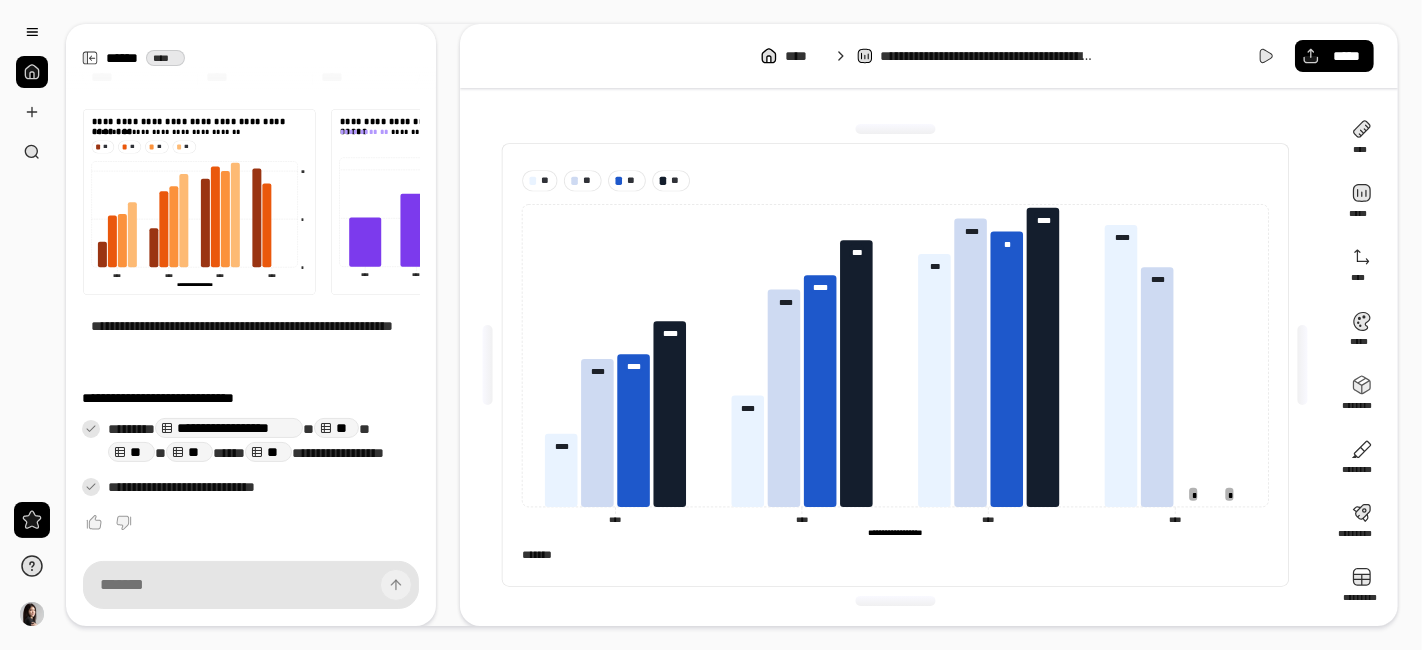 click on "[ADDRESS] [COORDINATES]" at bounding box center (929, 56) 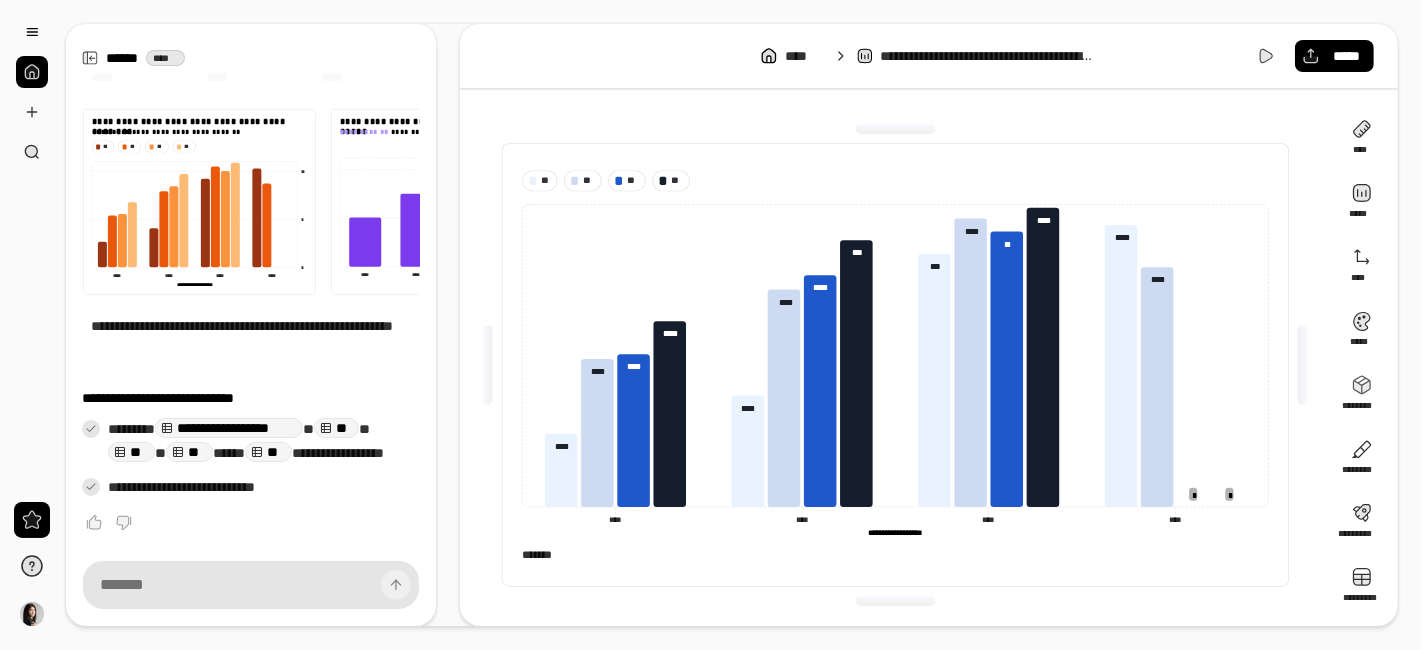 click on "[ADDRESS] [COORDINATES] [BIRTH DATE] [AGE] [TIME] [PHONE] [EMAIL] [SSN] [CREDIT CARD] [PASSPORT] [DRIVER LICENSE]" at bounding box center (895, 365) 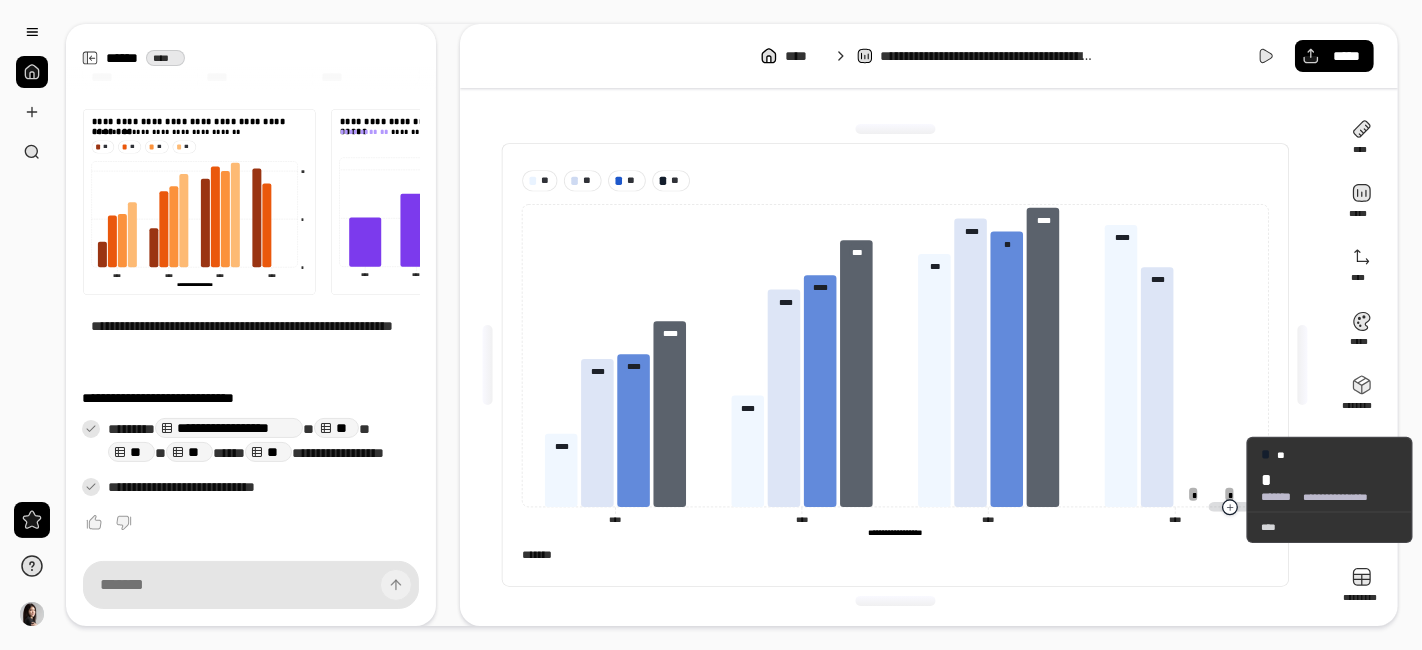 click 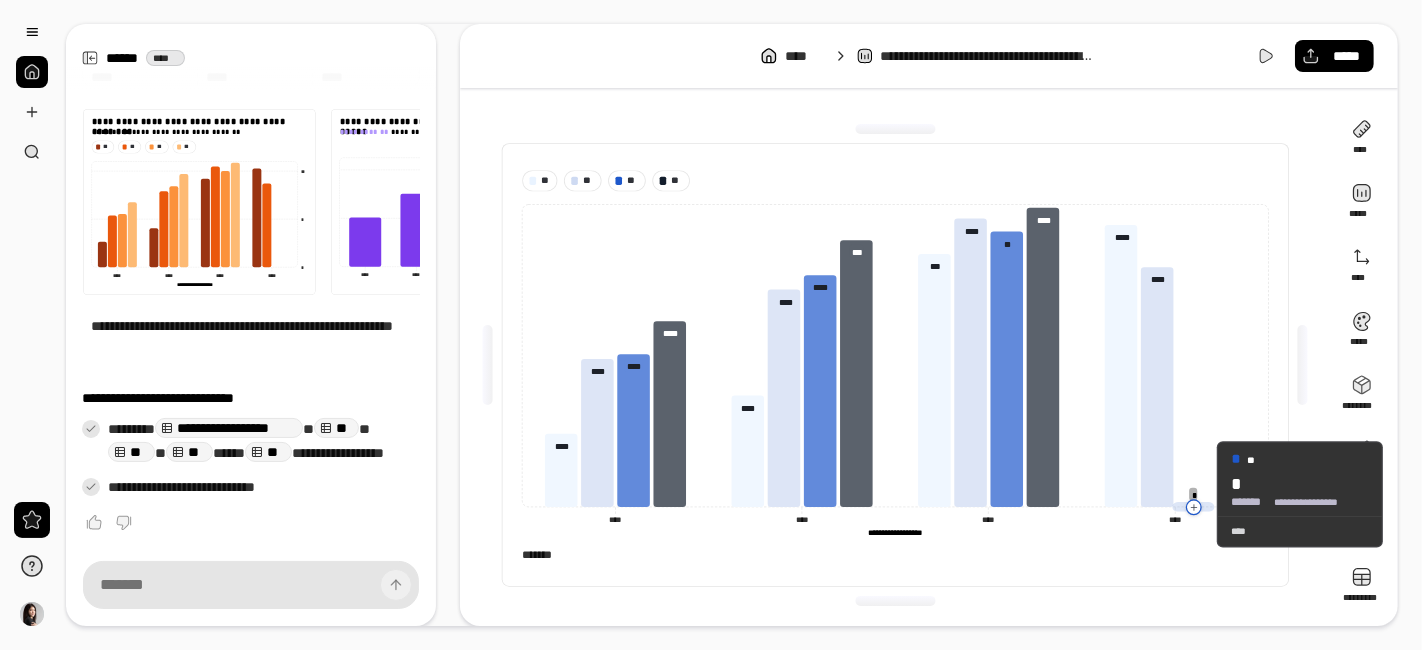 click 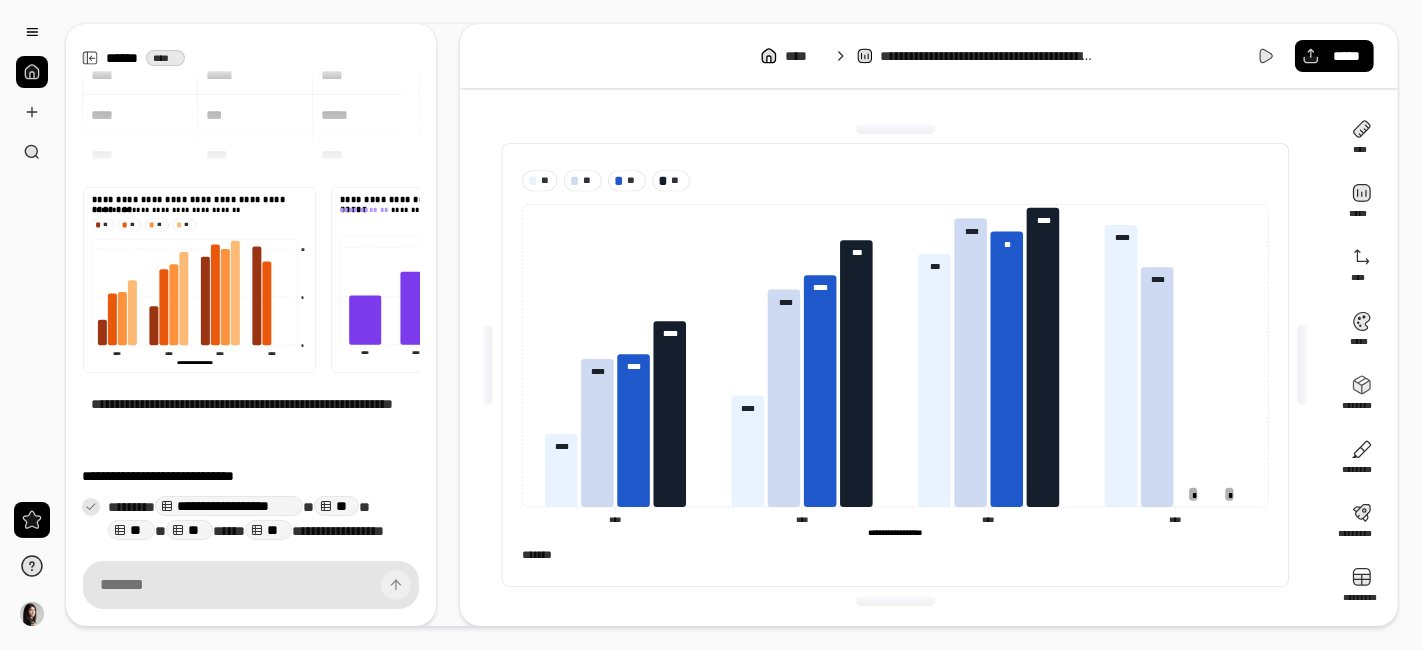 scroll, scrollTop: 0, scrollLeft: 0, axis: both 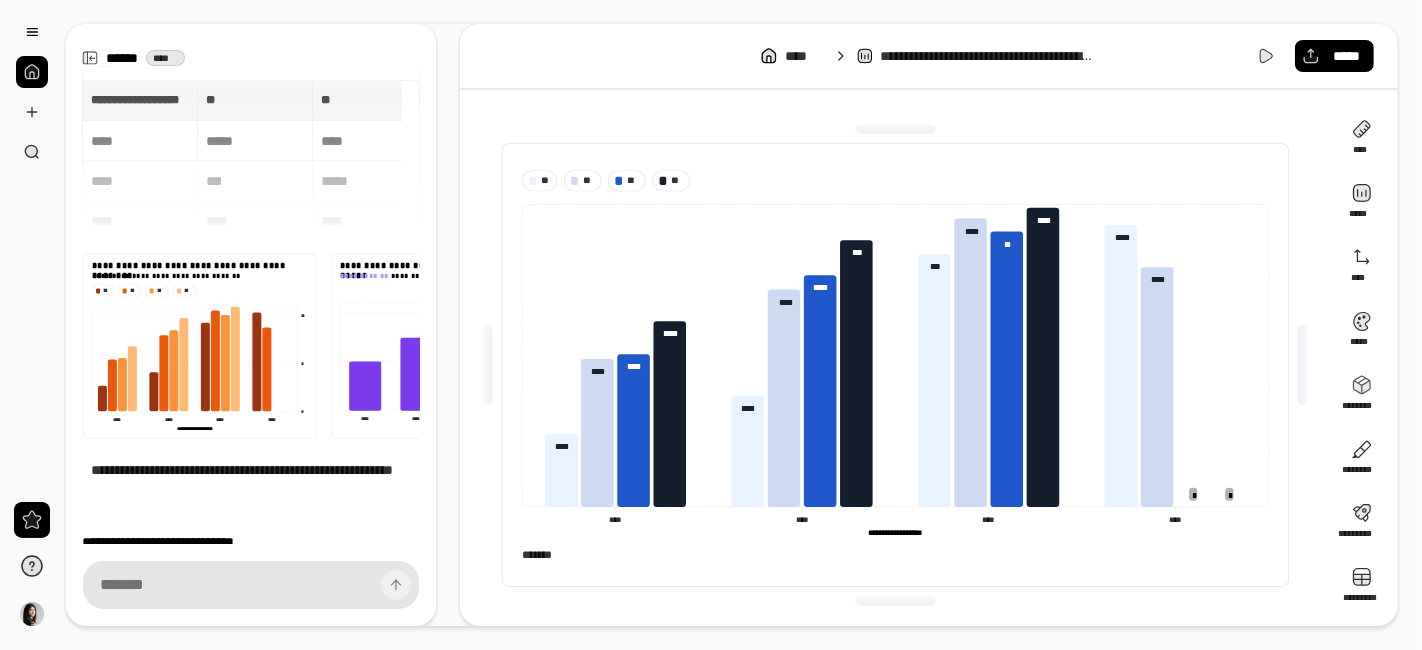 click on "[FIRST] [LAST] [NUMBER] [STREET] [CITY] [STATE] [ZIP] [COUNTRY] [PHONE] [EMAIL] [SSN] [CREDIT CARD] [PASSPORT] [DRIVER LICENSE]" at bounding box center (251, 156) 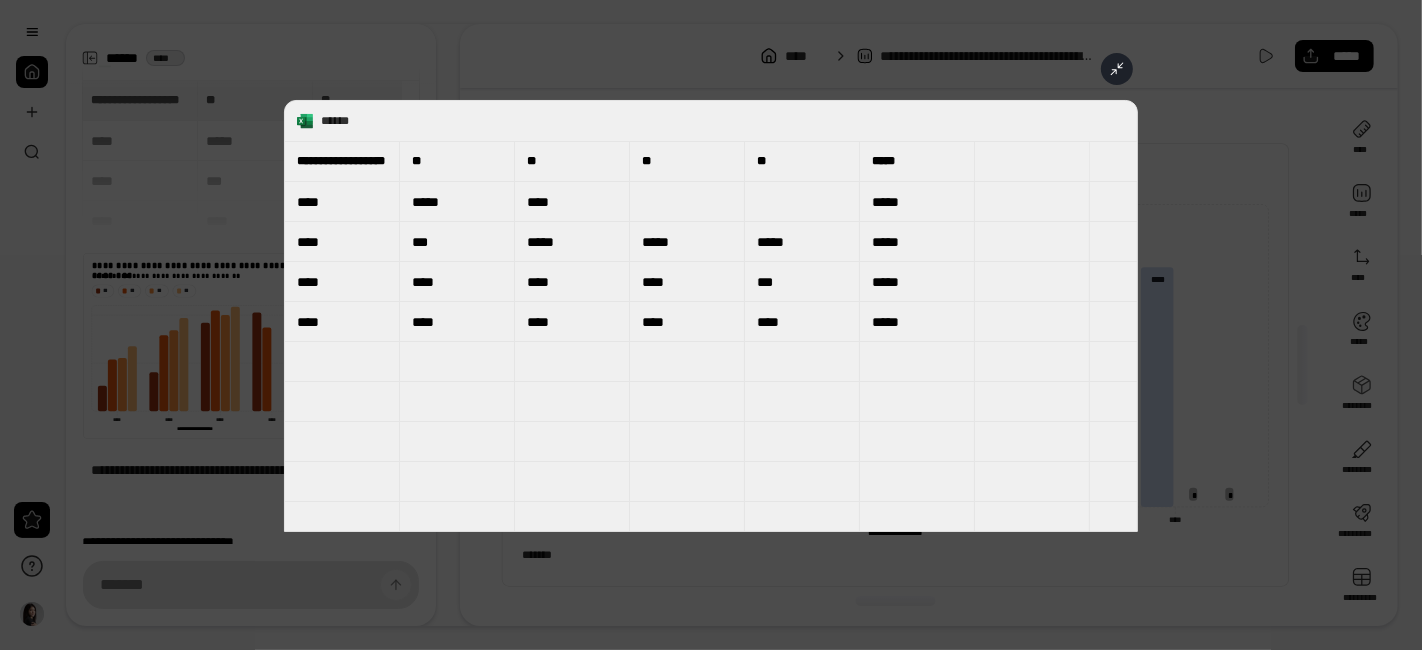 click at bounding box center [687, 202] 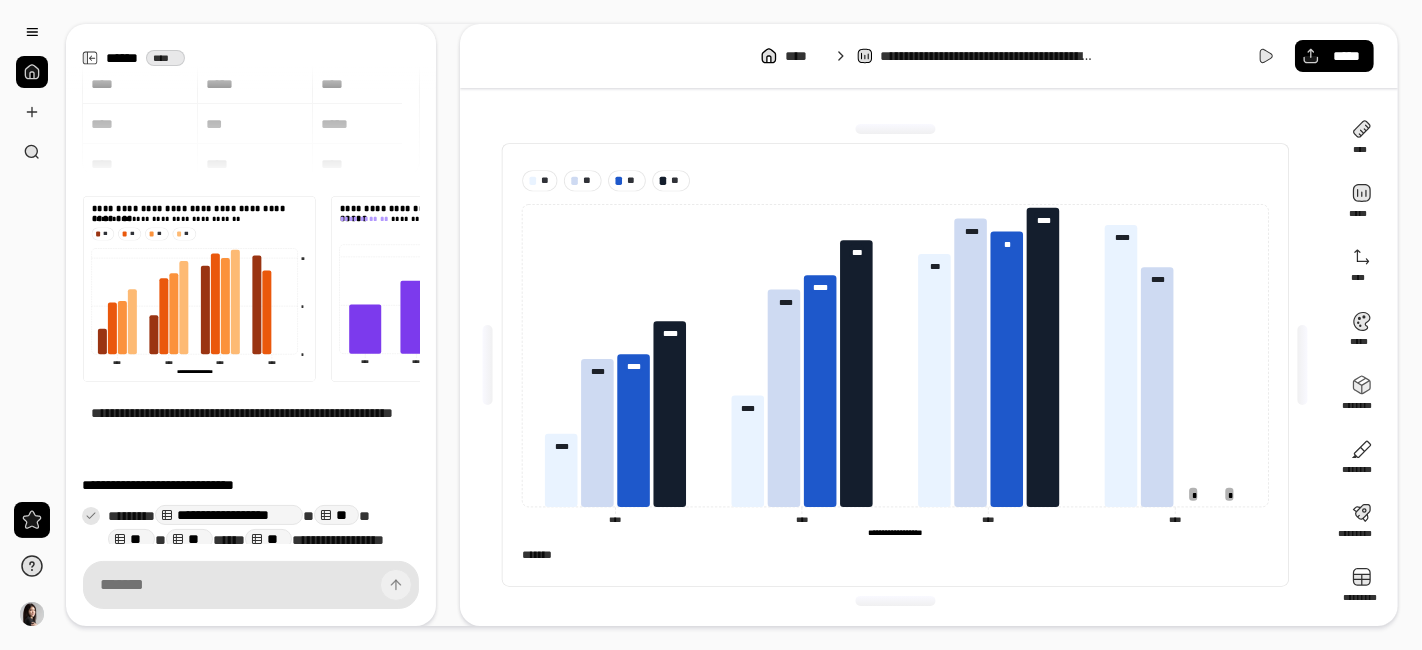 scroll, scrollTop: 0, scrollLeft: 0, axis: both 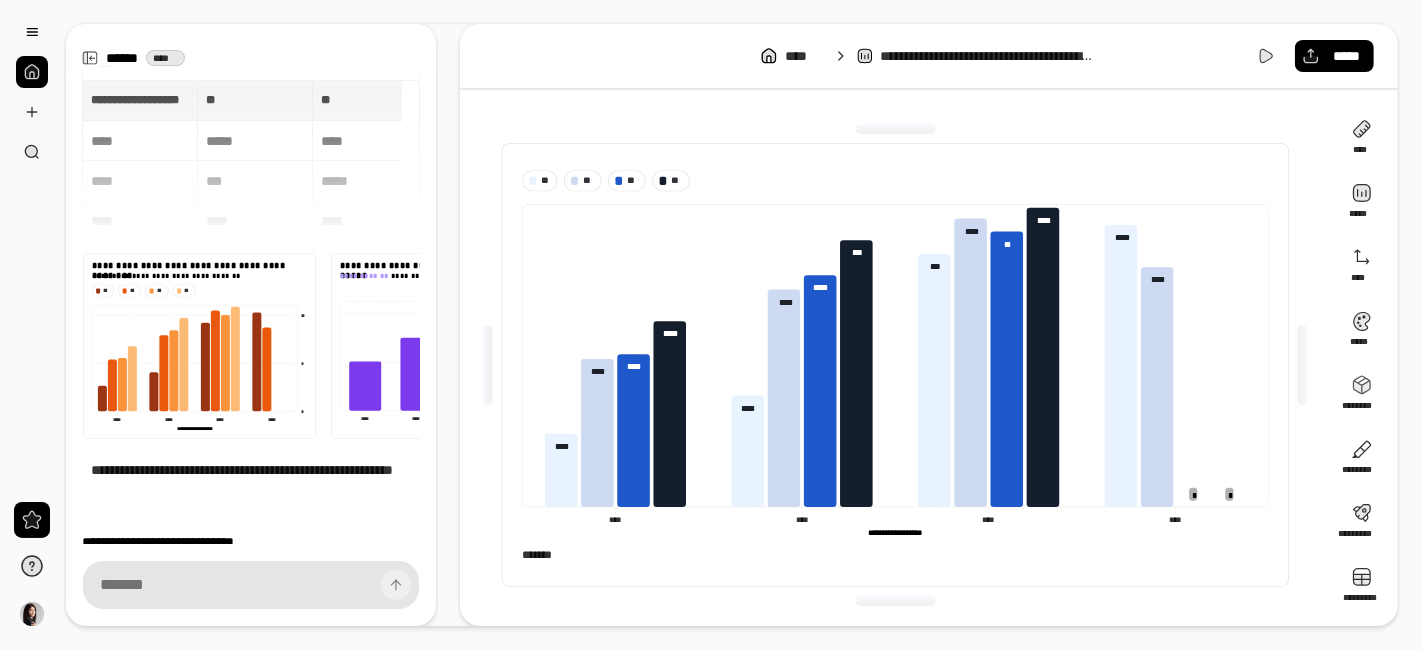 click on "[FIRST] [LAST] [NUMBER] [STREET] [CITY] [STATE] [ZIP] [COUNTRY] [PHONE] [EMAIL] [SSN] [CREDIT CARD] [PASSPORT] [DRIVER LICENSE]" at bounding box center (251, 156) 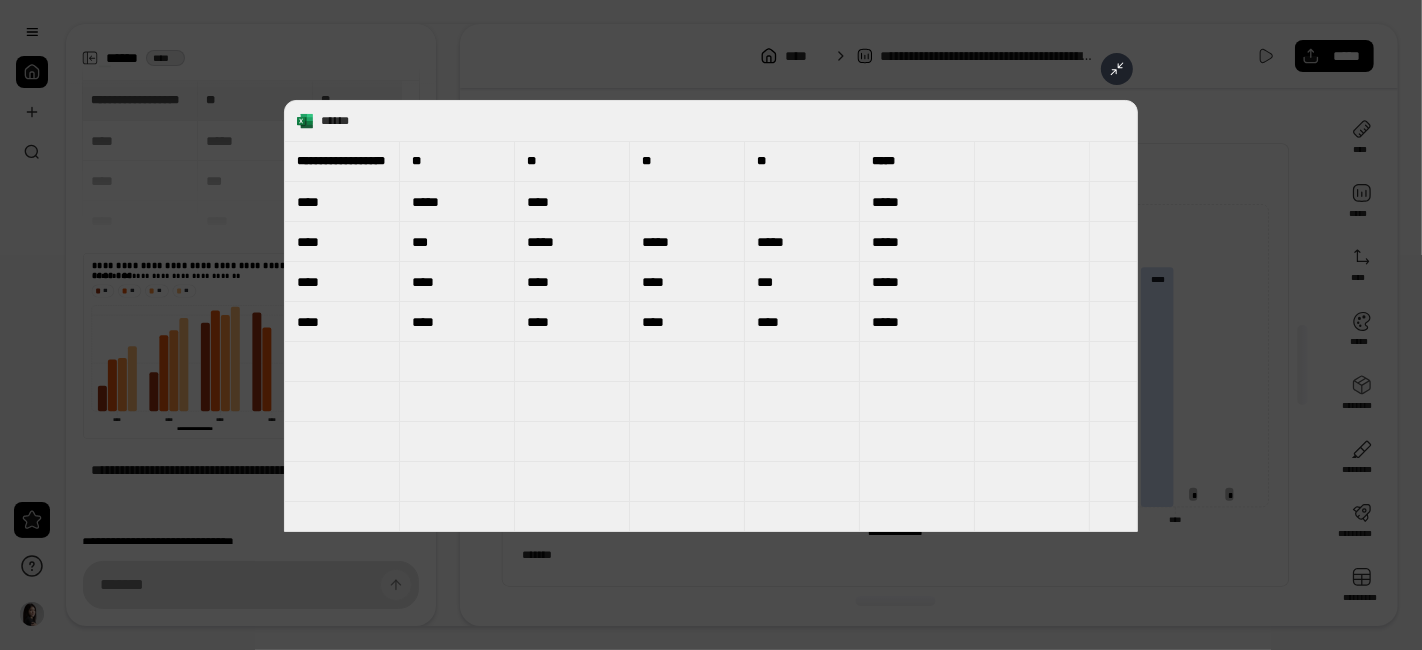 click at bounding box center [687, 202] 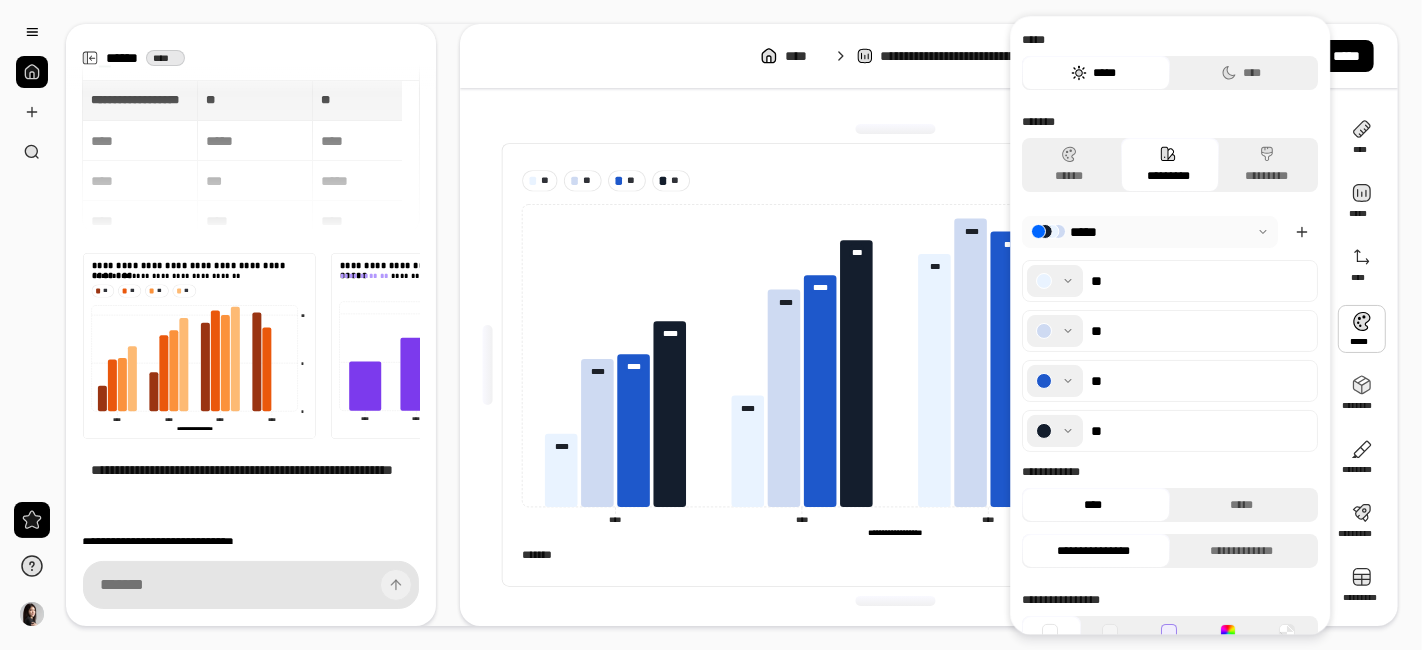click at bounding box center [895, 601] 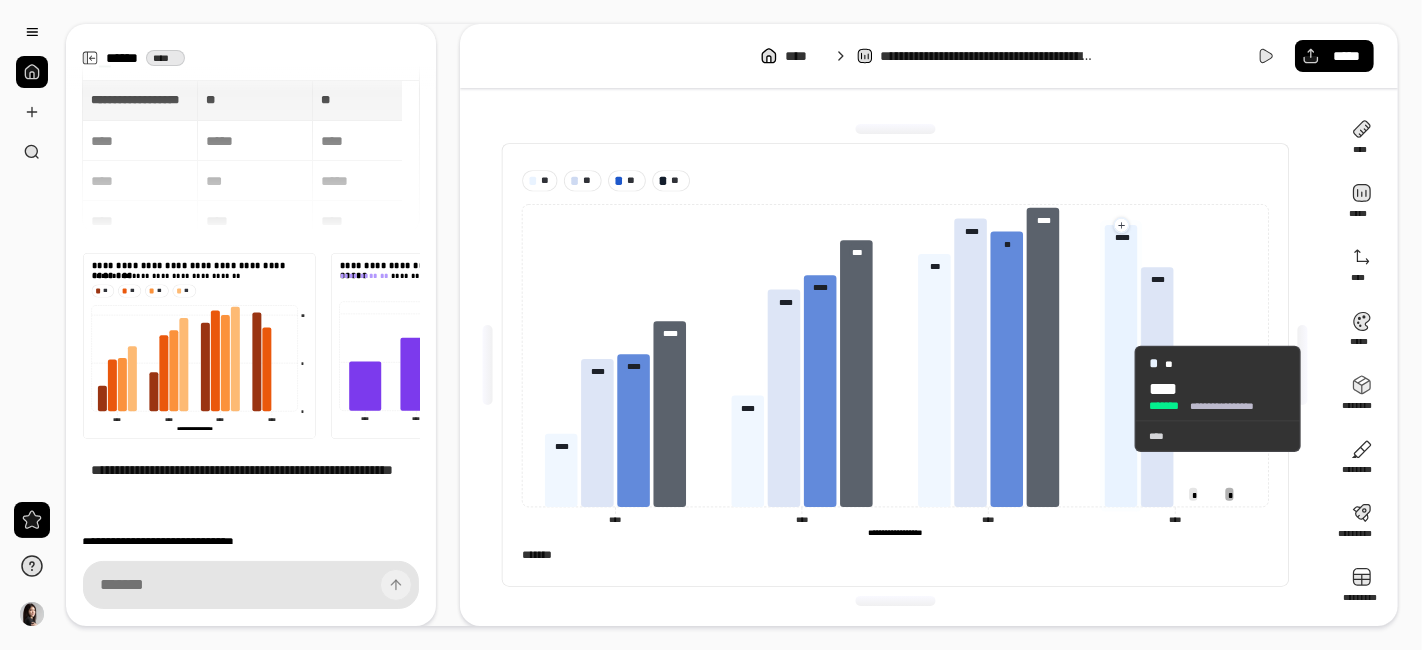 click 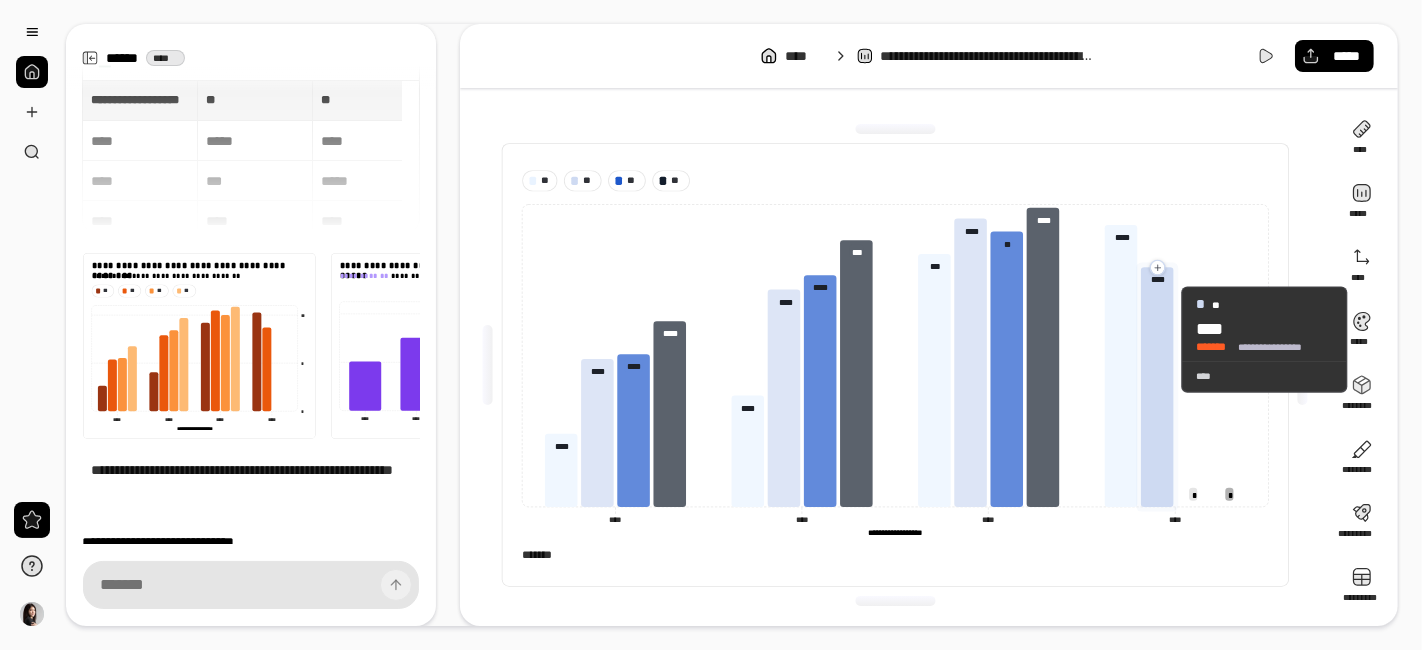 click 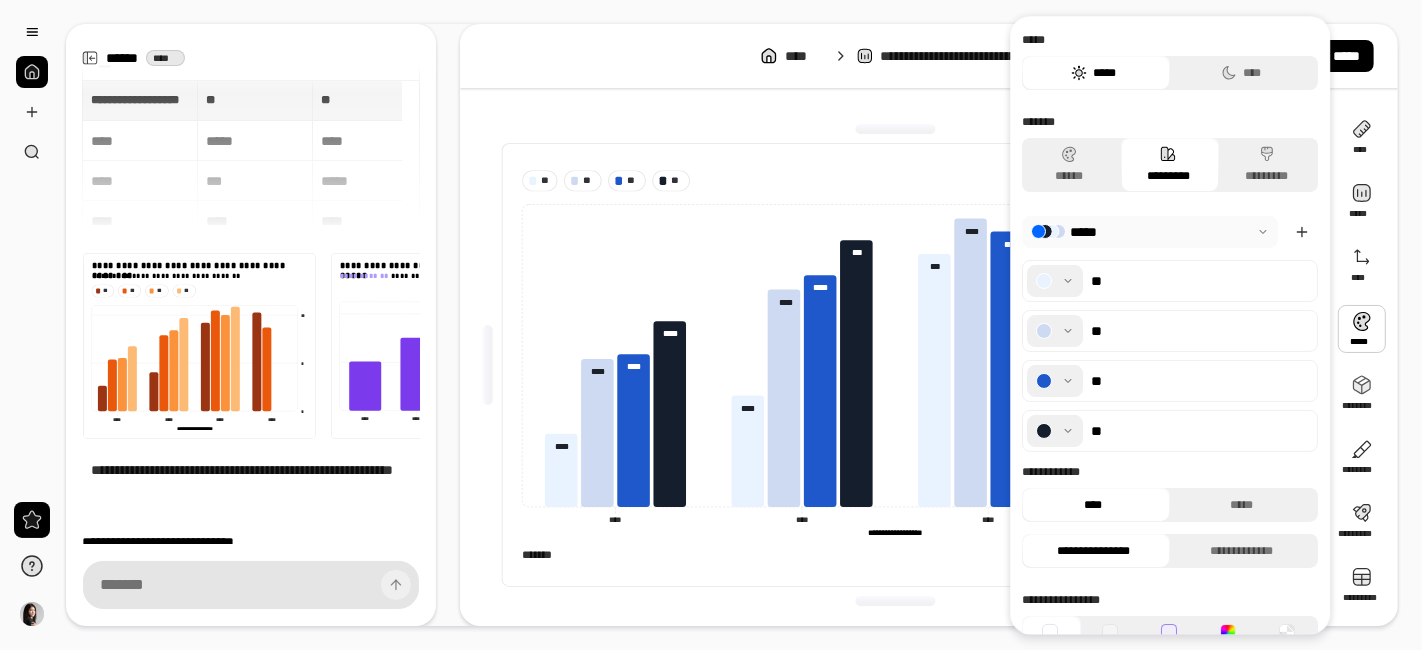 click at bounding box center (1362, 329) 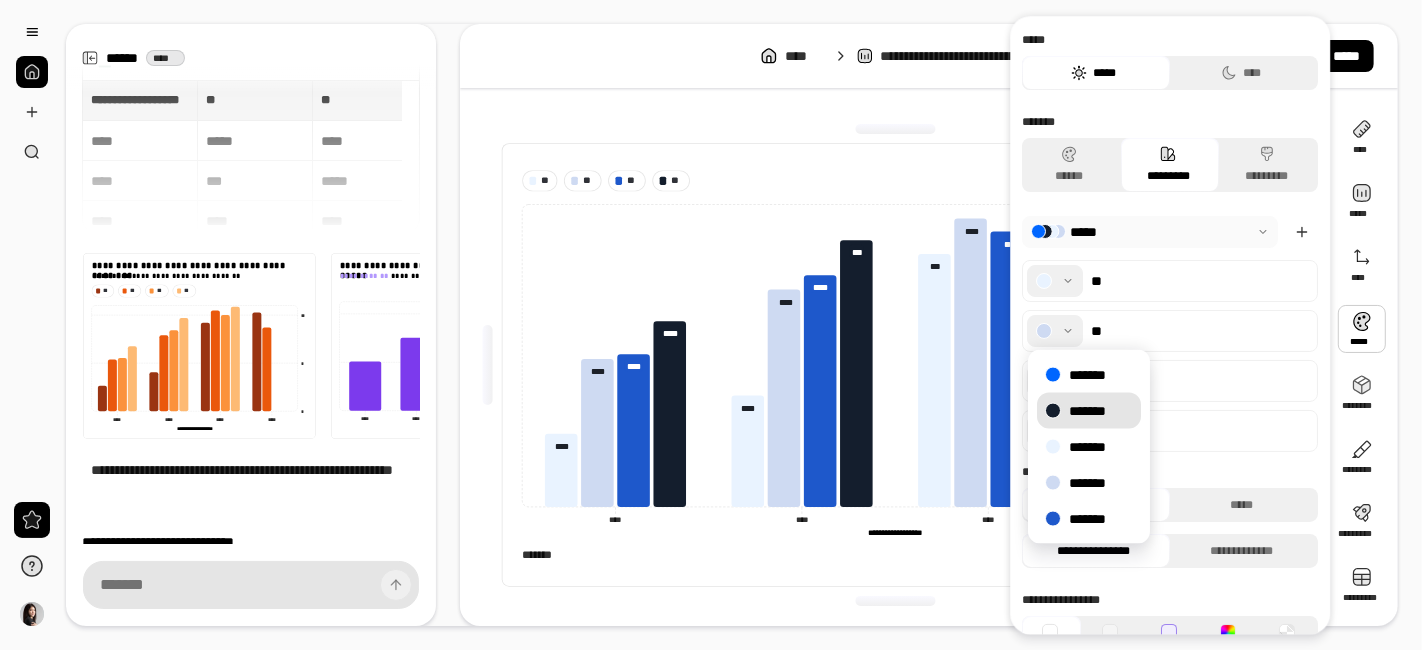 click on "*******" at bounding box center [1089, 411] 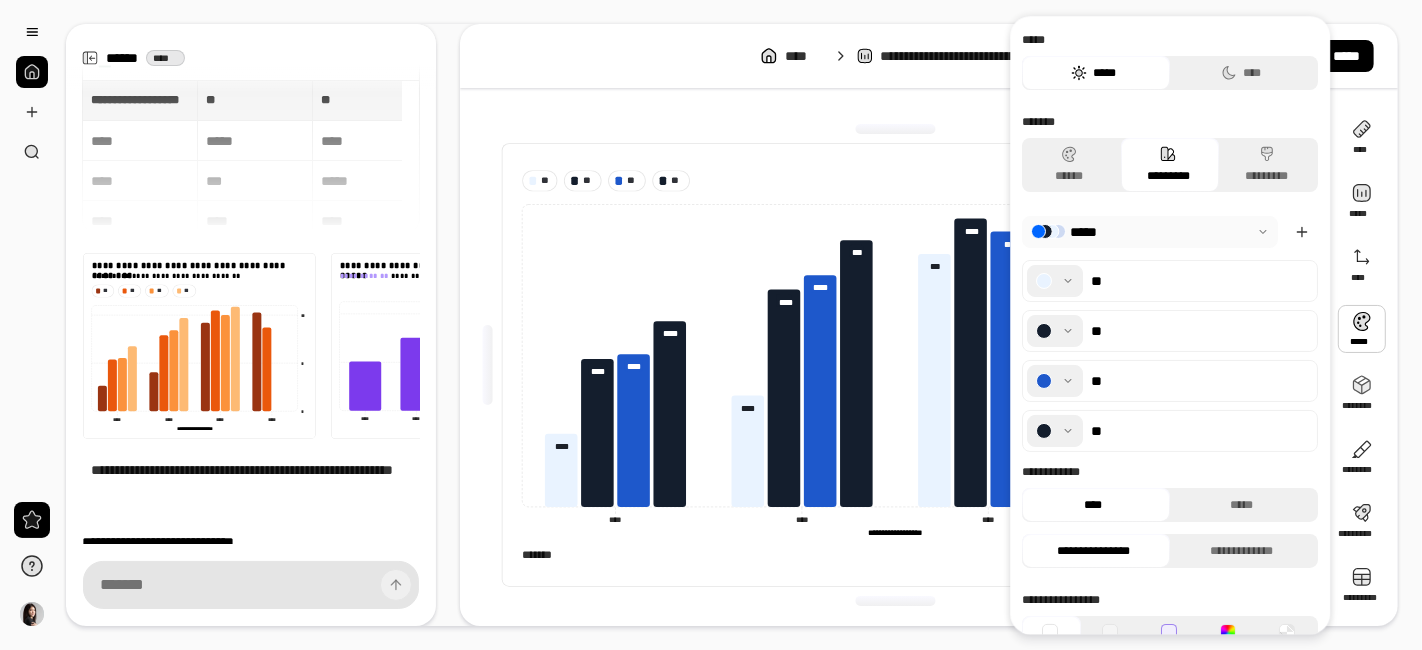 click at bounding box center (1055, 431) 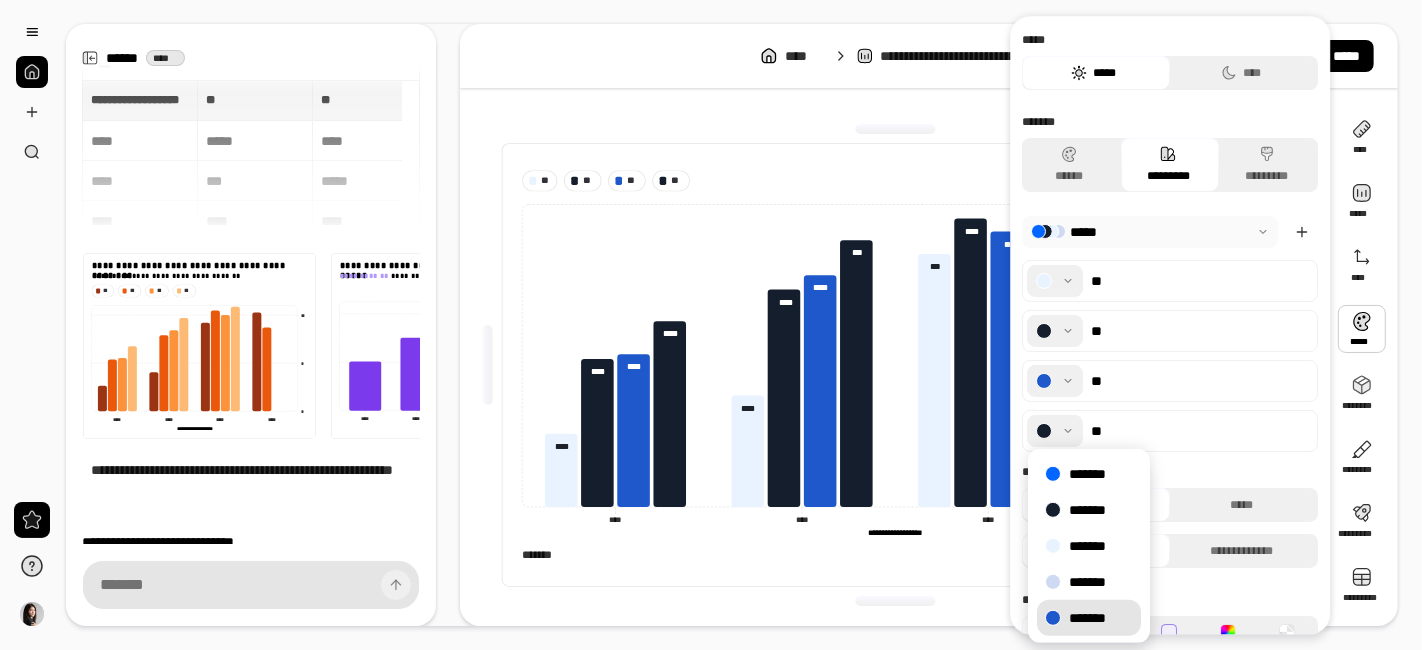 click on "*******" at bounding box center [1089, 618] 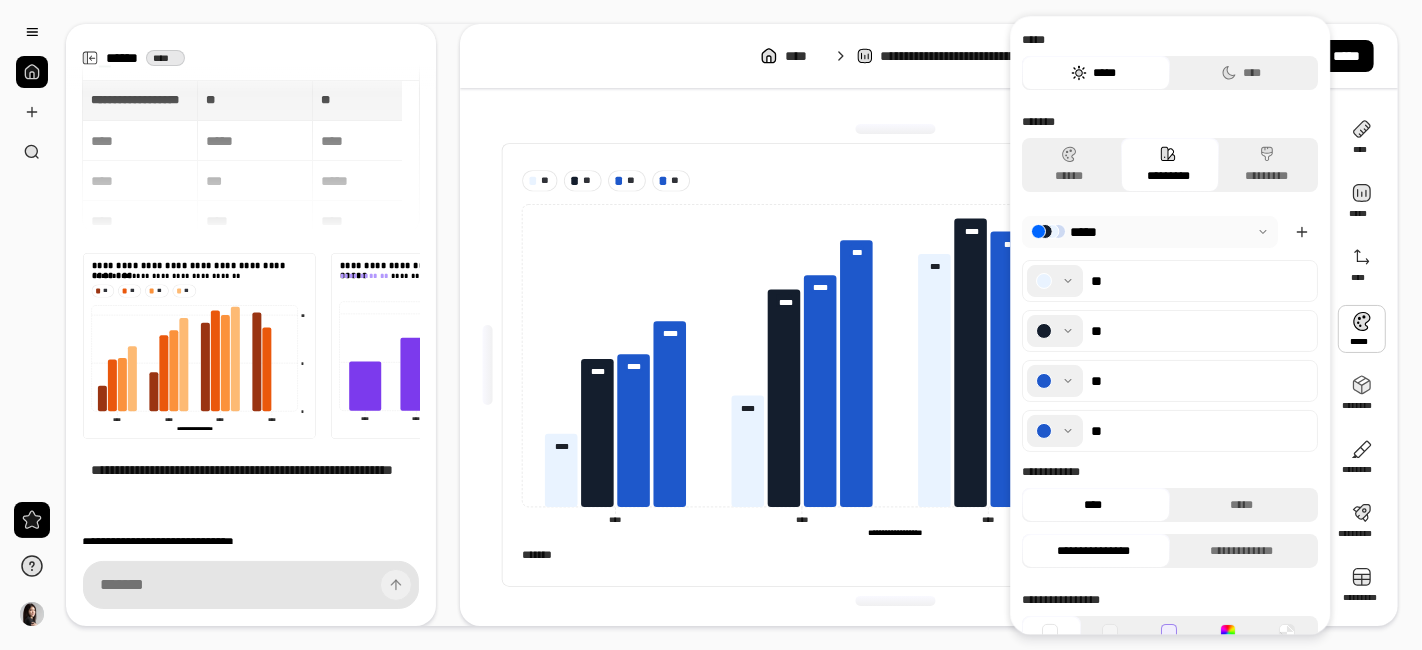 click at bounding box center (1055, 381) 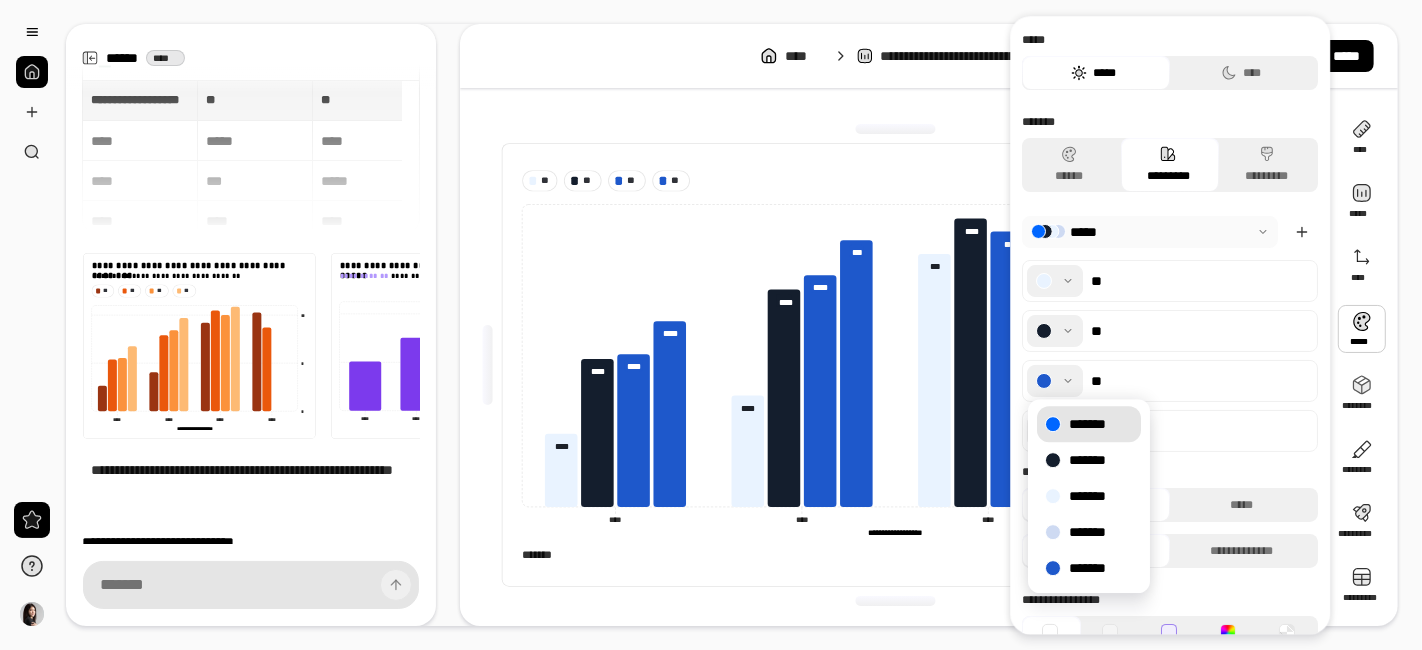 click on "*******" at bounding box center (1089, 424) 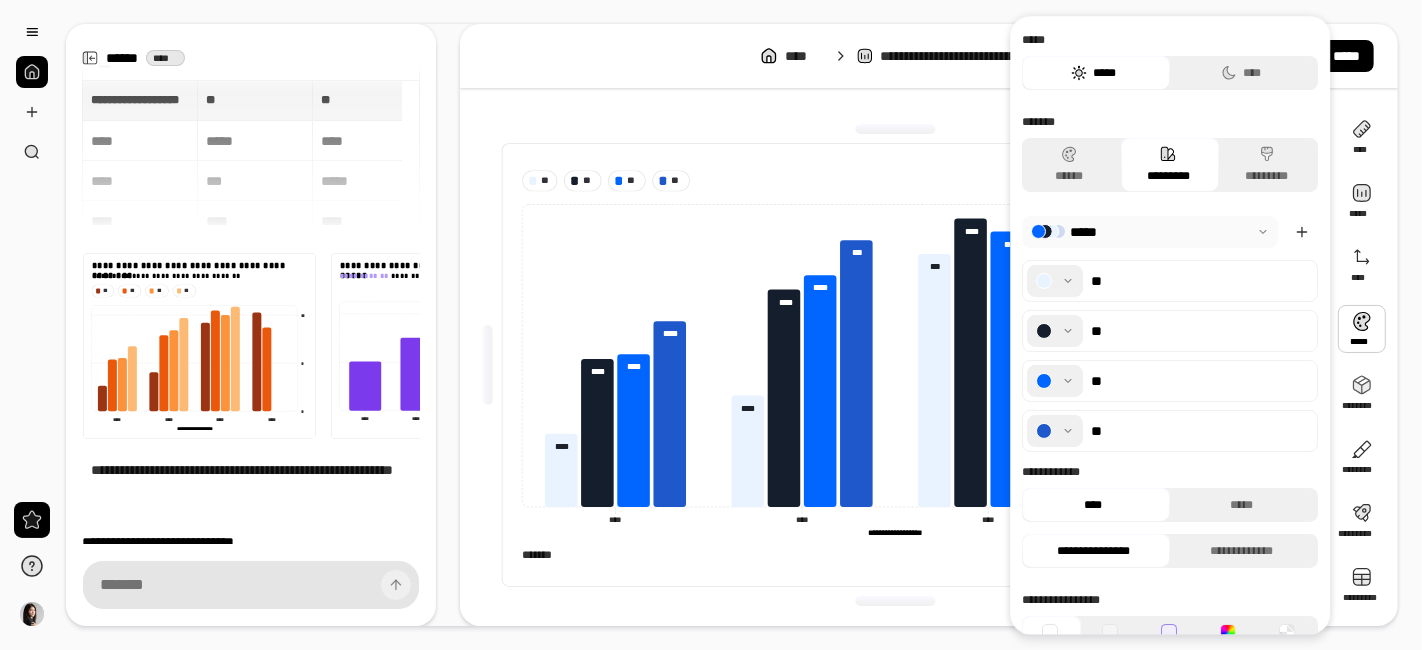 click at bounding box center (1055, 331) 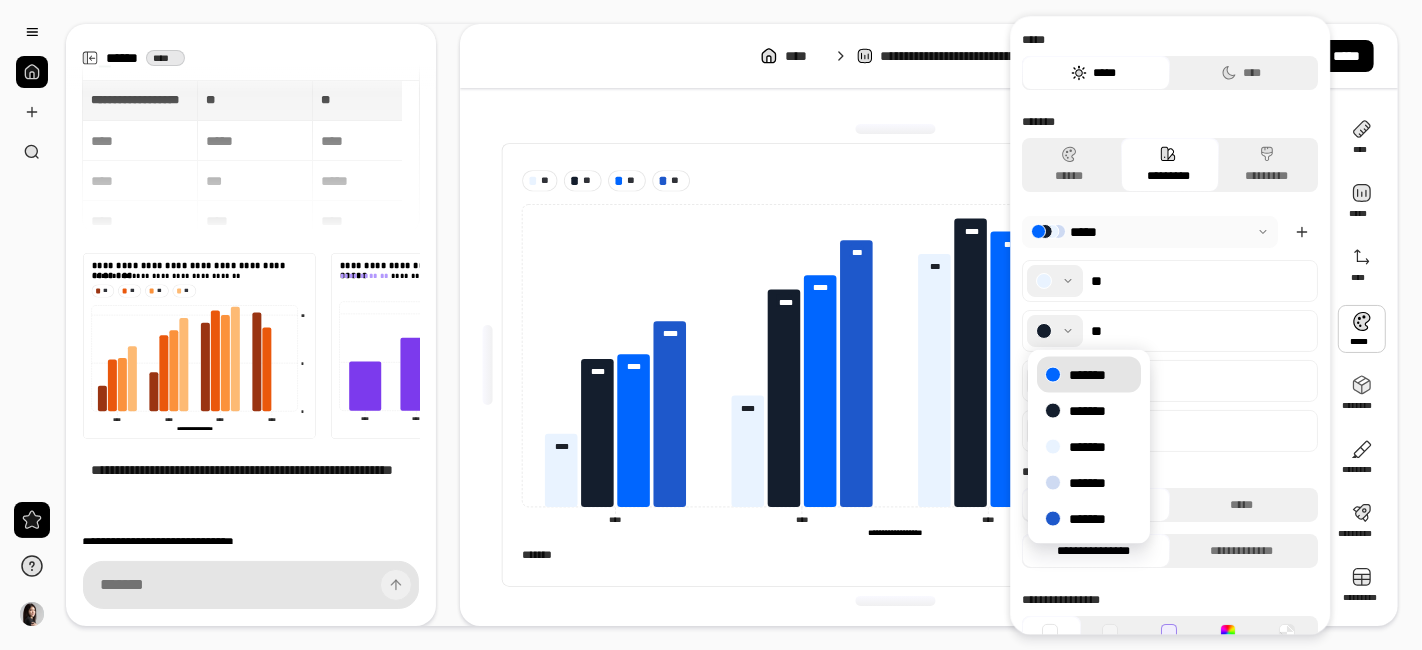 click on "*******" at bounding box center [1089, 375] 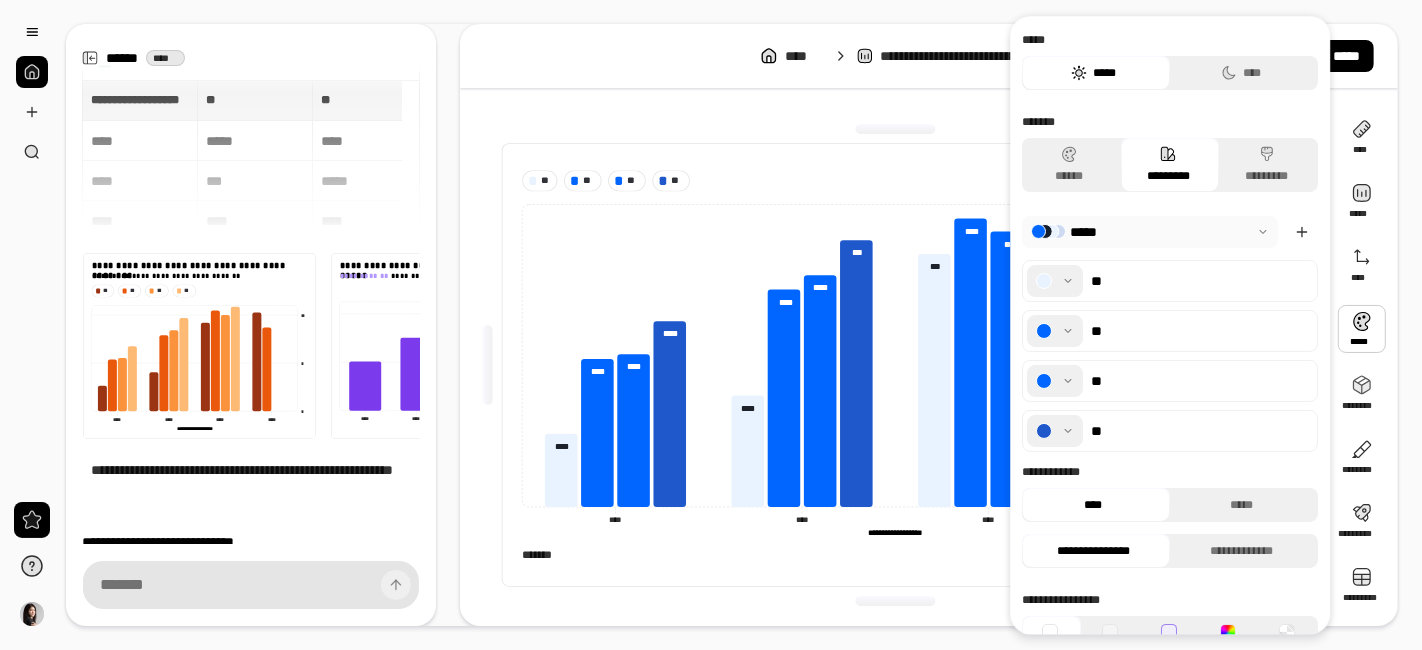 click at bounding box center (1055, 381) 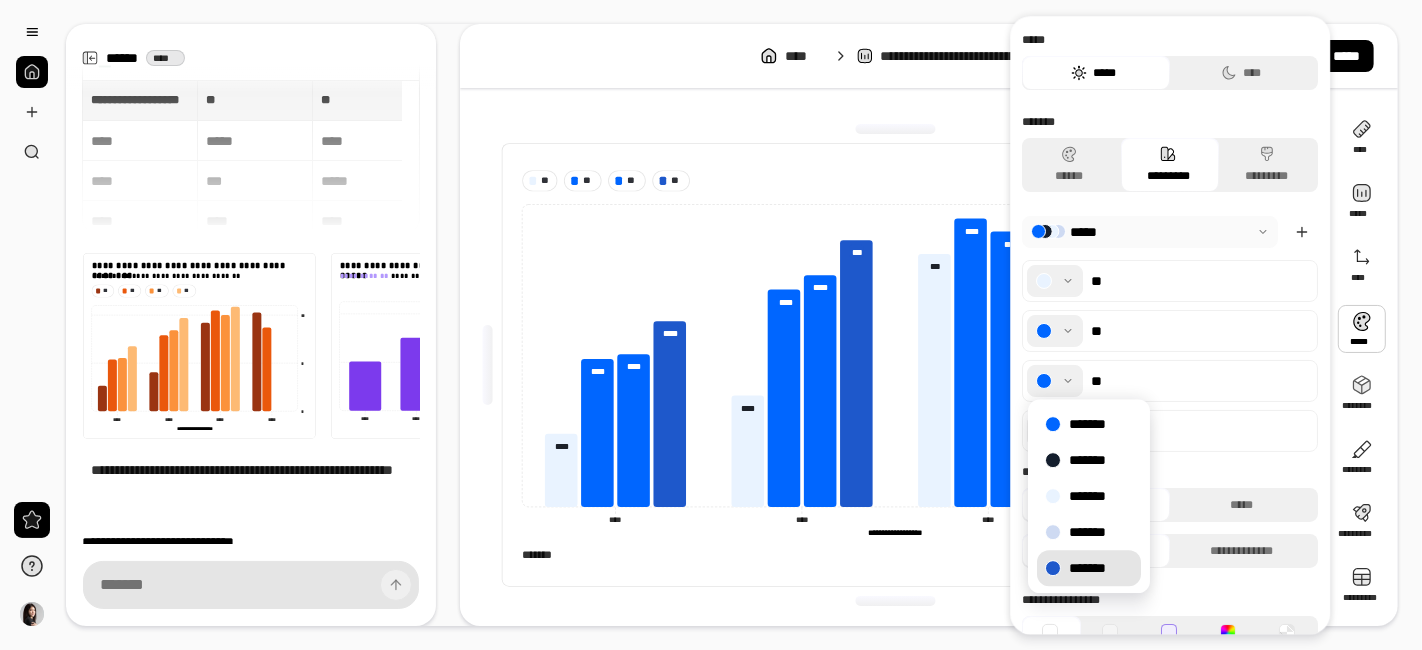 click on "*******" at bounding box center (1089, 568) 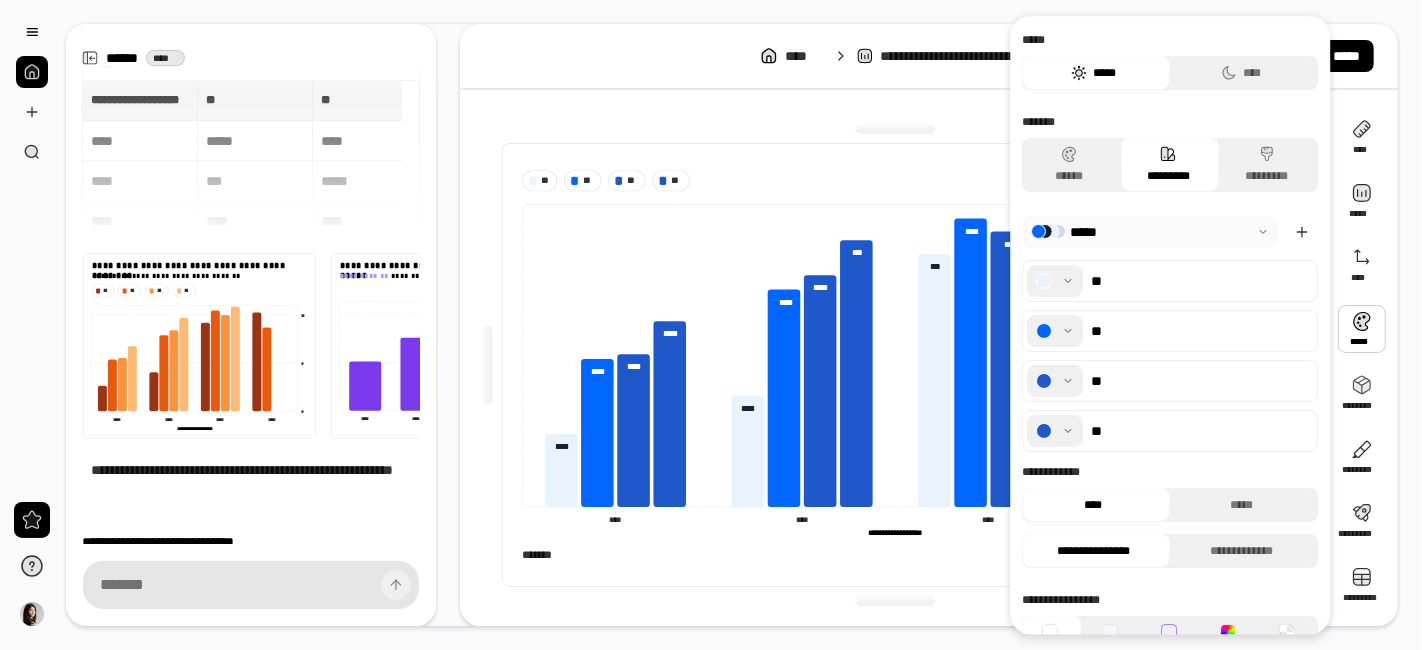 click at bounding box center [1055, 431] 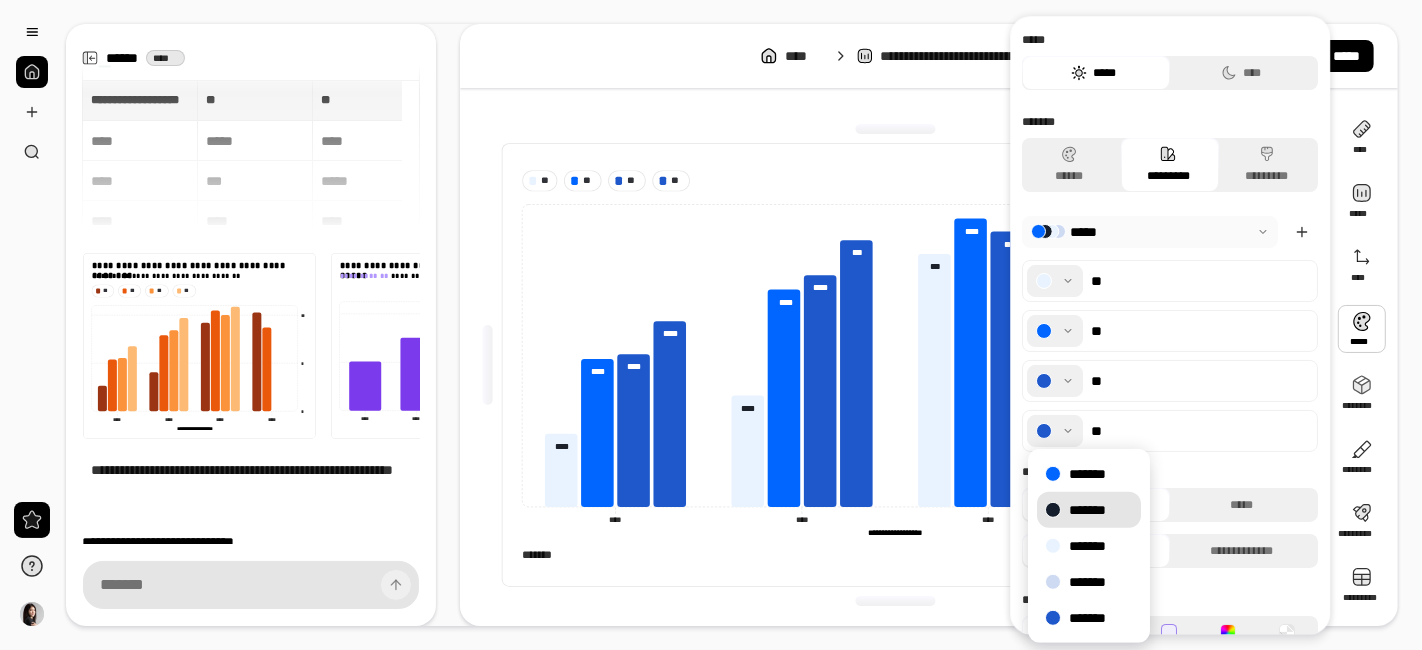 click on "*******" at bounding box center [1089, 510] 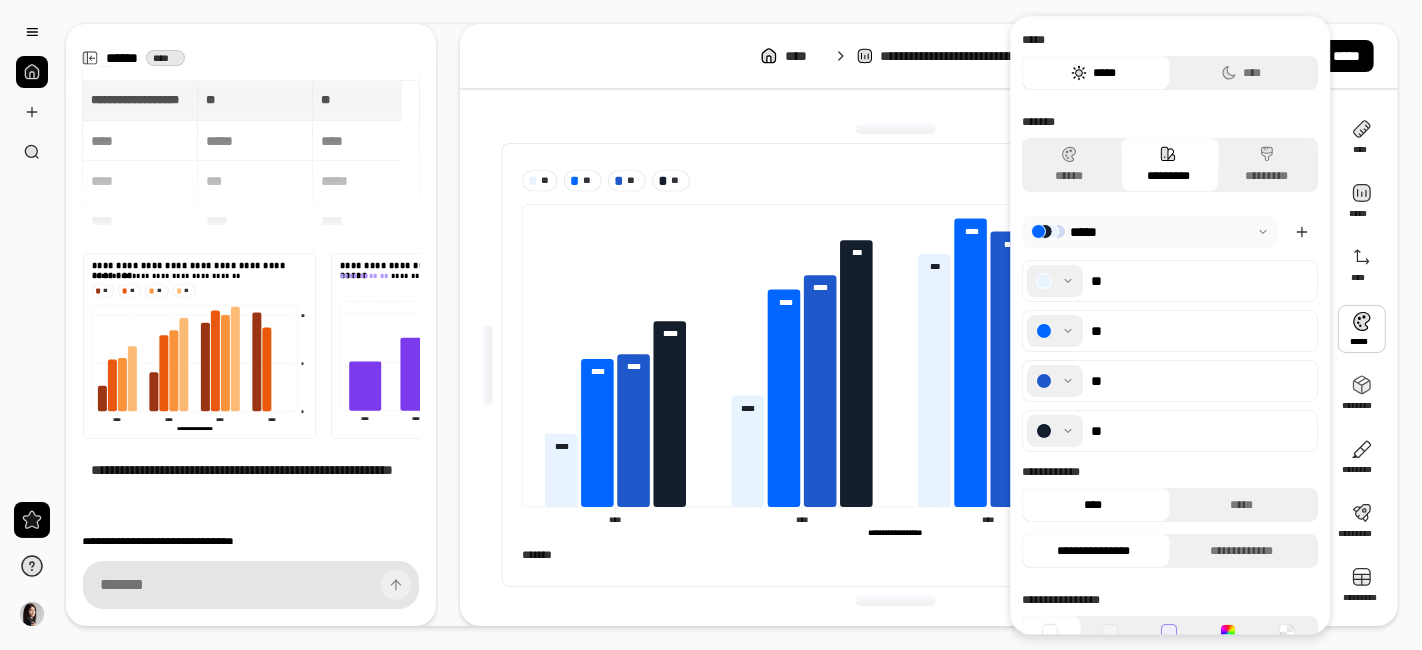 click on "** ** ** **" at bounding box center [895, 180] 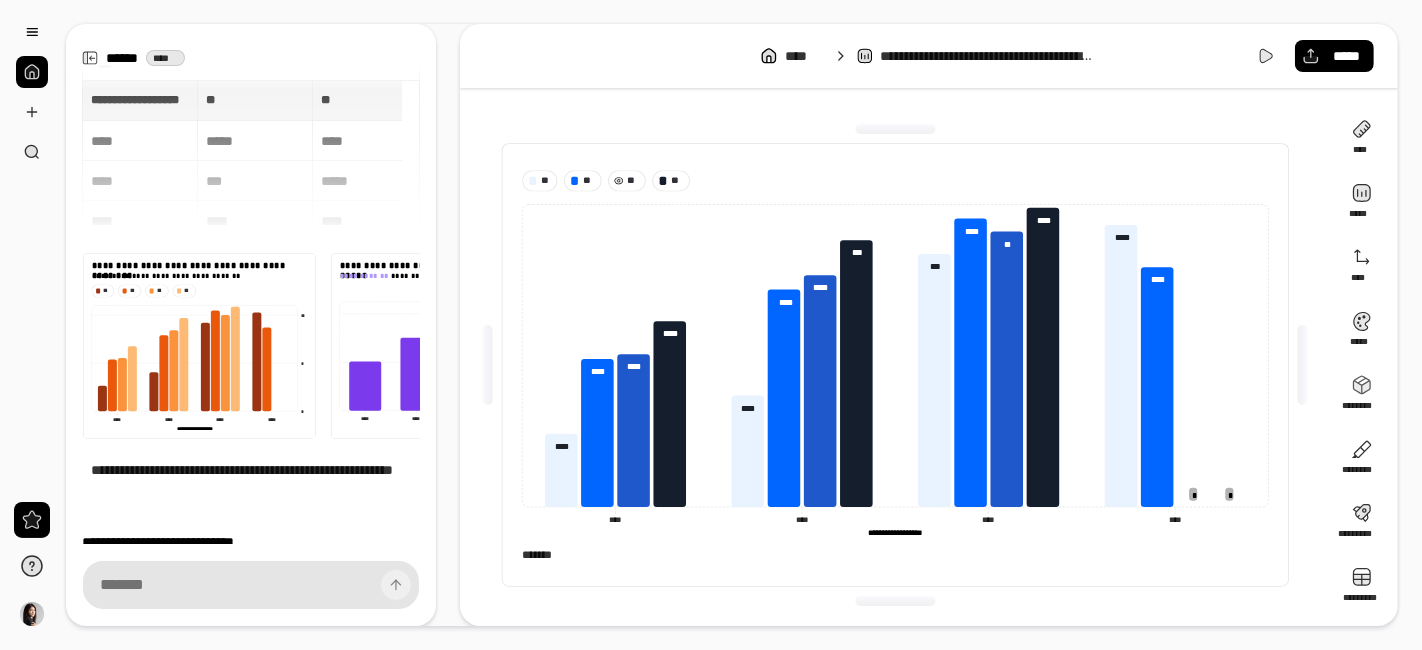 click 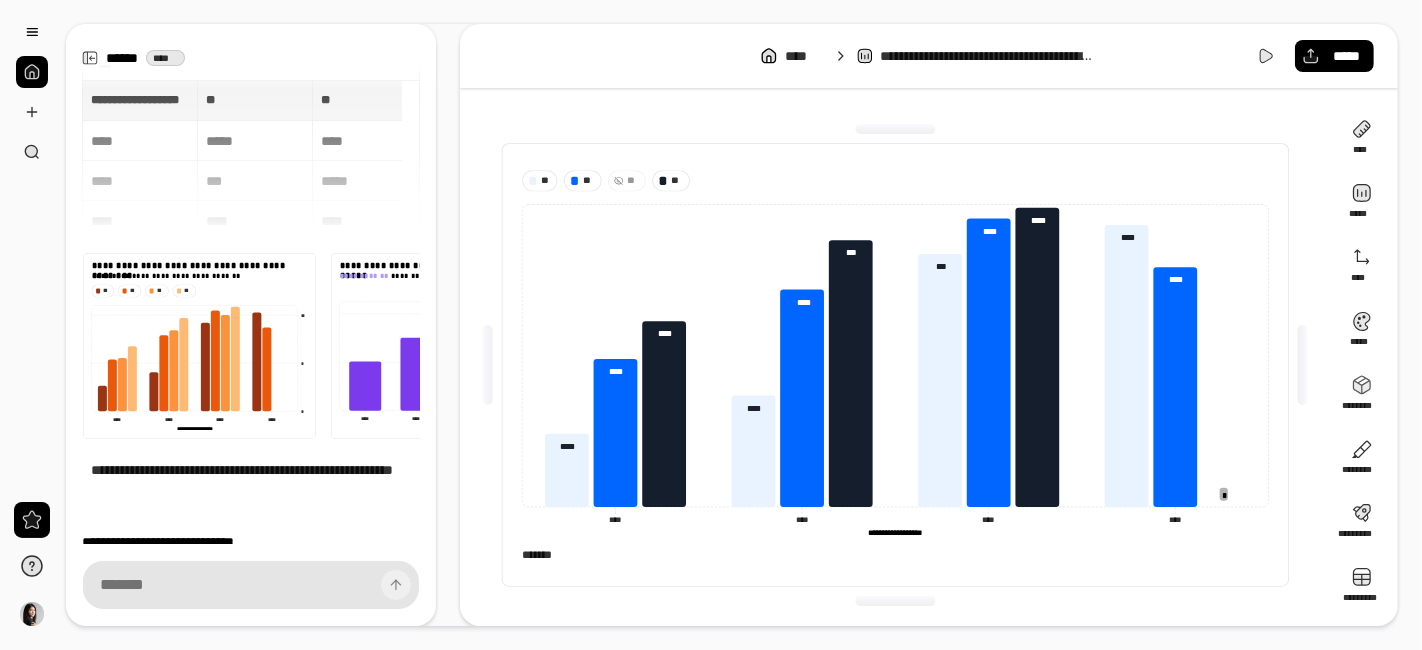 click 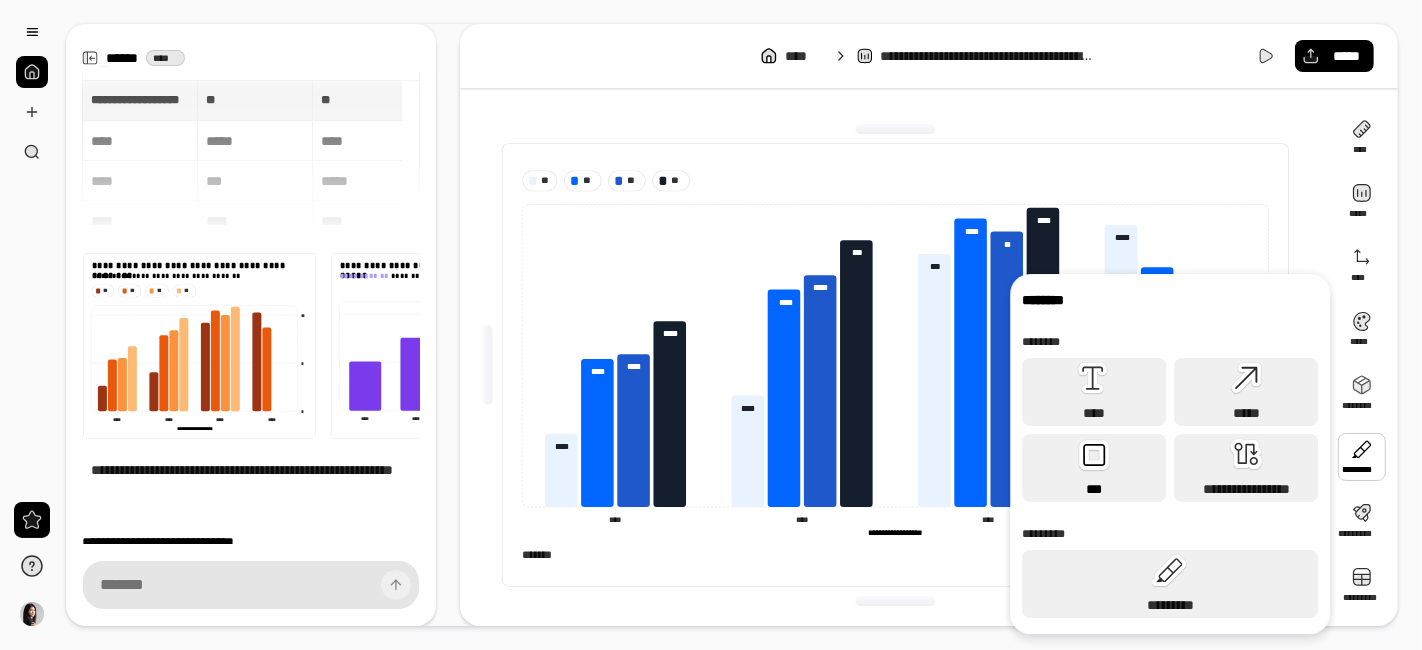click 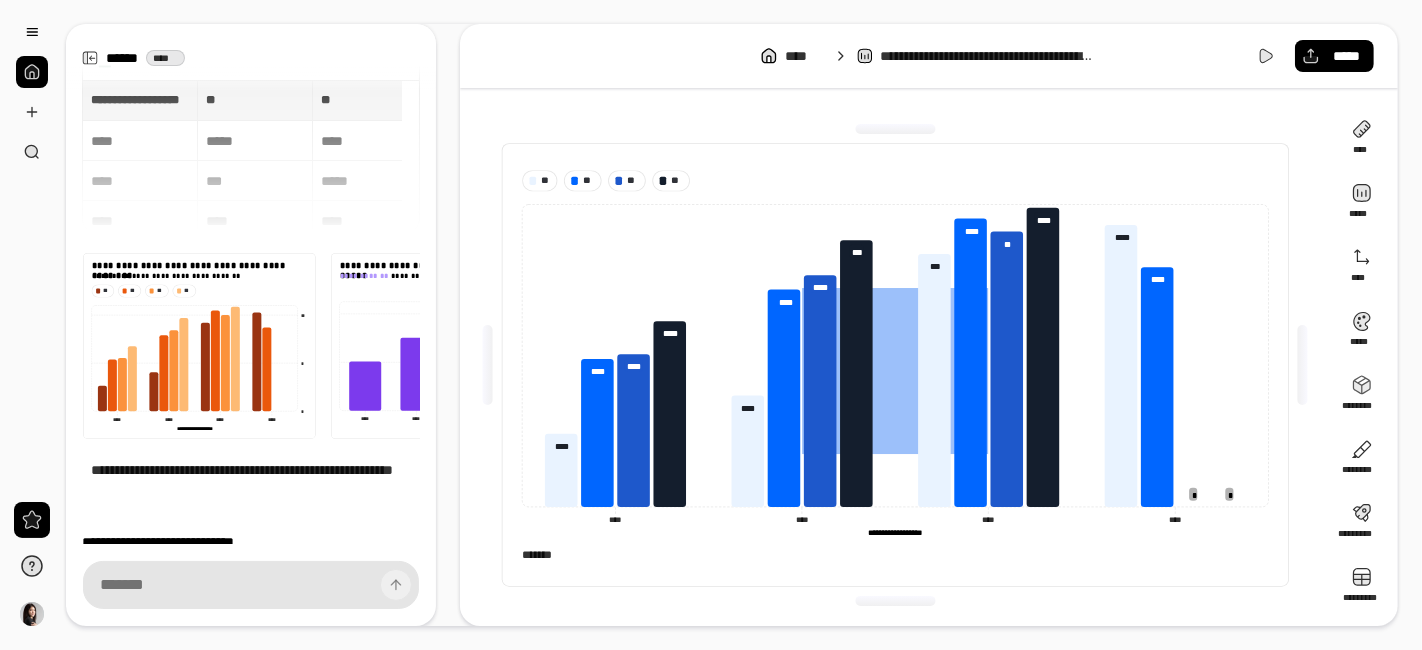click on "[ADDRESS] [COORDINATES] [BIRTH DATE] [AGE] [TIME] [PHONE] [EMAIL] [SSN] [CREDIT CARD] [PASSPORT] [DRIVER LICENSE]" at bounding box center (895, 365) 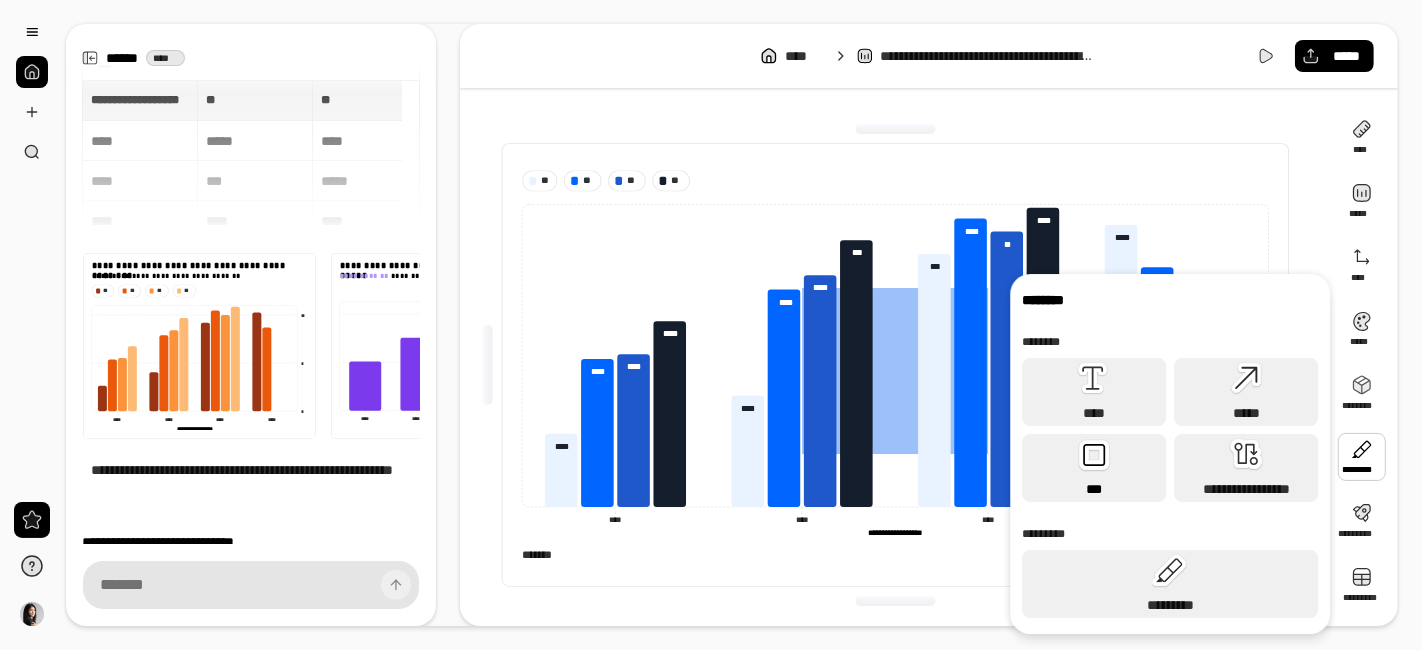 click on "***" at bounding box center (1094, 468) 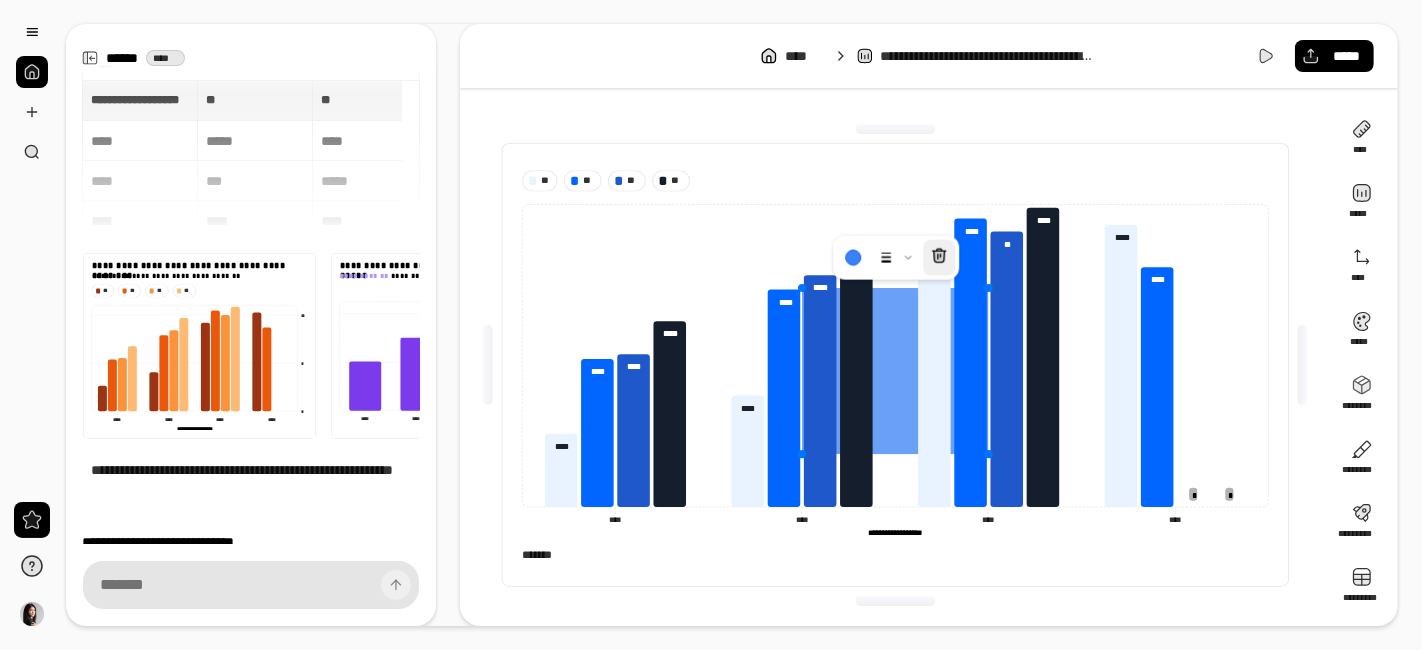 click 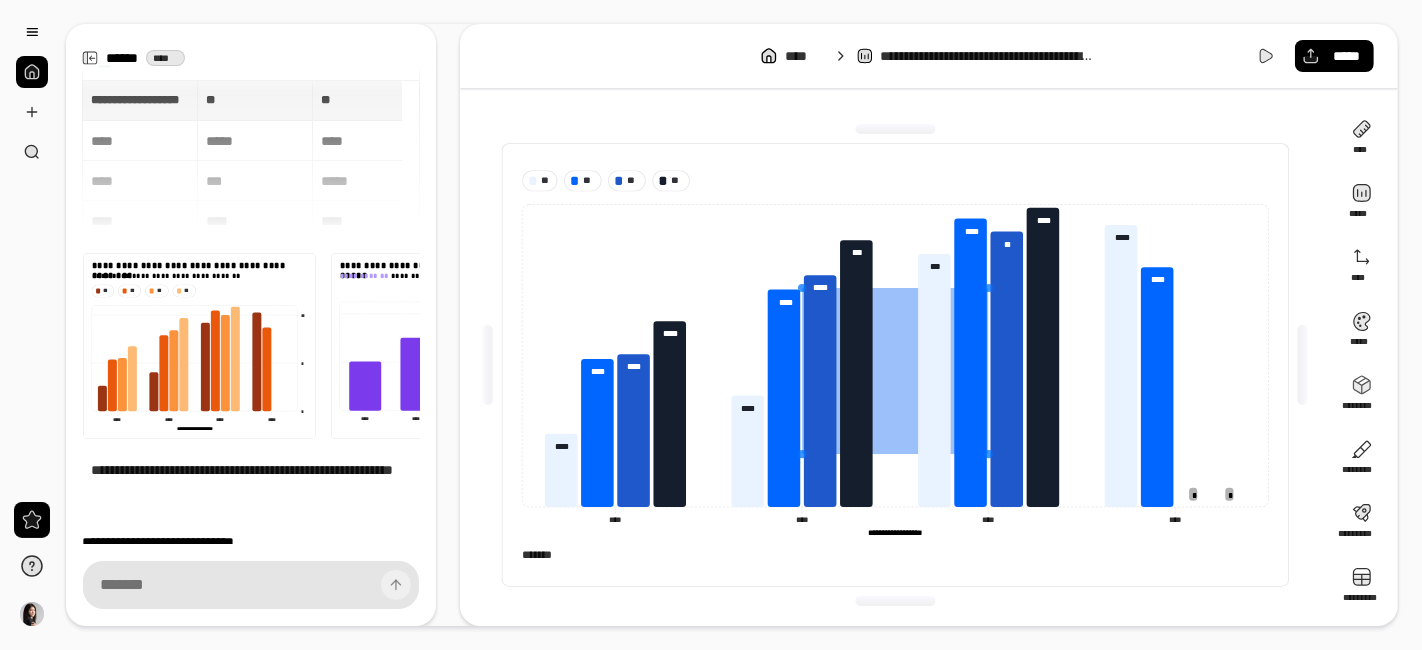 click at bounding box center [895, 371] 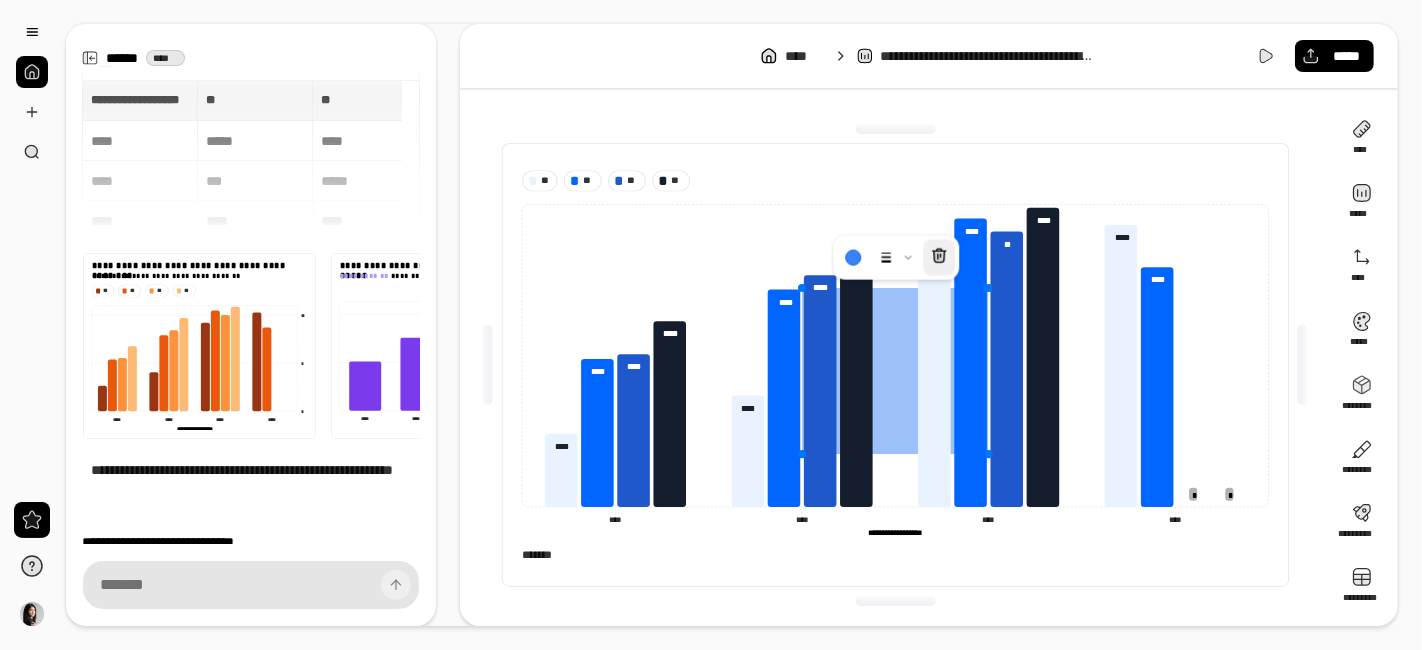 click at bounding box center (939, 258) 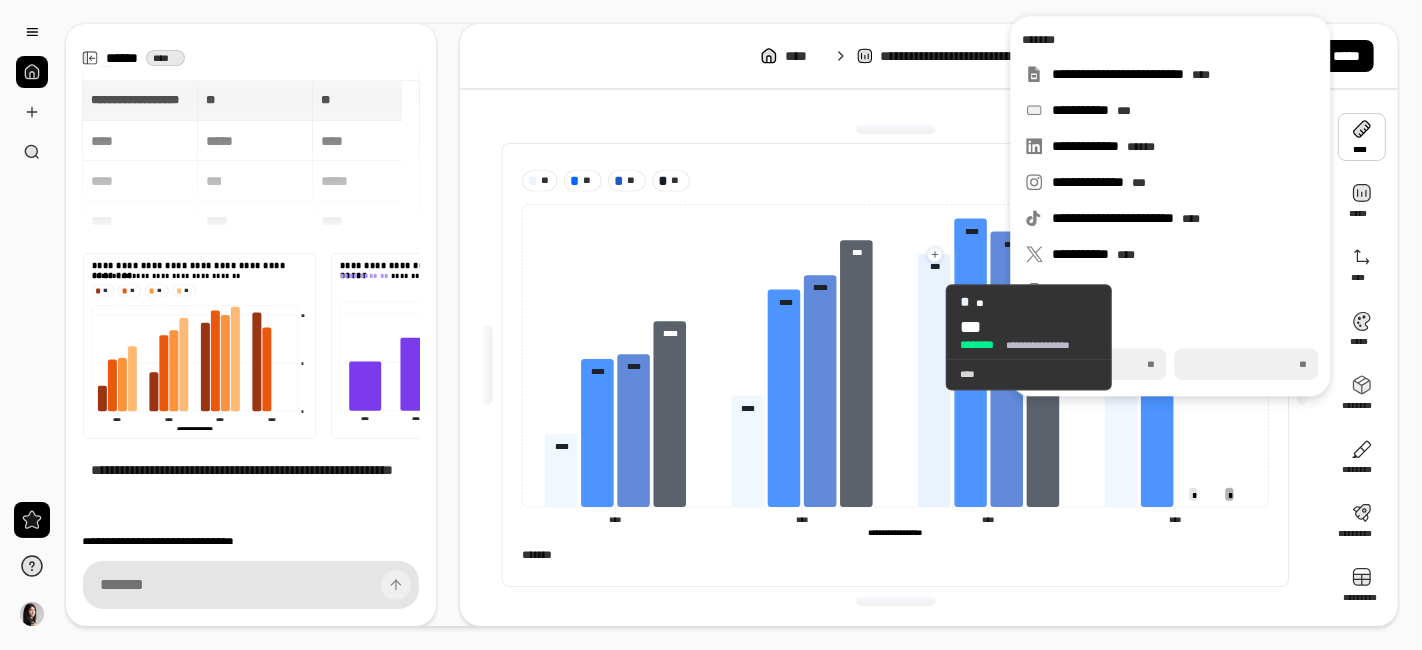 click 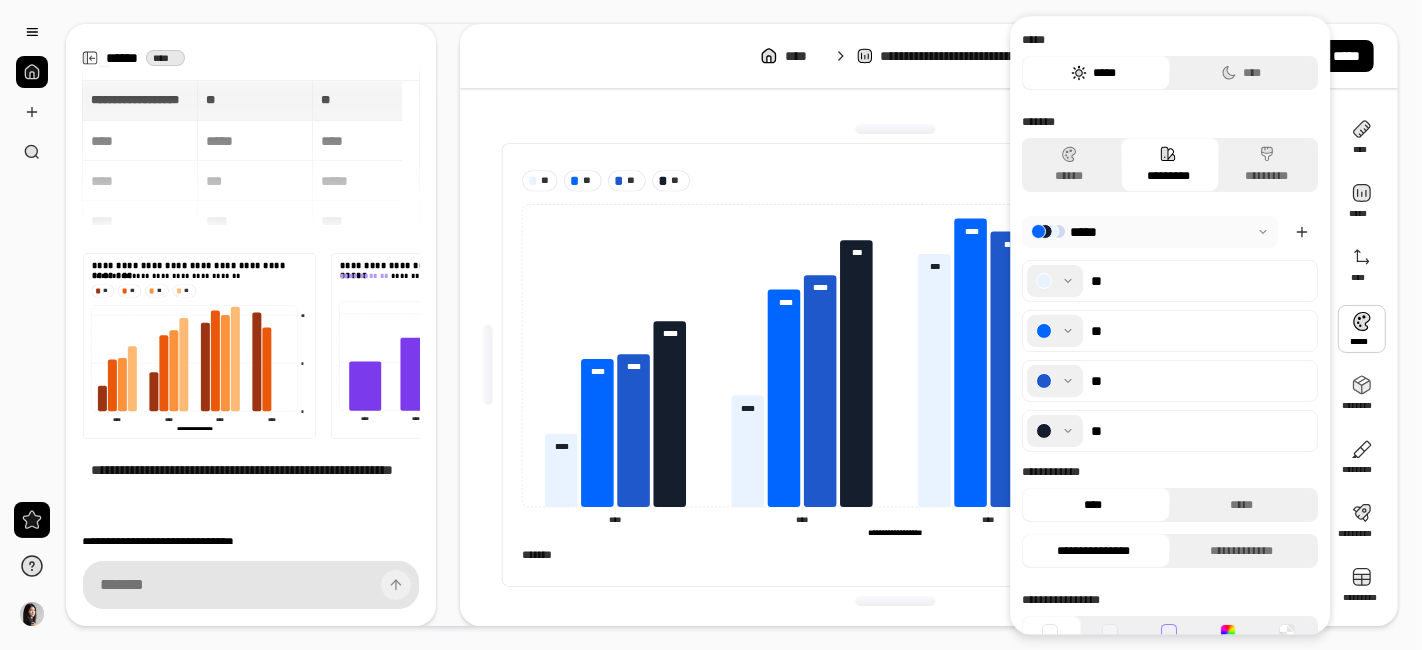 click at bounding box center (1055, 281) 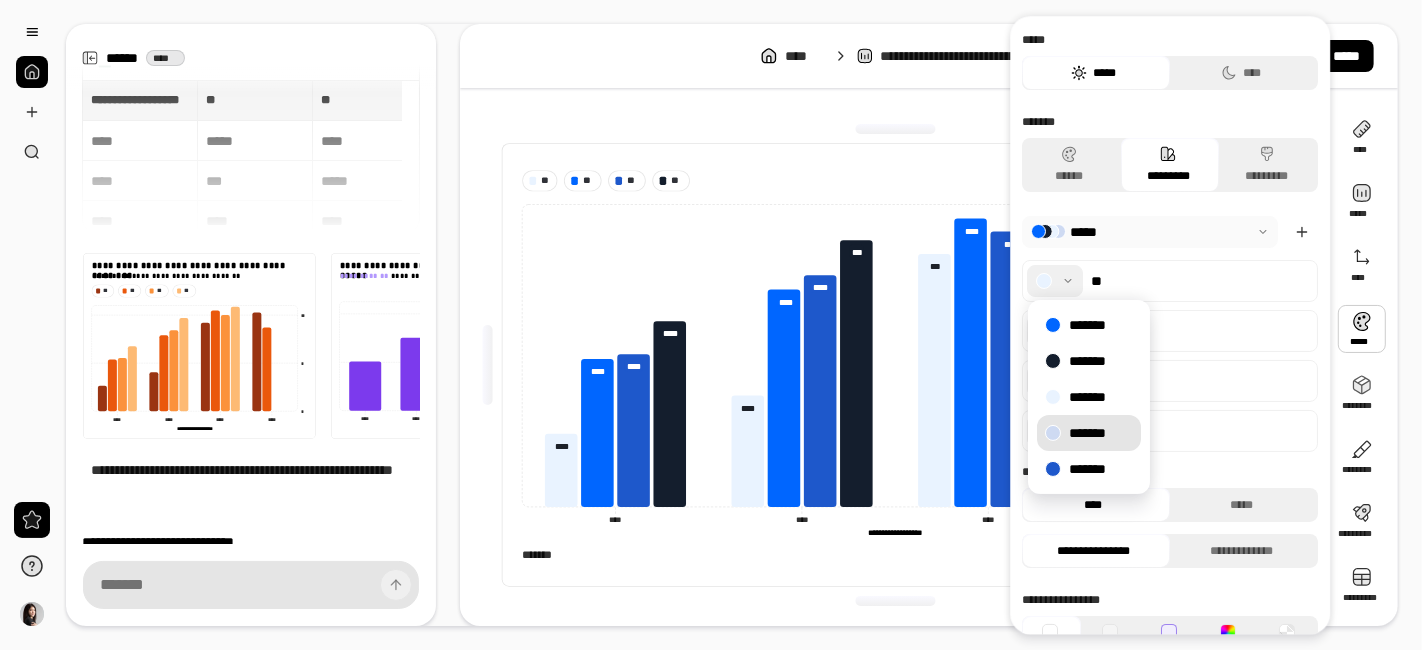 click on "*******" at bounding box center (1089, 433) 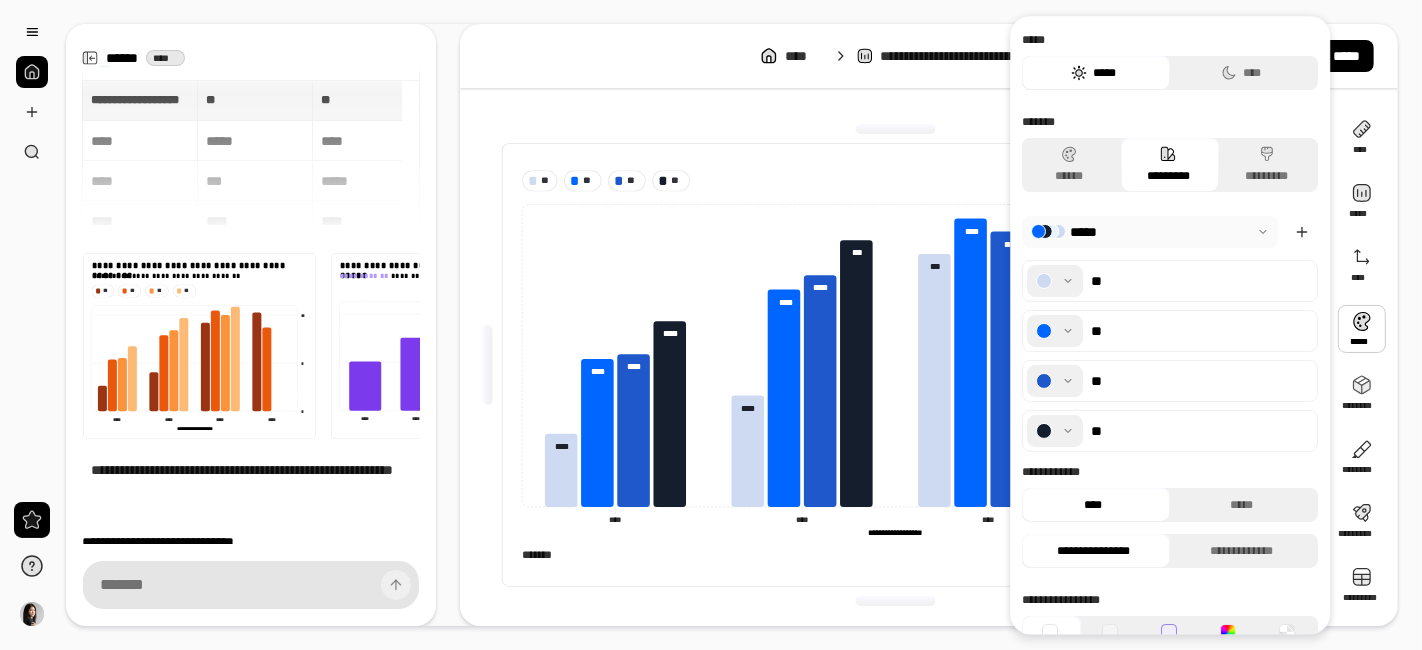 click on "[ADDRESS] [COORDINATES] [BIRTH DATE] [AGE] [TIME] [PHONE] [EMAIL] [SSN] [CREDIT CARD] [PASSPORT] [DRIVER LICENSE]" at bounding box center (895, 365) 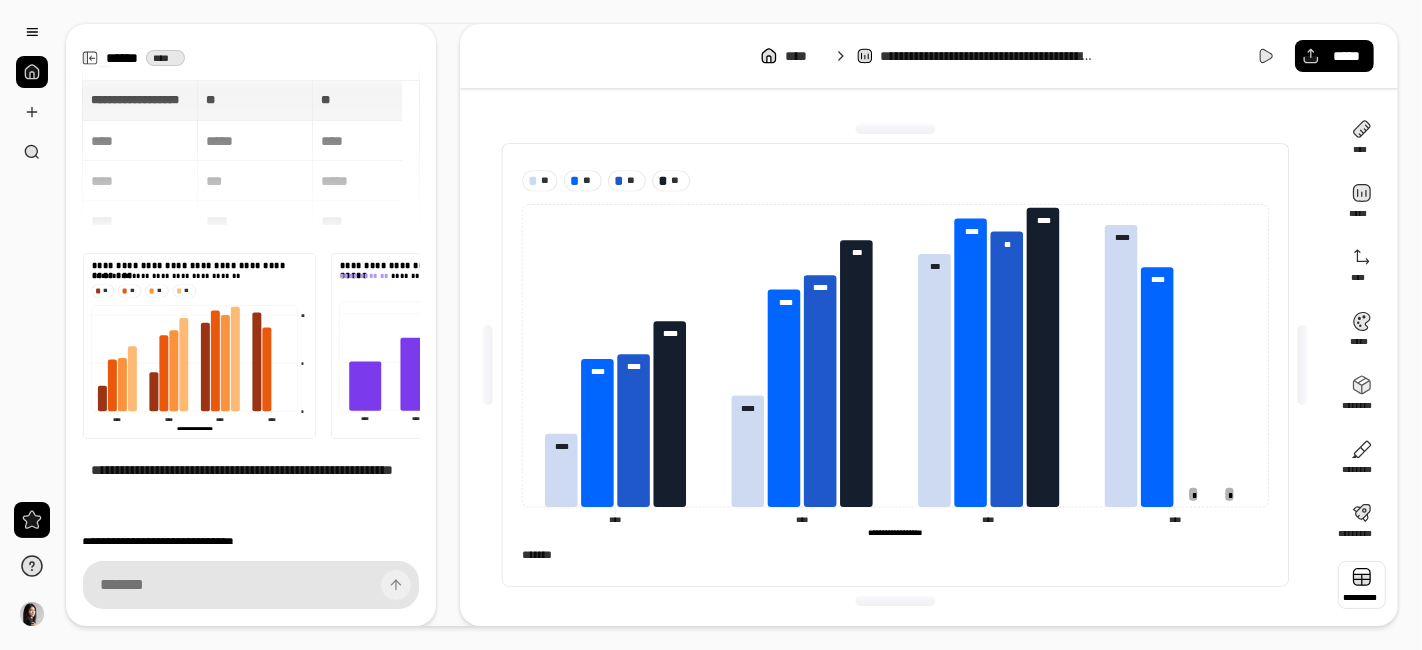 click at bounding box center (1362, 585) 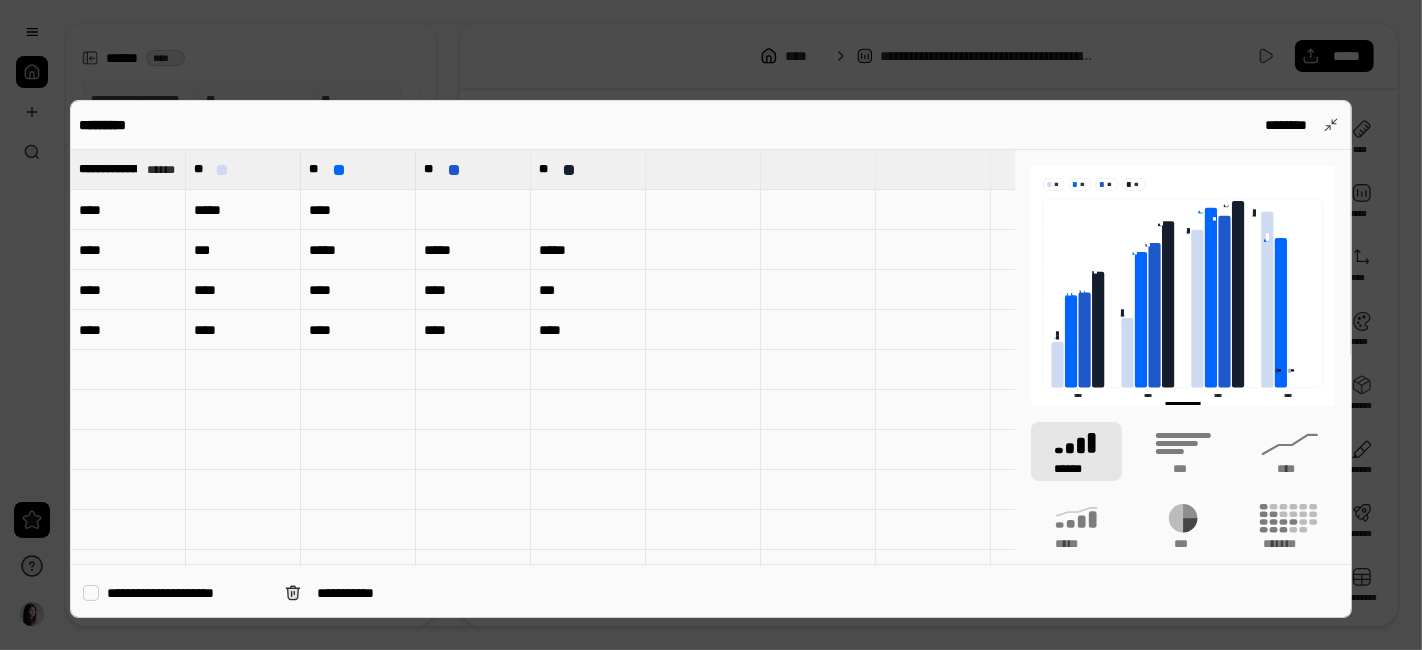 click at bounding box center [473, 210] 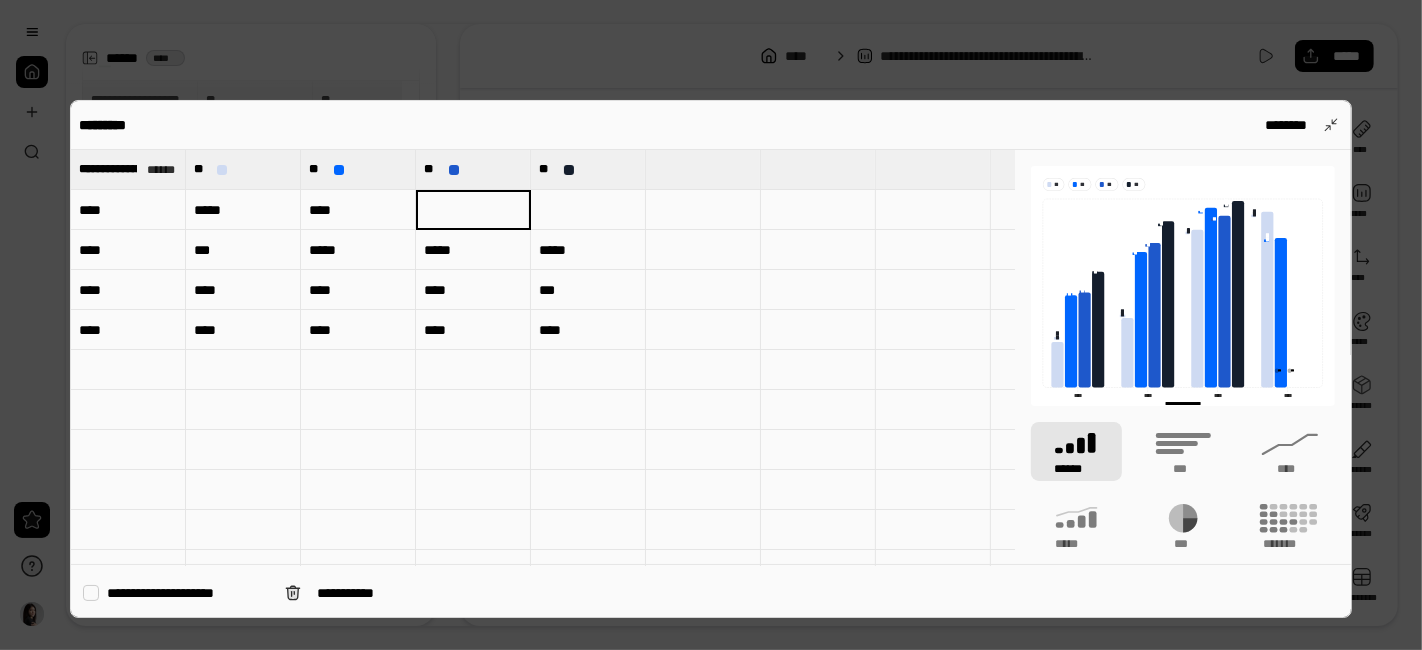 type on "*" 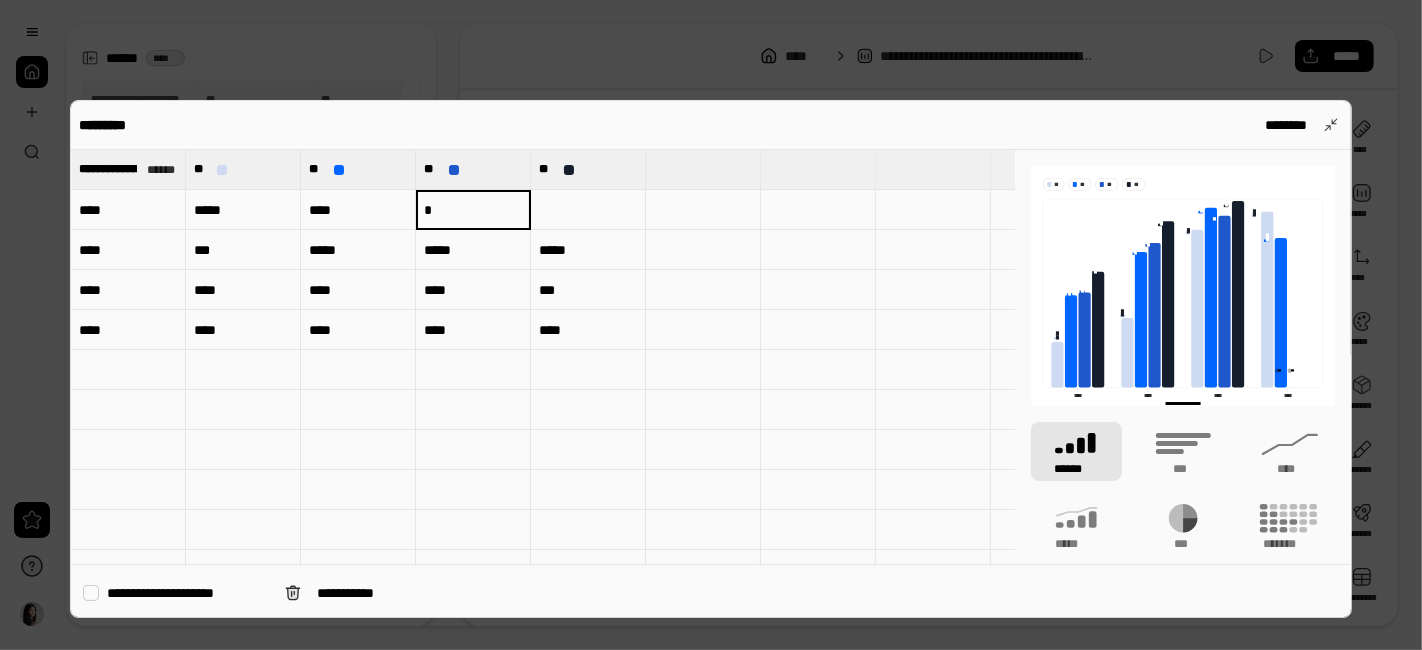 click at bounding box center (588, 210) 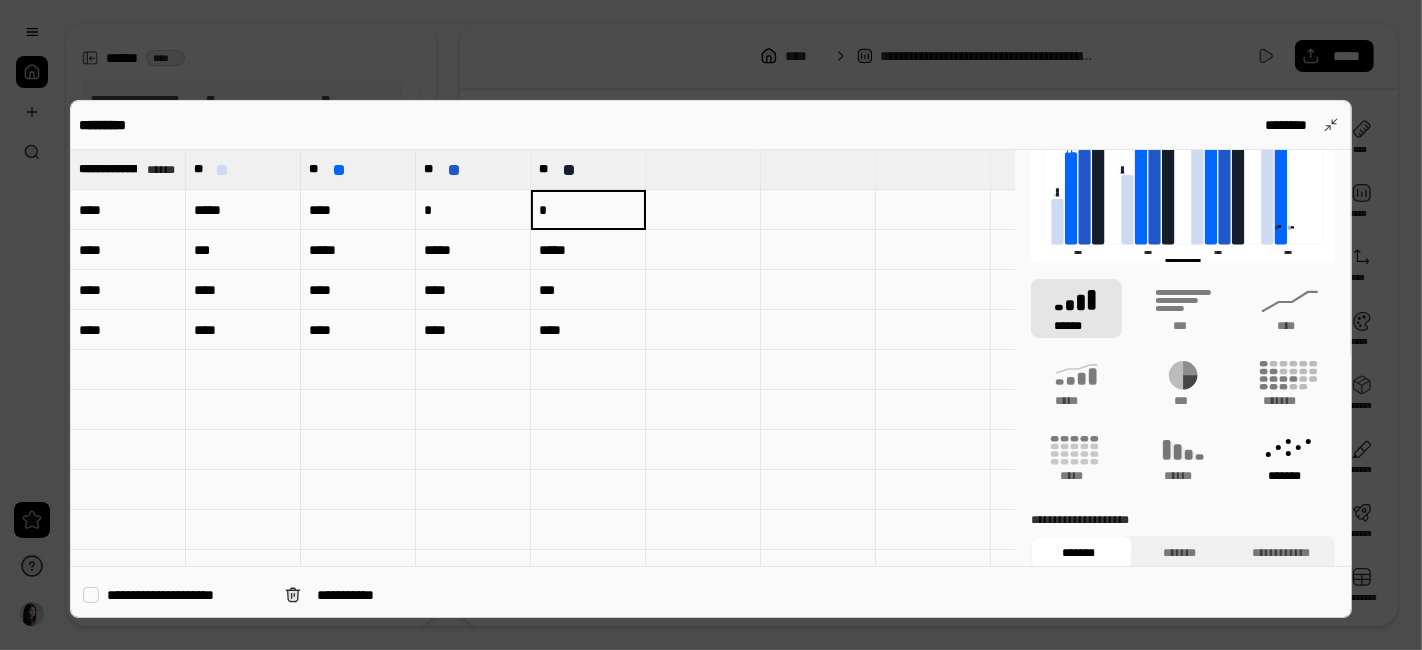 scroll, scrollTop: 0, scrollLeft: 0, axis: both 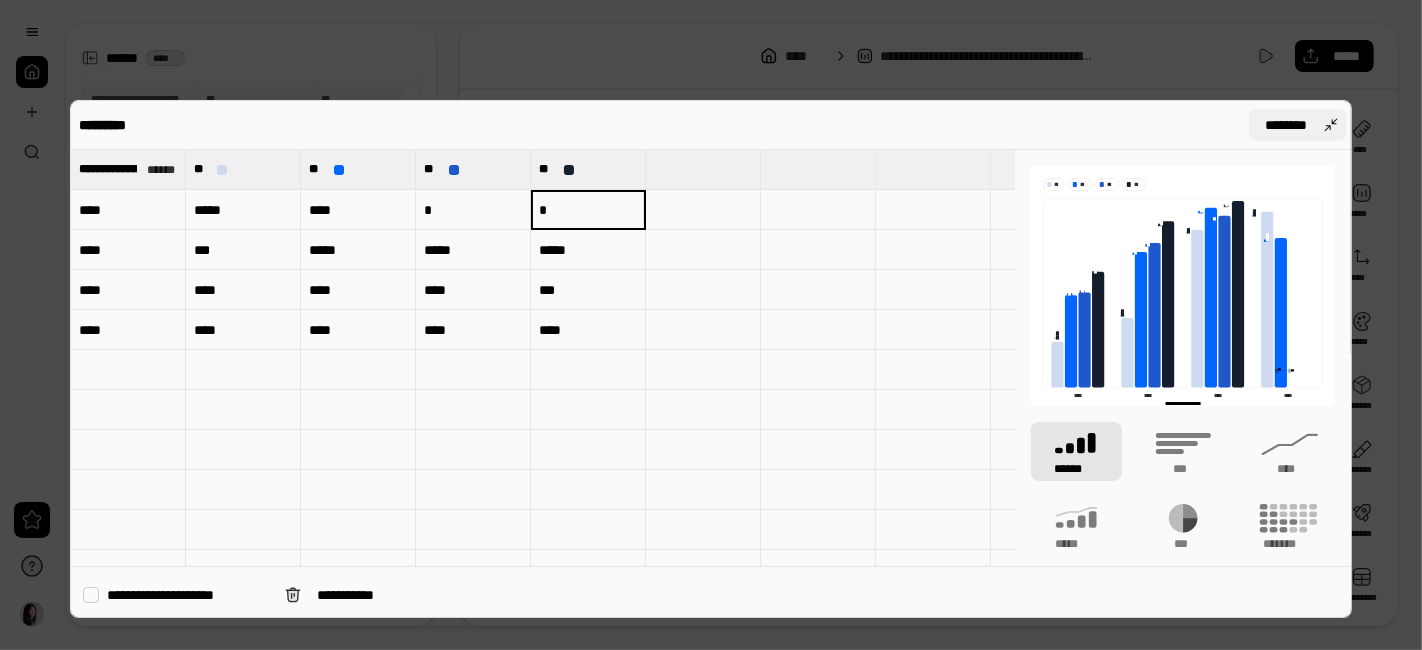 click on "********" at bounding box center (1298, 125) 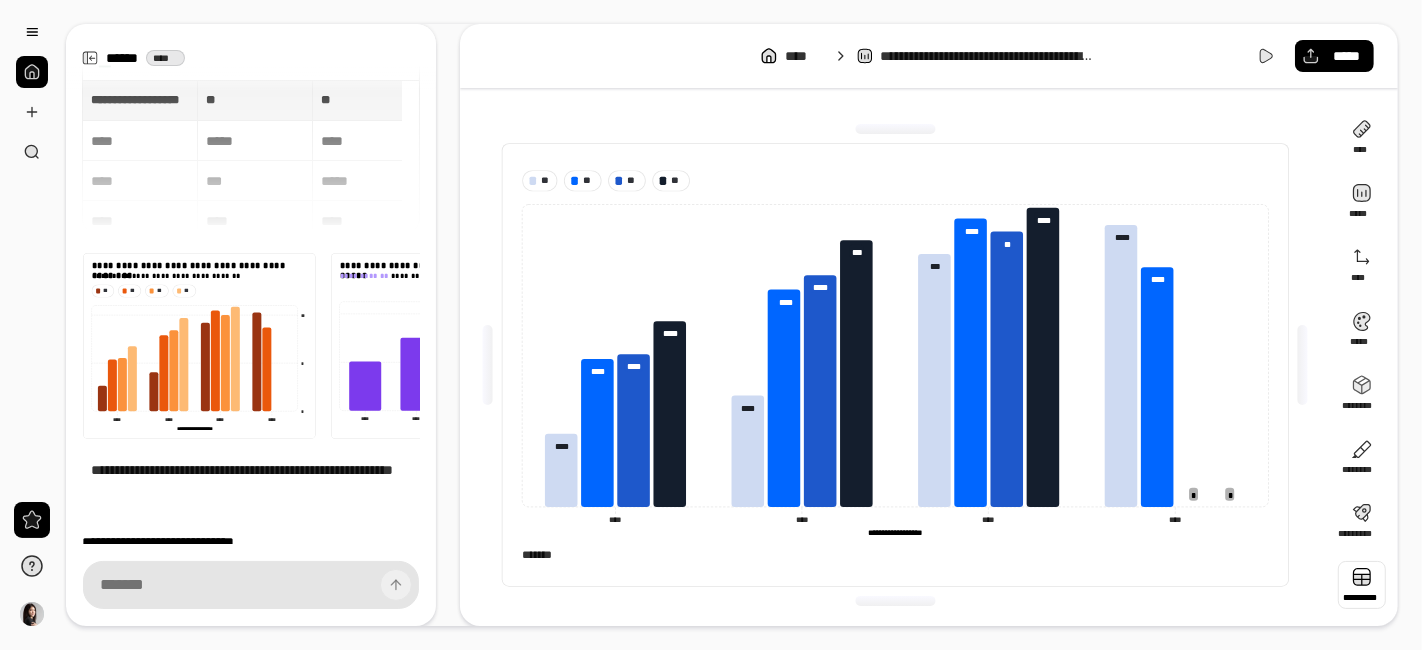 click at bounding box center [1362, 585] 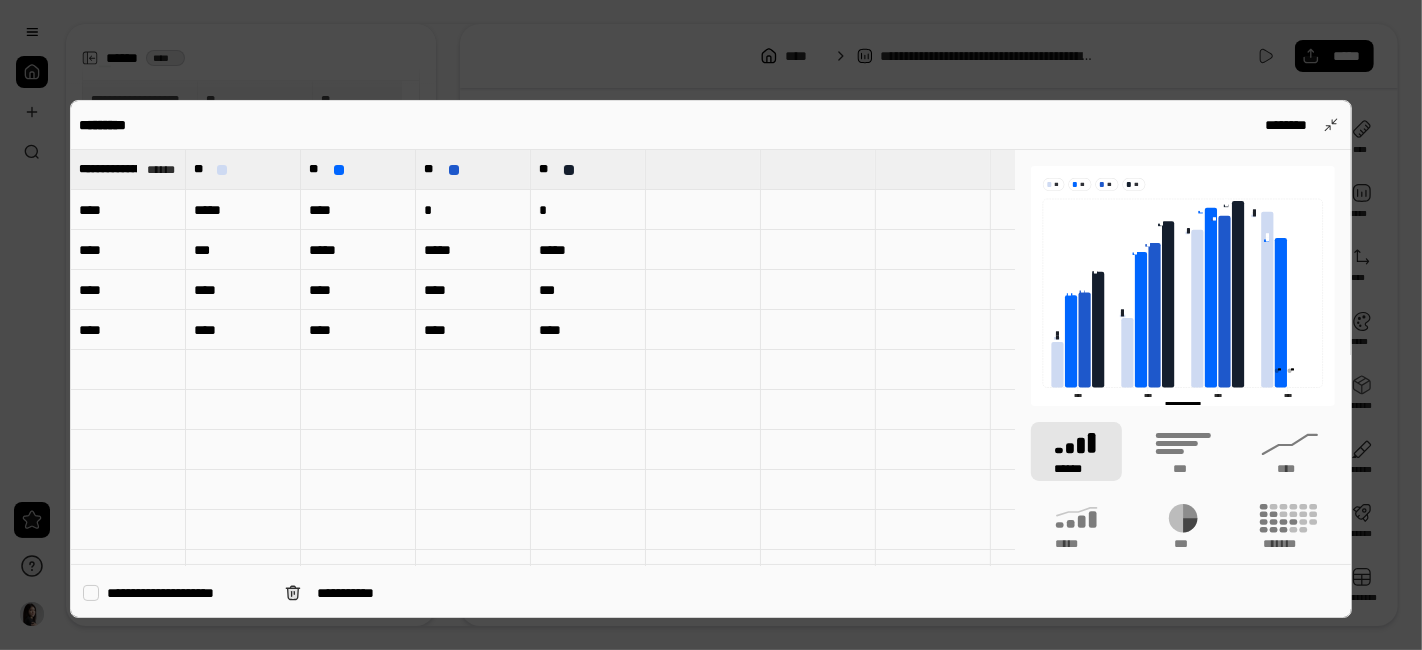 click on "*" at bounding box center [473, 210] 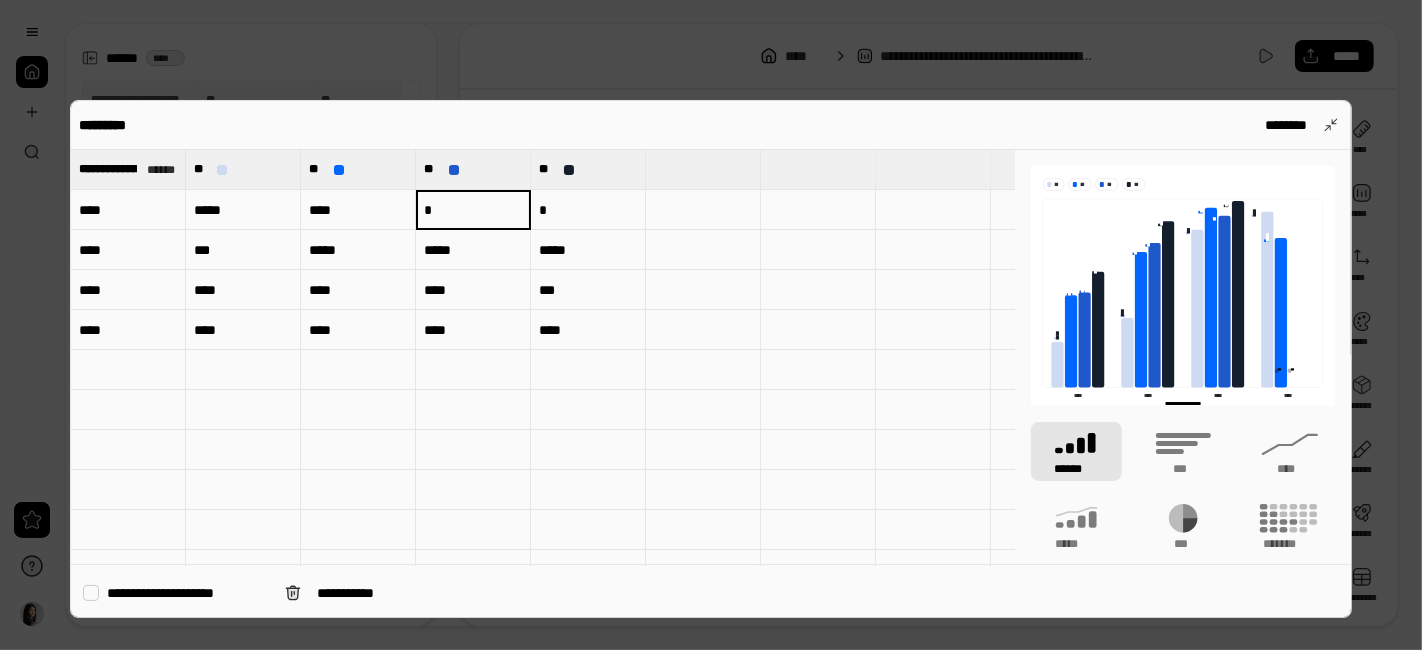type on "*" 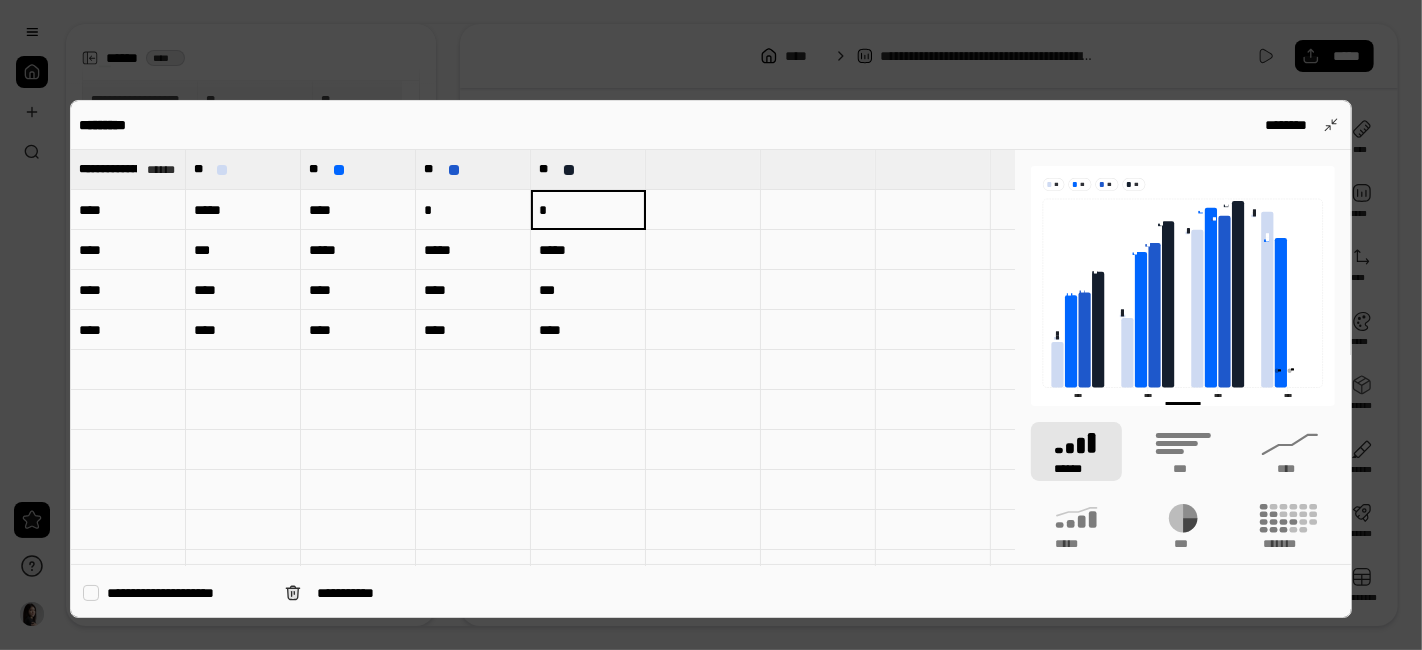 type on "*" 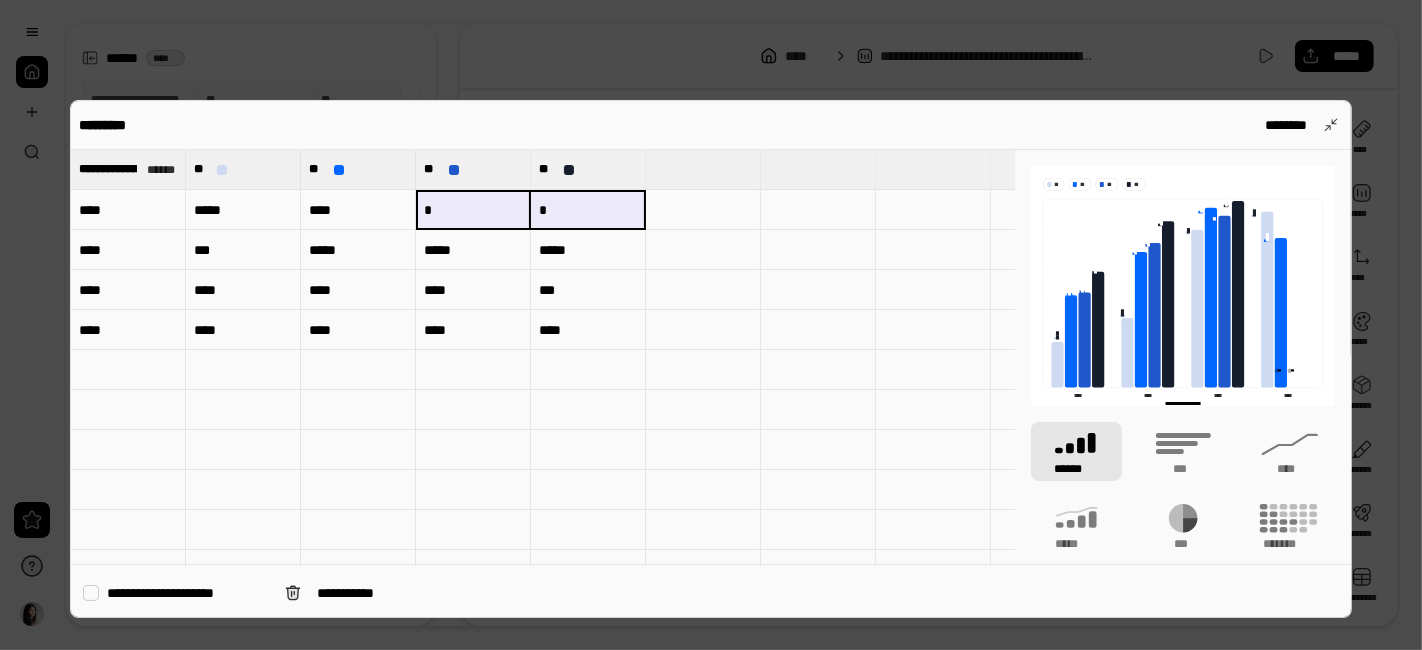 drag, startPoint x: 460, startPoint y: 198, endPoint x: 581, endPoint y: 207, distance: 121.33425 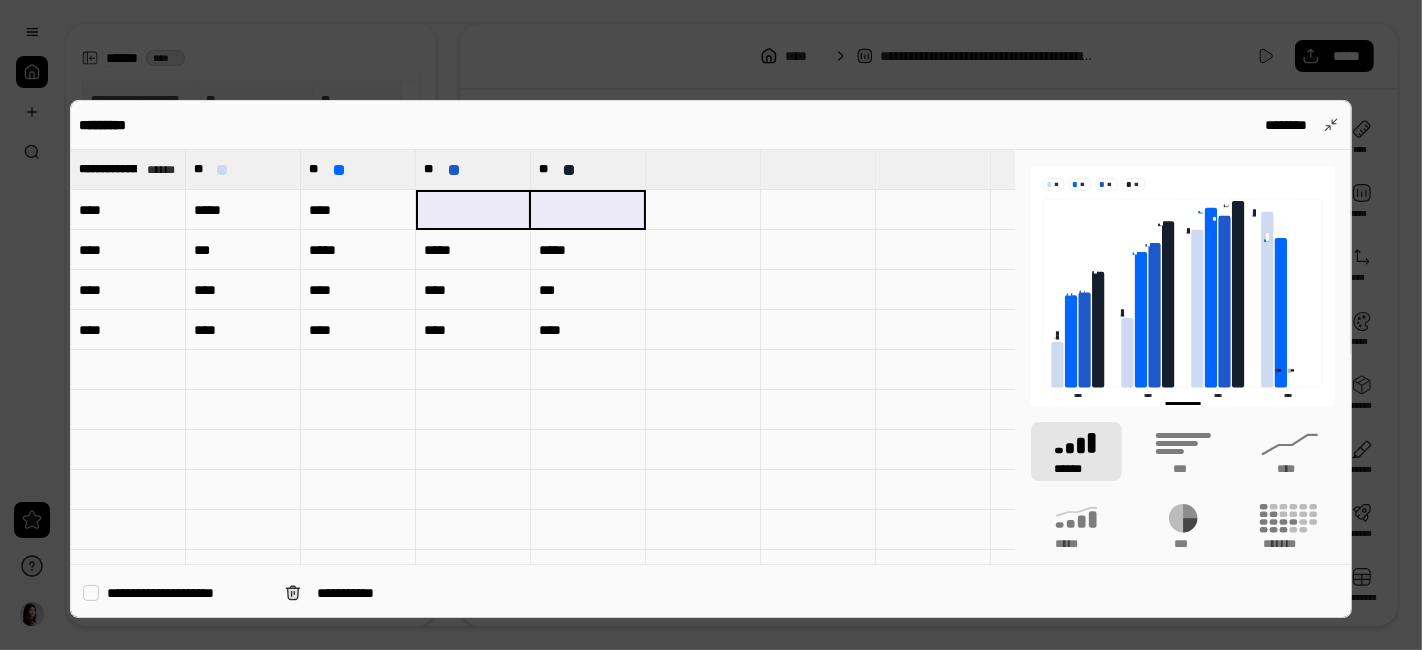 click at bounding box center [818, 290] 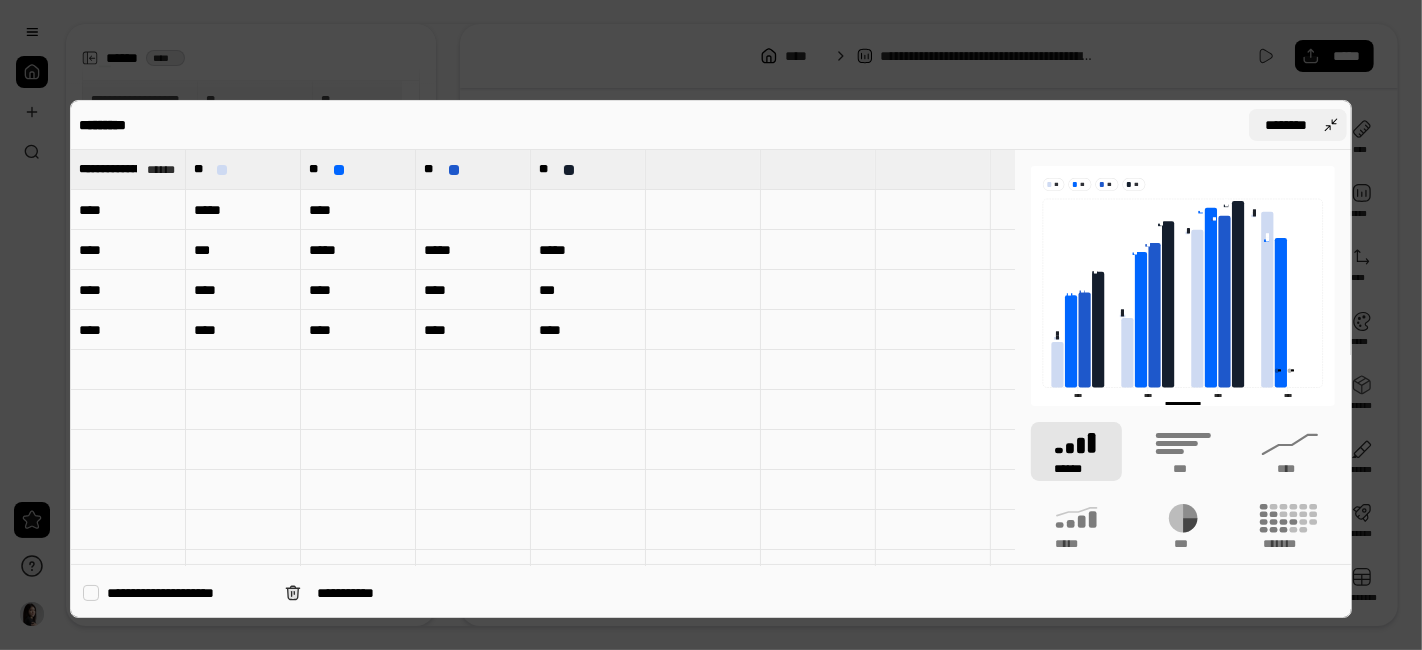 click on "********" at bounding box center [1298, 125] 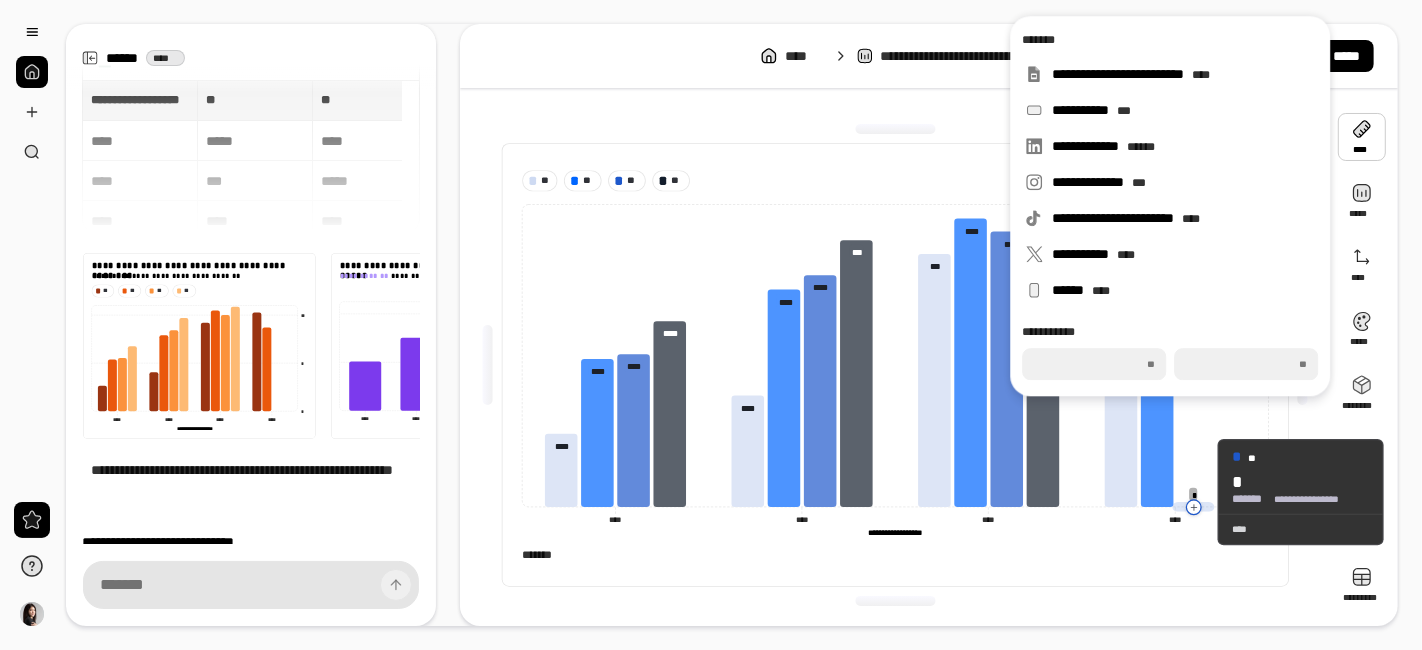 click 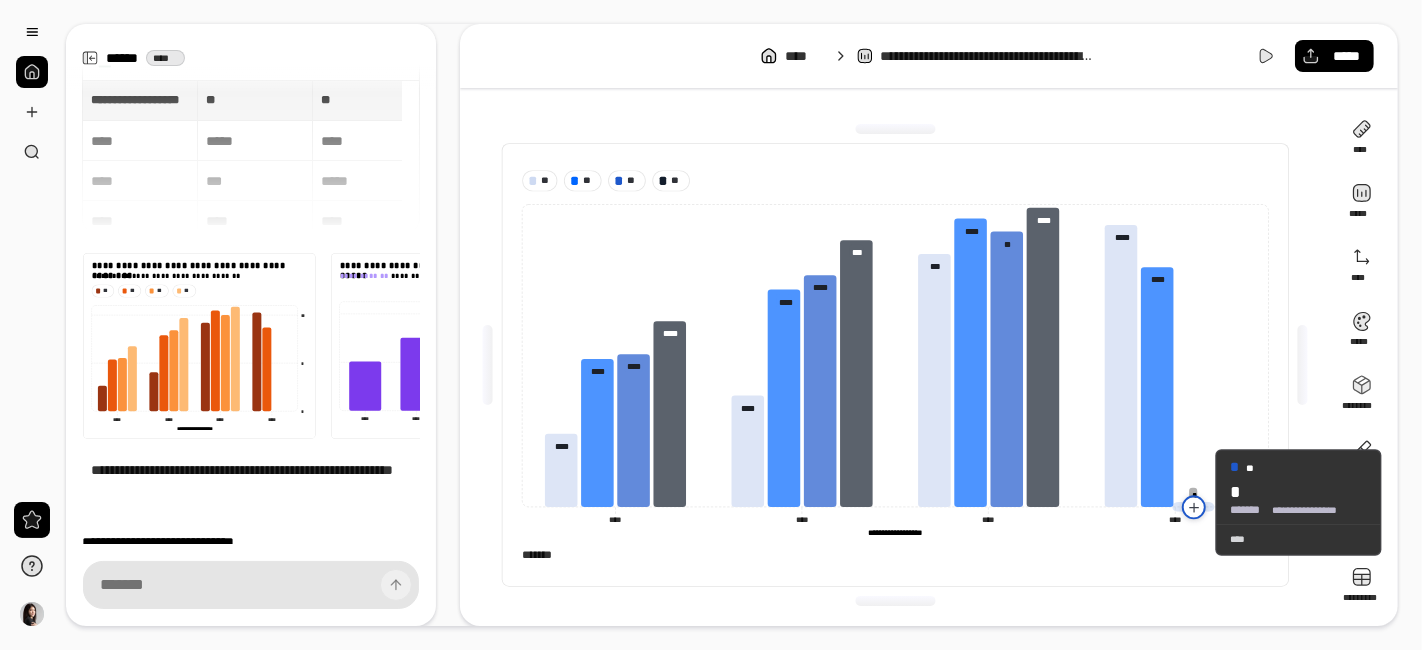 click 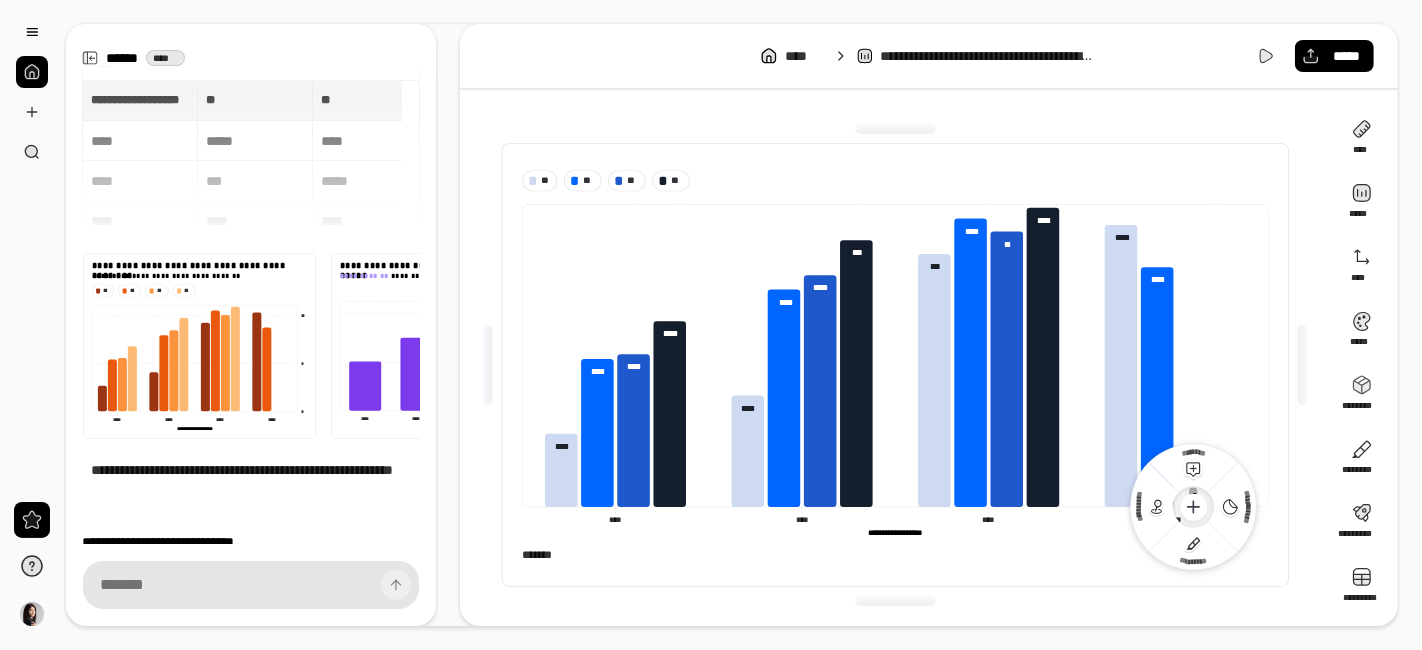 click 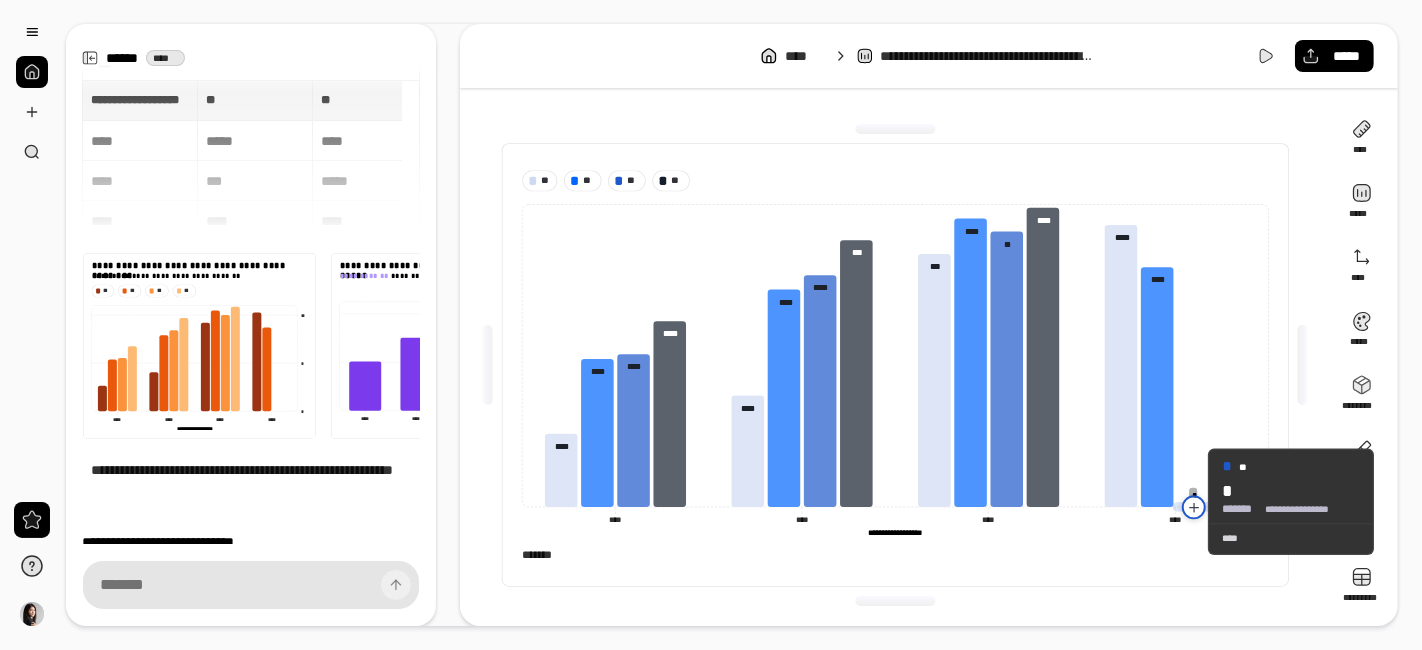 click 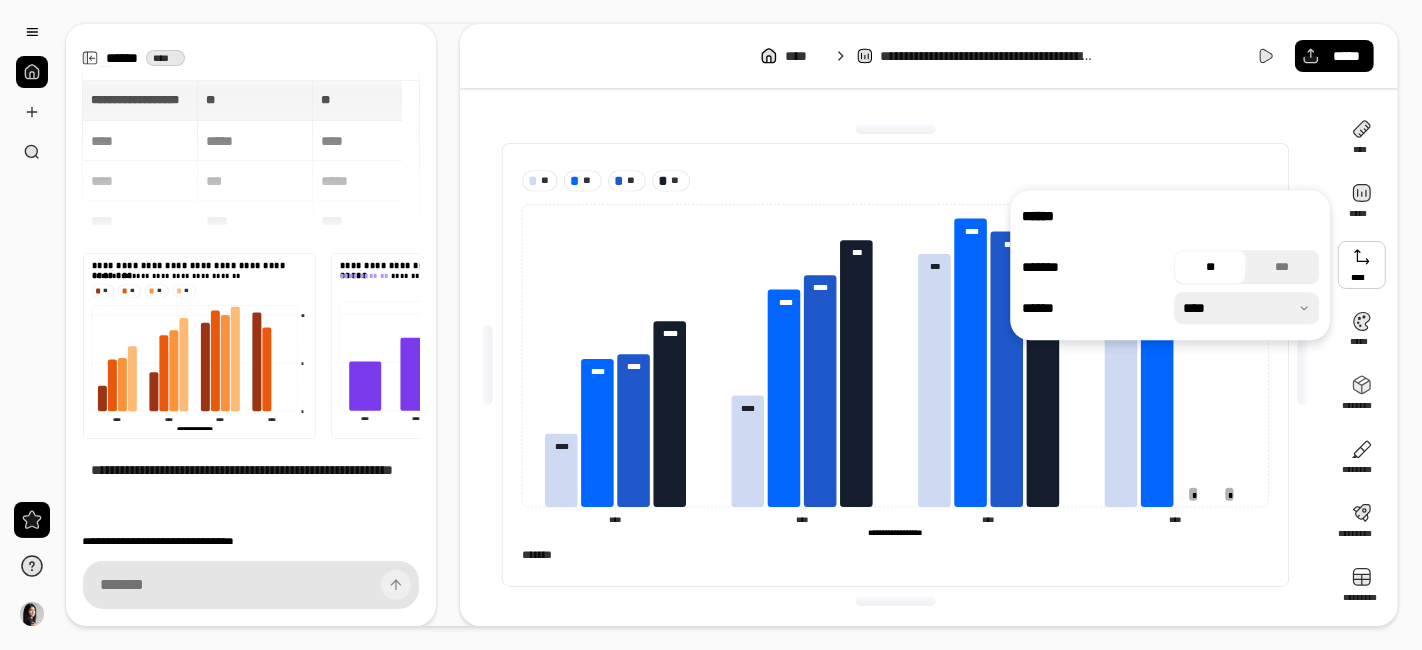 click at bounding box center [1246, 308] 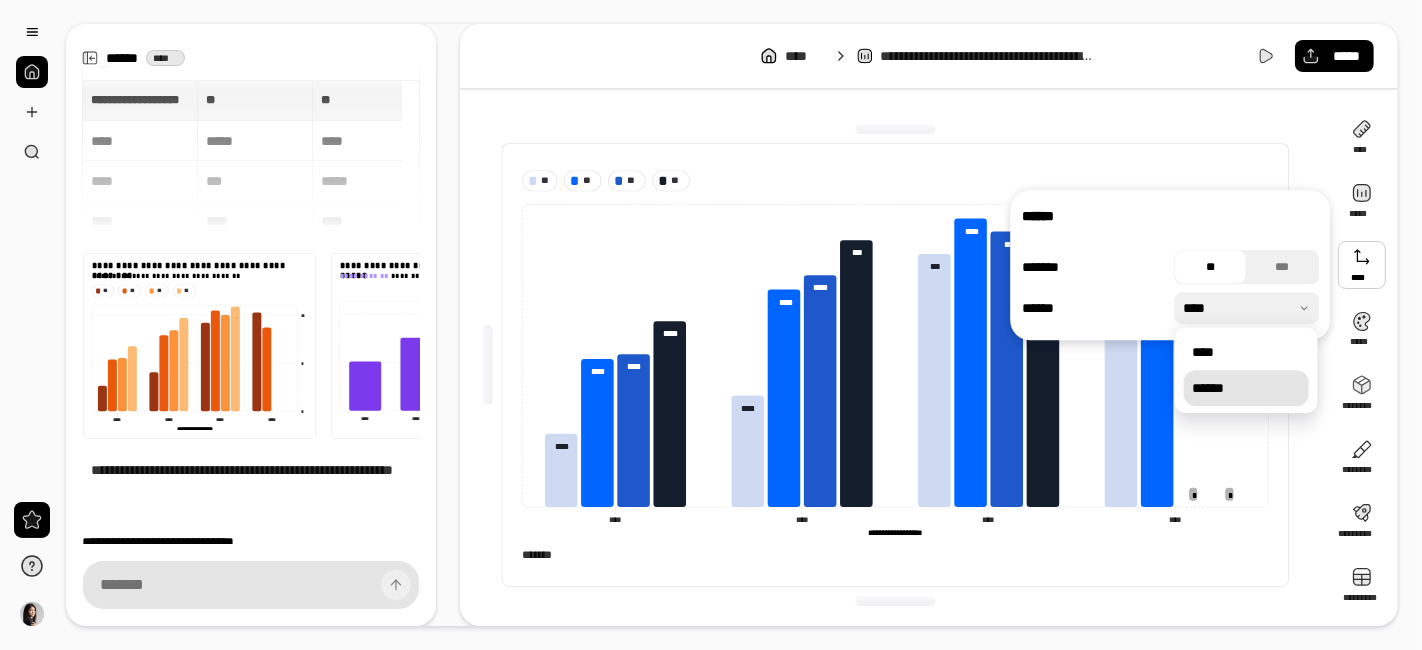 click on "******" at bounding box center [1246, 388] 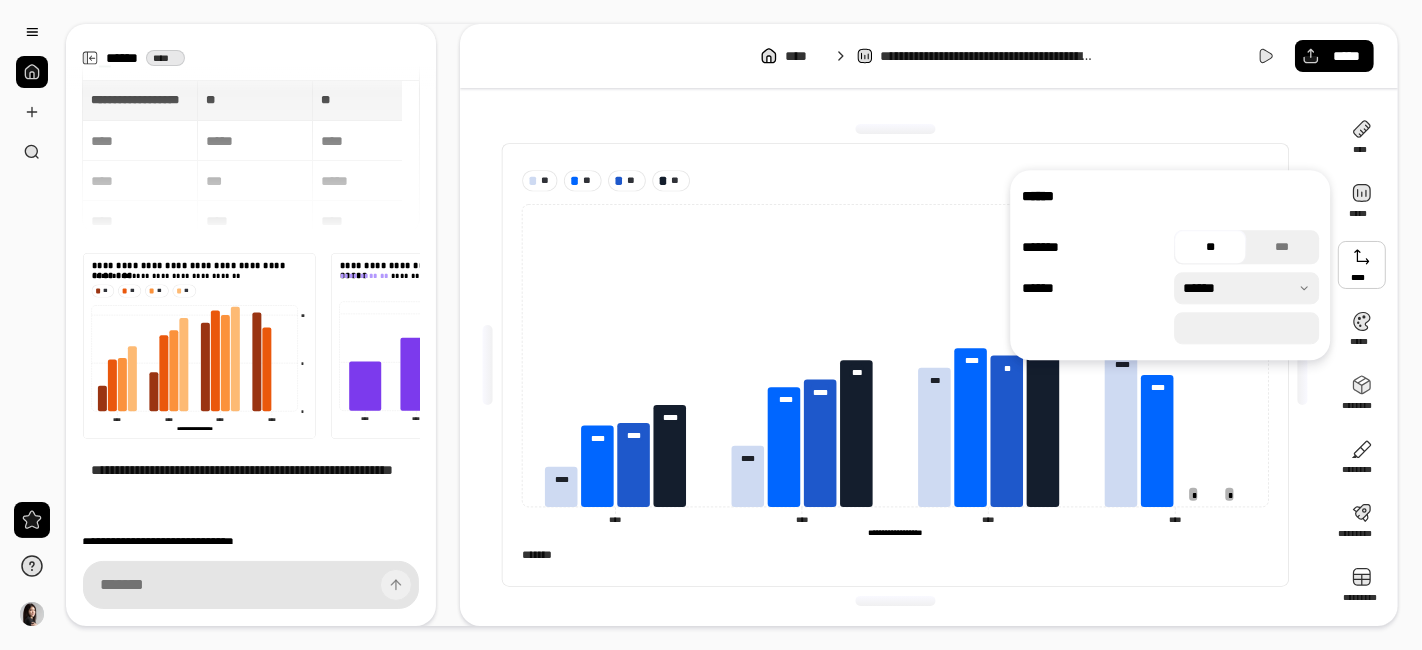 click at bounding box center (1246, 288) 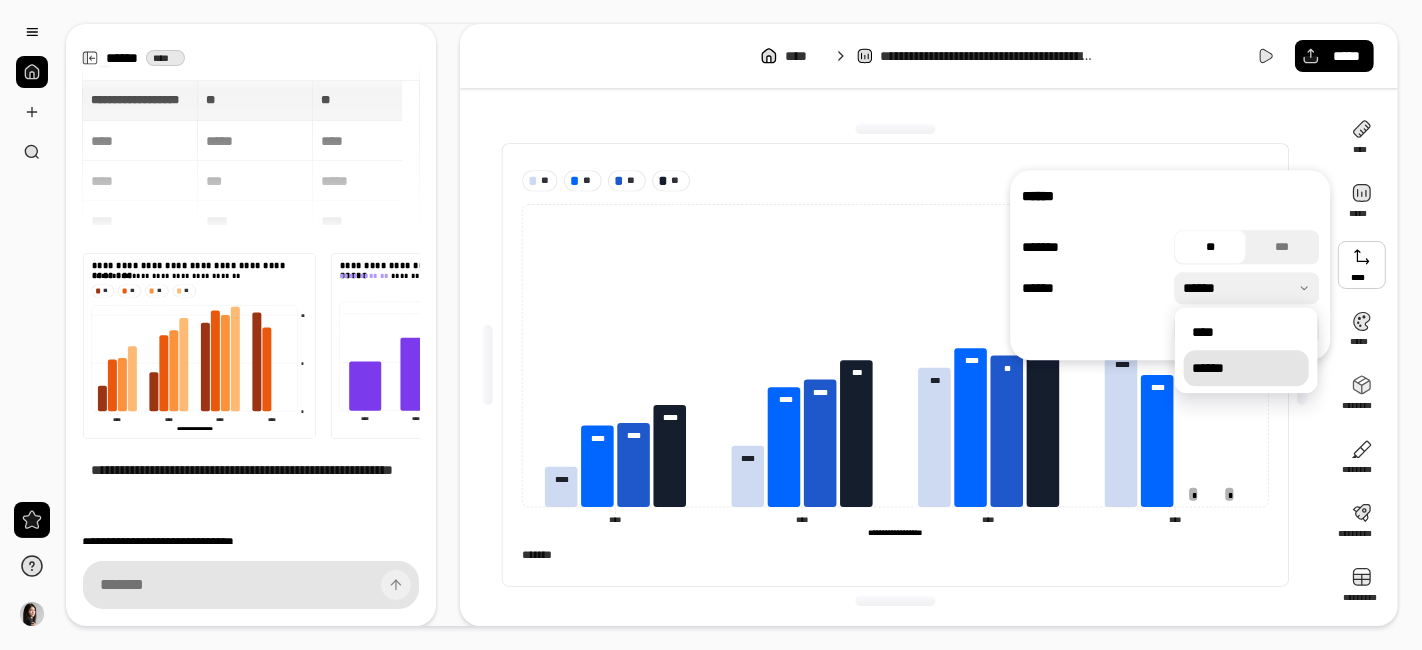 click on "******" at bounding box center (1246, 368) 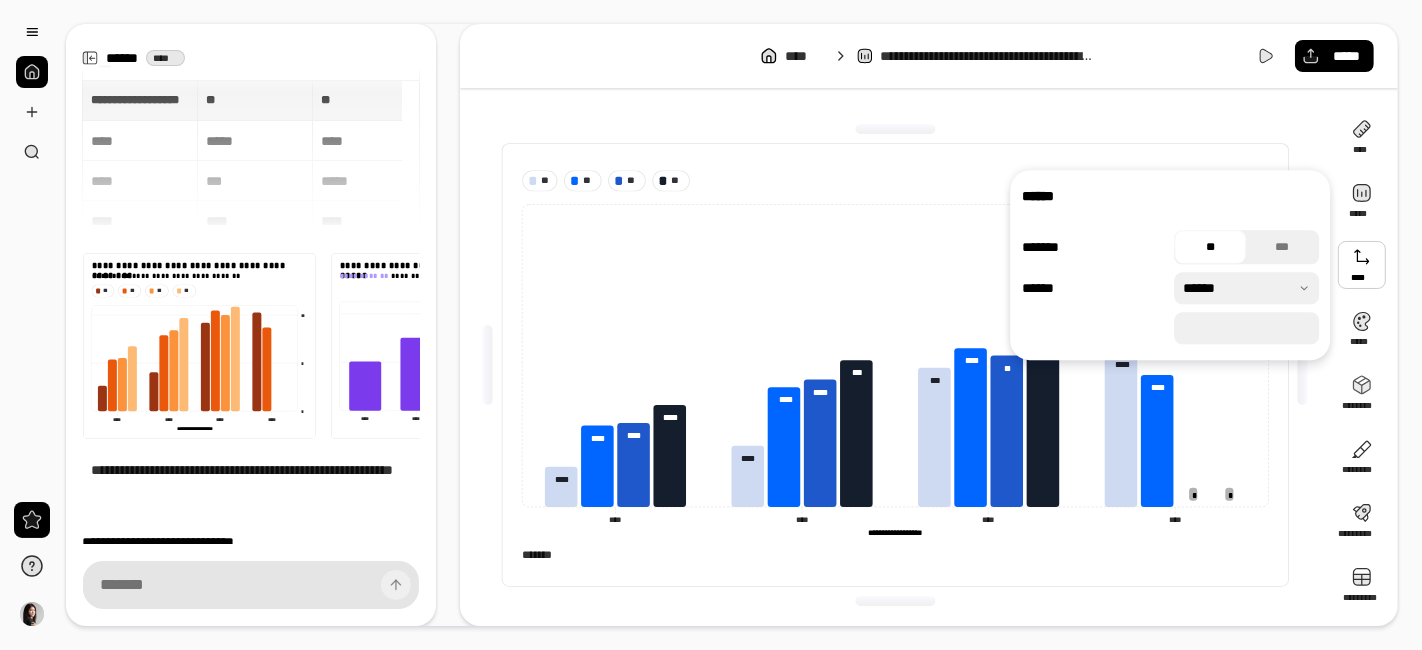 click at bounding box center [1246, 288] 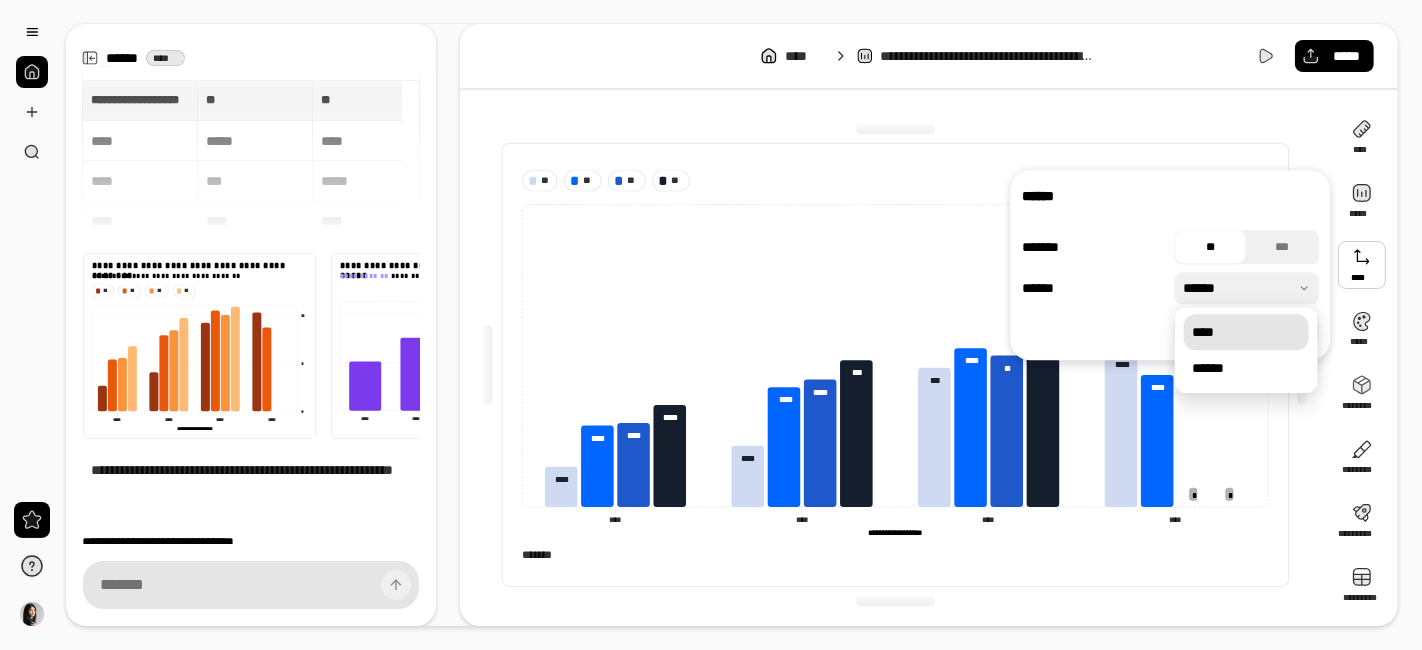 click on "****" at bounding box center [1246, 332] 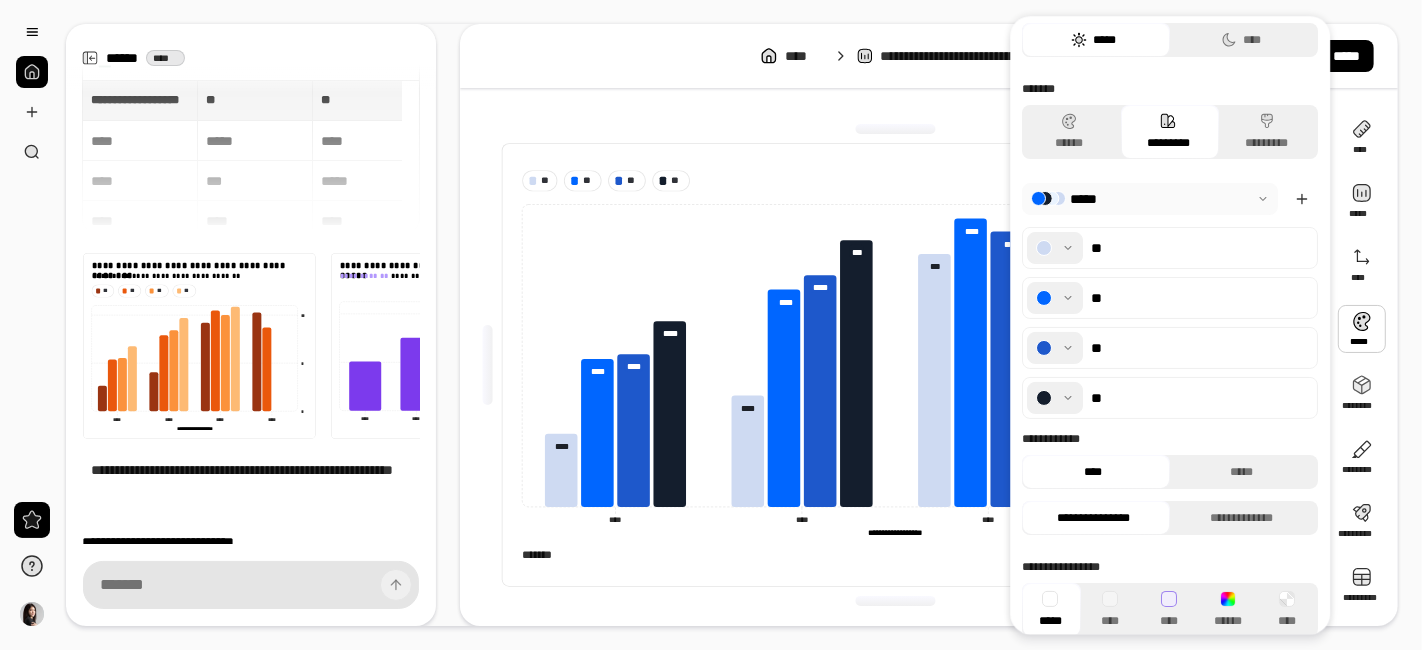 scroll, scrollTop: 48, scrollLeft: 0, axis: vertical 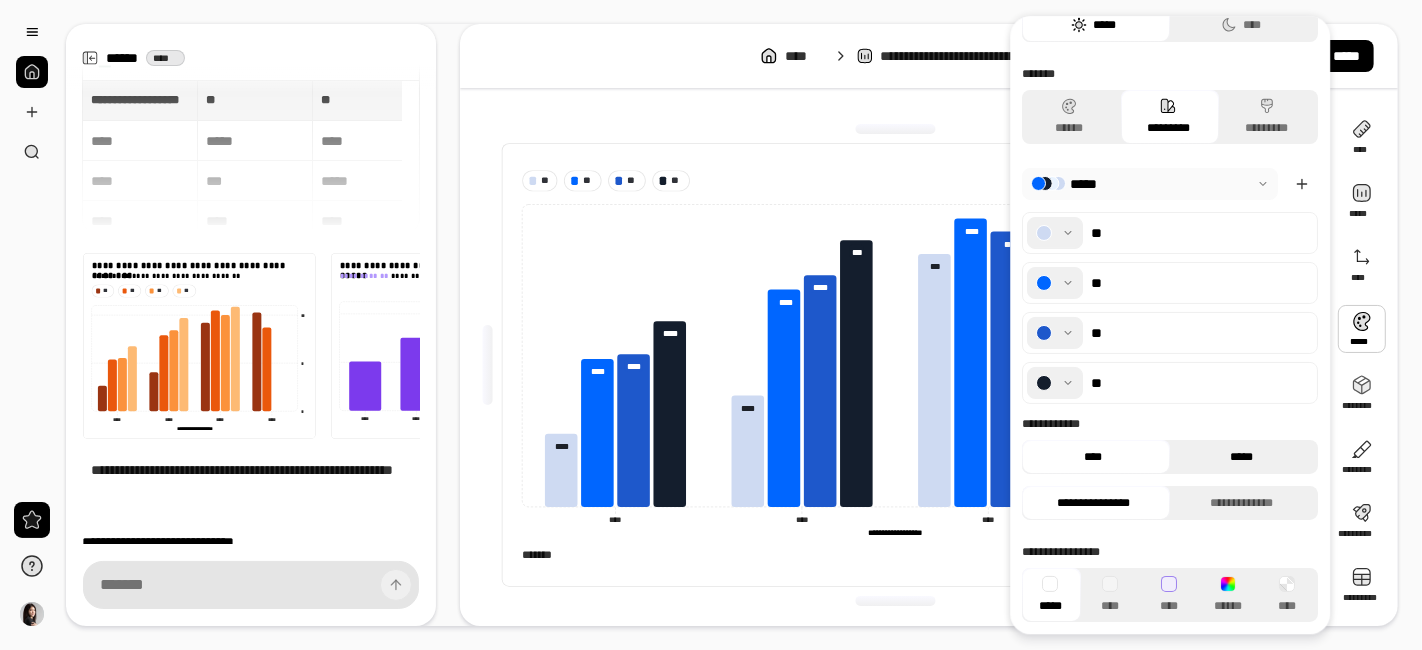 click on "*****" at bounding box center (1241, 457) 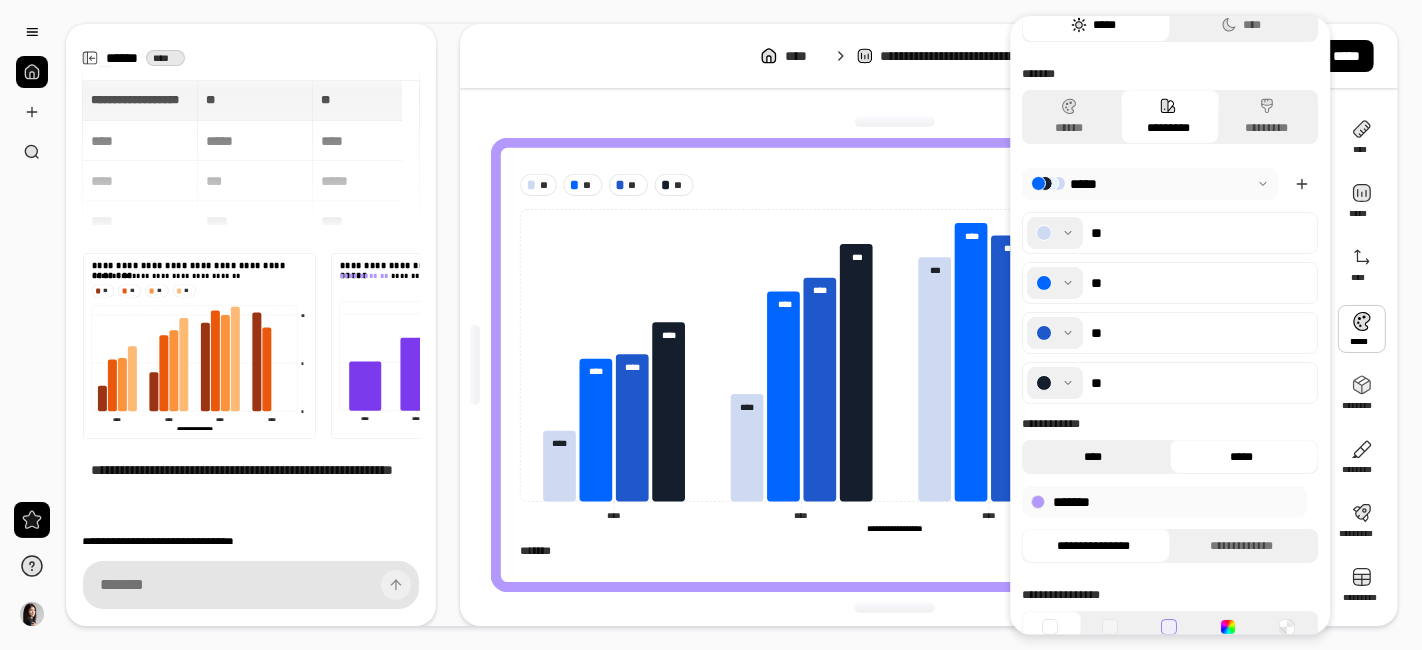 click on "****" at bounding box center (1093, 457) 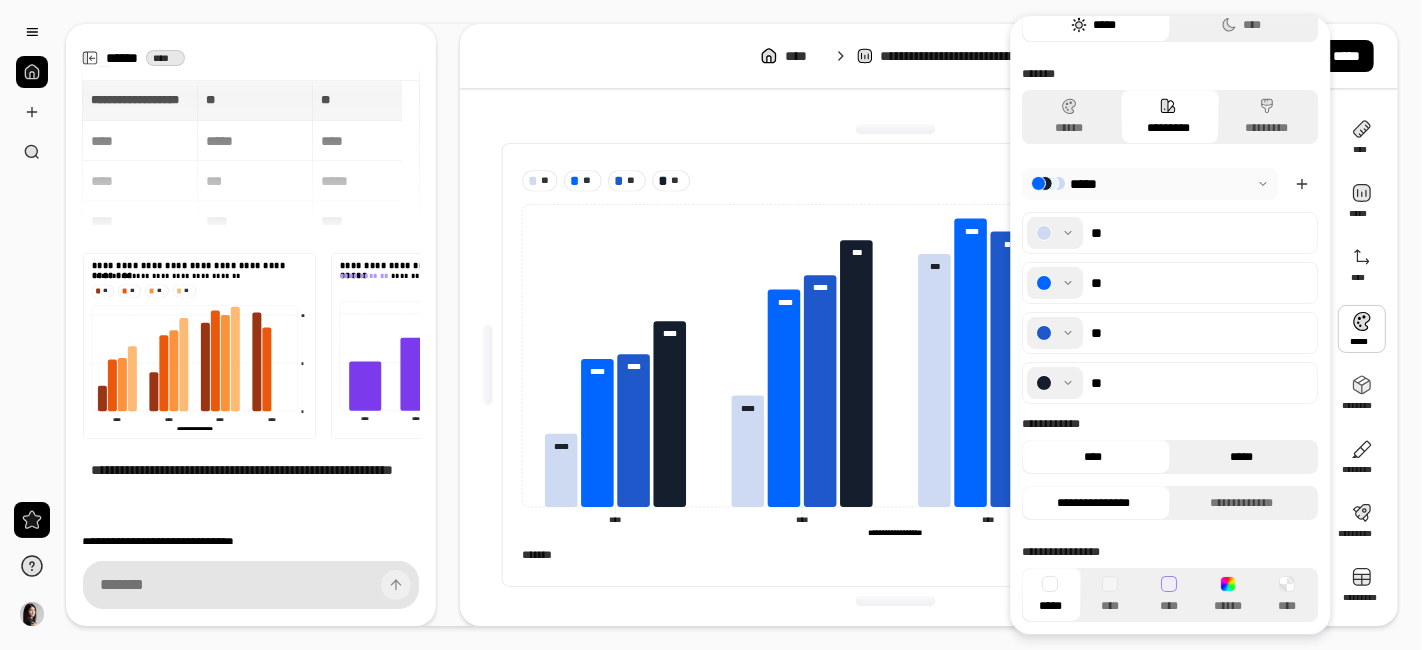 click on "*****" at bounding box center [1241, 457] 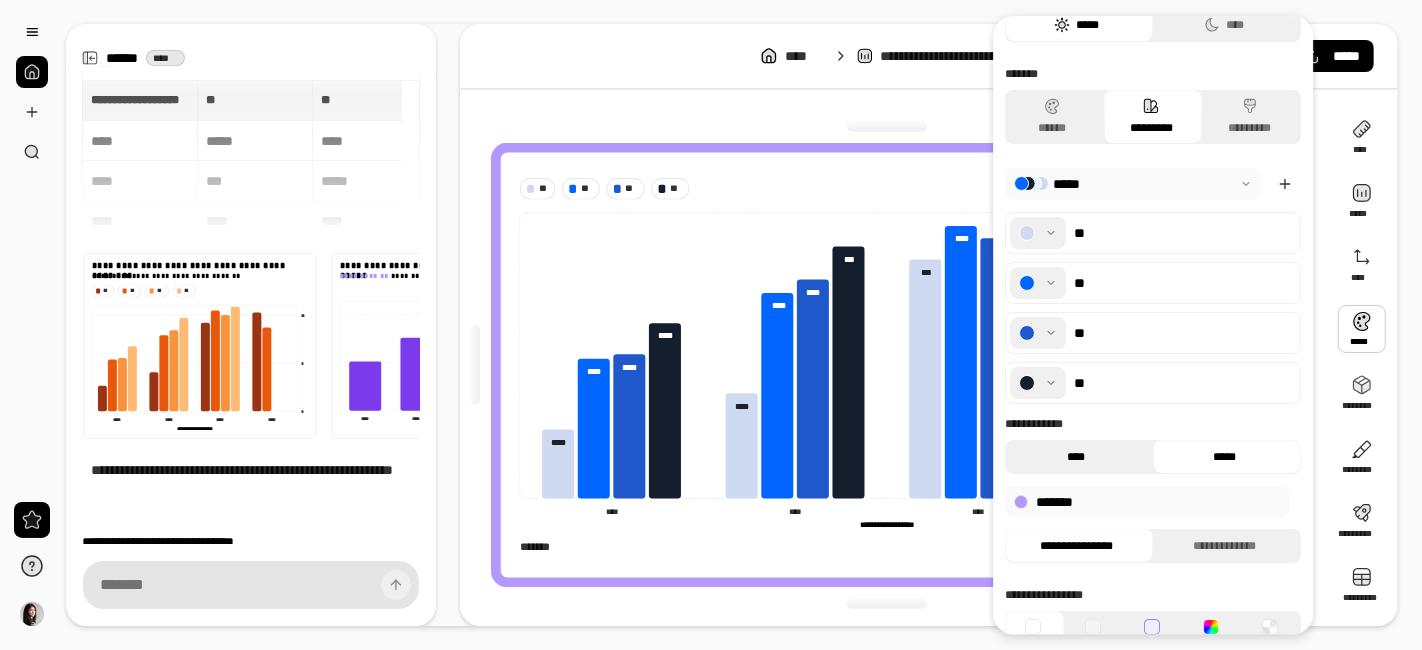click on "****" at bounding box center [1076, 457] 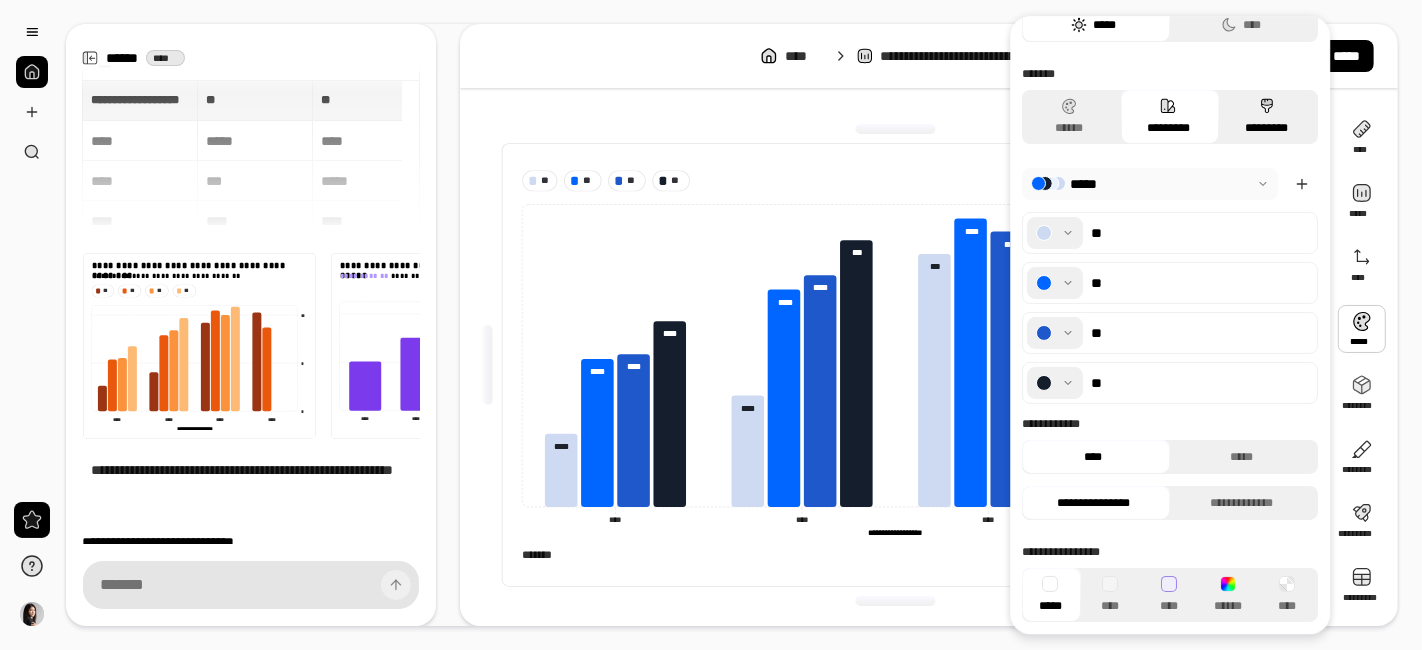 click on "*********" at bounding box center (1267, 117) 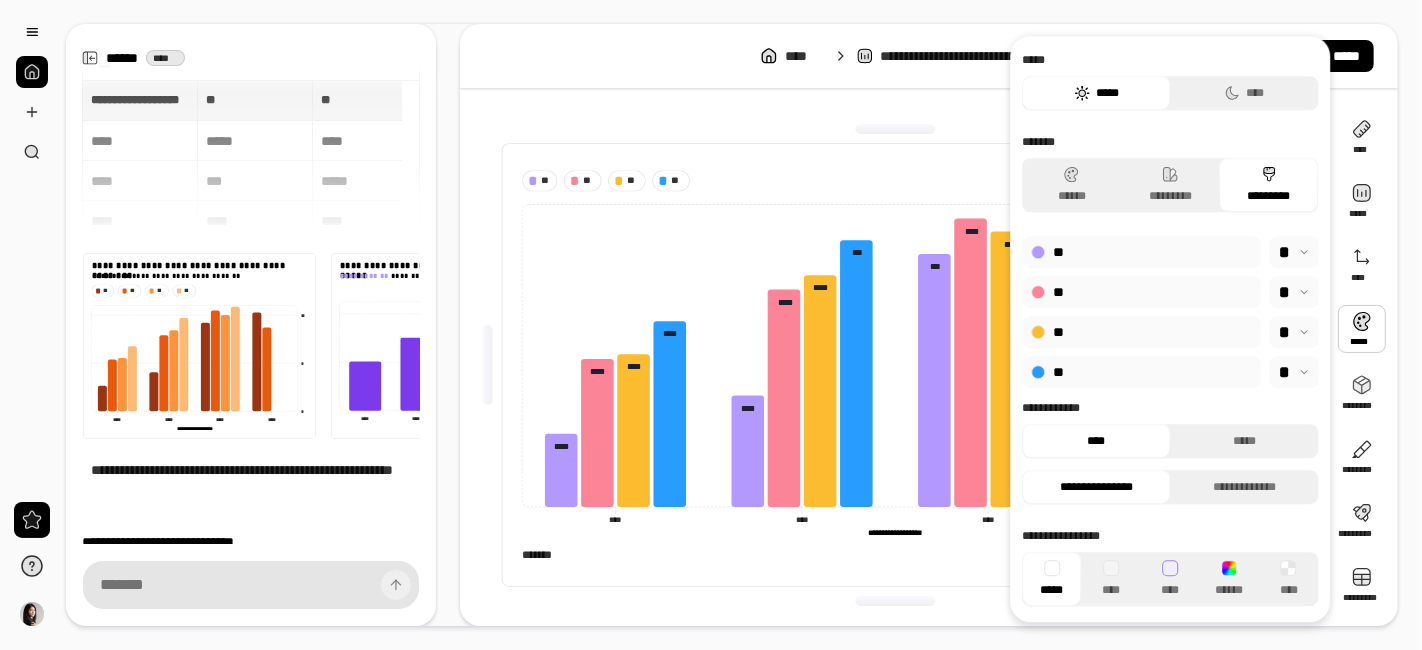 scroll, scrollTop: 0, scrollLeft: 0, axis: both 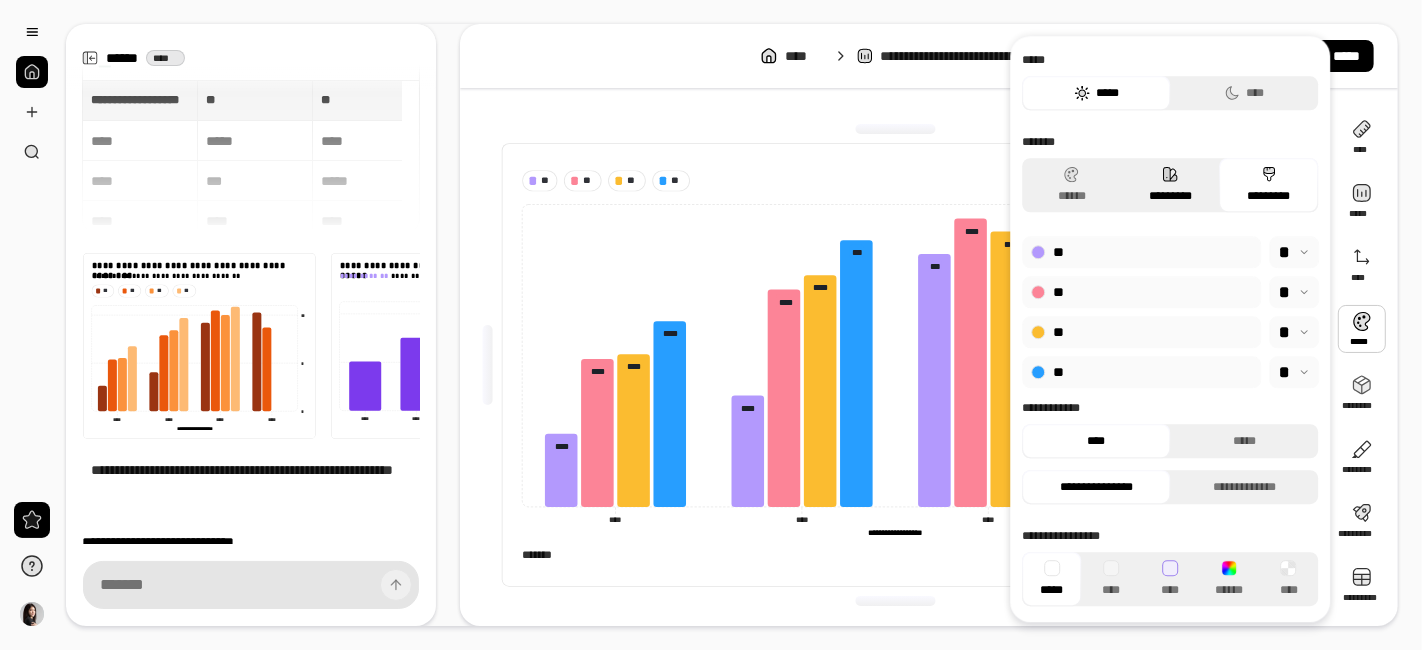 click on "*********" at bounding box center [1170, 185] 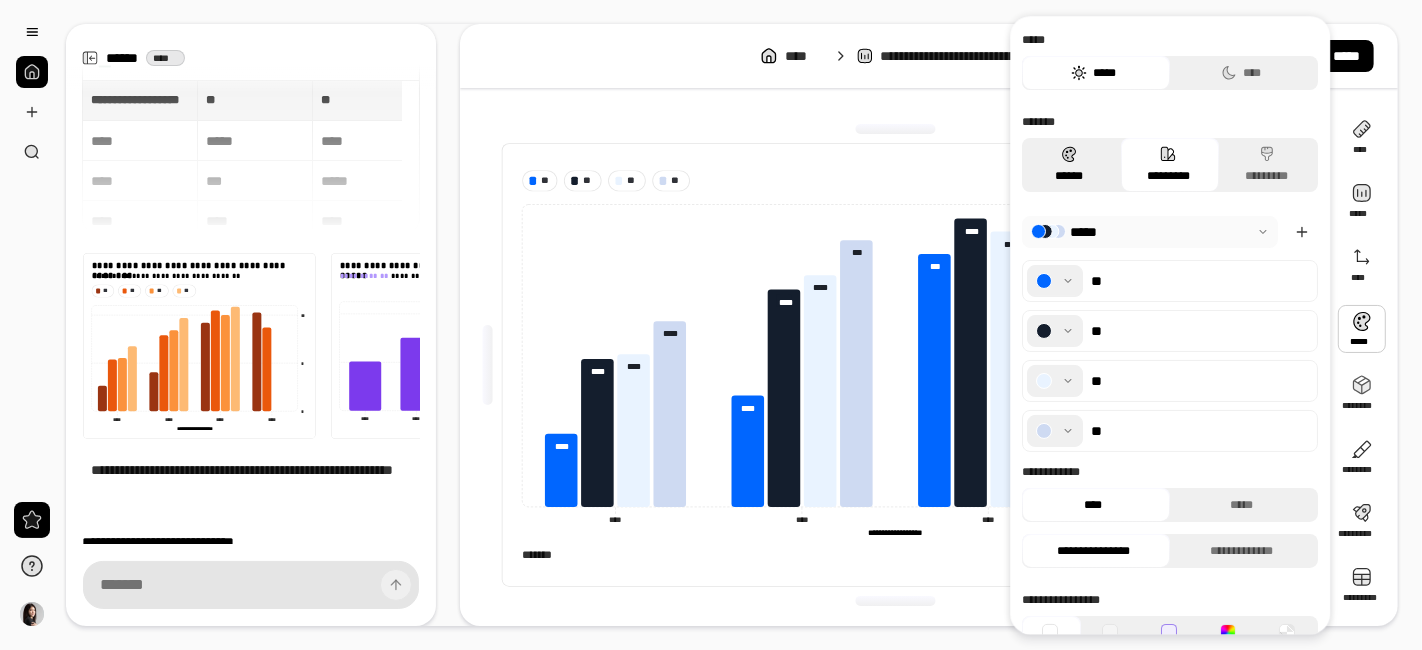 click on "******" at bounding box center [1069, 165] 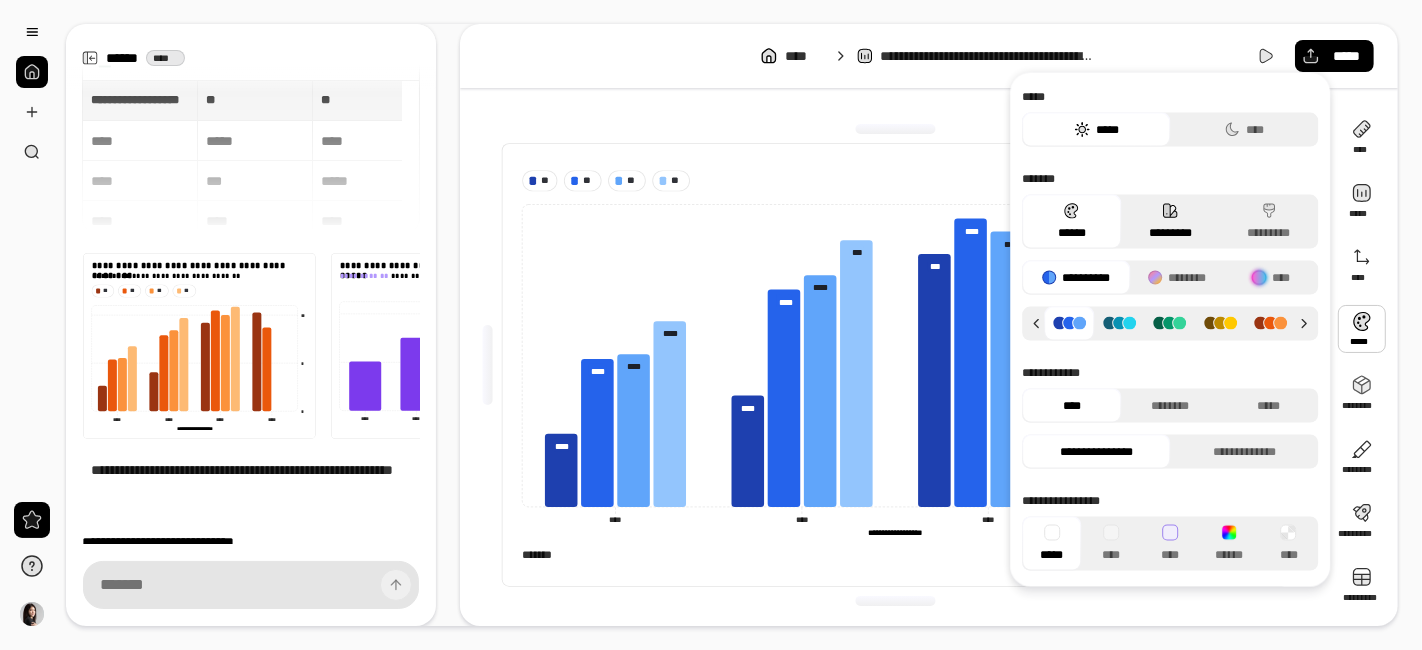 click 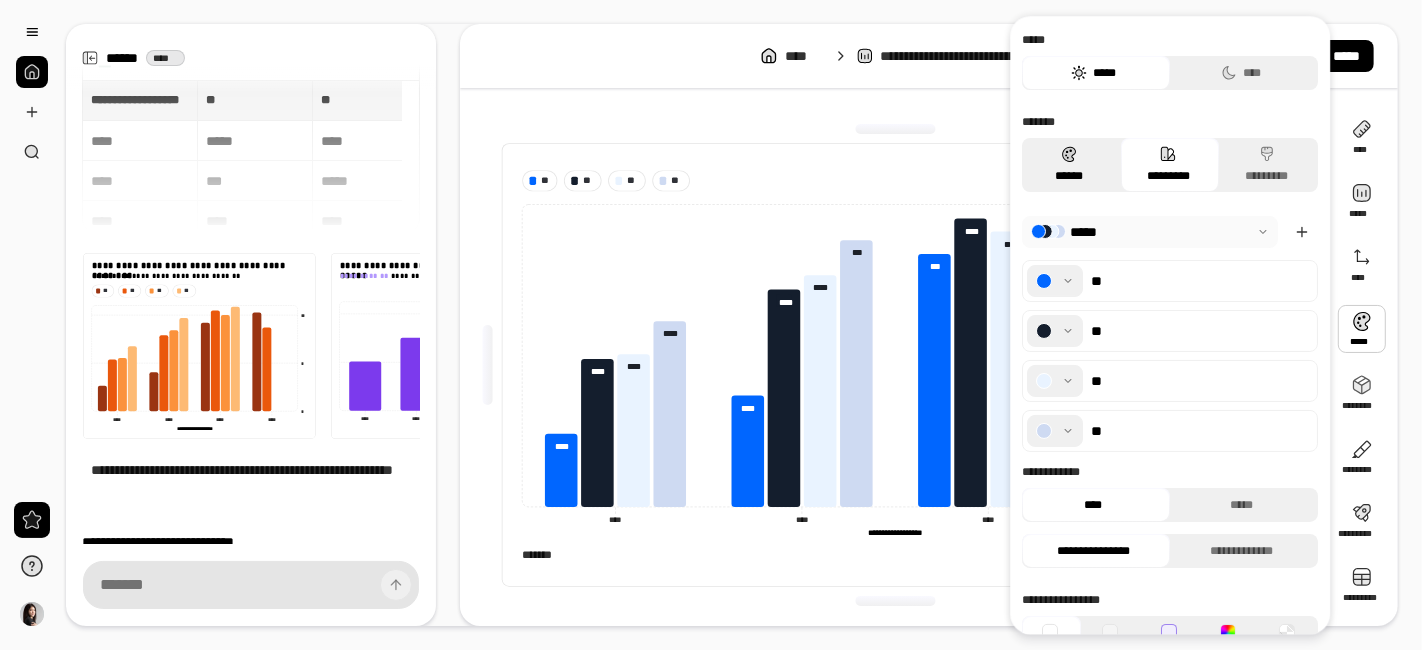 click on "******" at bounding box center (1069, 165) 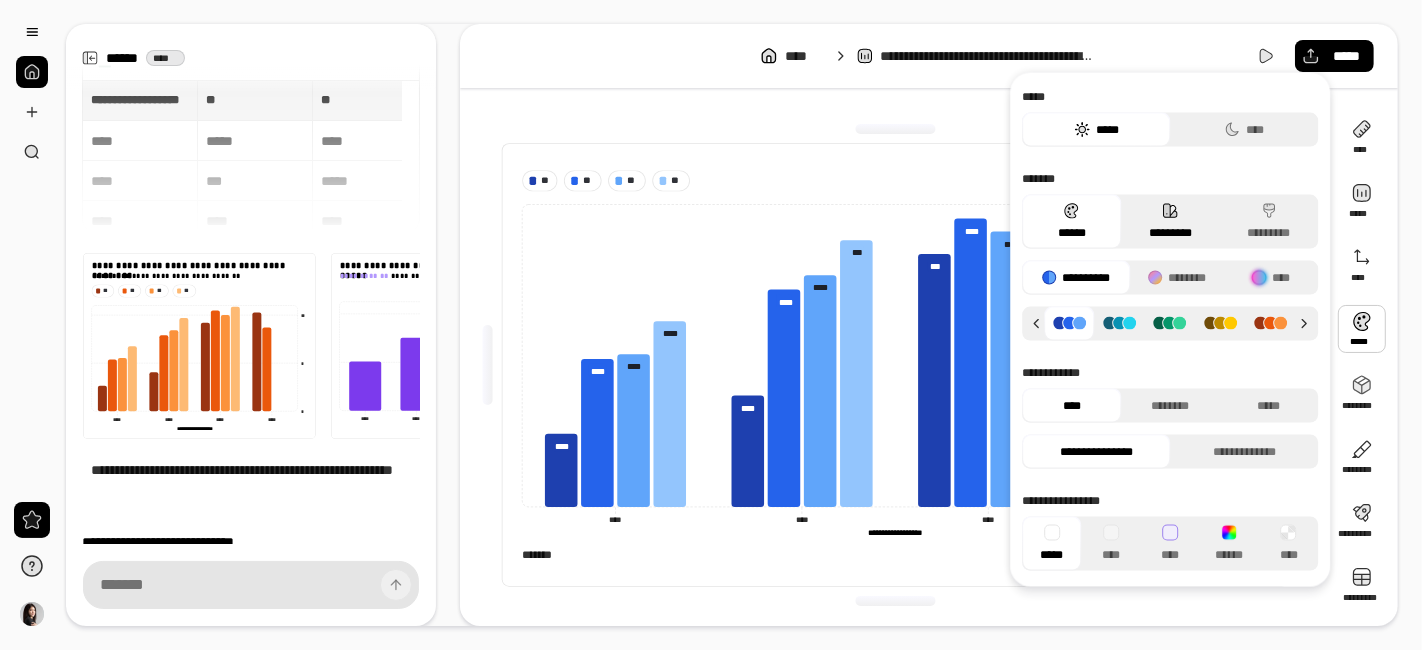 click on "*********" at bounding box center (1170, 222) 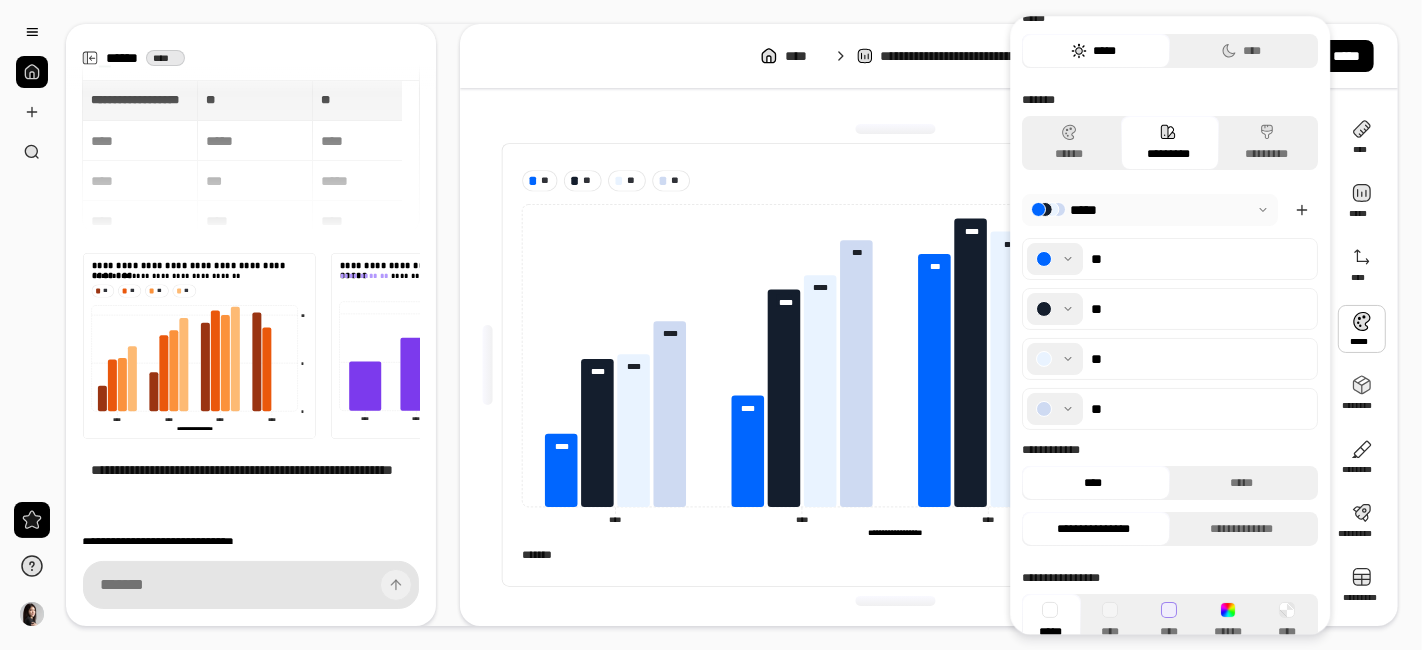 scroll, scrollTop: 0, scrollLeft: 0, axis: both 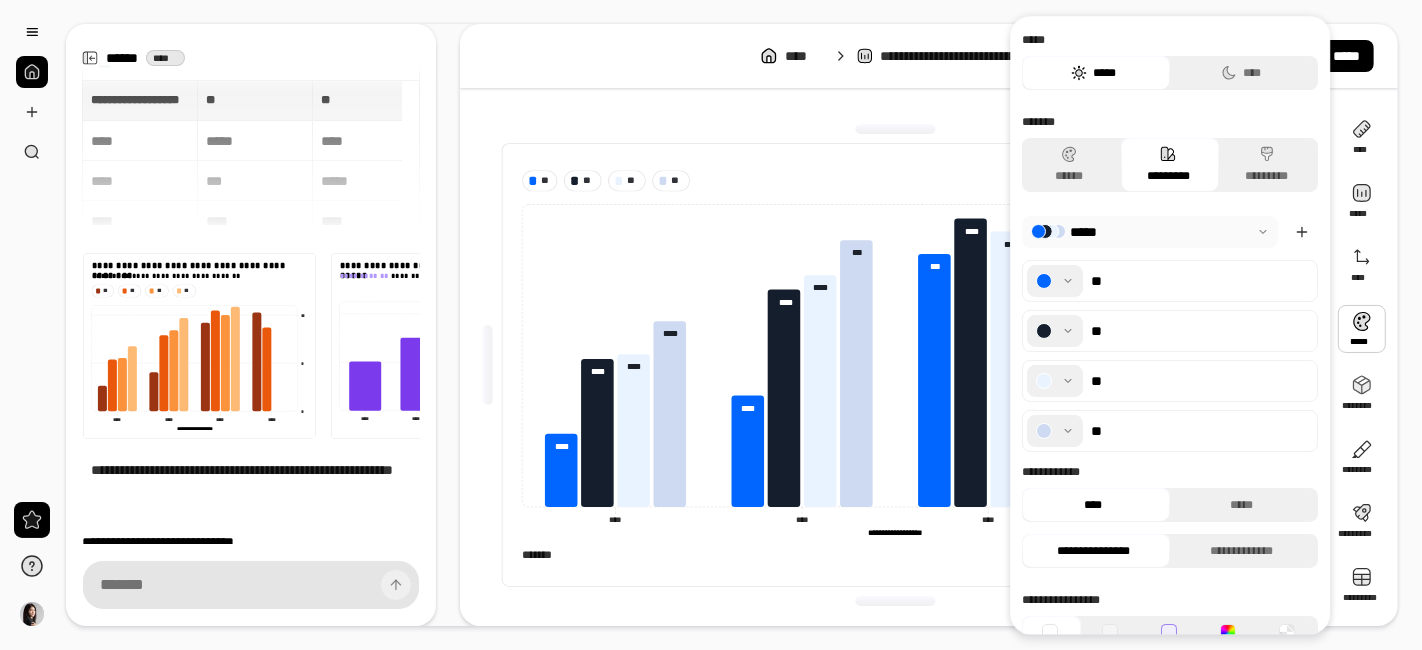 click on "[NUMBER] [STREET] [CITY] [STATE] [ZIP] [COUNTRY] [PHONE] [EMAIL] [SSN] [CREDIT CARD] [PASSPORT] [DRIVER LICENSE] [BIRTH DATE] [AGE] [TIME] [ADDRESS] [COORDINATES] [POSTAL CODE]" at bounding box center [711, 325] 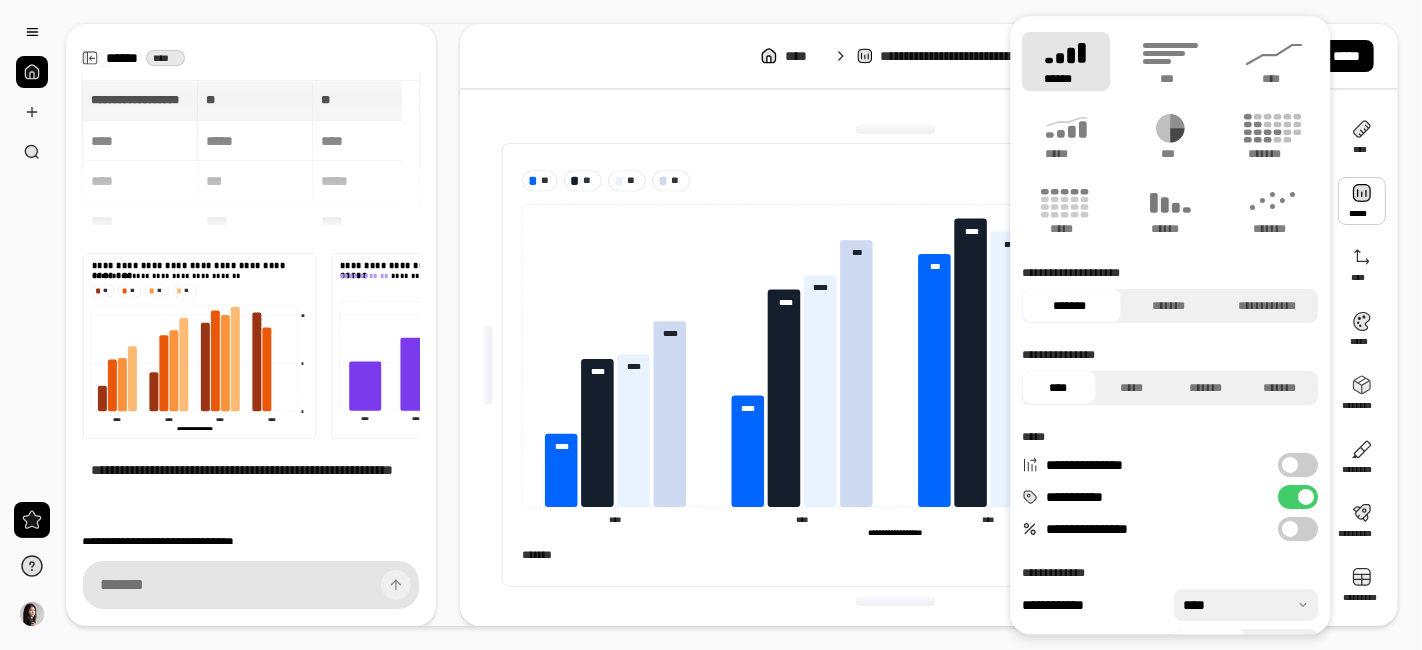 click at bounding box center (1362, 201) 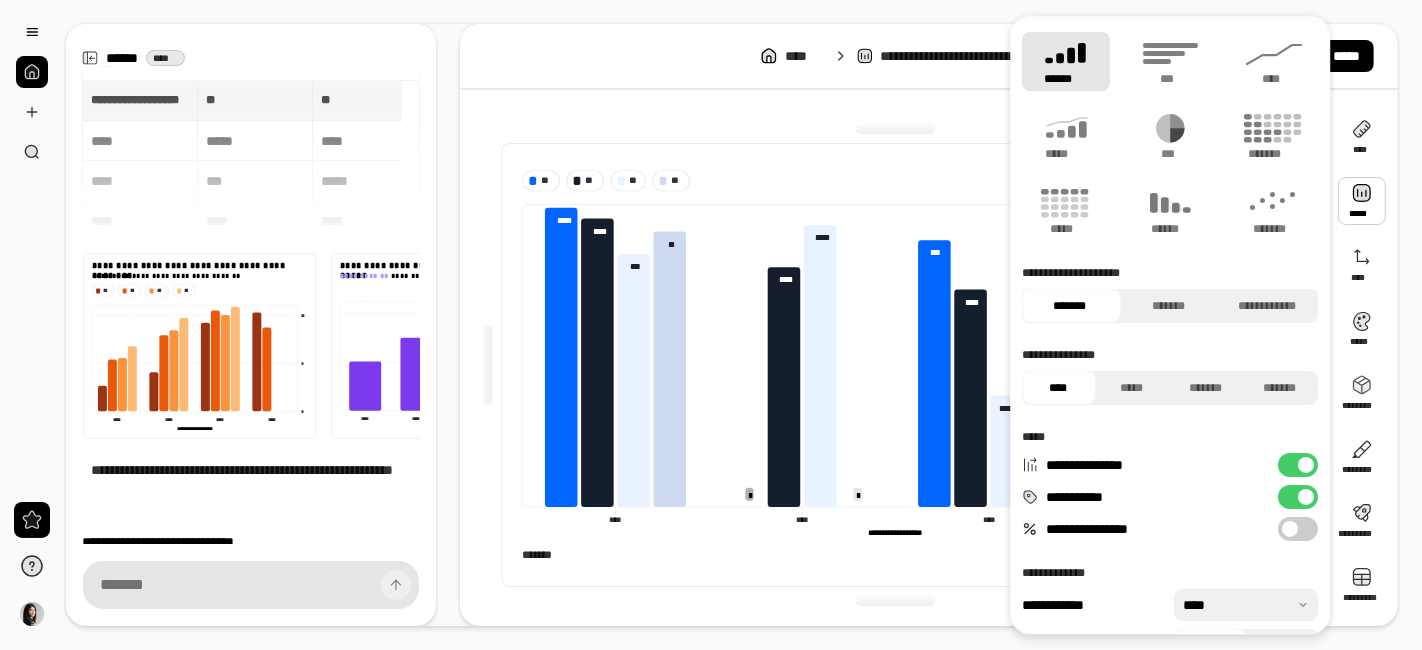 click on "**********" at bounding box center [1298, 465] 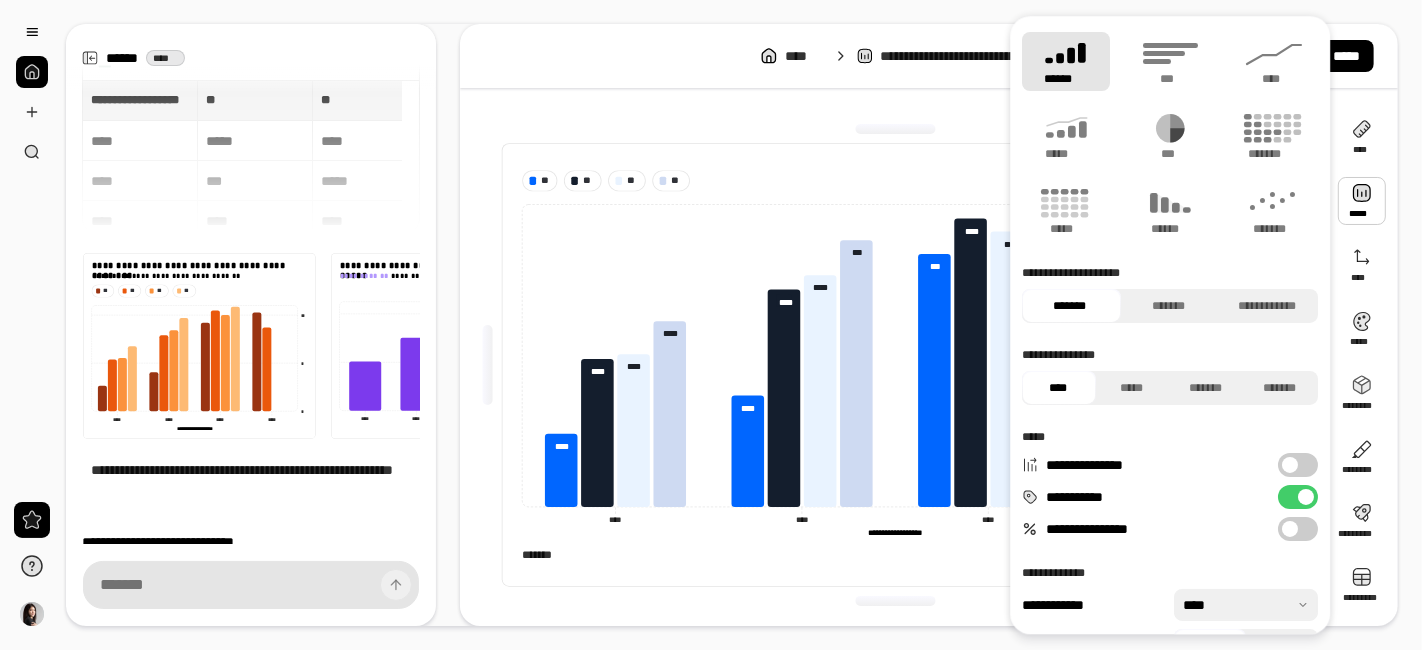 click at bounding box center [1290, 529] 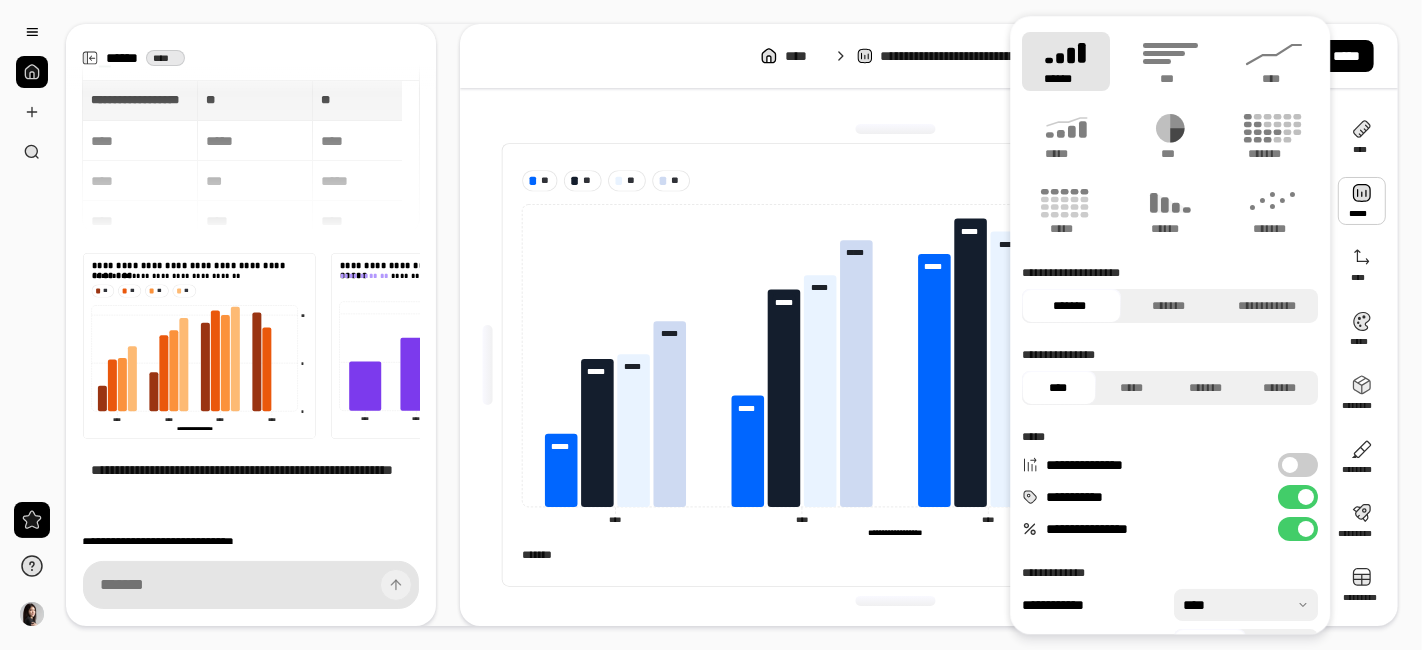 click at bounding box center (1306, 529) 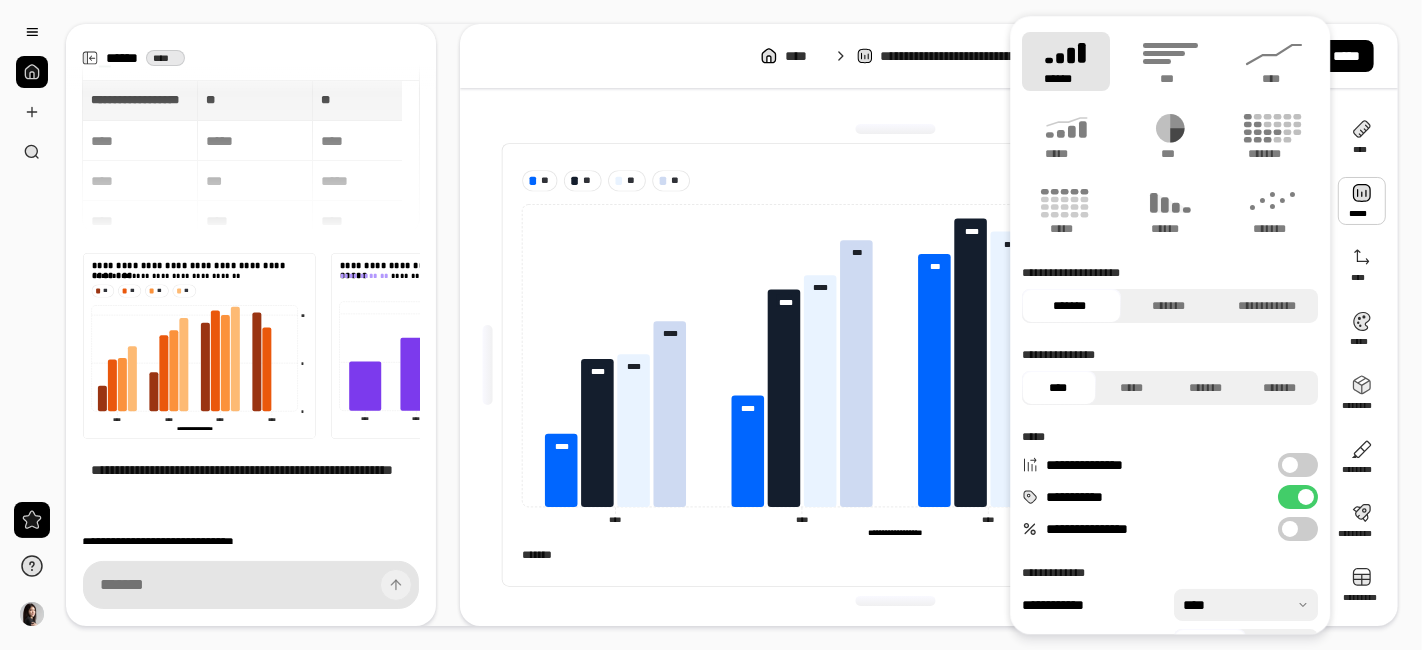 scroll, scrollTop: 44, scrollLeft: 0, axis: vertical 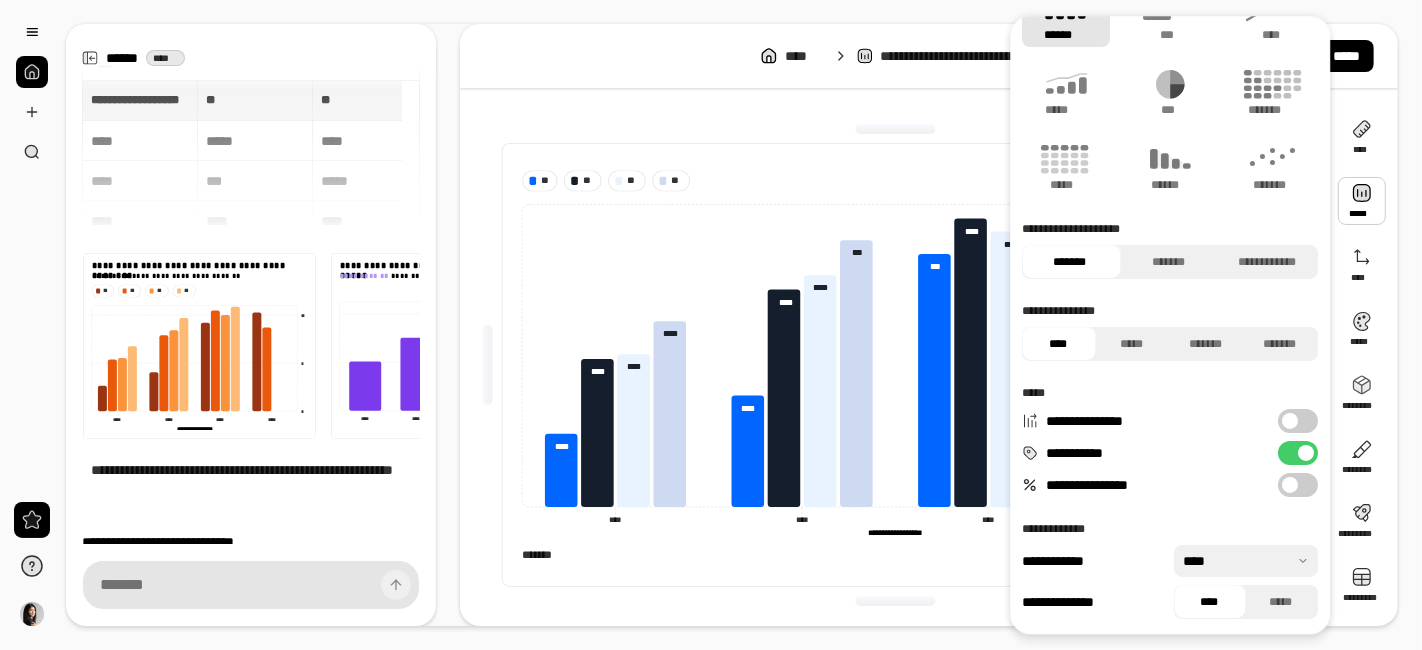 click at bounding box center [1246, 561] 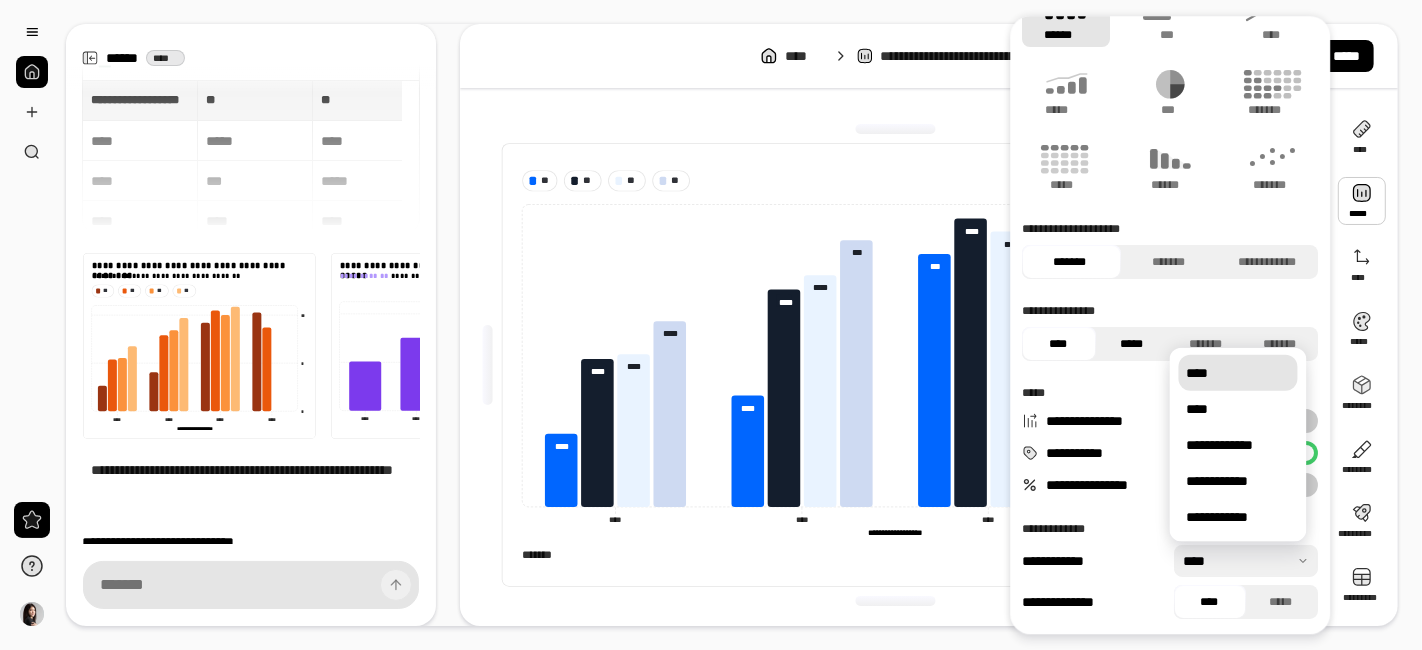 click on "*****" at bounding box center [1131, 344] 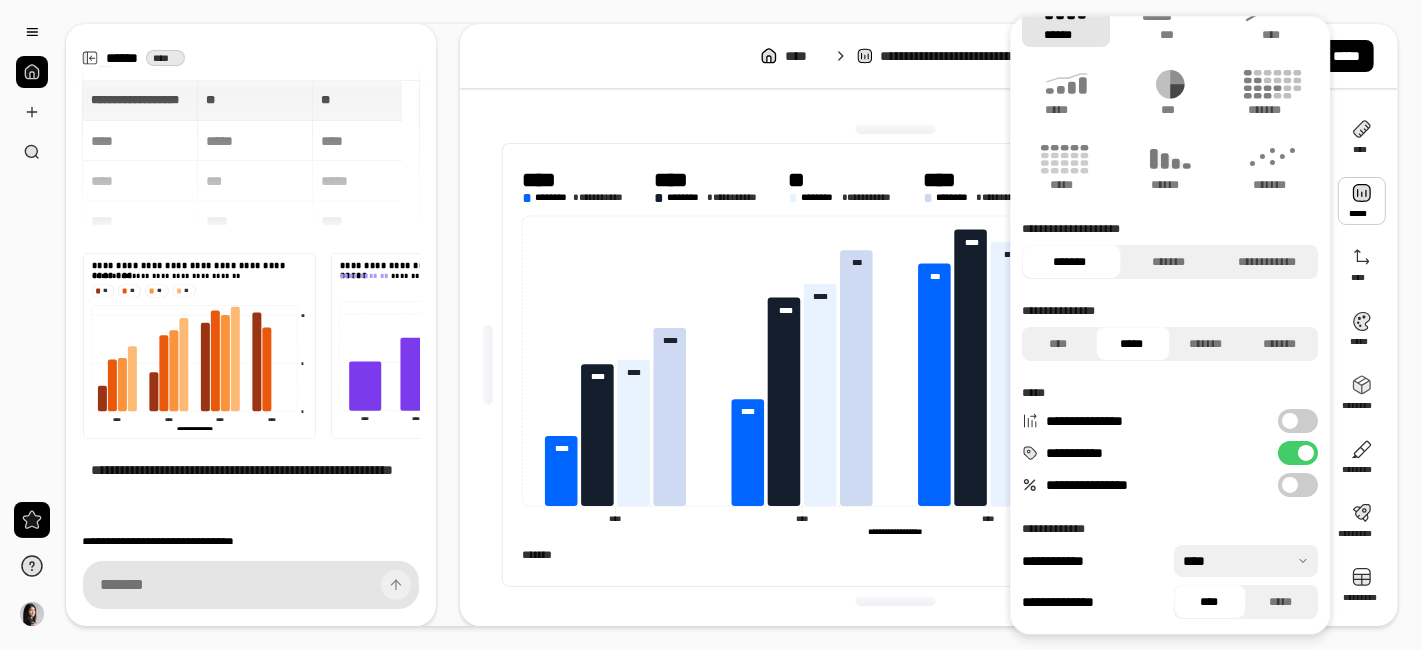 click on "*****" at bounding box center (1131, 344) 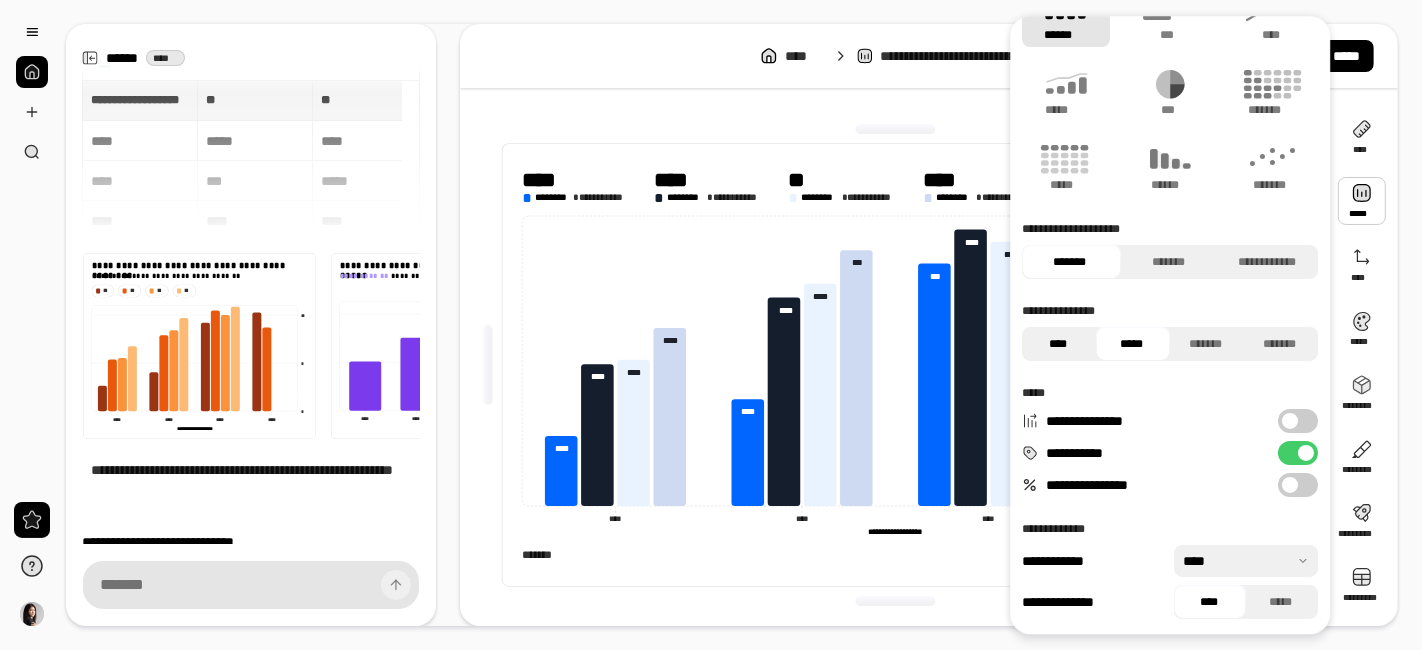 click on "****" at bounding box center (1057, 344) 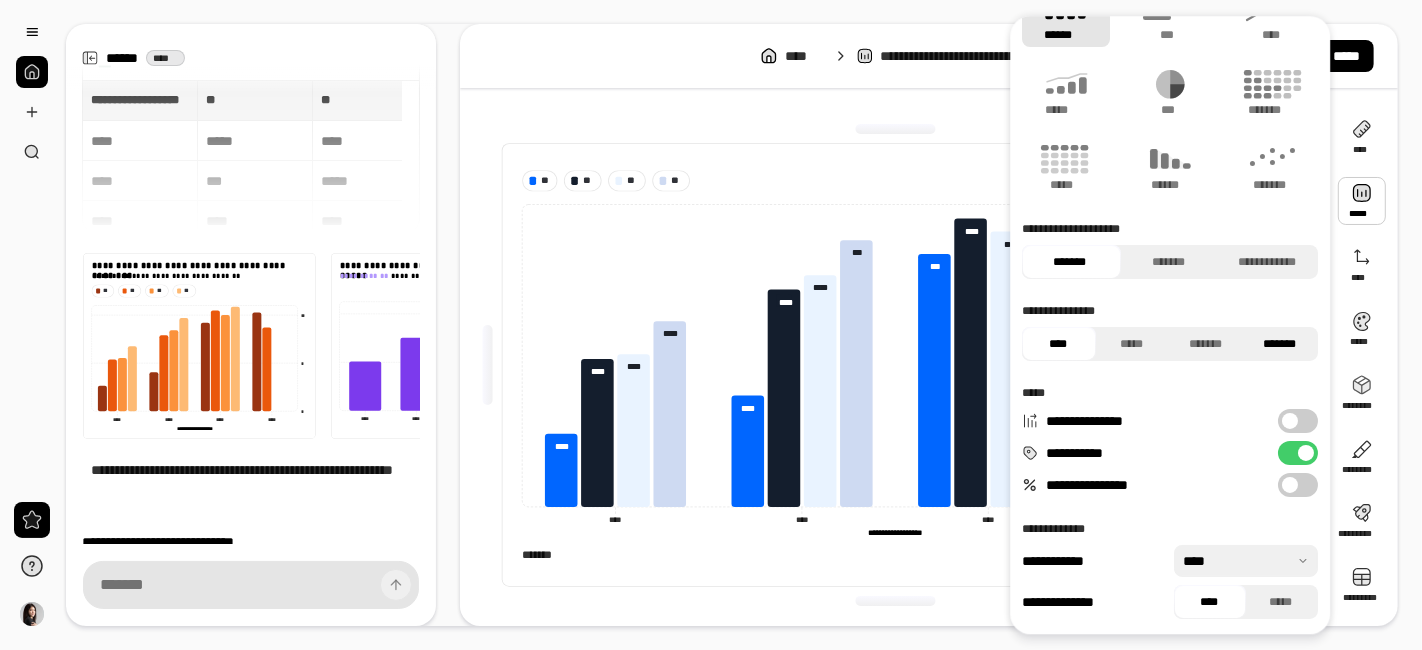 click on "*******" at bounding box center [1279, 344] 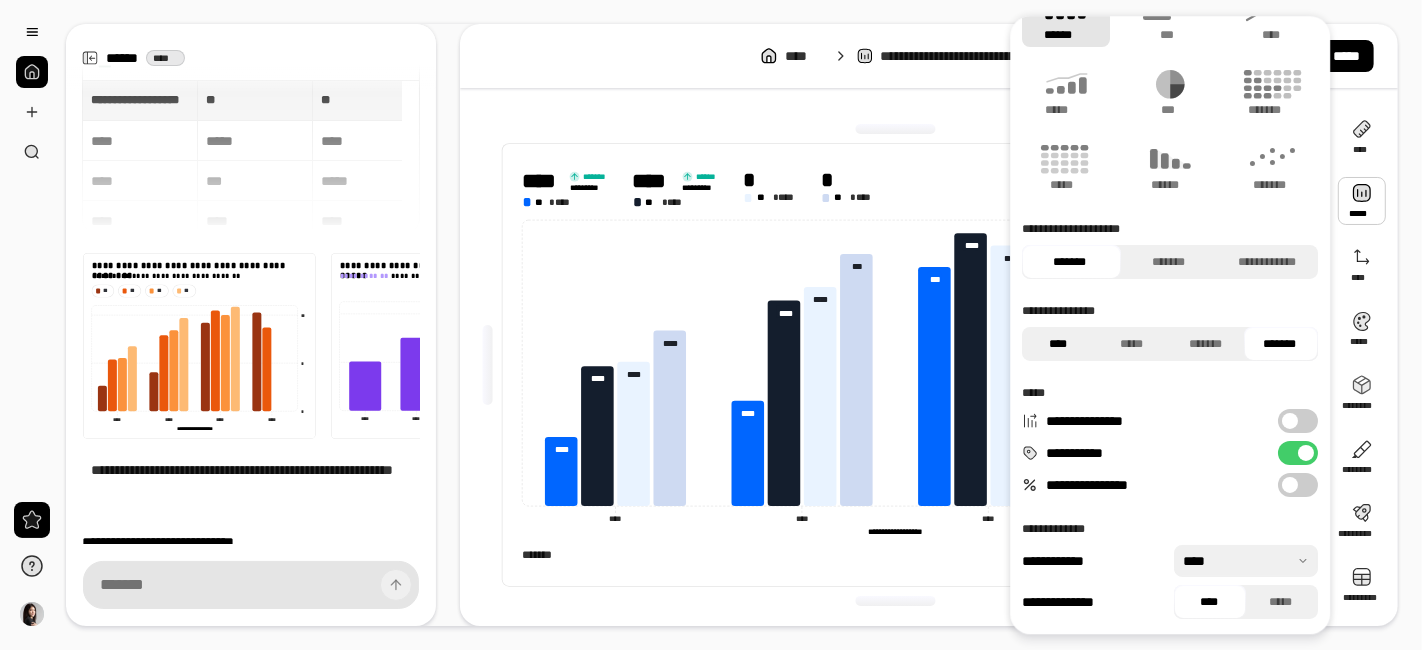 click on "****" at bounding box center [1057, 344] 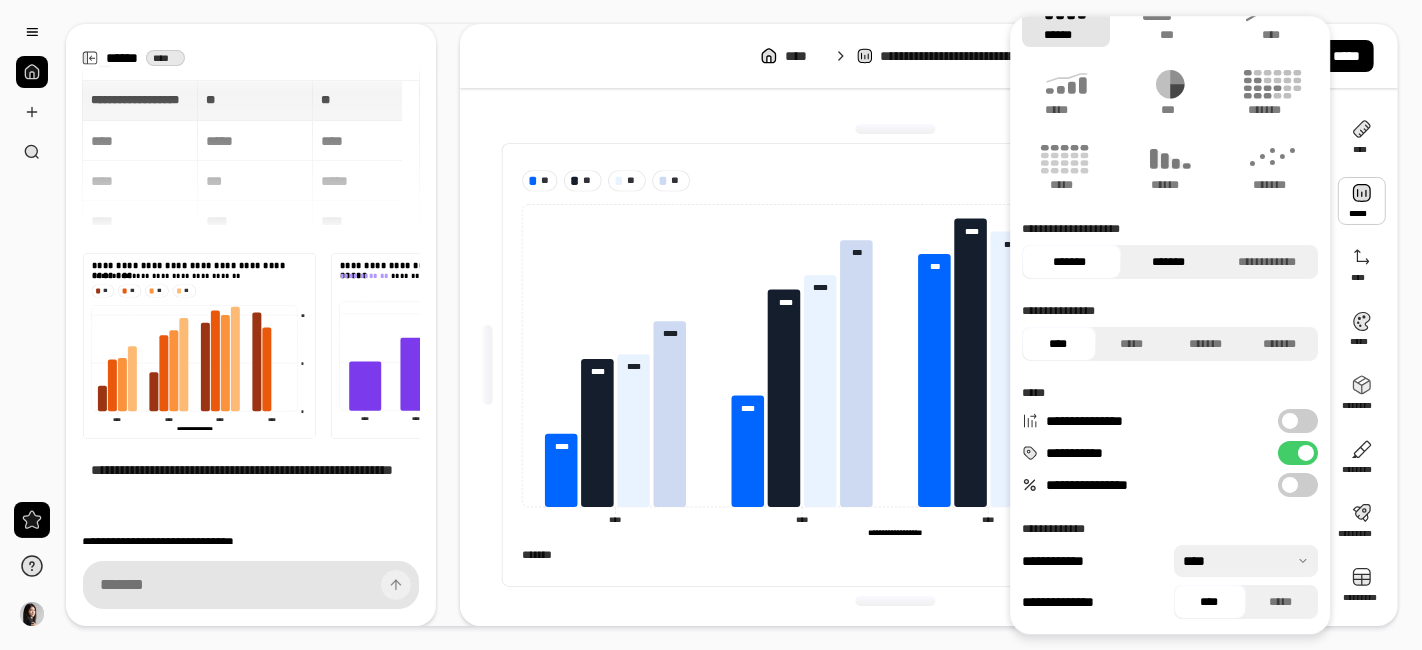 click on "*******" at bounding box center [1168, 262] 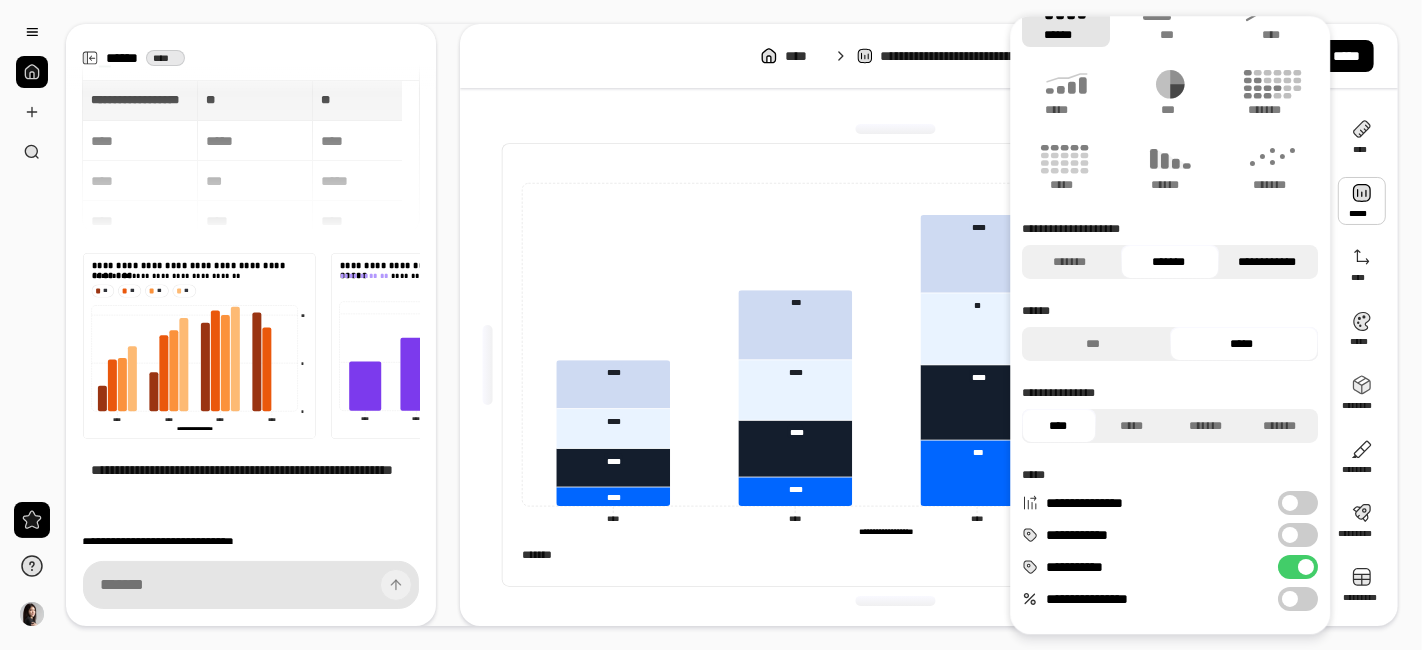 click on "**********" at bounding box center (1267, 262) 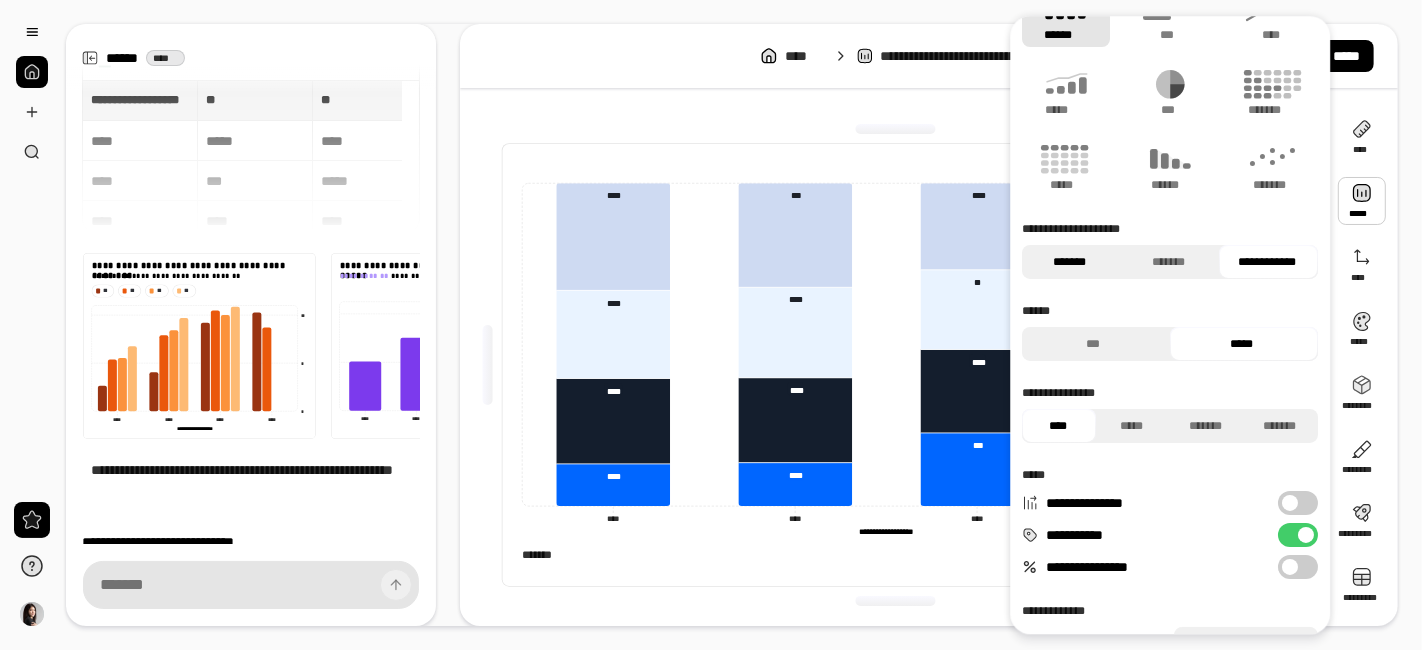 click on "*******" at bounding box center (1069, 262) 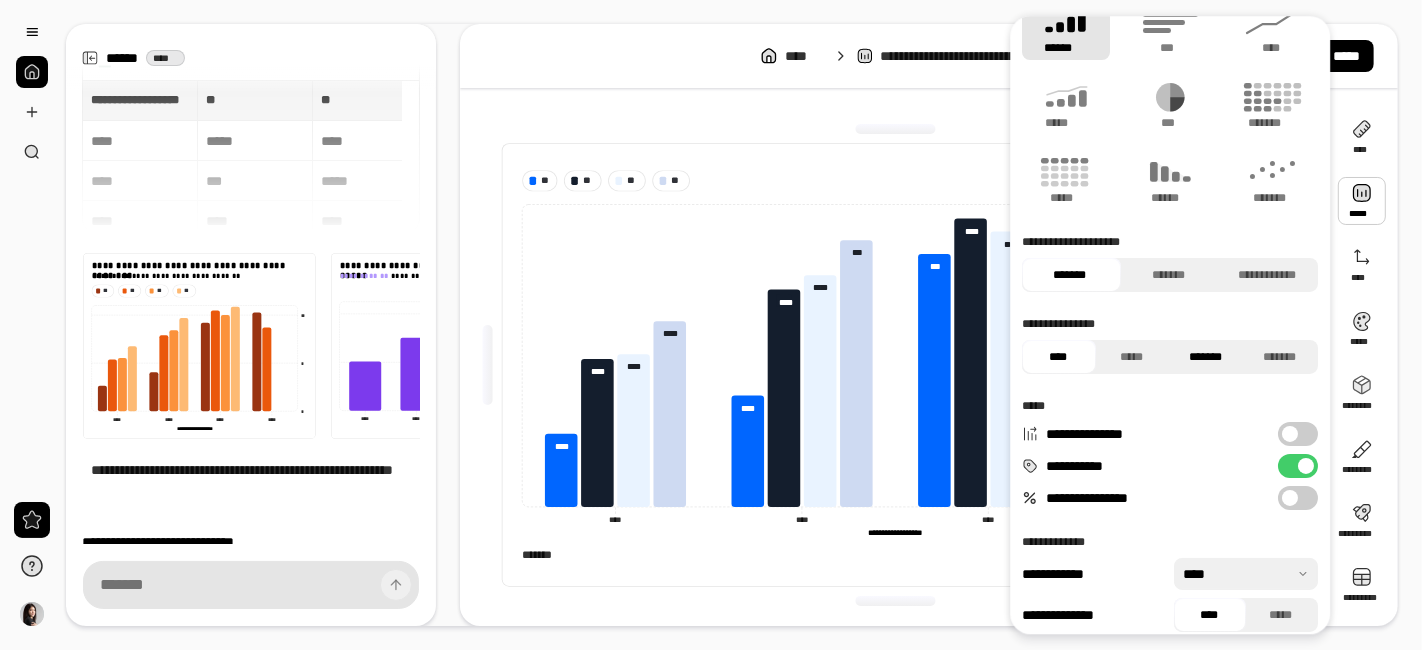 scroll, scrollTop: 44, scrollLeft: 0, axis: vertical 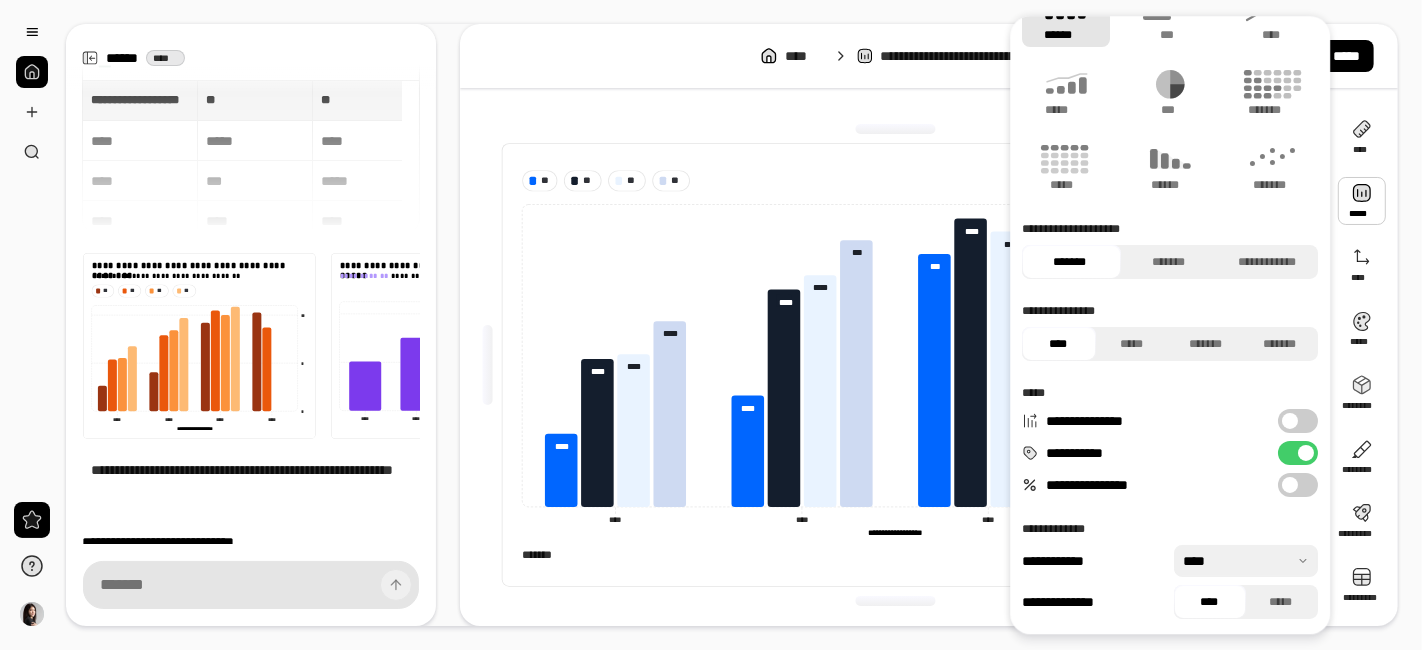 click at bounding box center (1290, 421) 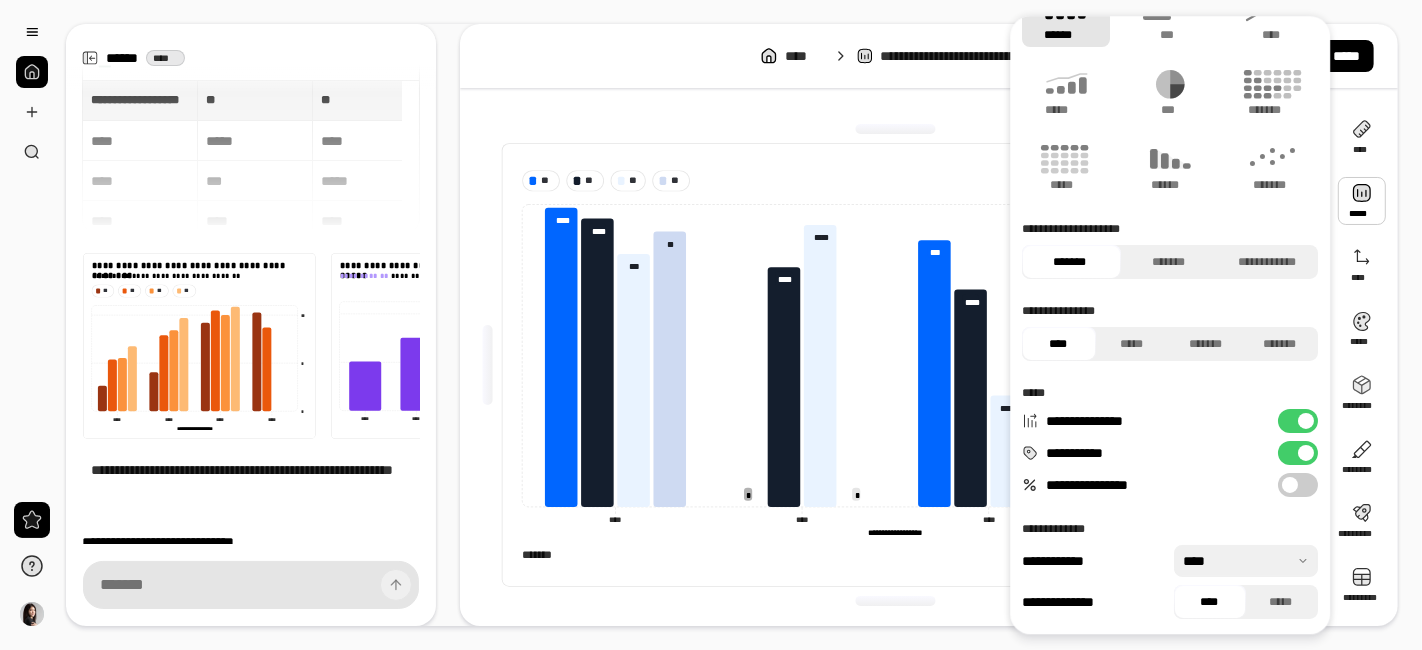 click on "**********" at bounding box center [1298, 421] 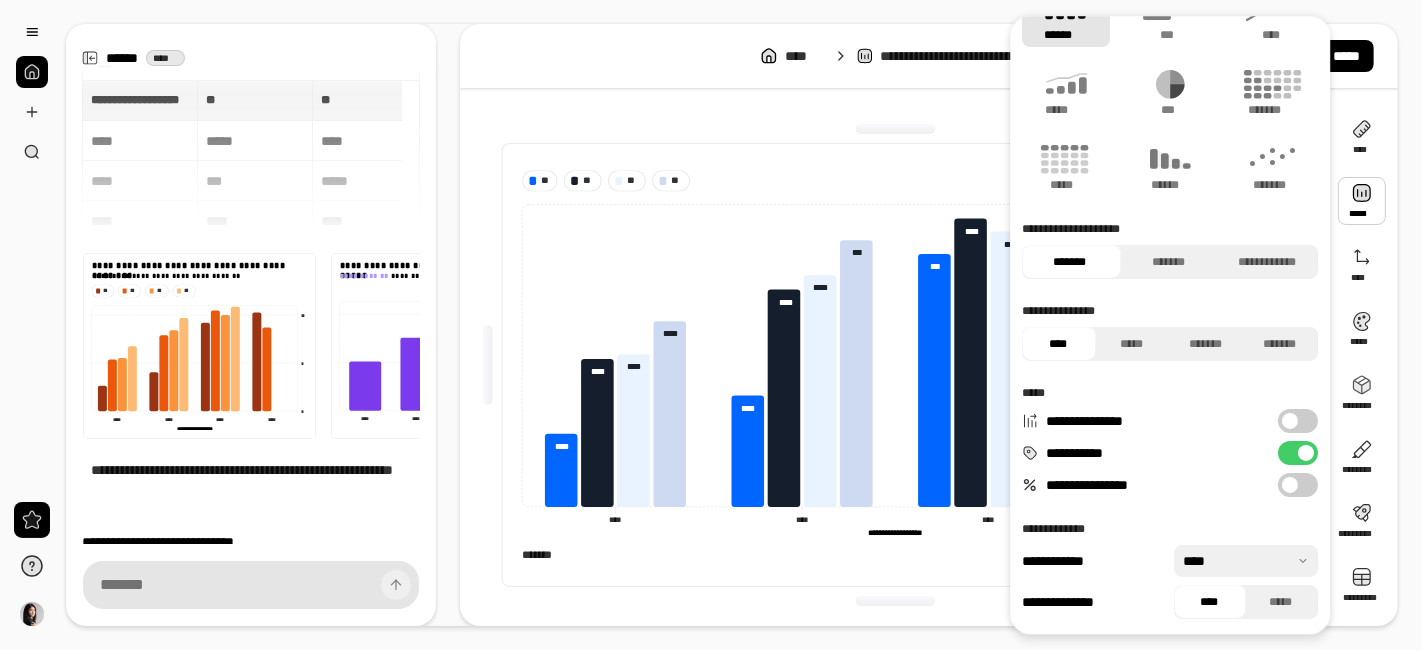 scroll, scrollTop: 0, scrollLeft: 0, axis: both 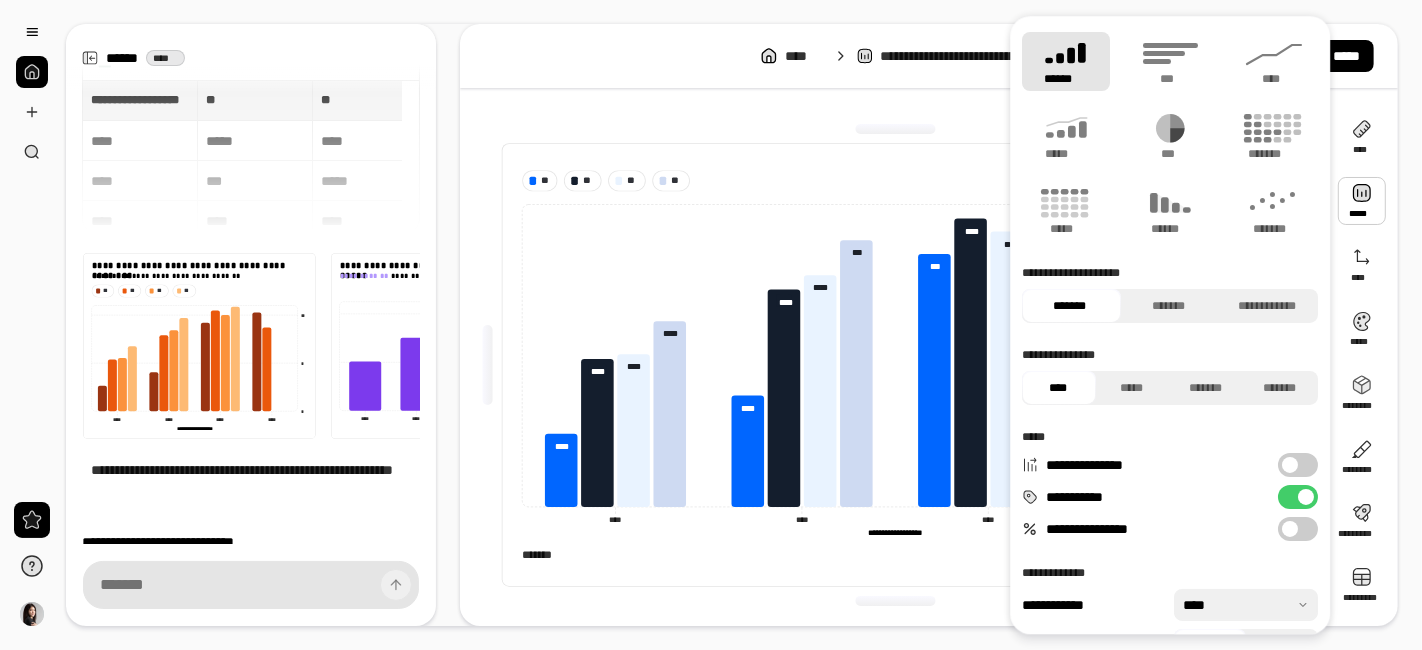 click on "[NUMBER] [STREET] [CITY] [STATE] [ZIP] [COUNTRY] [PHONE] [EMAIL] [SSN] [CREDIT CARD] [PASSPORT] [DRIVER LICENSE] [BIRTH DATE] [AGE] [TIME] [ADDRESS] [COORDINATES] [POSTAL CODE]" at bounding box center (711, 325) 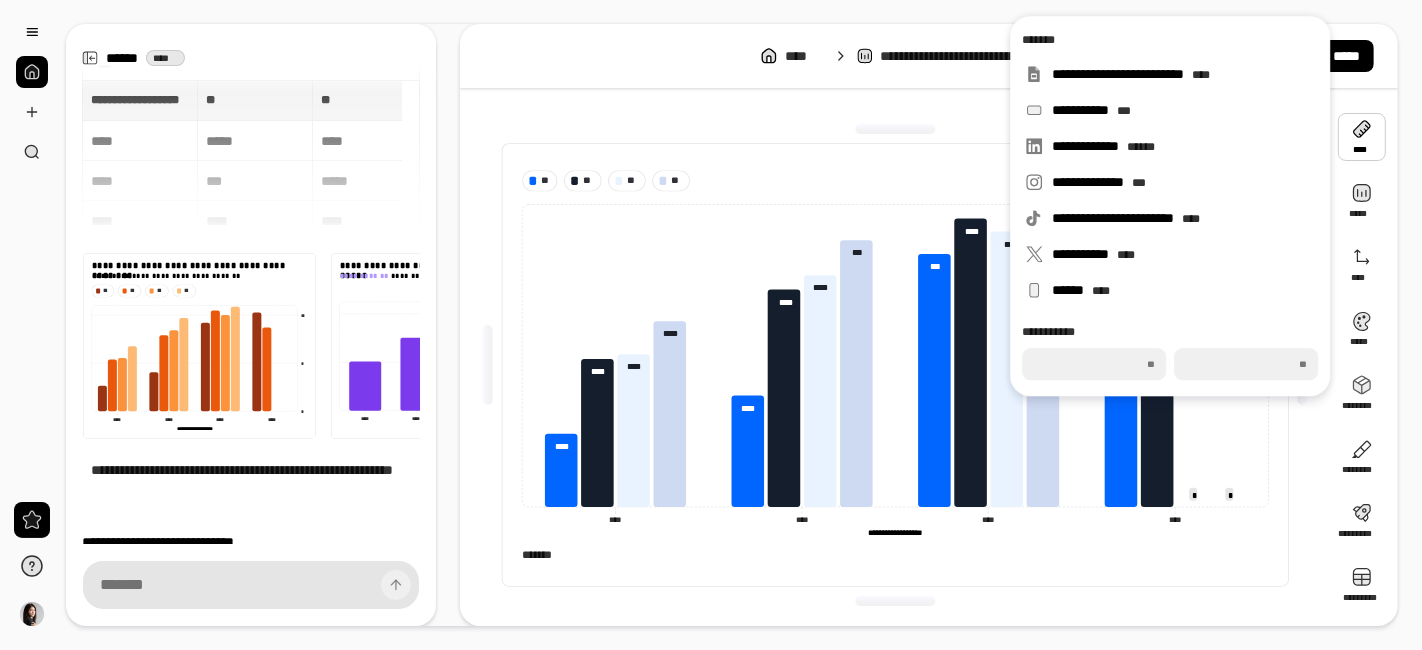 click on "[ADDRESS] [COORDINATES] [BIRTH DATE] [AGE] [TIME] [PHONE] [EMAIL] [SSN] [CREDIT CARD] [PASSPORT] [DRIVER LICENSE]" at bounding box center (895, 365) 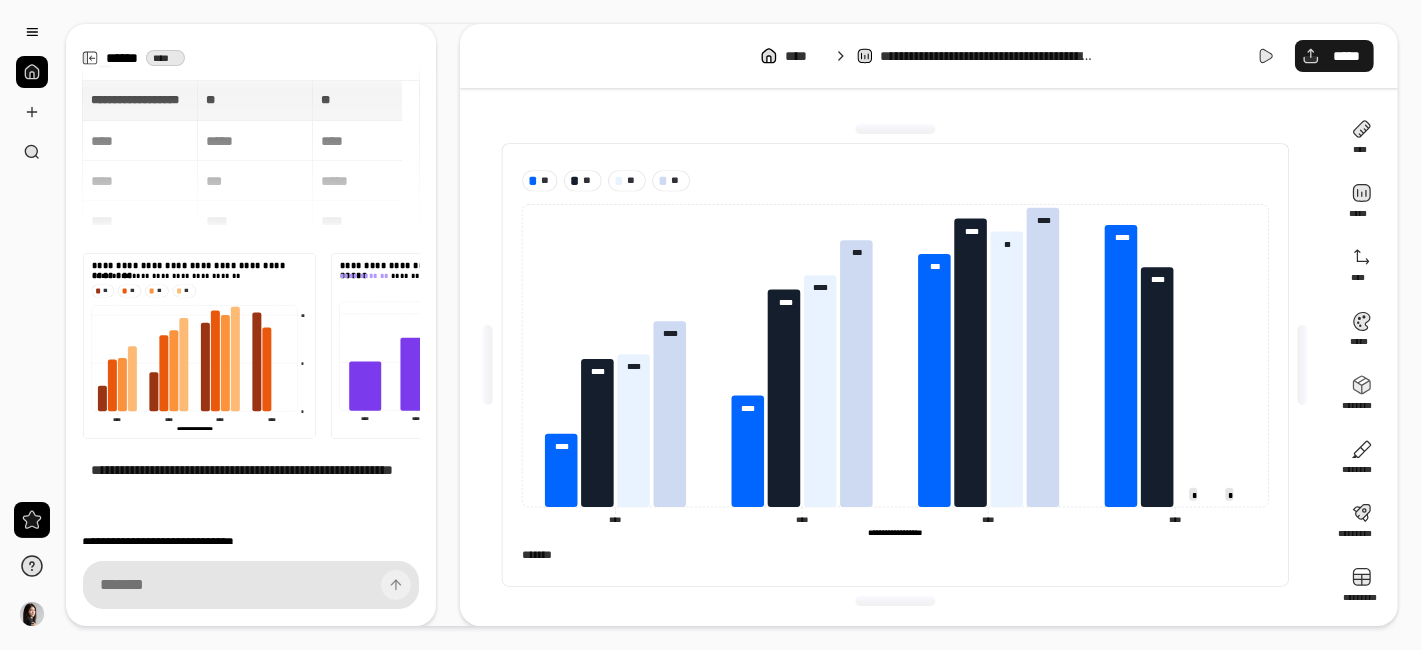 click on "*****" at bounding box center [1346, 56] 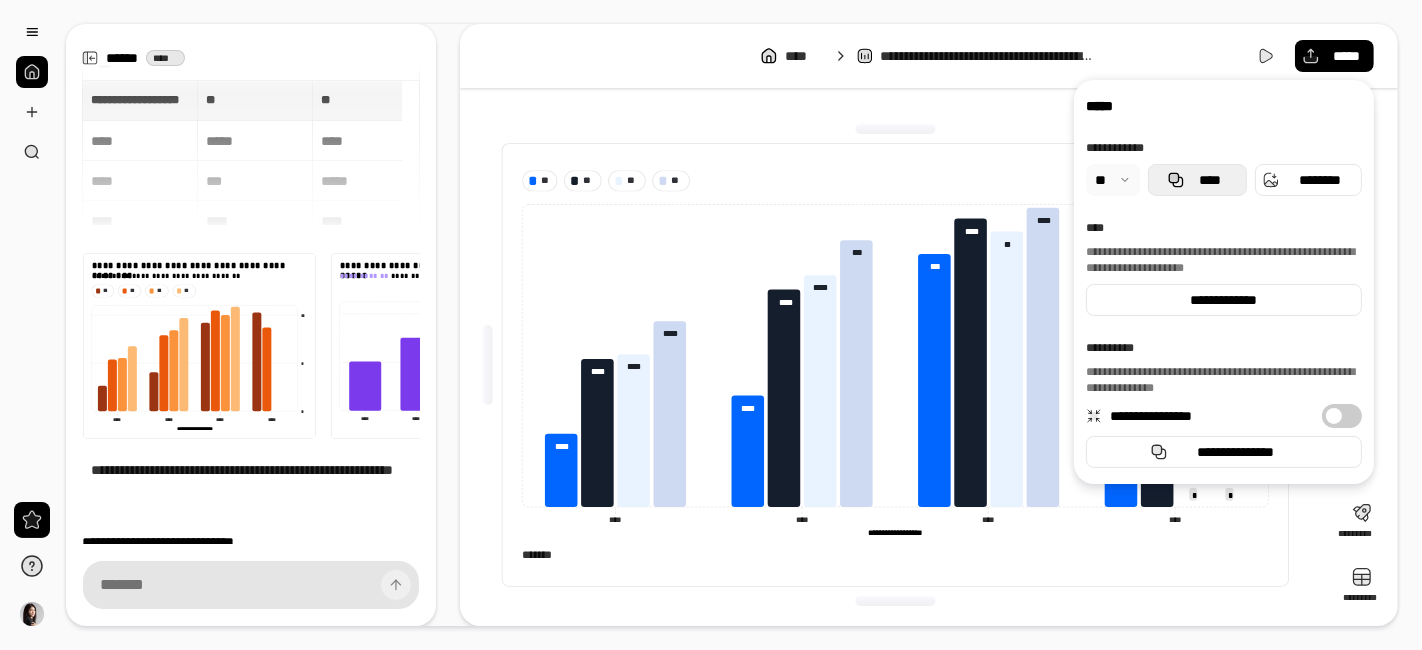 click on "****" at bounding box center [1209, 180] 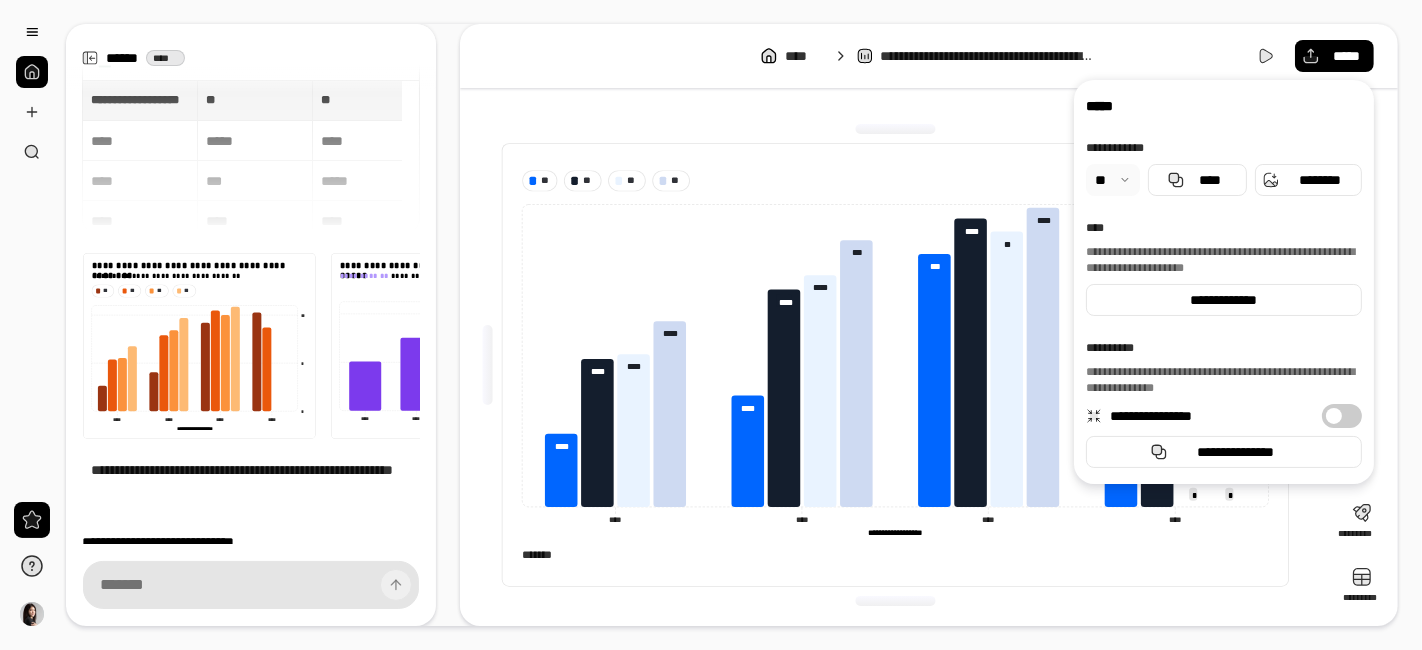click on "**********" at bounding box center [894, 533] 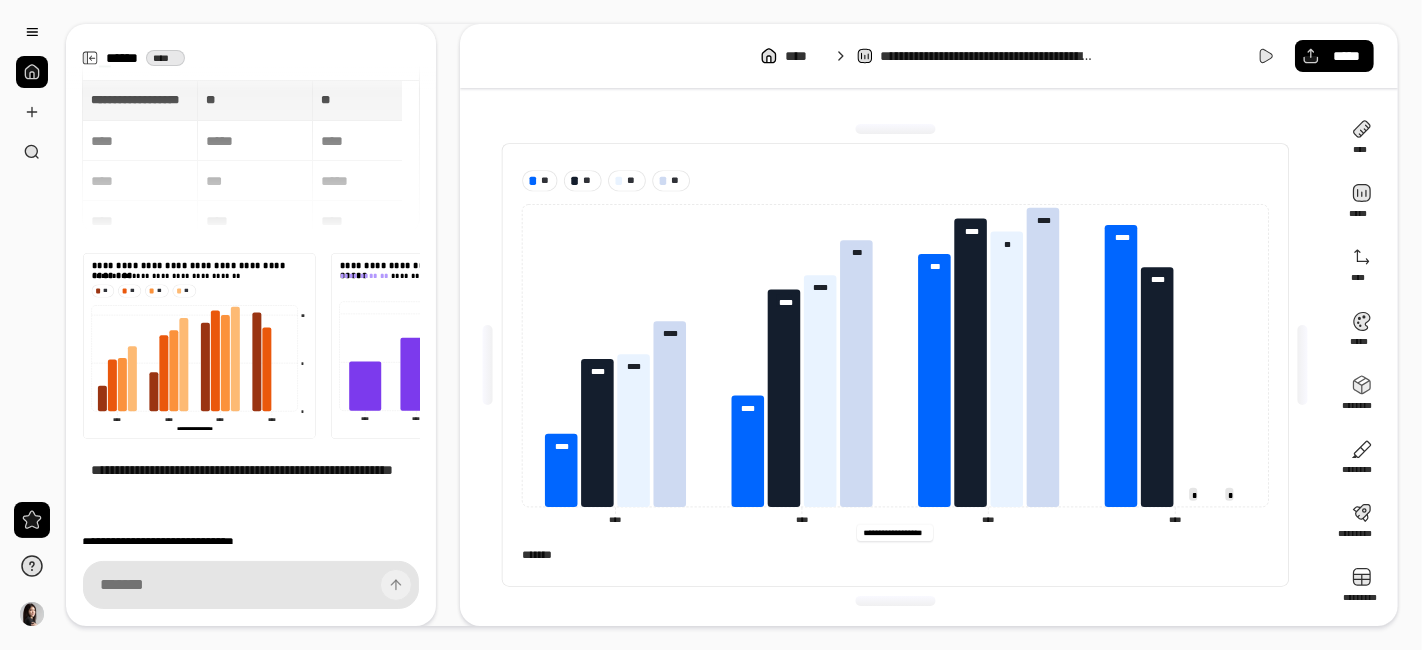 click on "**********" at bounding box center (894, 533) 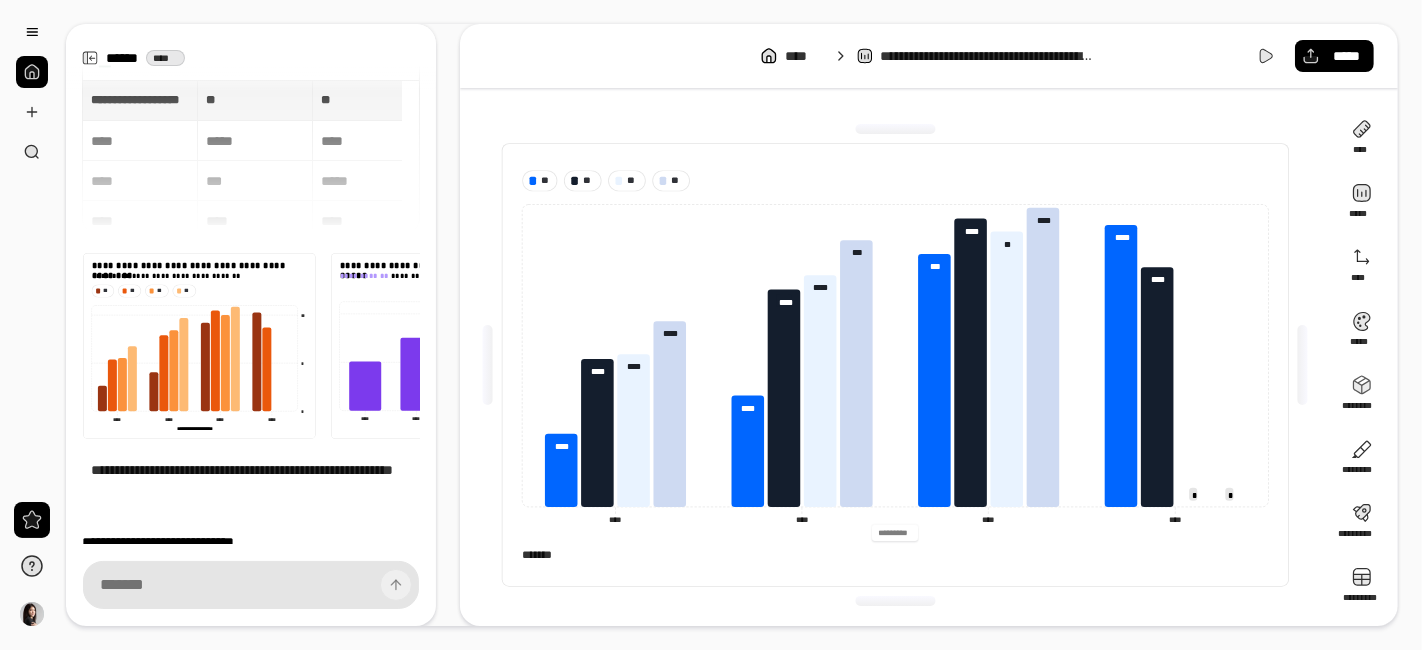 type 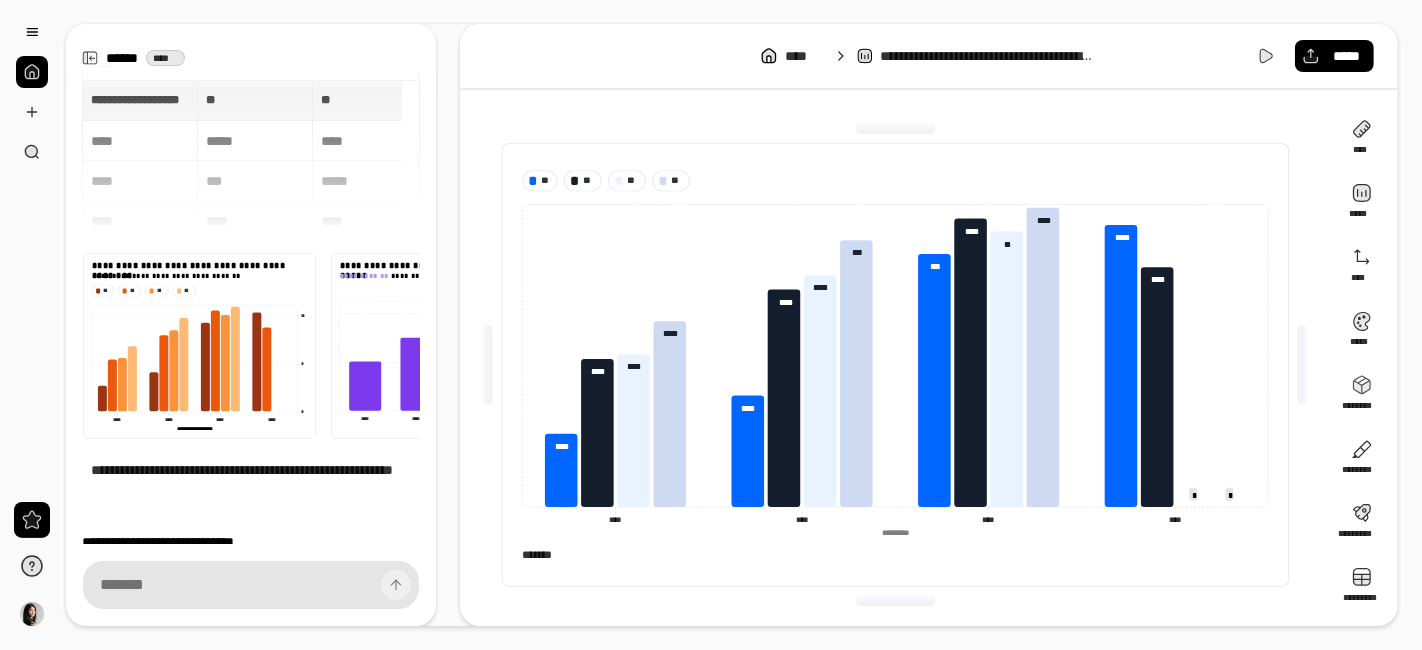 click on "*******" at bounding box center (895, 555) 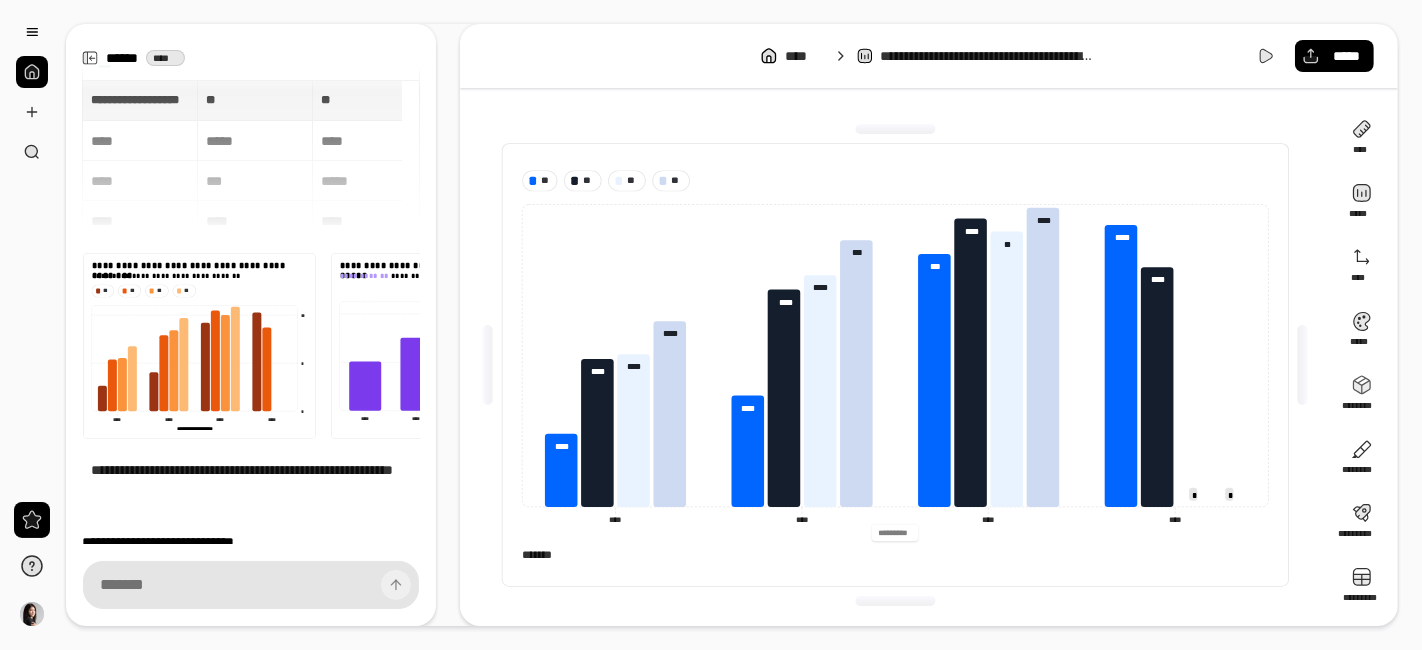 click at bounding box center [895, 533] 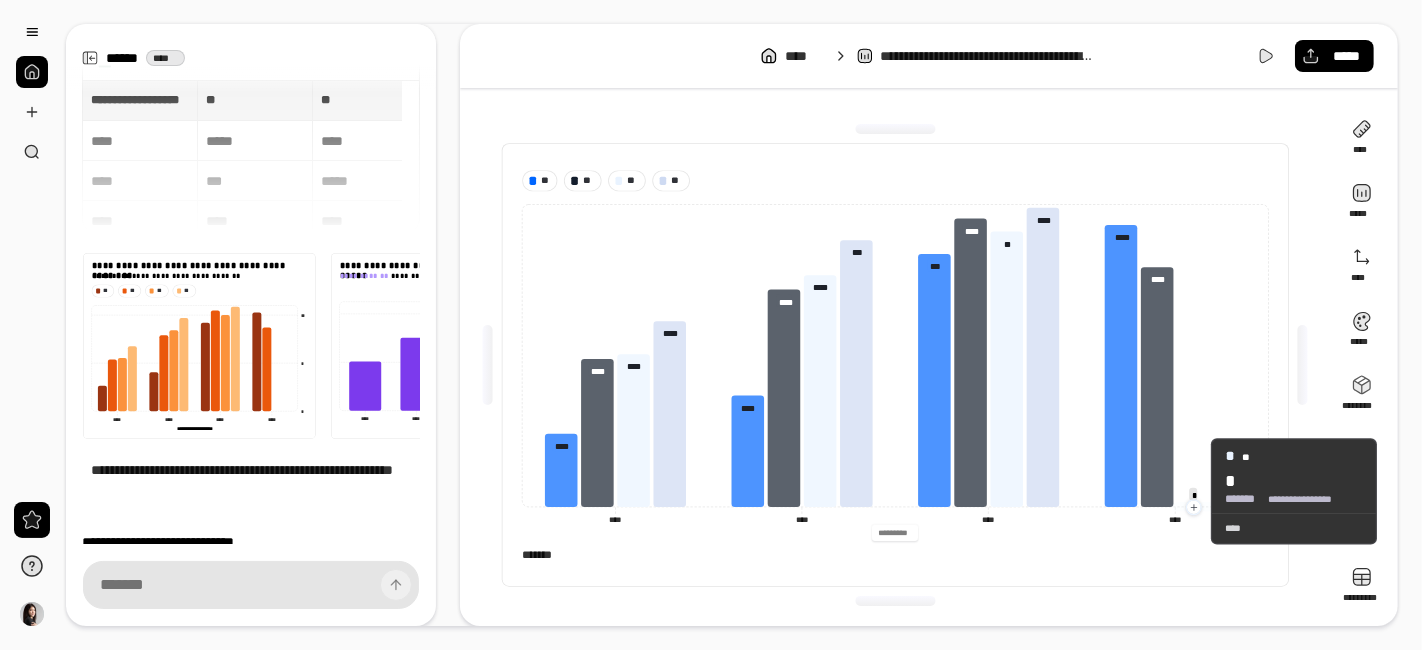 click 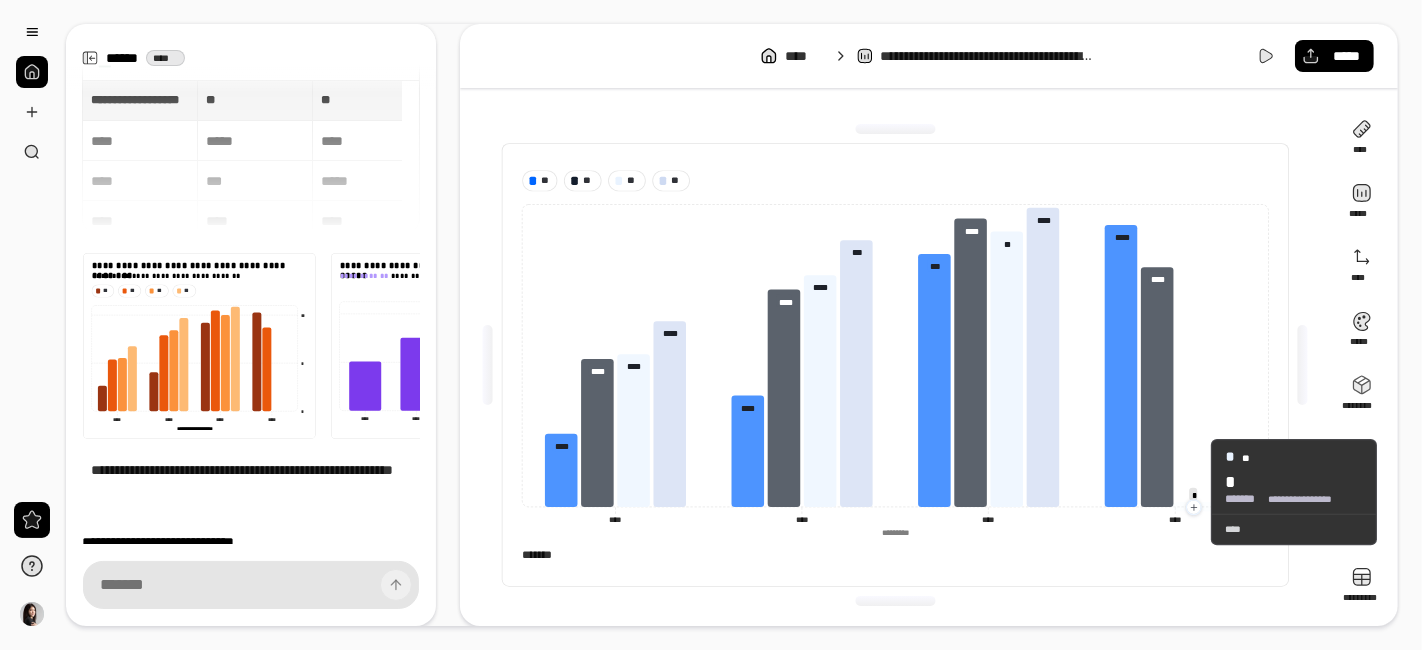 click 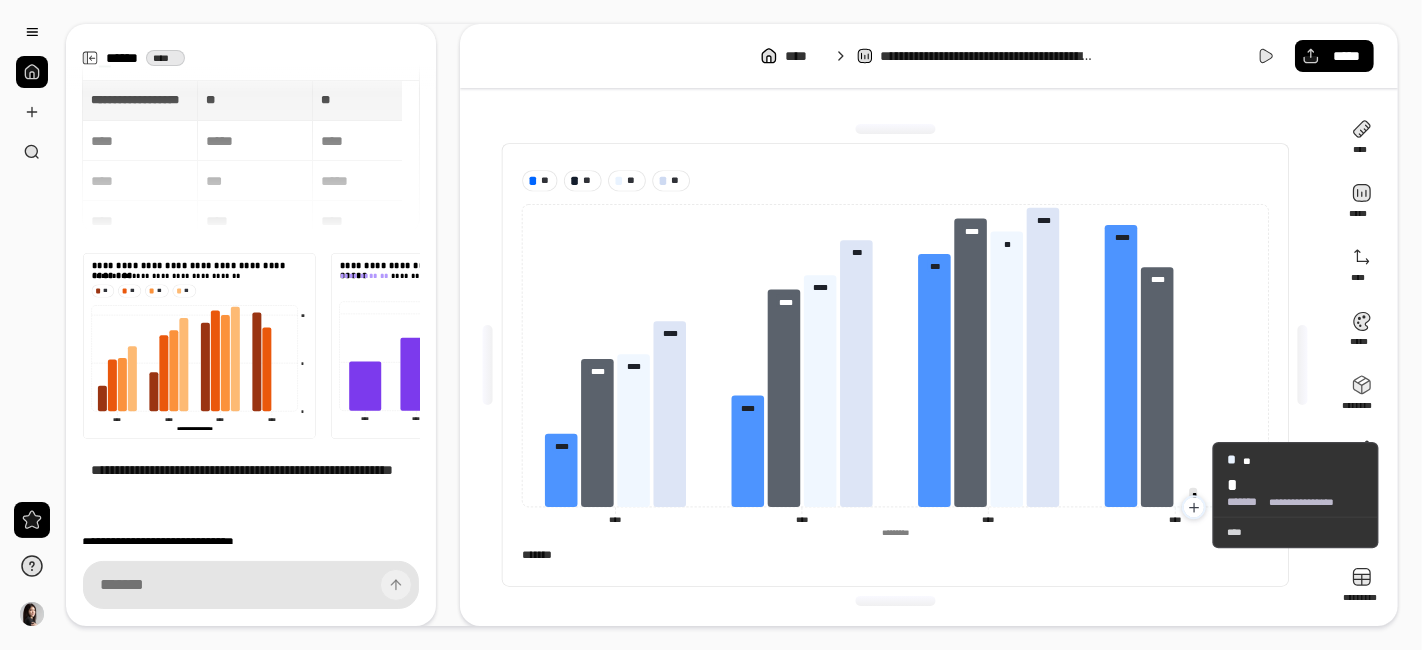 click 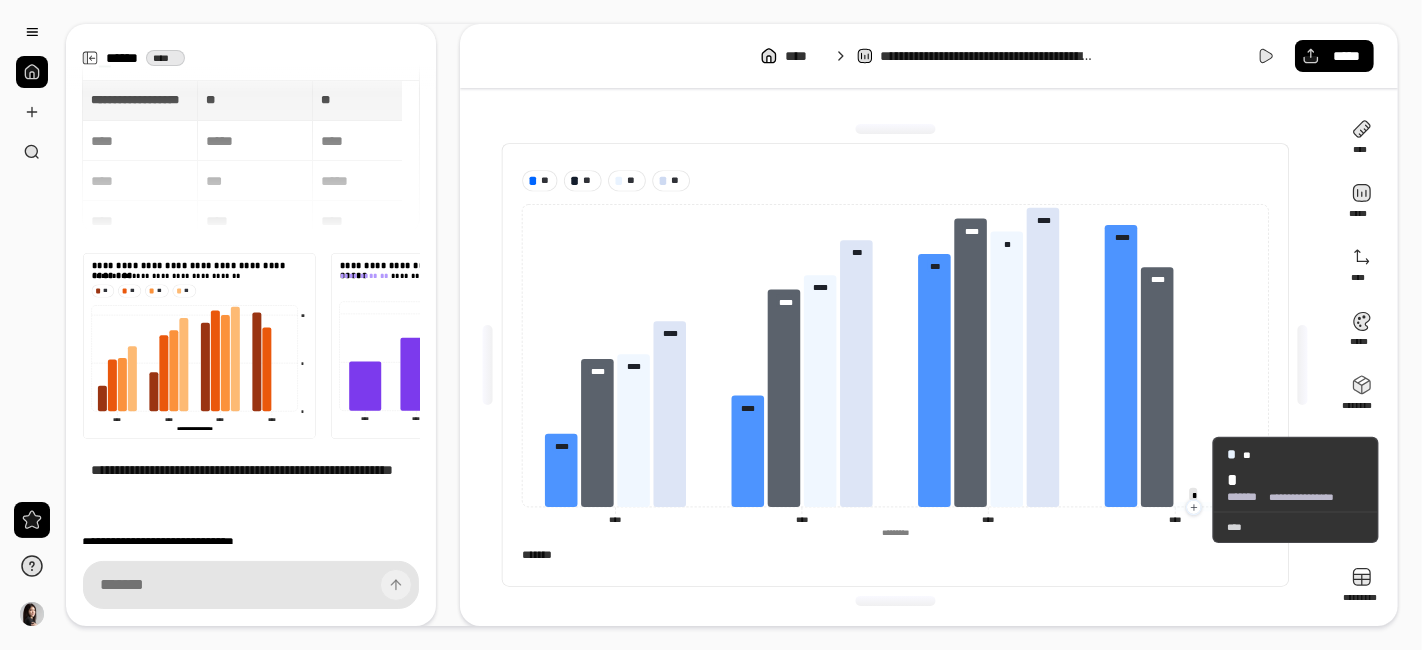 click 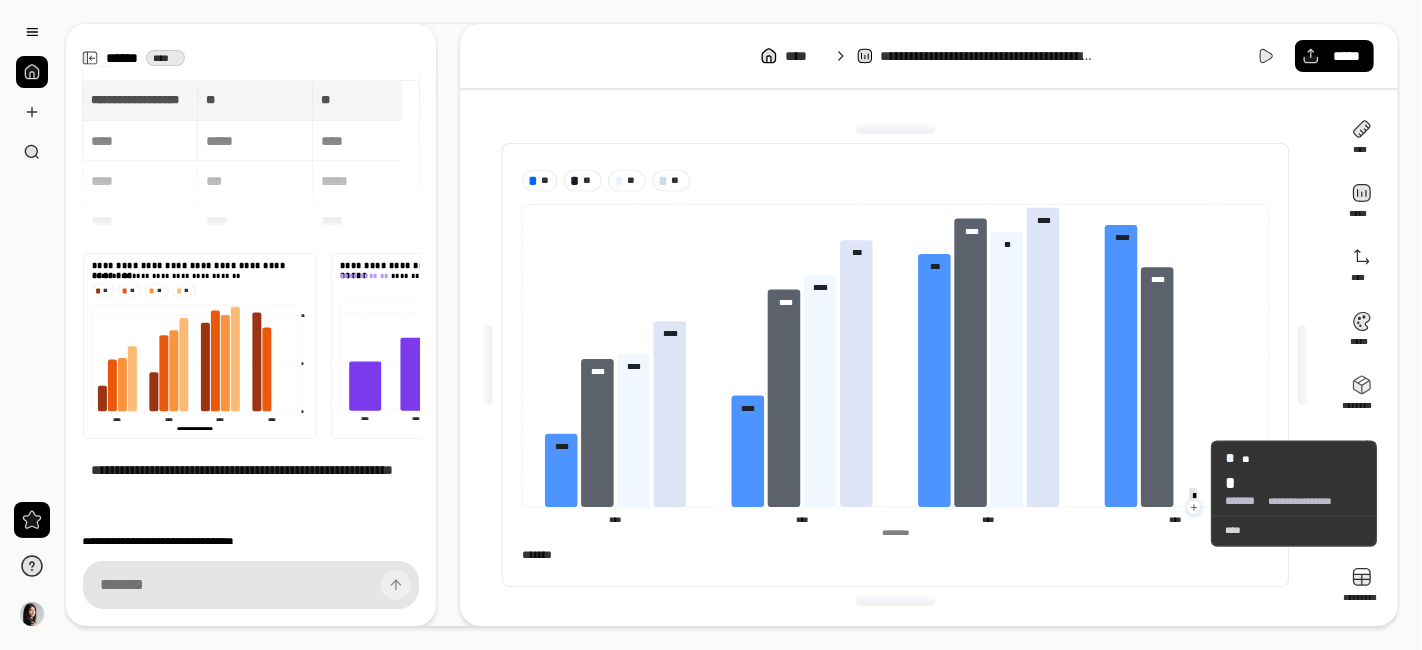 click 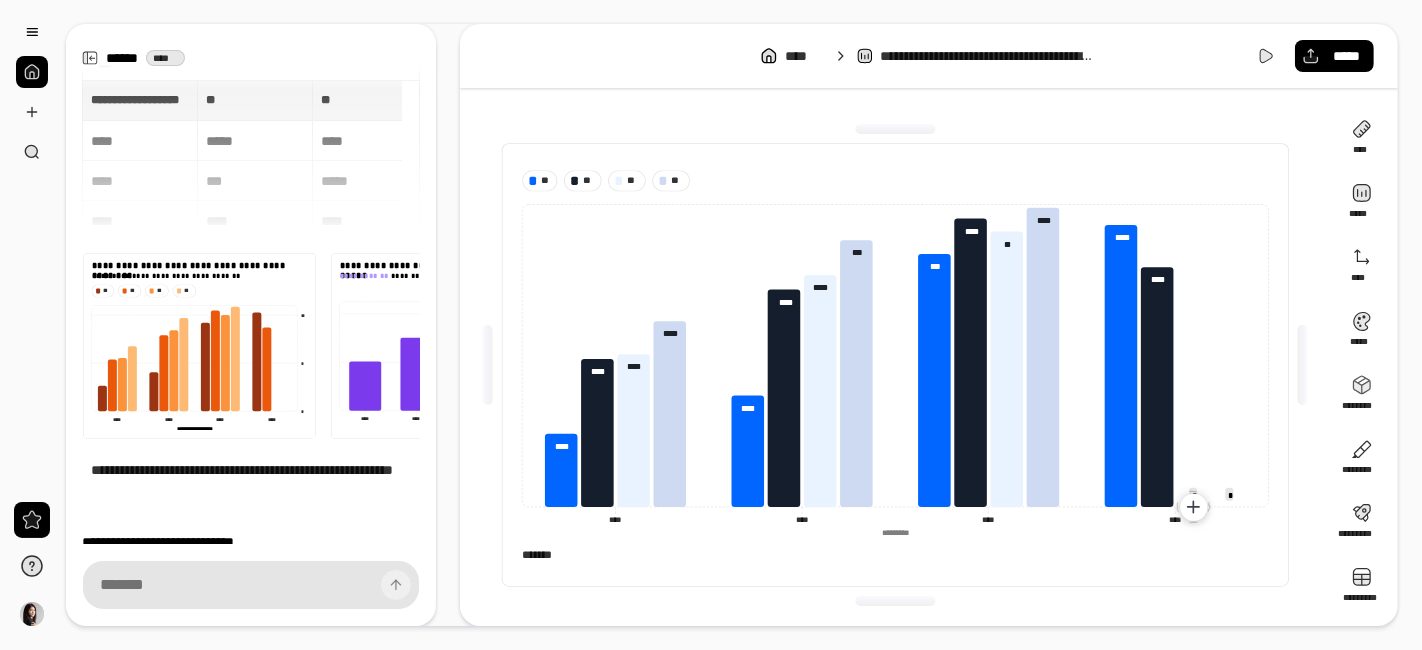 click at bounding box center [1193, 507] 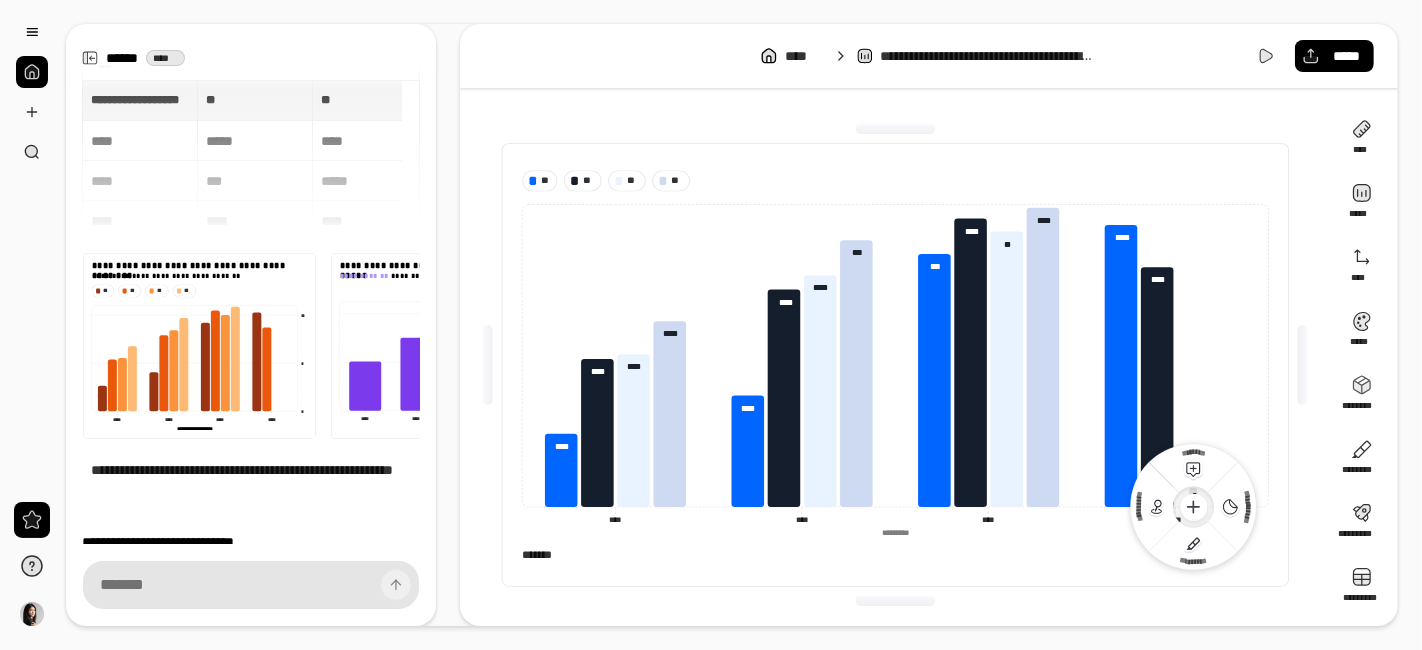 click on "[ADDRESS] [COORDINATES] [BIRTH DATE] [AGE] [TIME] [PHONE] [EMAIL] [SSN] [CREDIT CARD] [PASSPORT] [DRIVER LICENSE]" at bounding box center (895, 365) 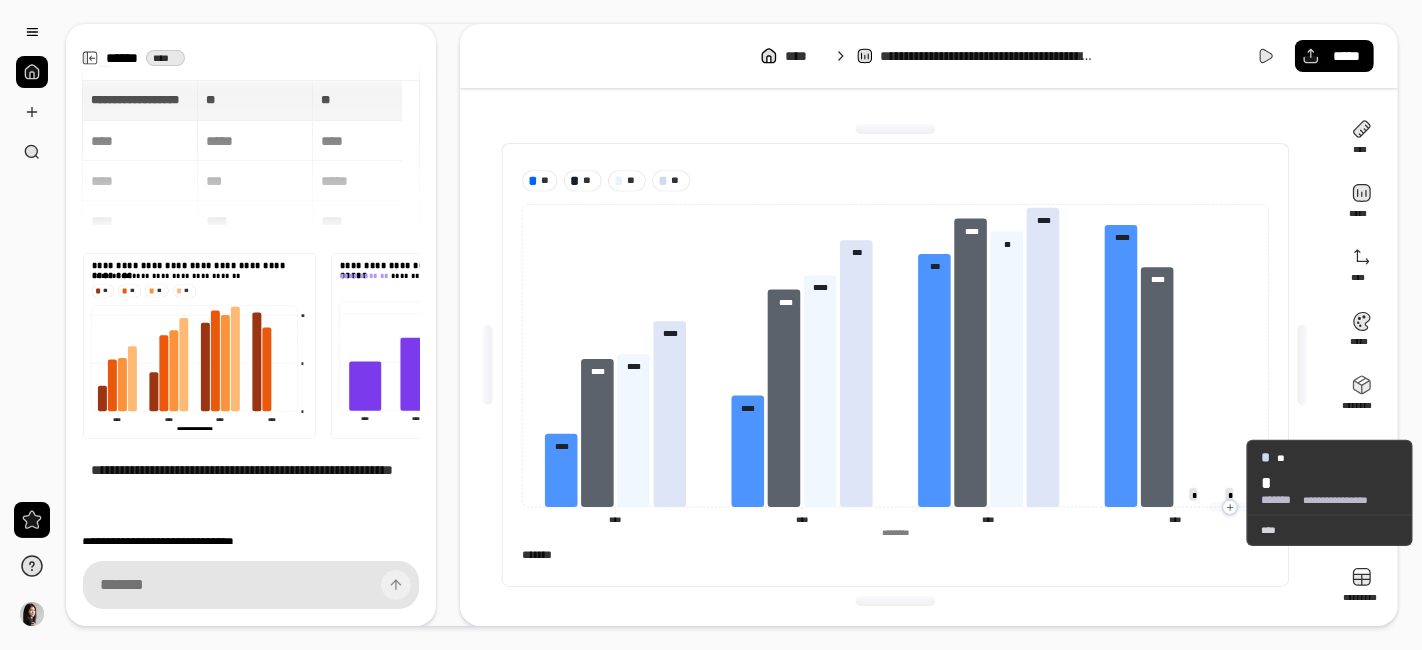 click 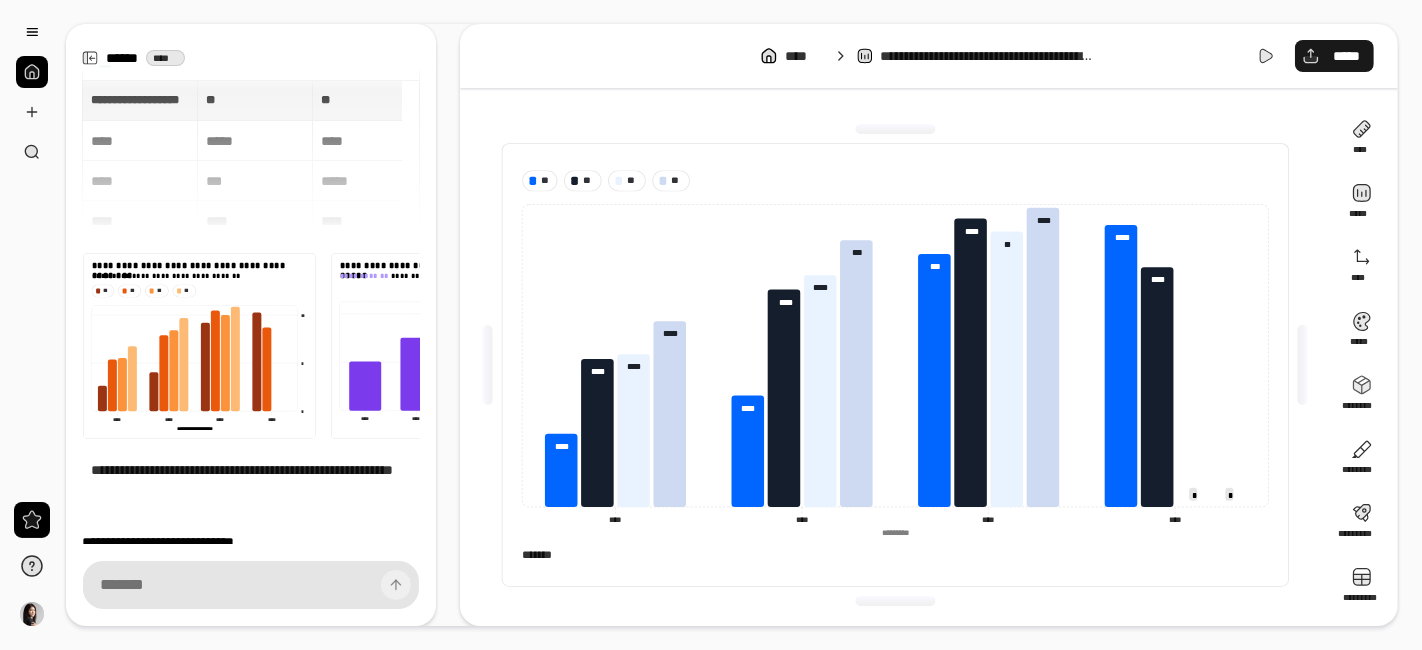 click on "*****" at bounding box center (1334, 56) 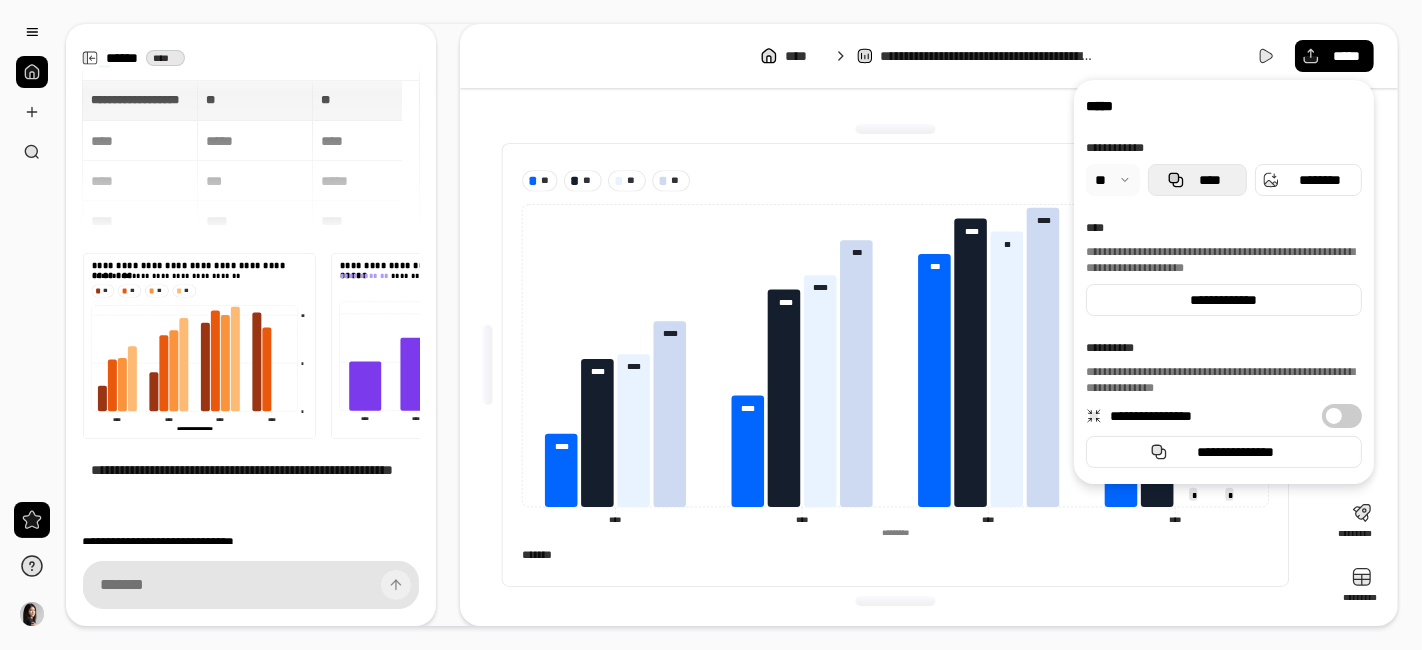 click on "****" at bounding box center [1197, 180] 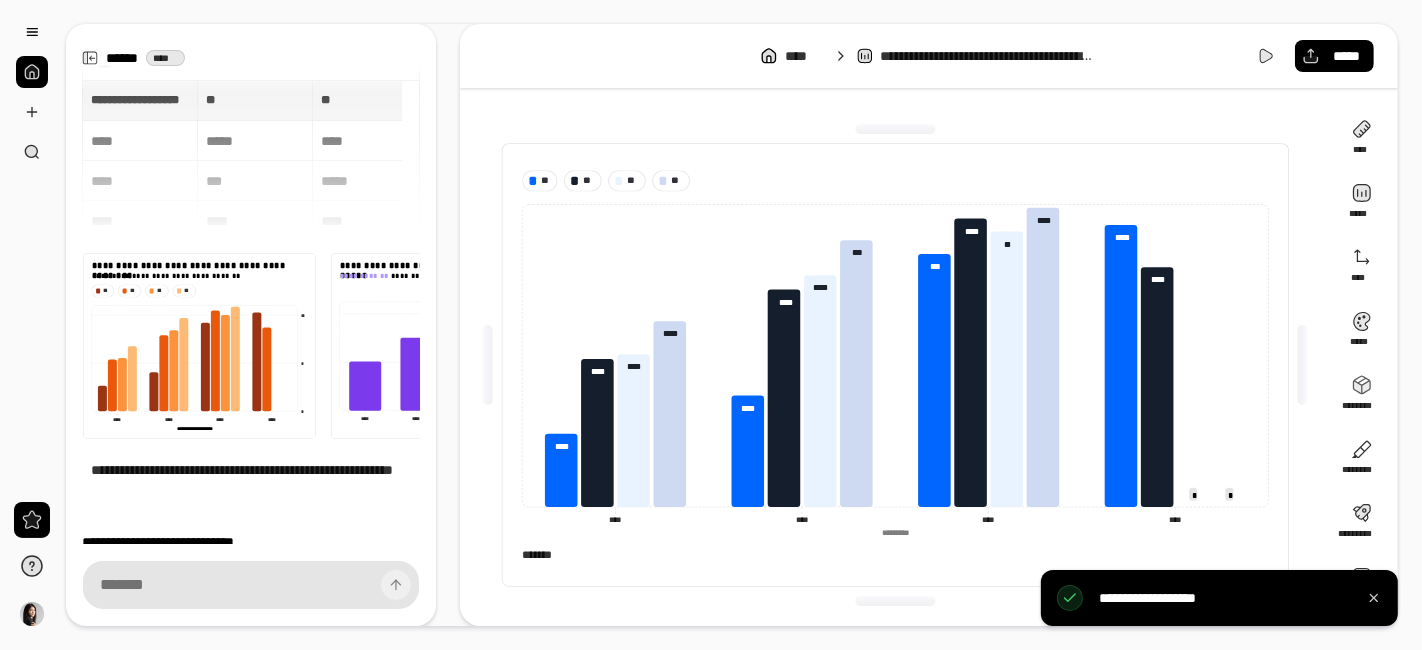 drag, startPoint x: 547, startPoint y: 181, endPoint x: 538, endPoint y: 604, distance: 423.09573 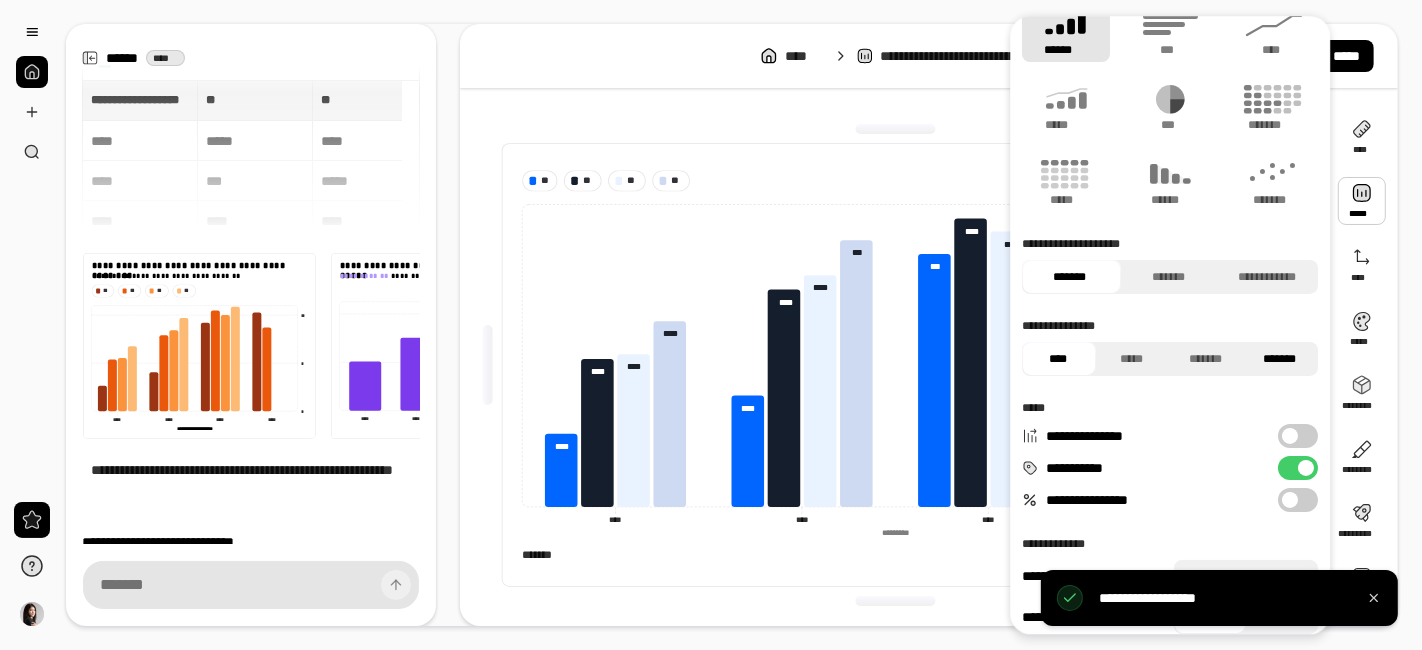 scroll, scrollTop: 44, scrollLeft: 0, axis: vertical 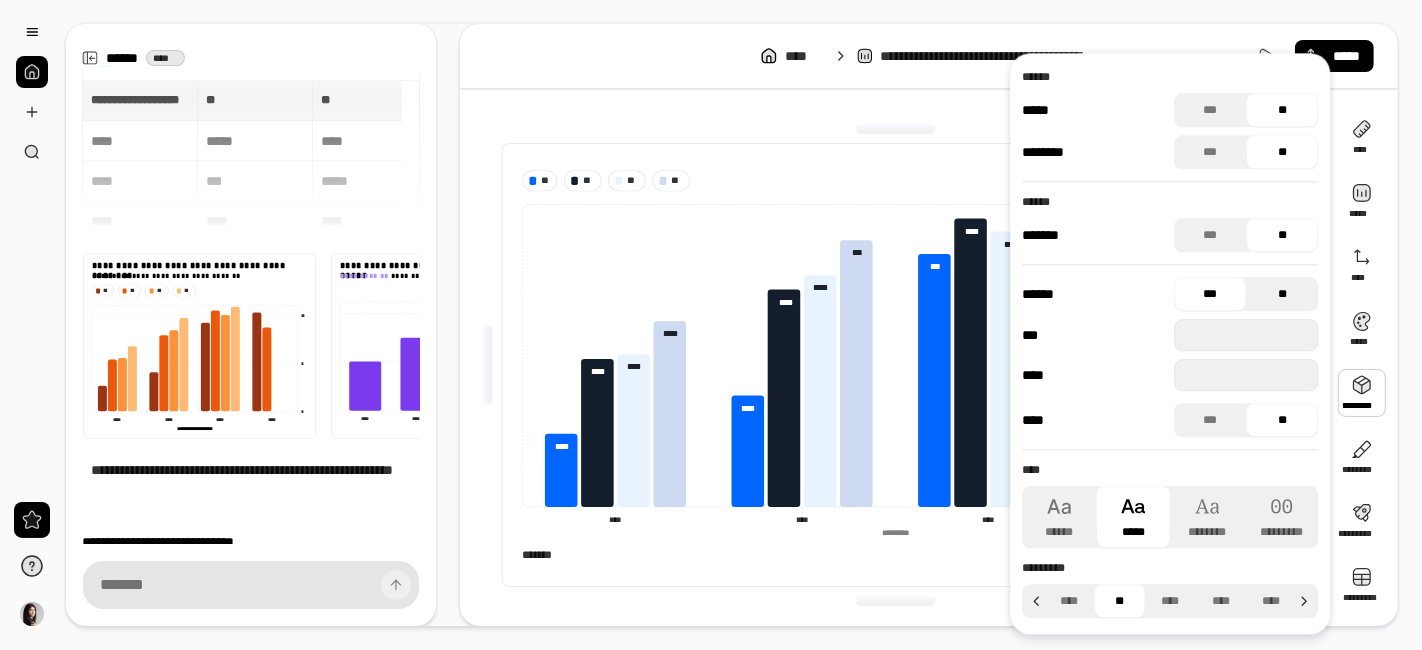 click on "**" at bounding box center (1282, 294) 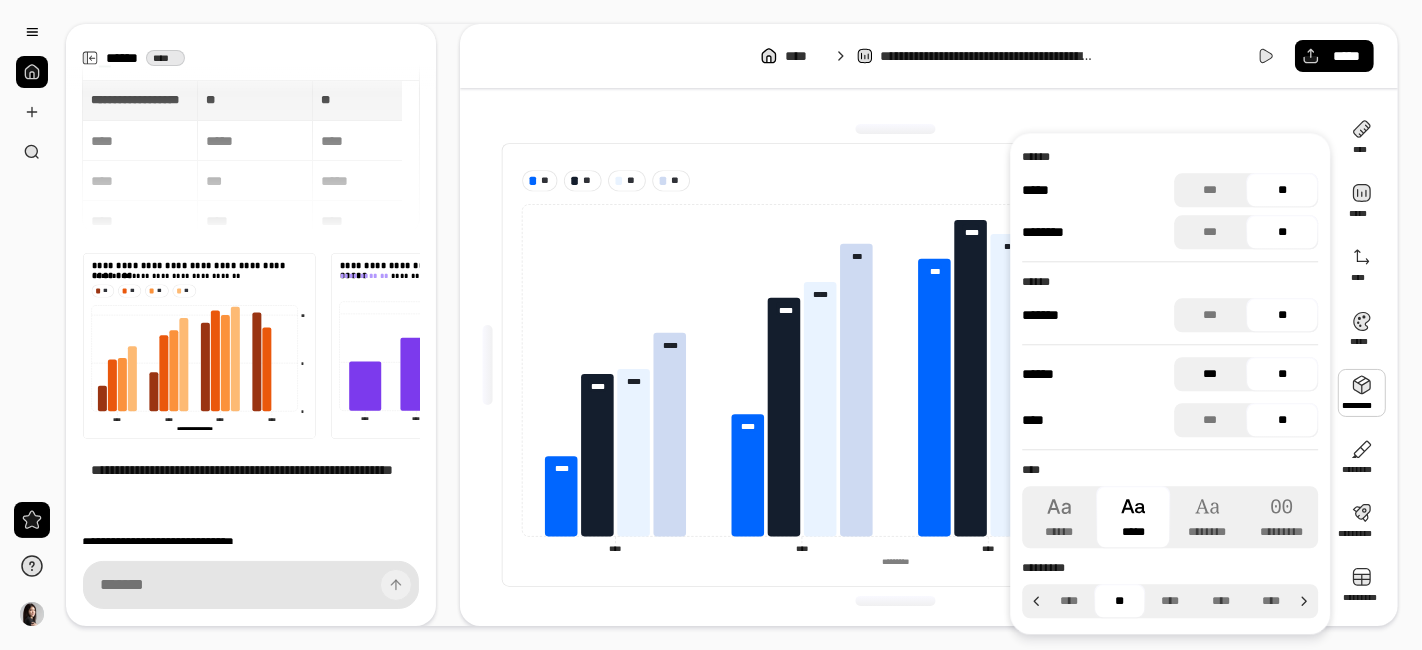 click on "***" at bounding box center (1210, 374) 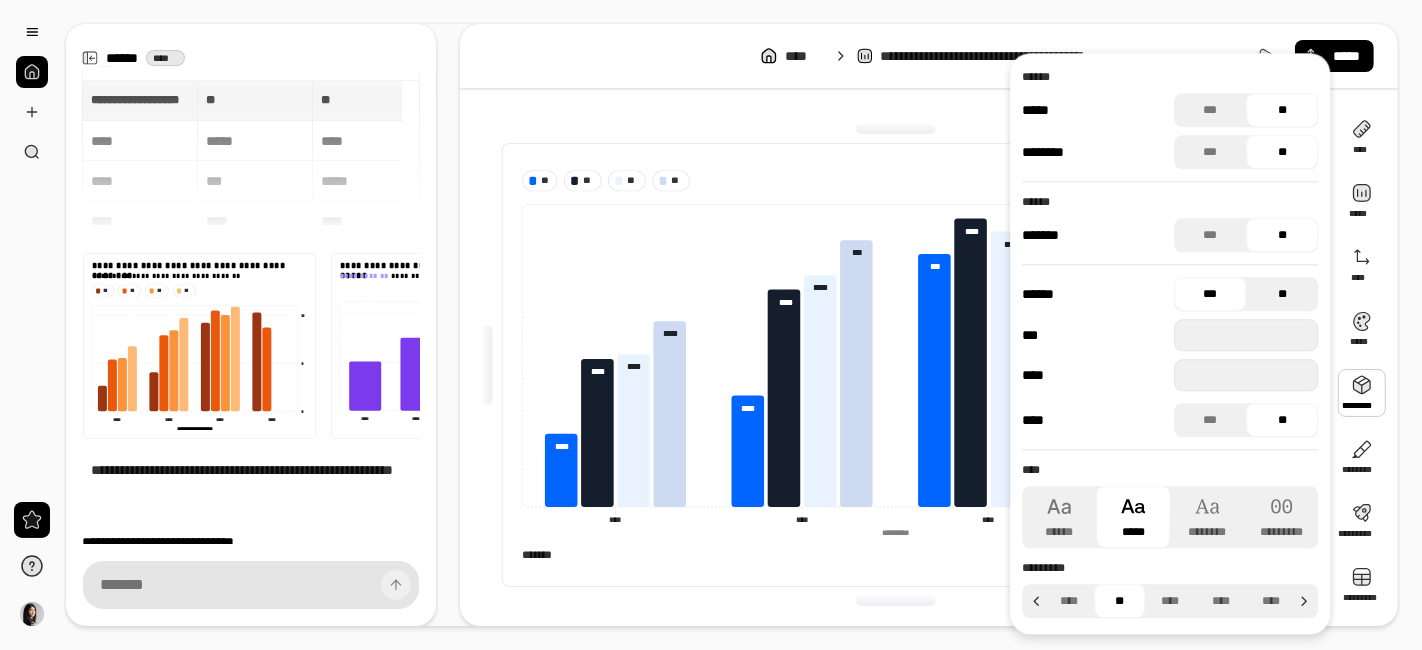 click on "**" at bounding box center (1282, 294) 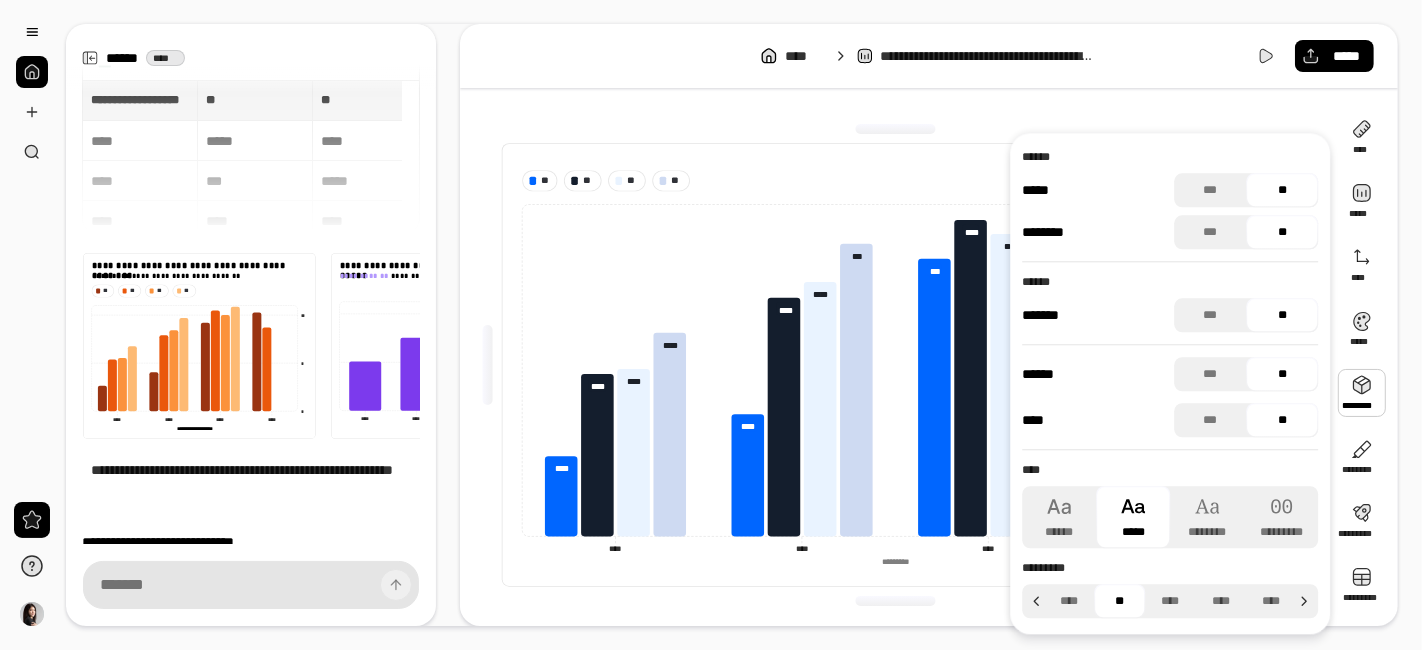 click on "**" at bounding box center (1282, 420) 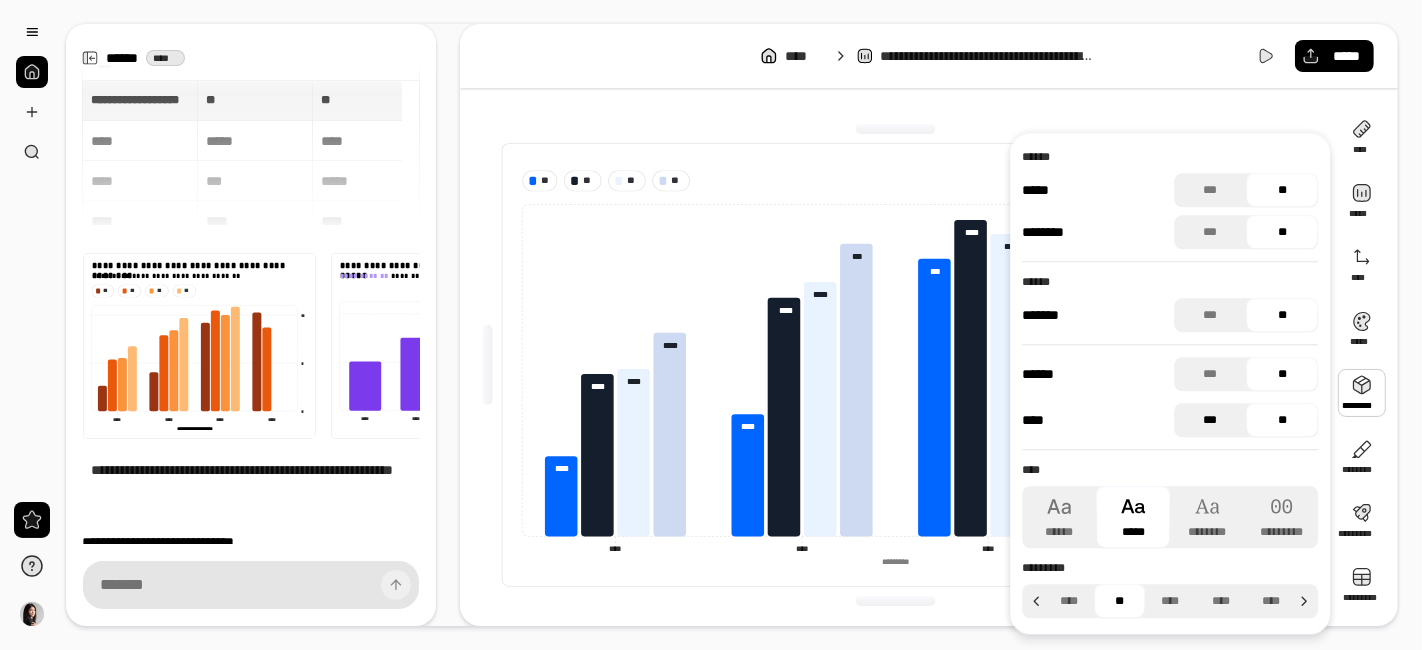 click on "***" at bounding box center (1210, 420) 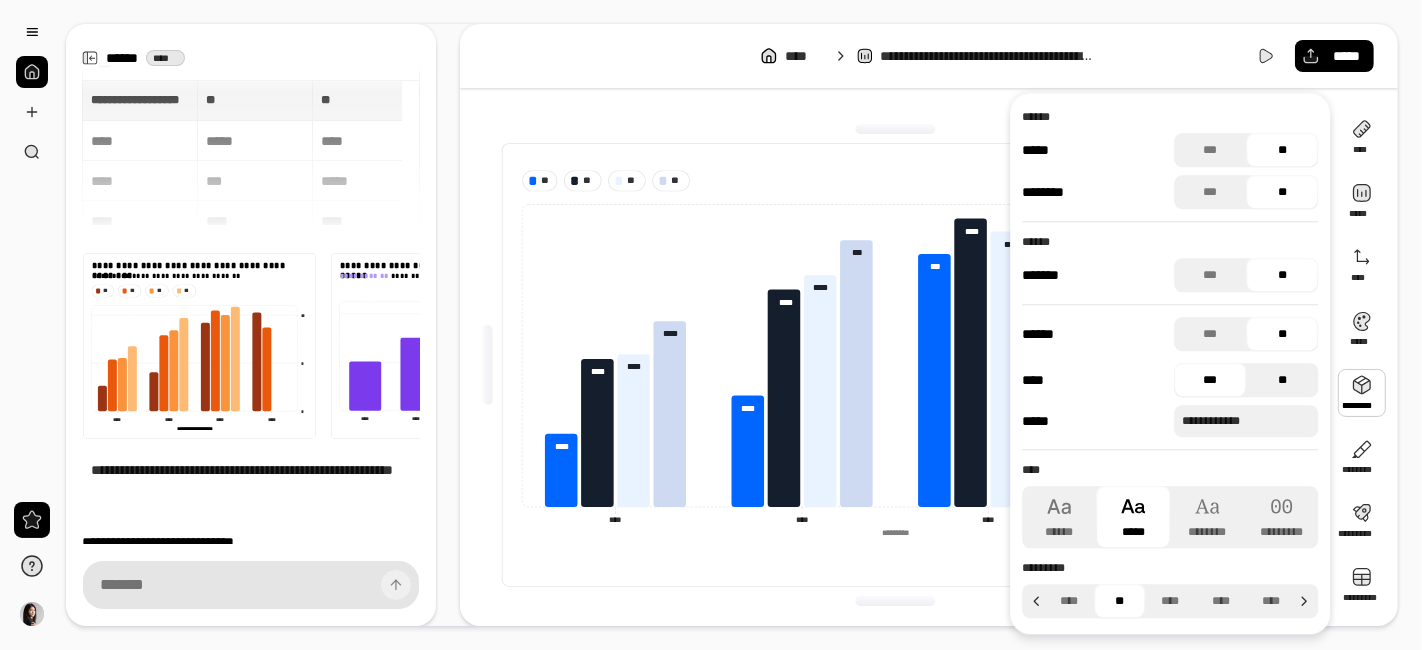click on "**" at bounding box center [1282, 380] 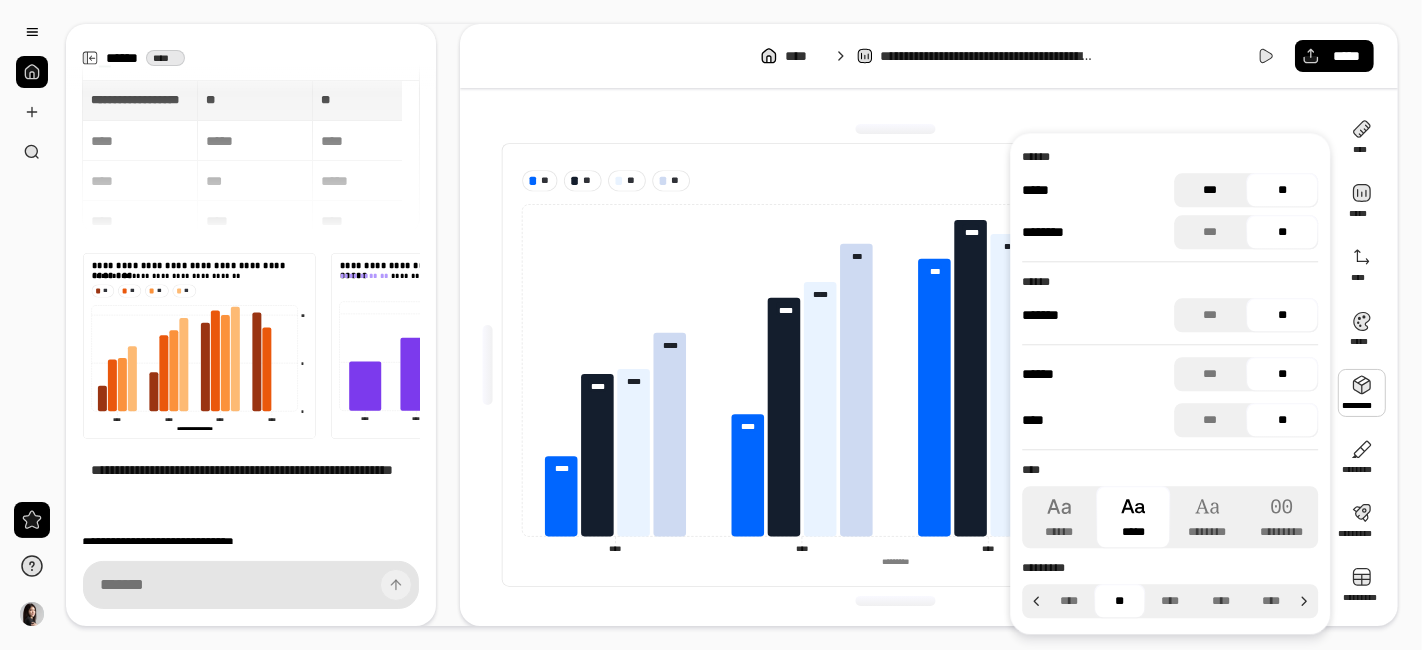 click on "***" at bounding box center (1210, 190) 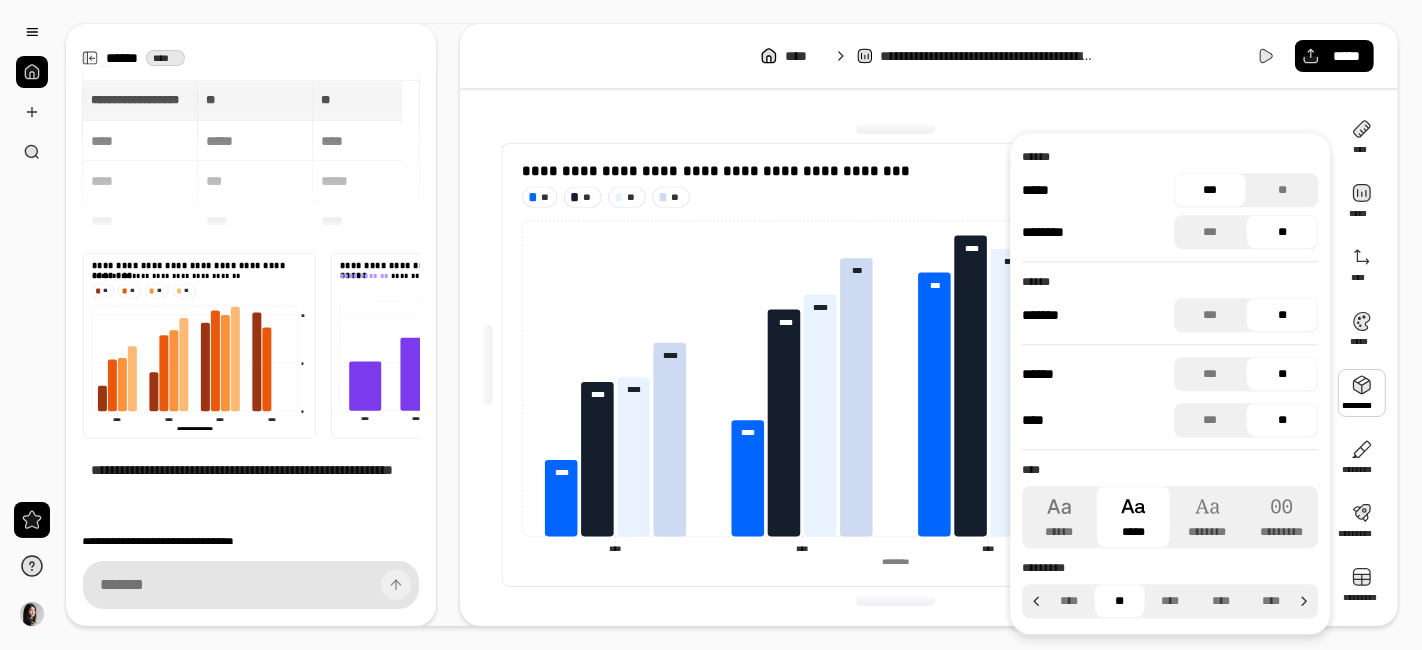 click on "***" at bounding box center (1210, 190) 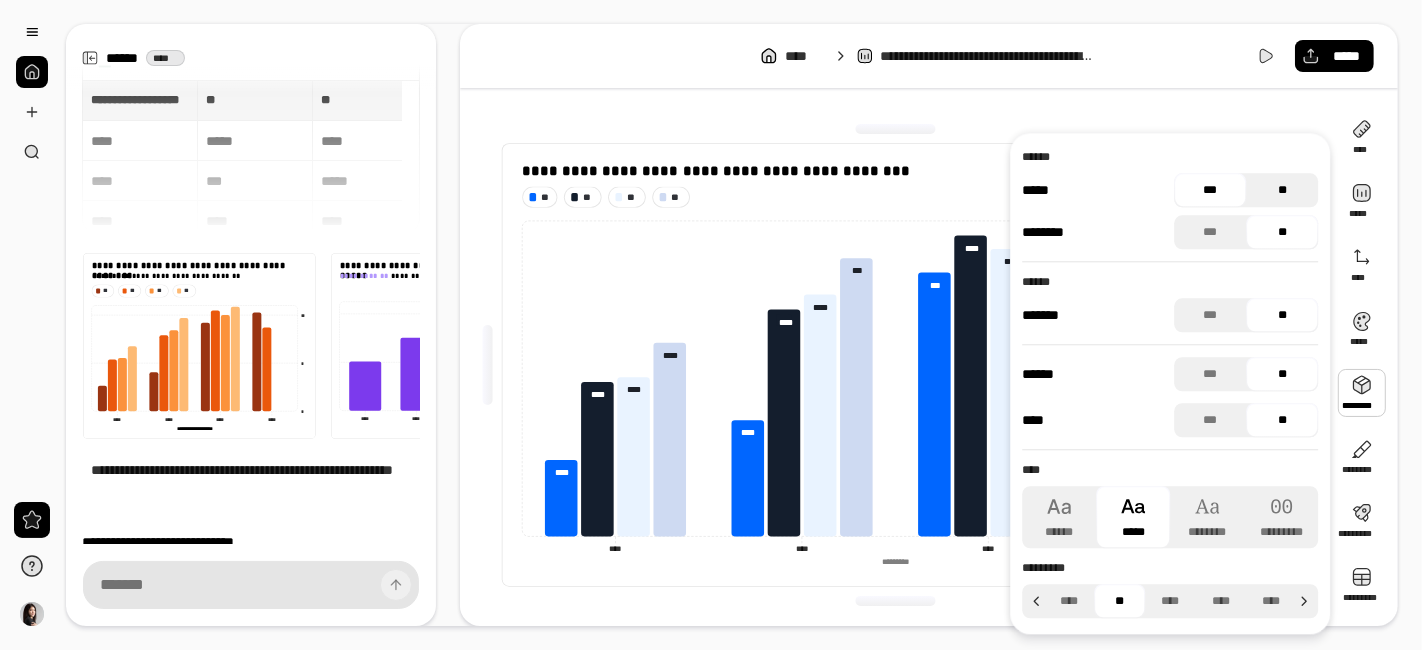 click on "**" at bounding box center (1282, 190) 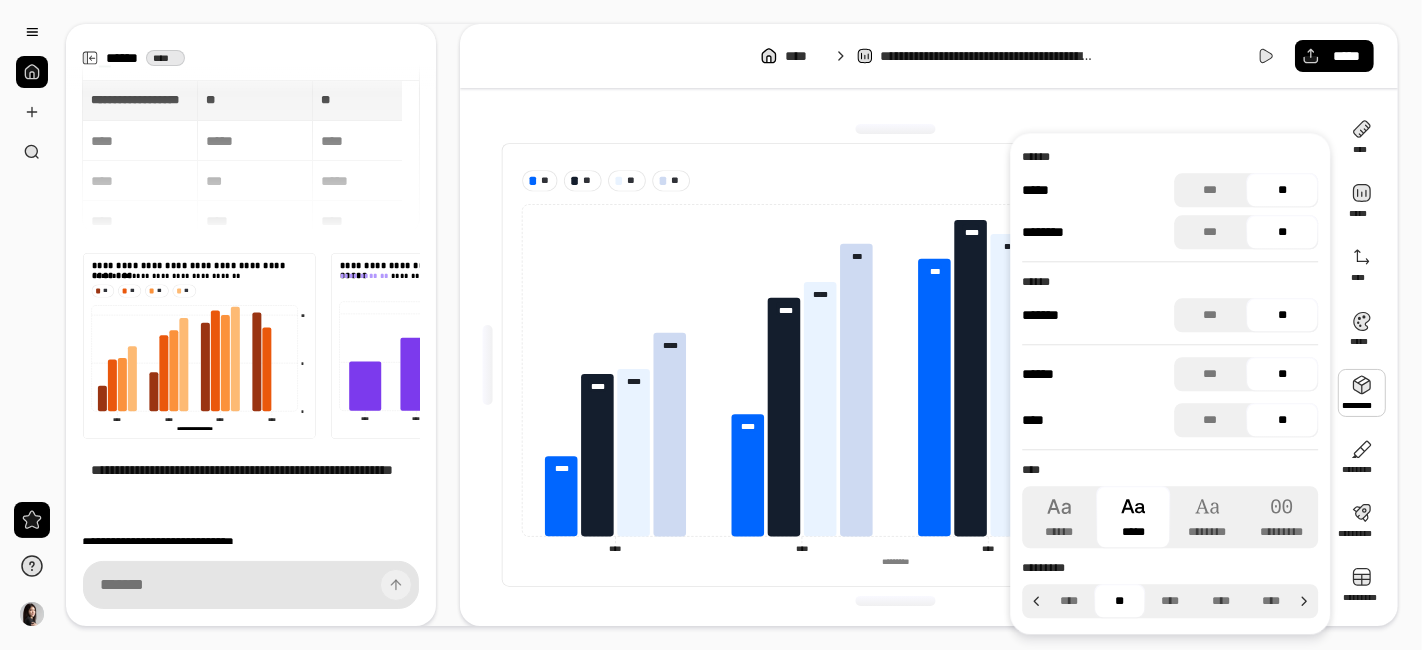 click on "**" at bounding box center (1282, 232) 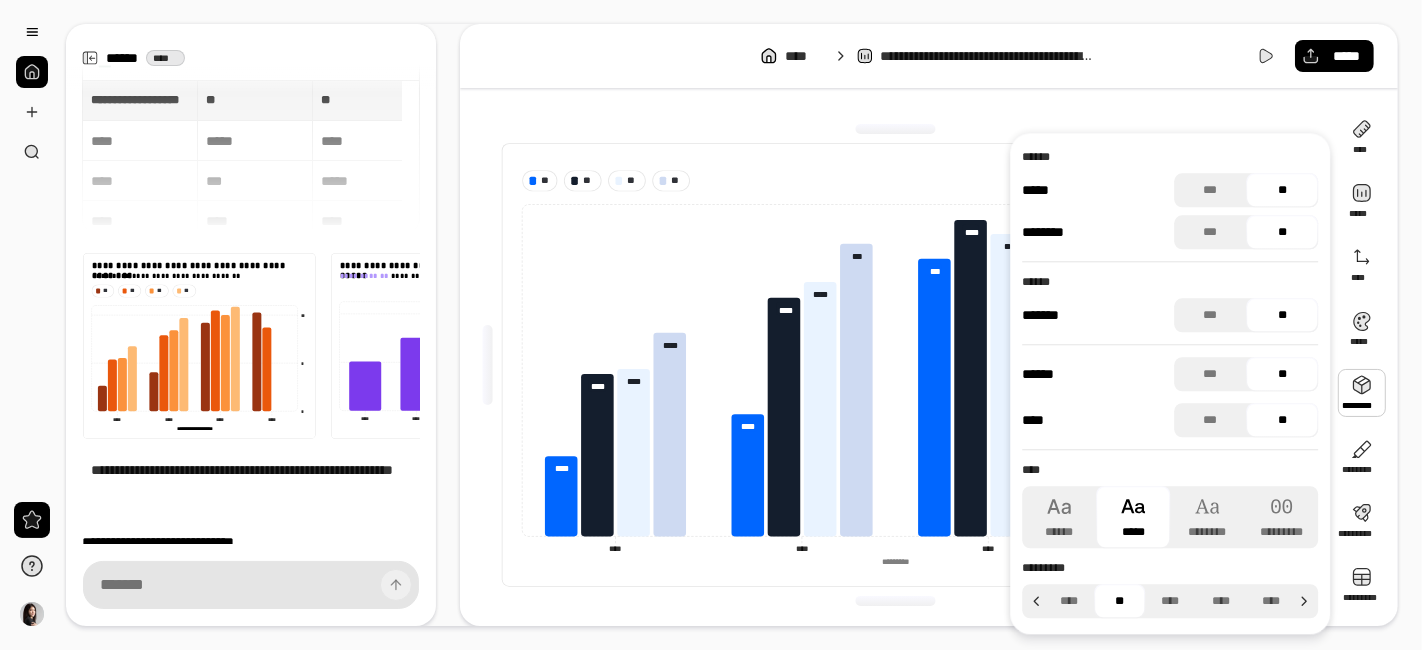 click on "**" at bounding box center [1282, 232] 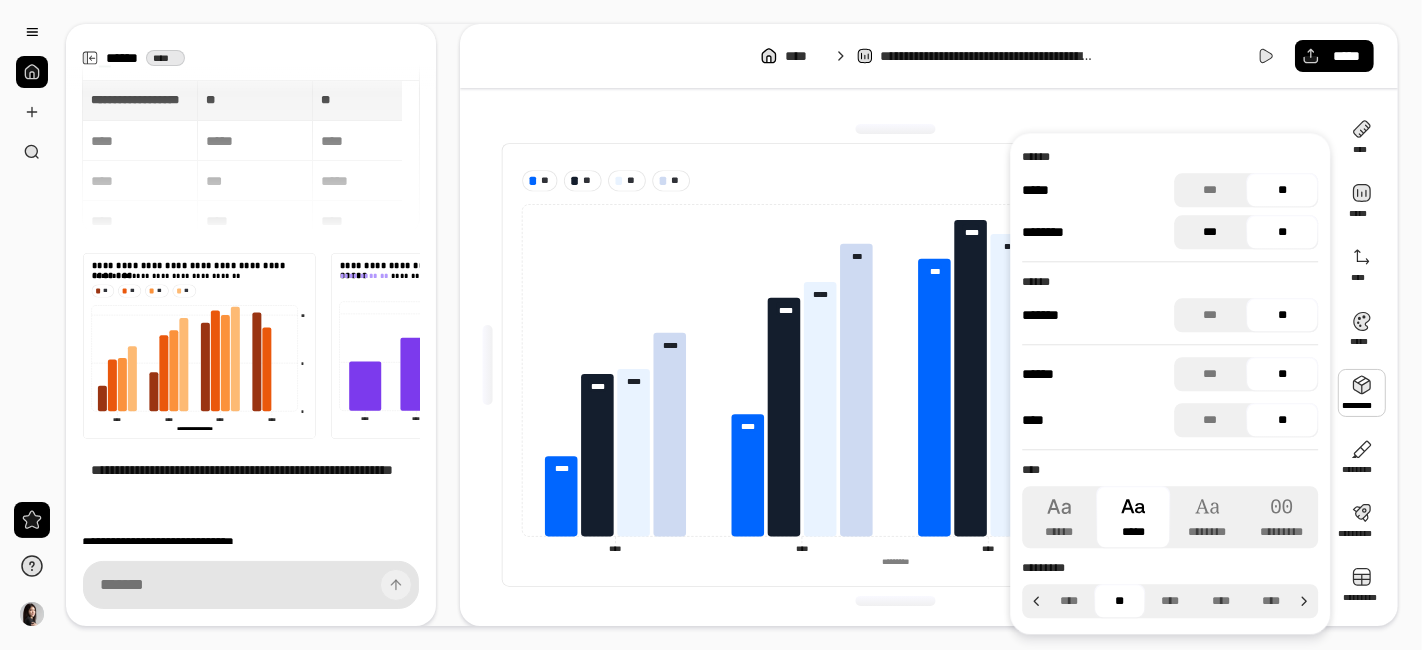 click on "***" at bounding box center [1210, 232] 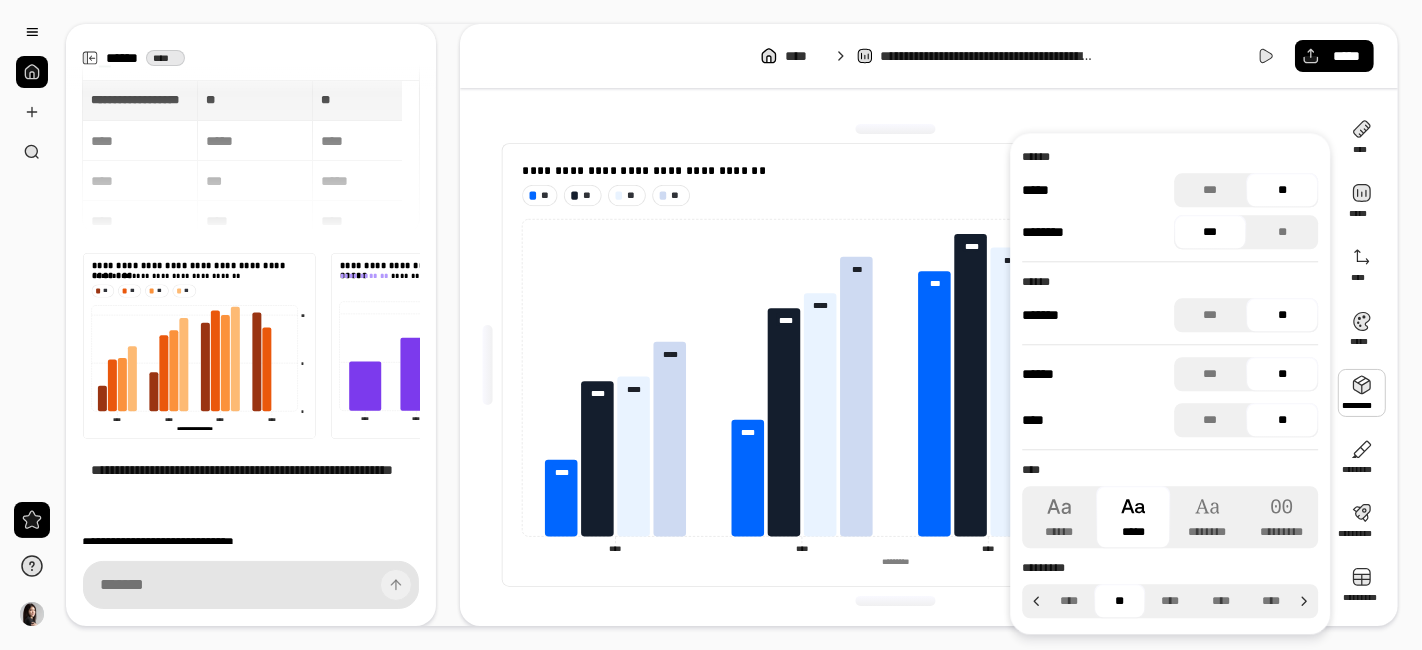click on "***" at bounding box center (1210, 232) 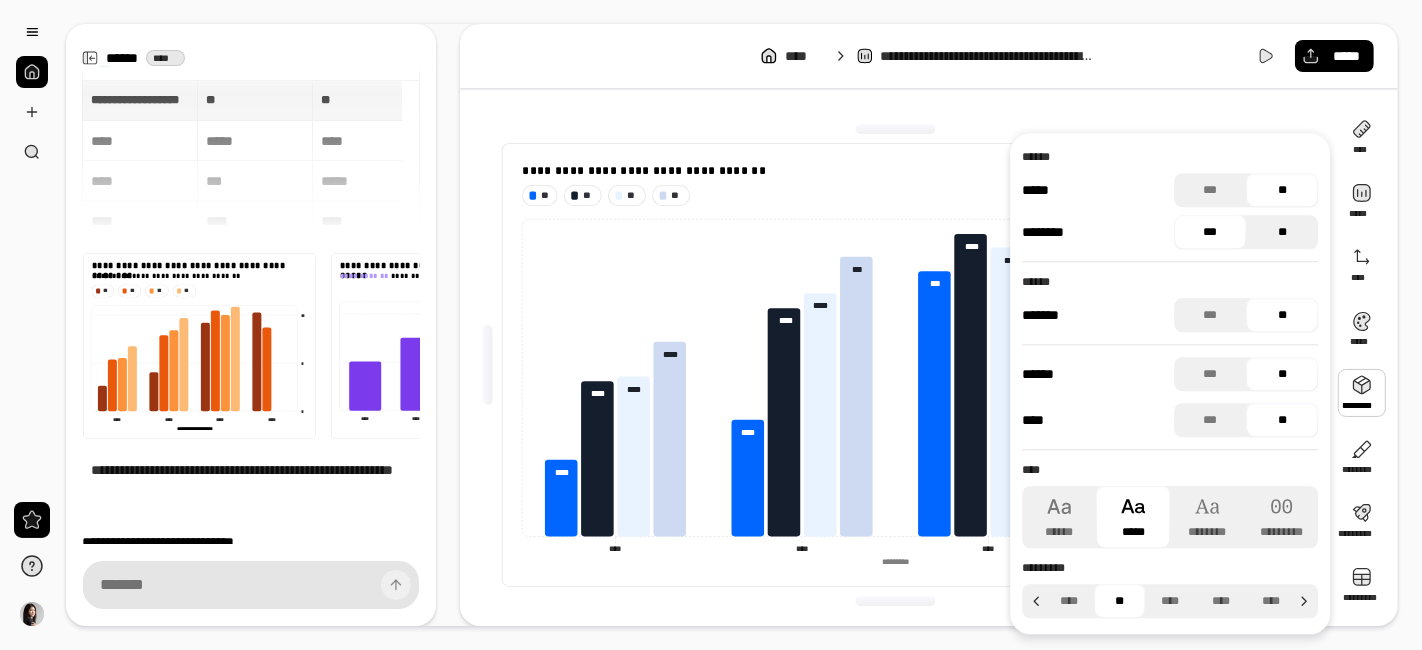 click on "**" at bounding box center (1282, 232) 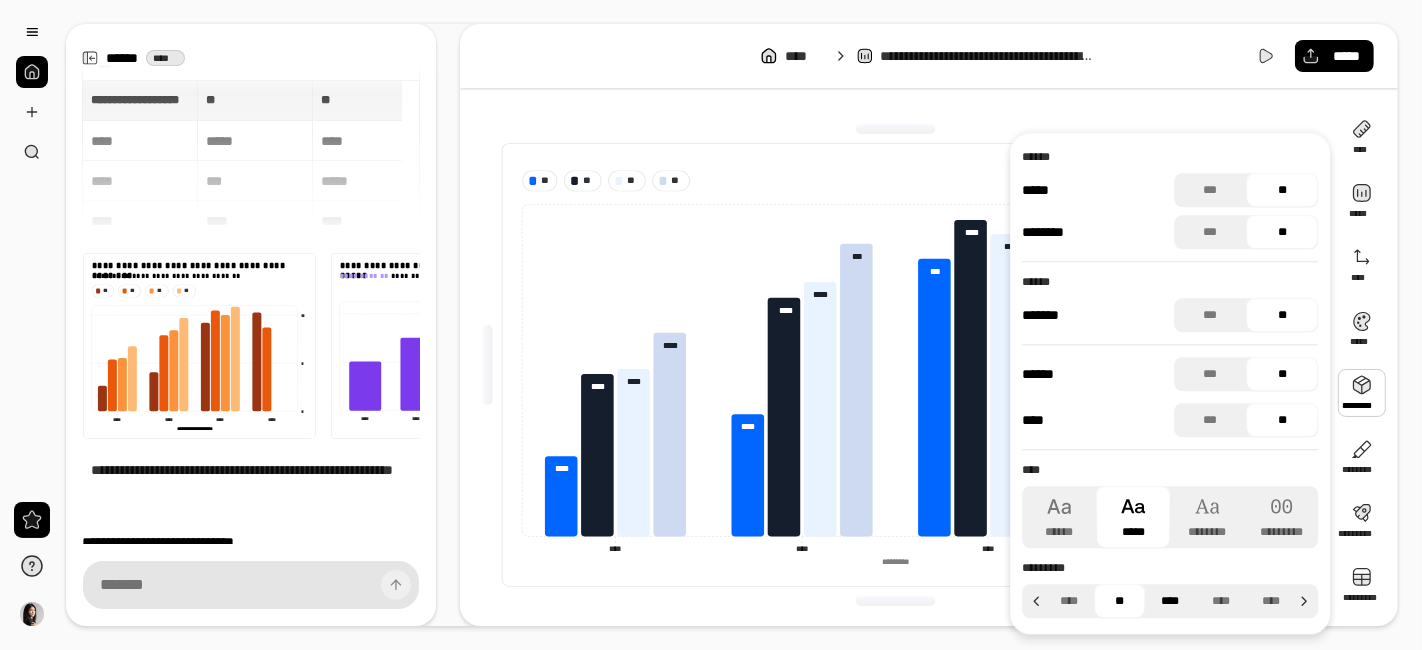 click on "****" at bounding box center [1170, 601] 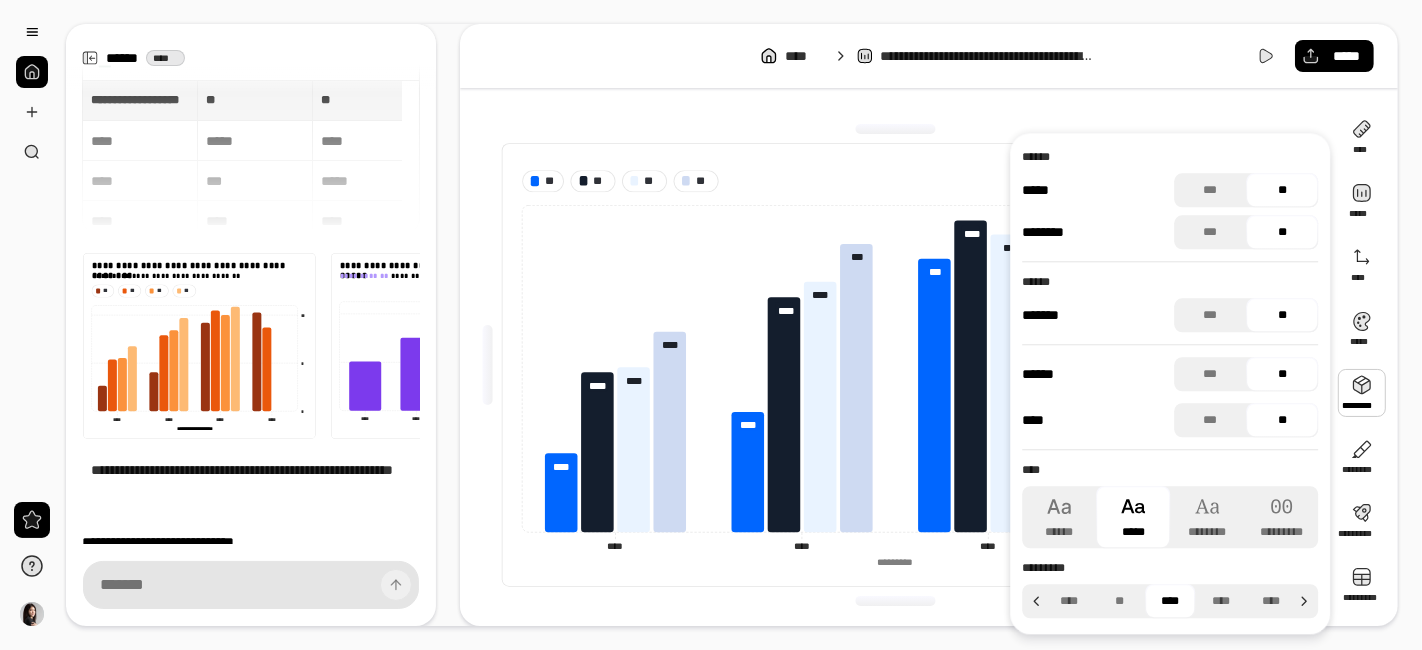 click on "[ADDRESS] [COORDINATES] [BIRTH DATE] [AGE] [TIME] [PHONE] [EMAIL] [SSN] [CREDIT CARD] [PASSPORT] [DRIVER LICENSE]" at bounding box center [895, 365] 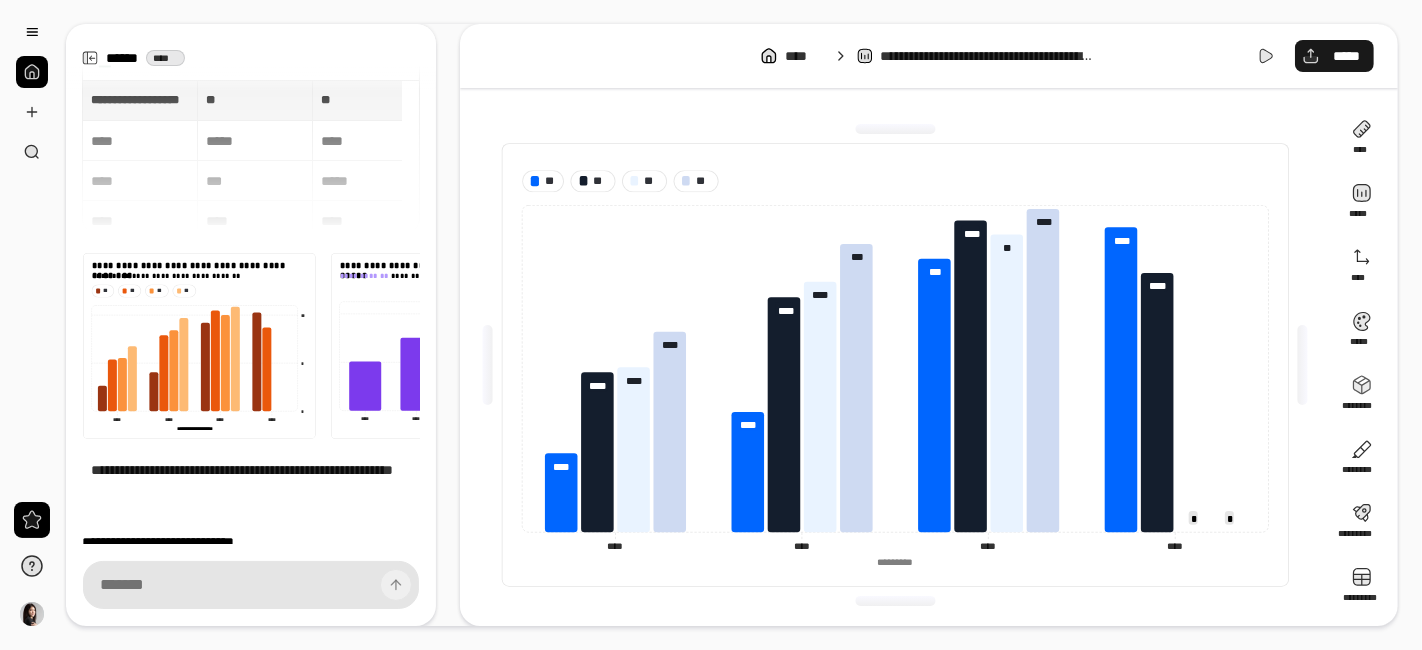 click on "*****" at bounding box center (1346, 56) 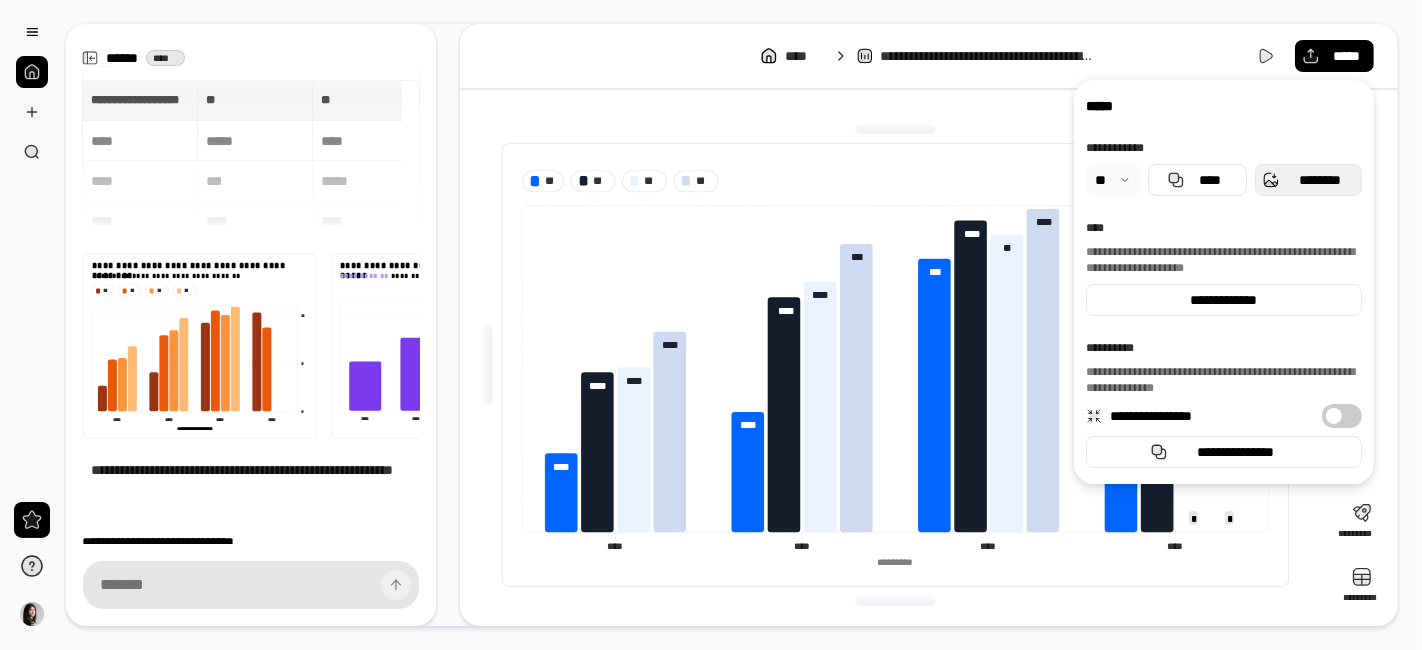 click on "********" at bounding box center [1320, 180] 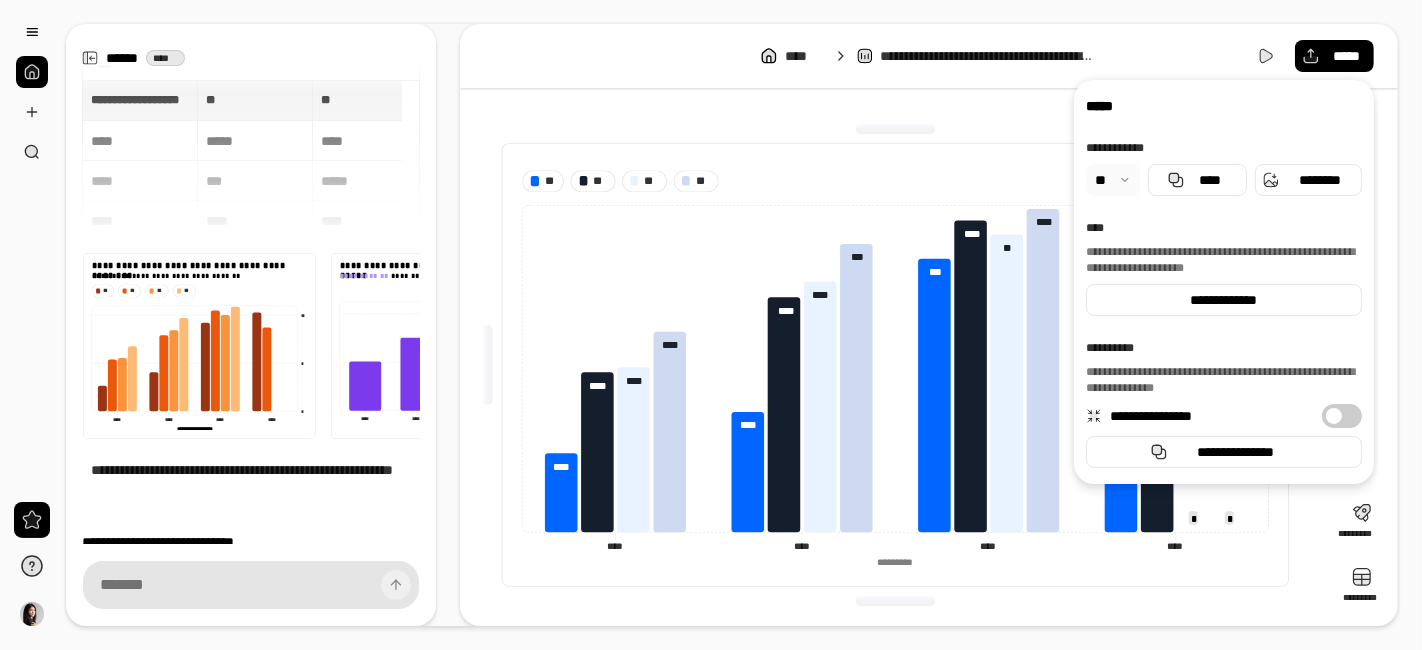 click on "[FIRST] [LAST] [PHONE] [EMAIL] [SSN] [CREDIT CARD] [PASSPORT] [DRIVER LICENSE] [BIRTH DATE] [AGE] [TIME] [ADDRESS] [COORDINATES] [POSTAL CODE]" at bounding box center (1224, 282) 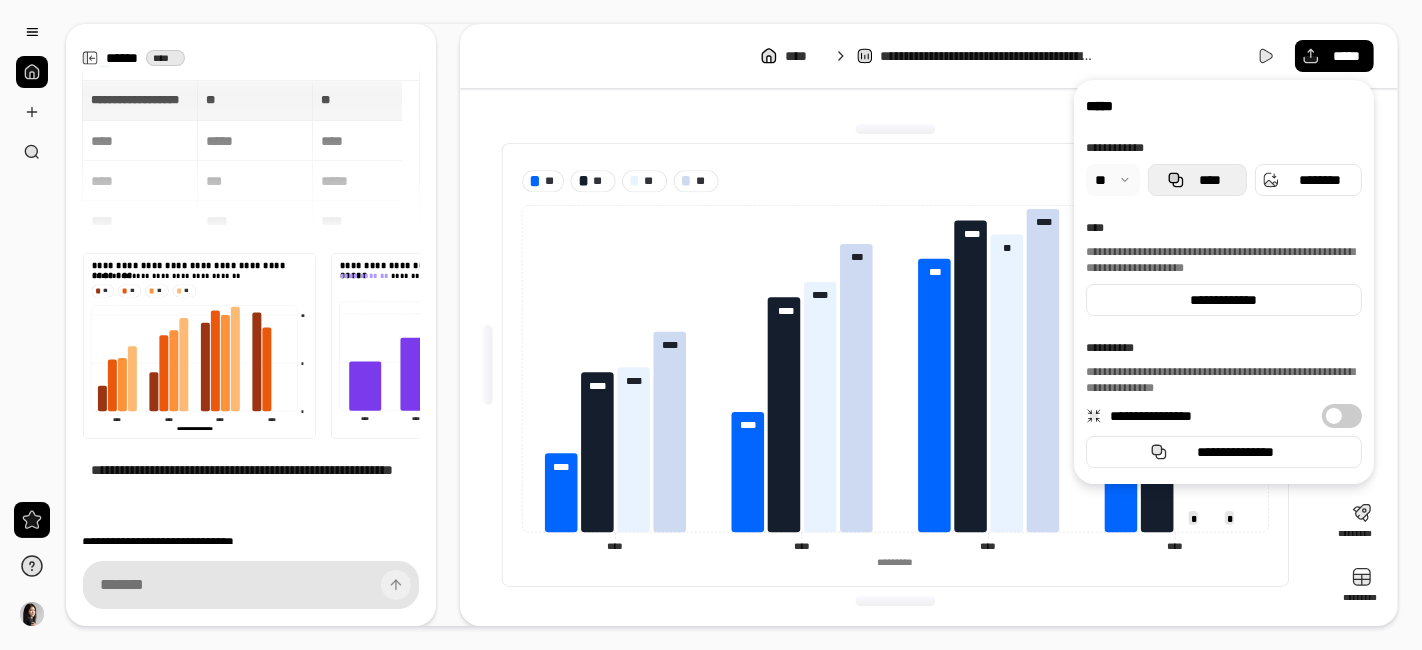 click on "****" at bounding box center [1197, 180] 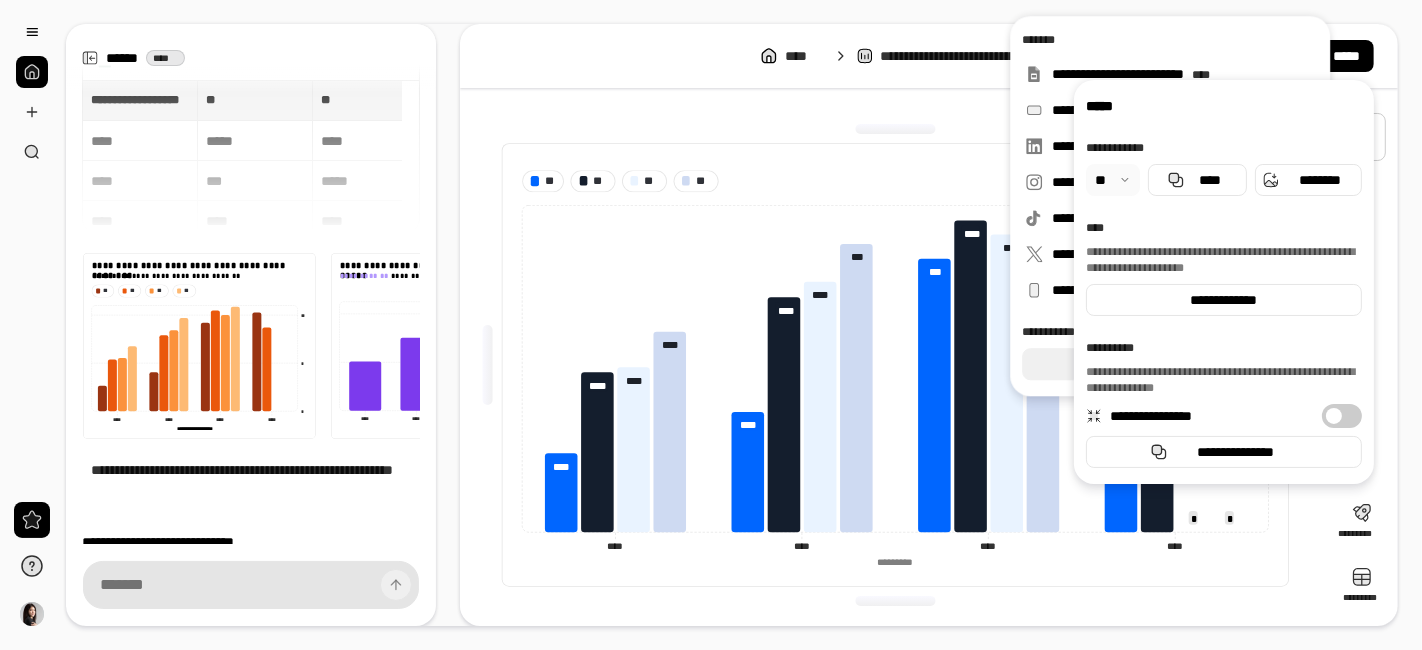click at bounding box center [1362, 137] 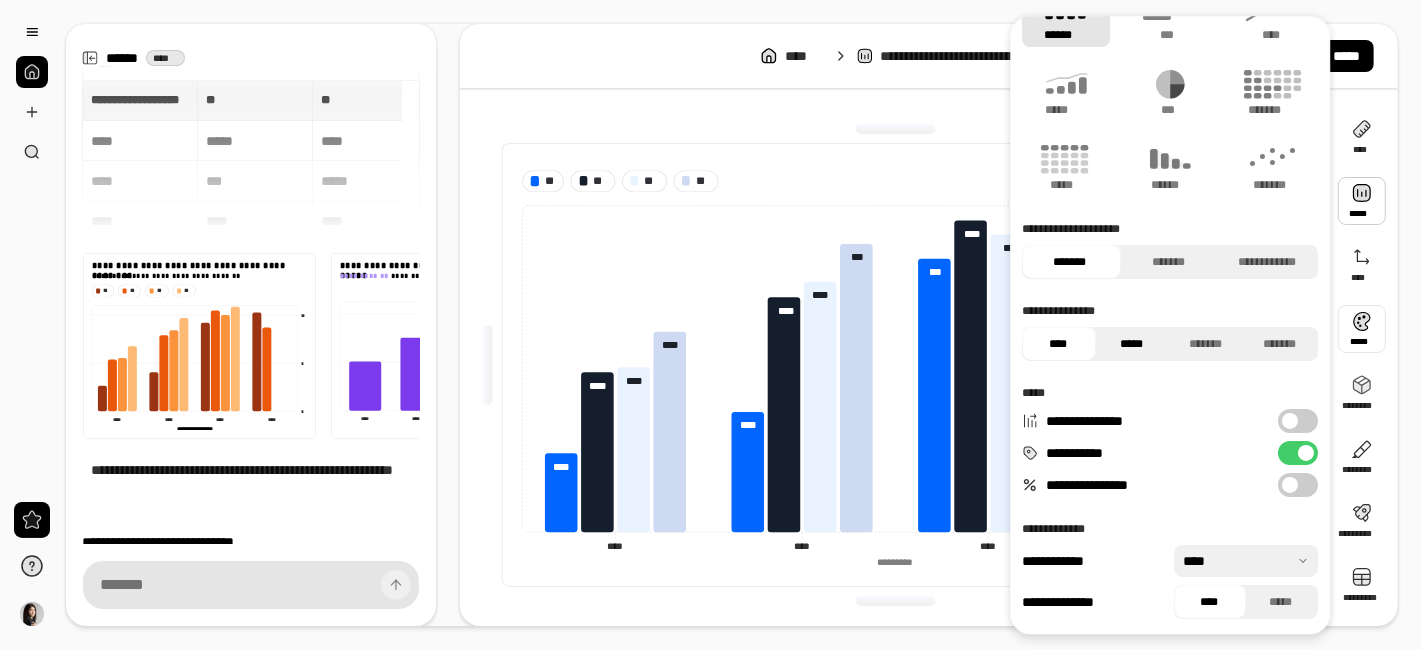 scroll, scrollTop: 0, scrollLeft: 0, axis: both 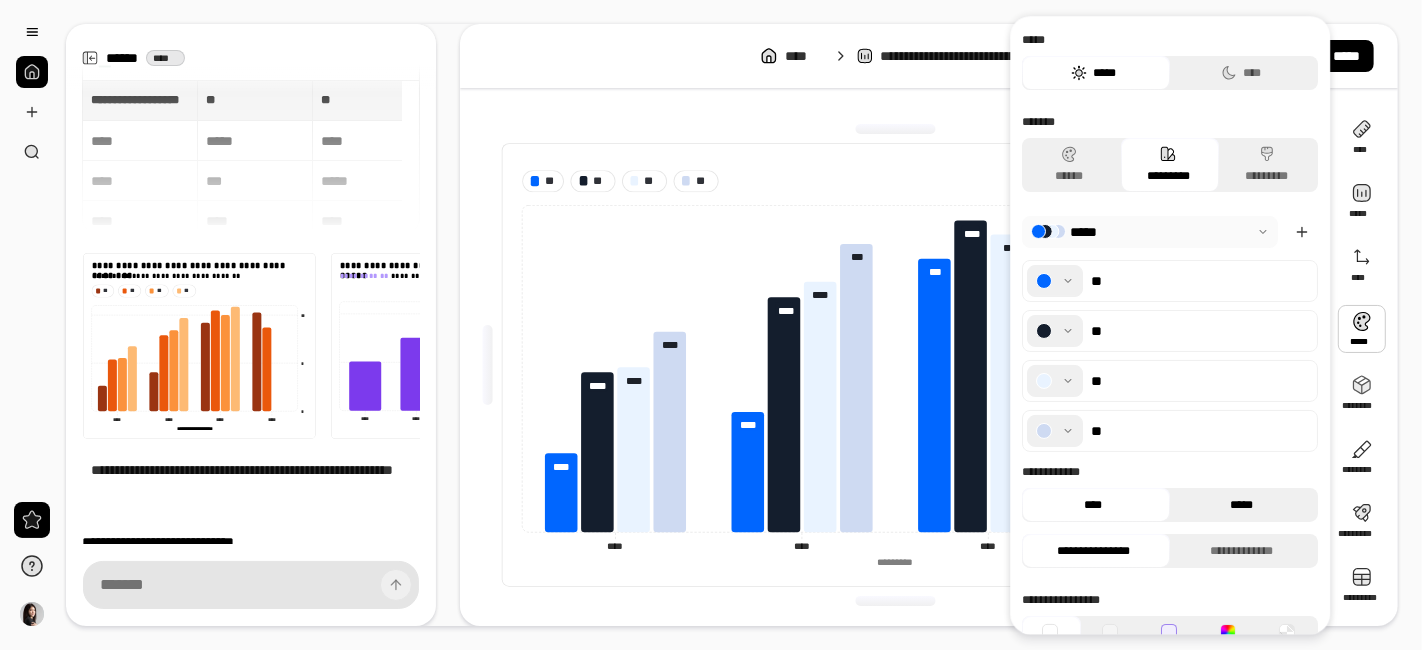 click on "*****" at bounding box center [1241, 505] 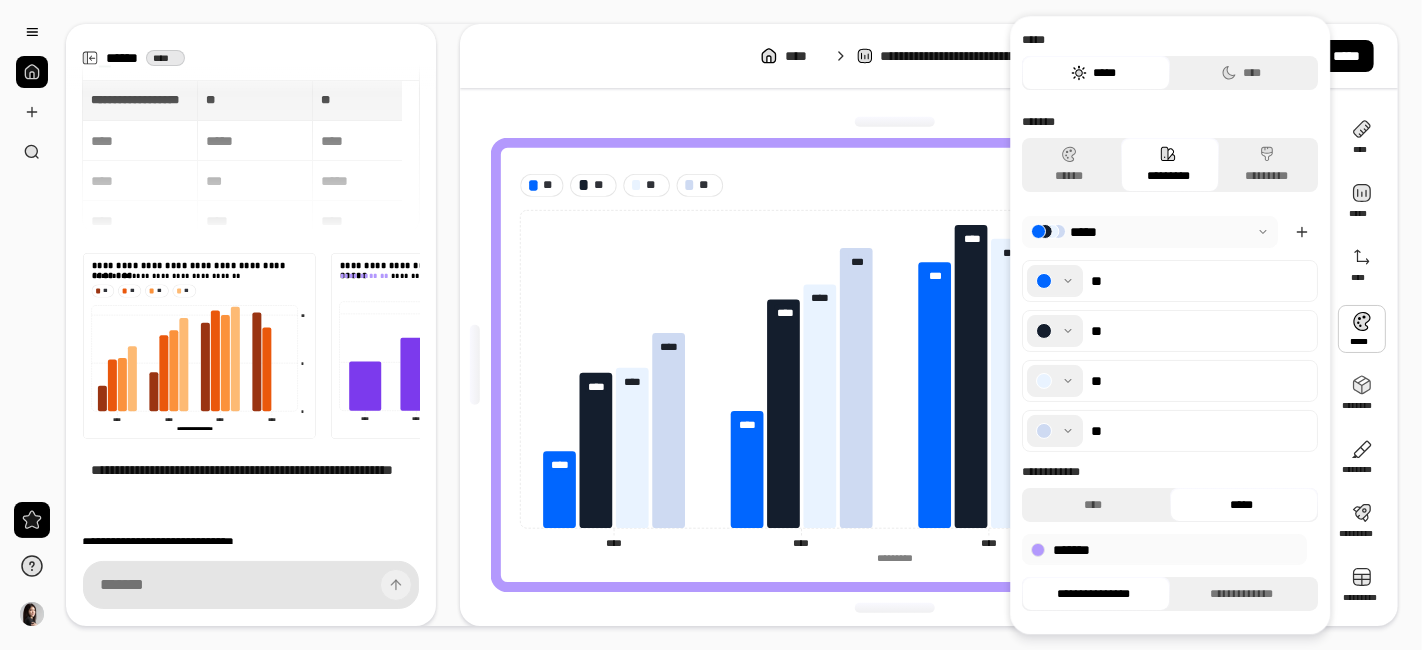 click on "*****" at bounding box center (1241, 505) 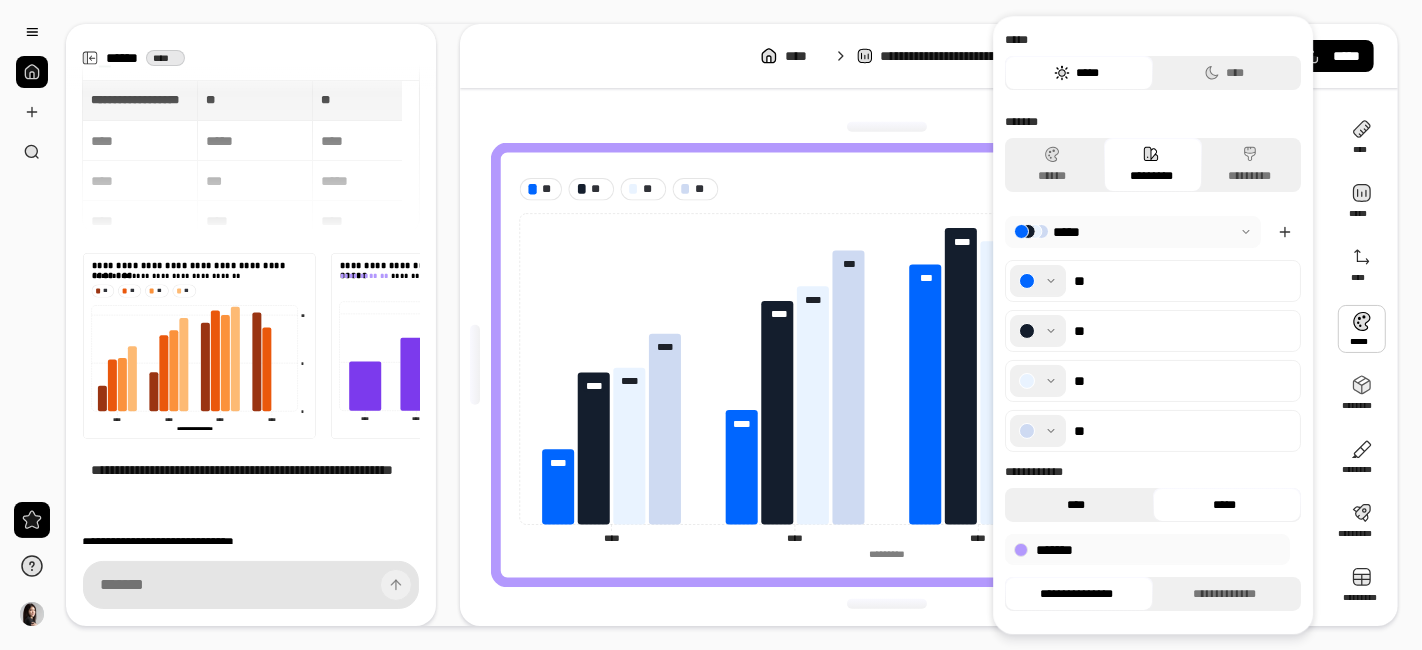 click on "****" at bounding box center [1076, 505] 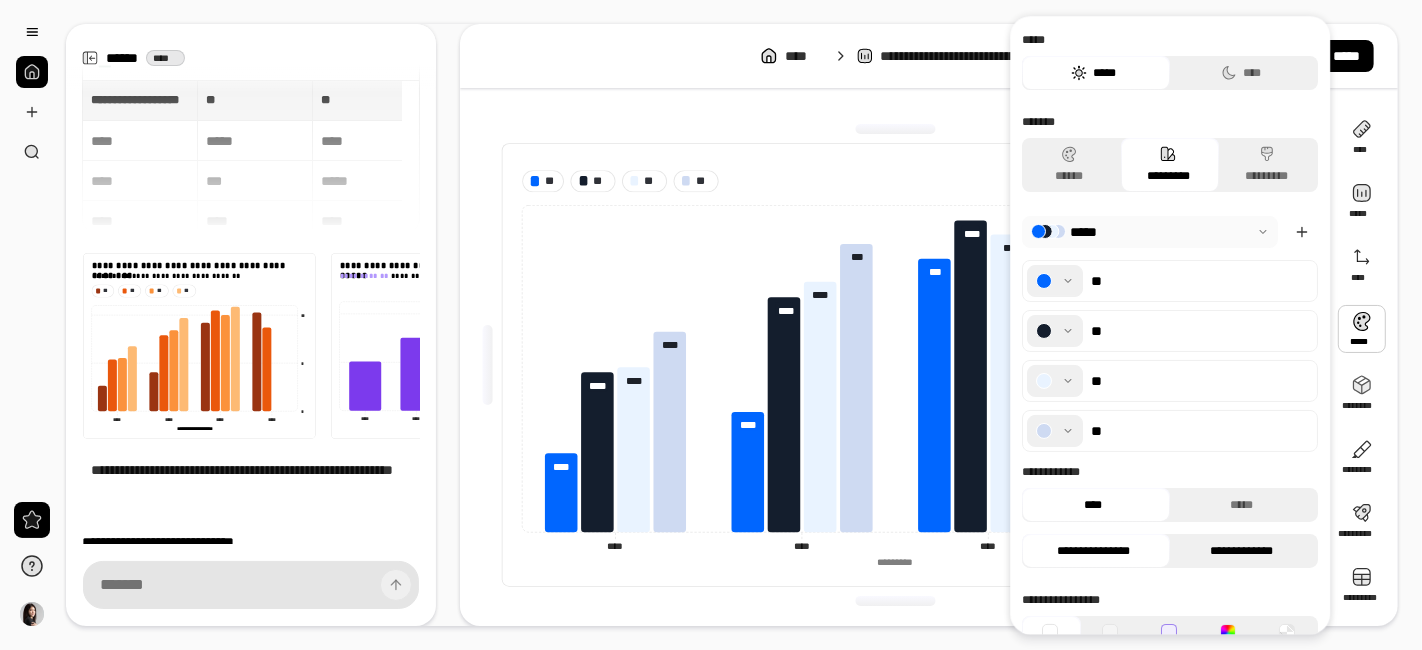 click on "**********" at bounding box center (1241, 551) 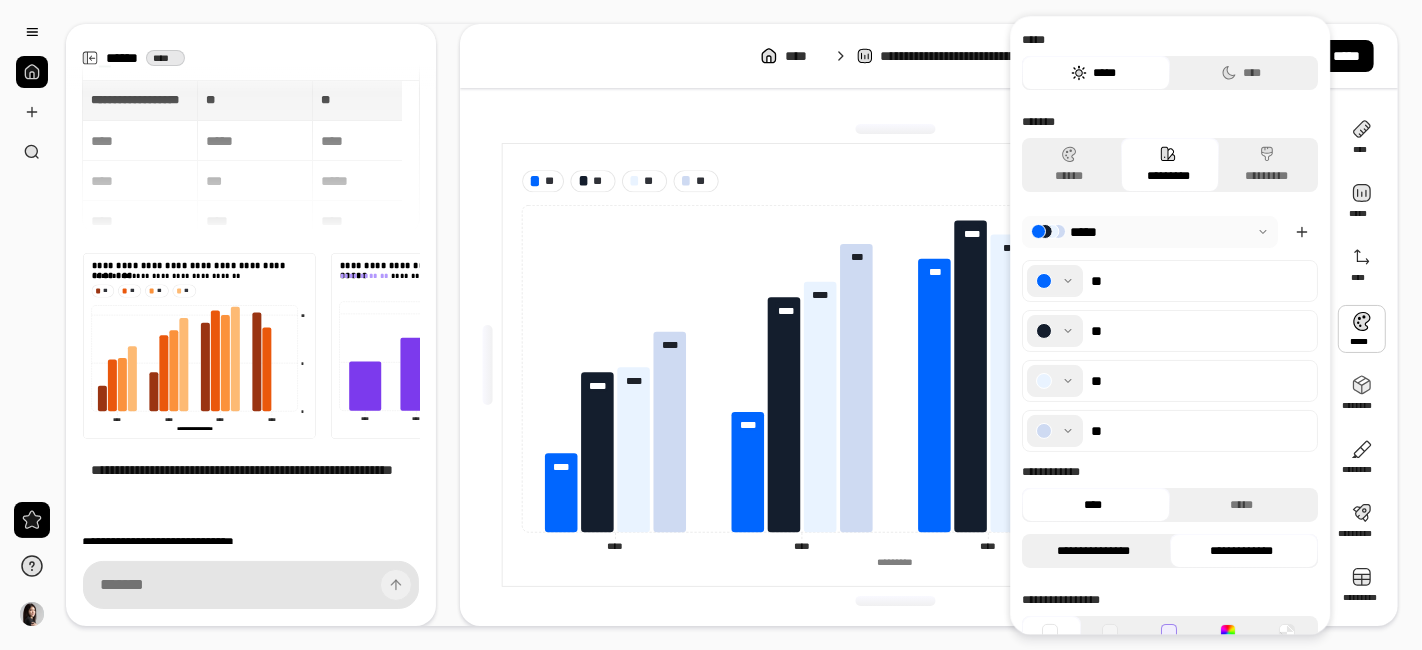 click on "**********" at bounding box center (1093, 551) 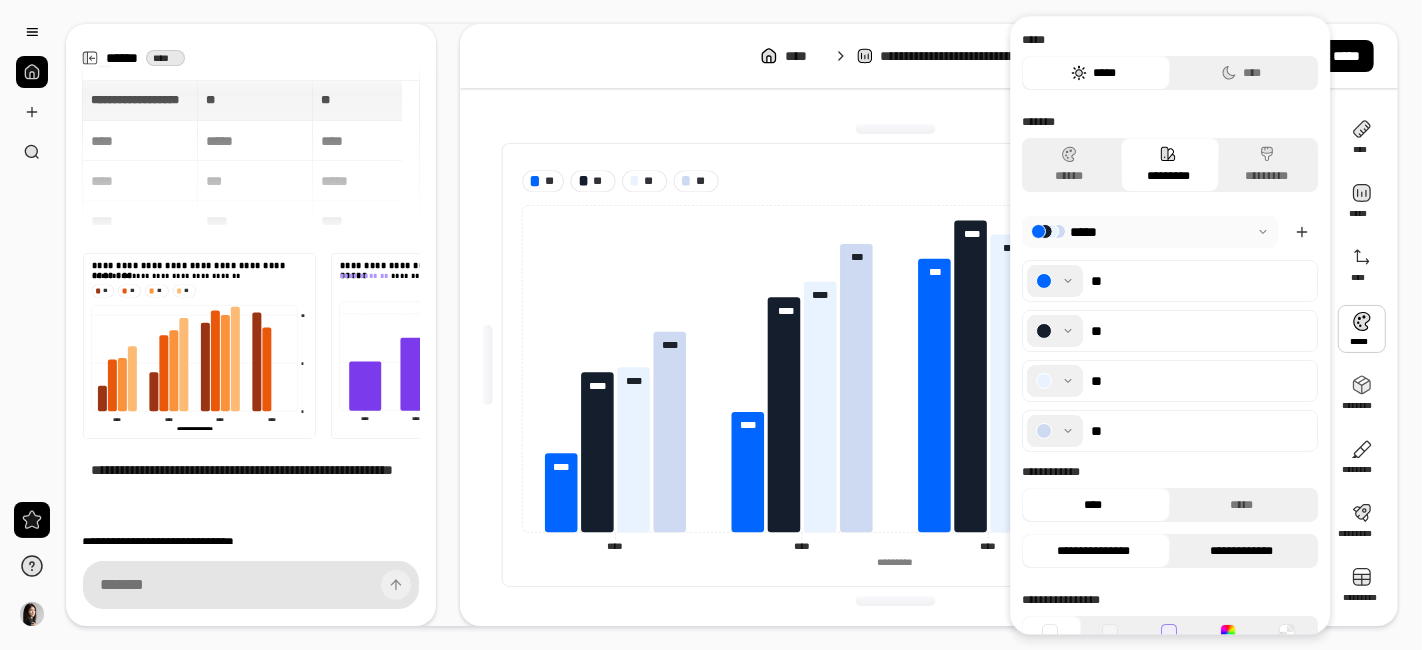 click on "**********" at bounding box center (1241, 551) 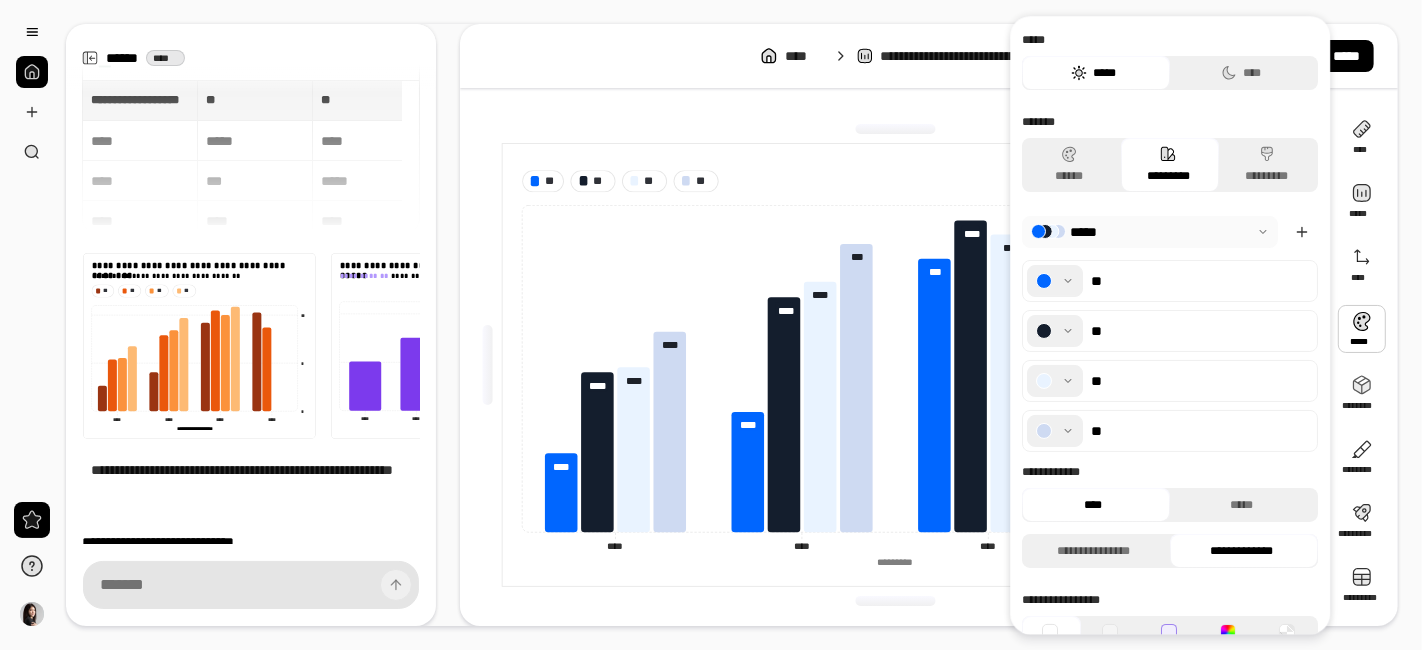 scroll, scrollTop: 0, scrollLeft: 0, axis: both 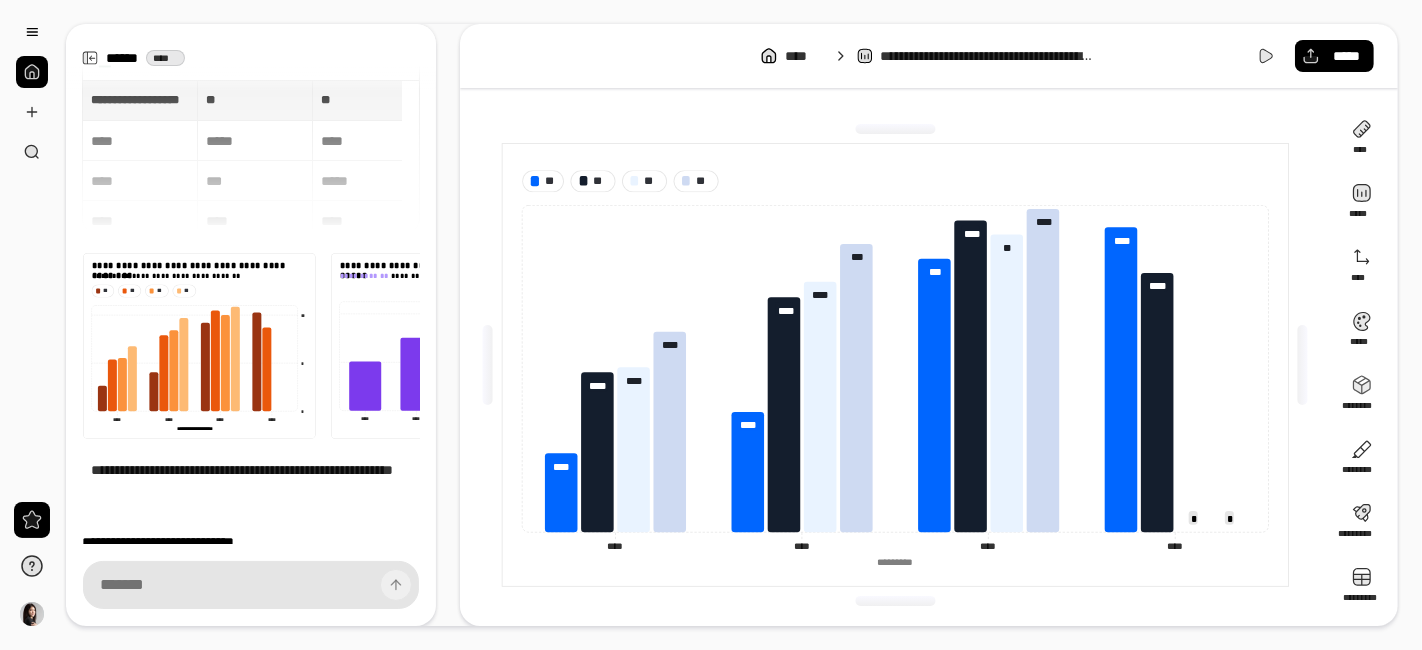 click on "[ADDRESS] [COORDINATES] [BIRTH DATE] [AGE] [TIME] [PHONE] [EMAIL] [SSN] [CREDIT CARD] [PASSPORT] [DRIVER LICENSE]" at bounding box center (929, 325) 